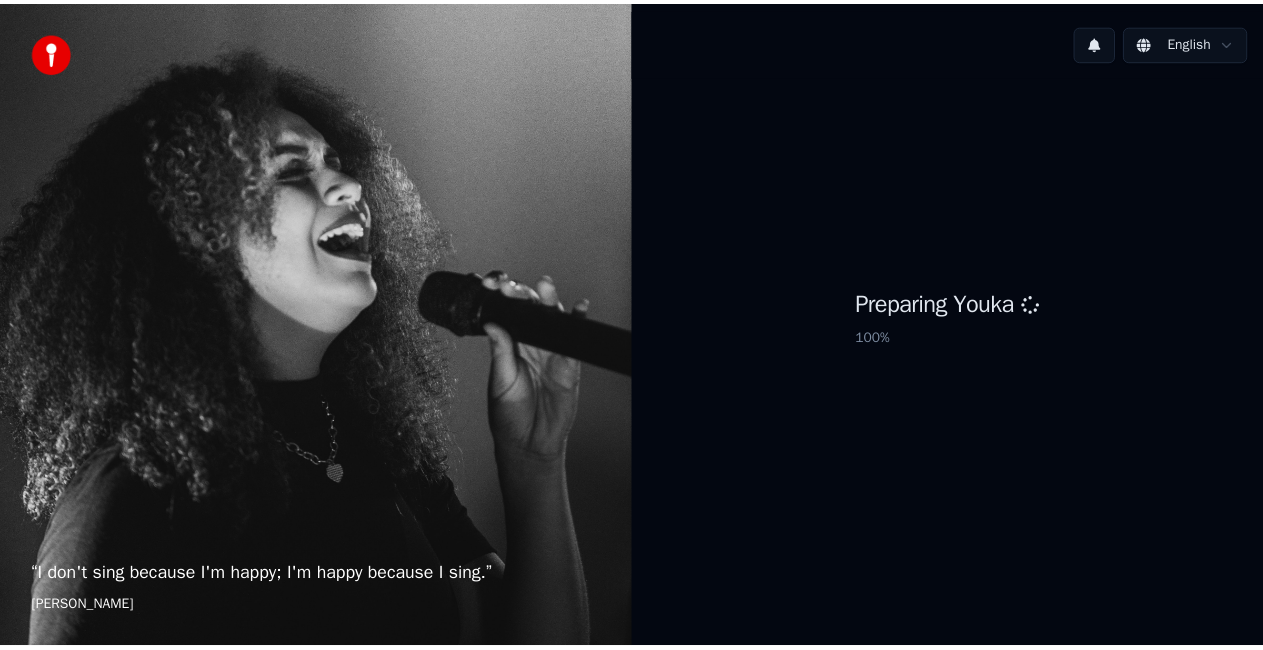 scroll, scrollTop: 0, scrollLeft: 0, axis: both 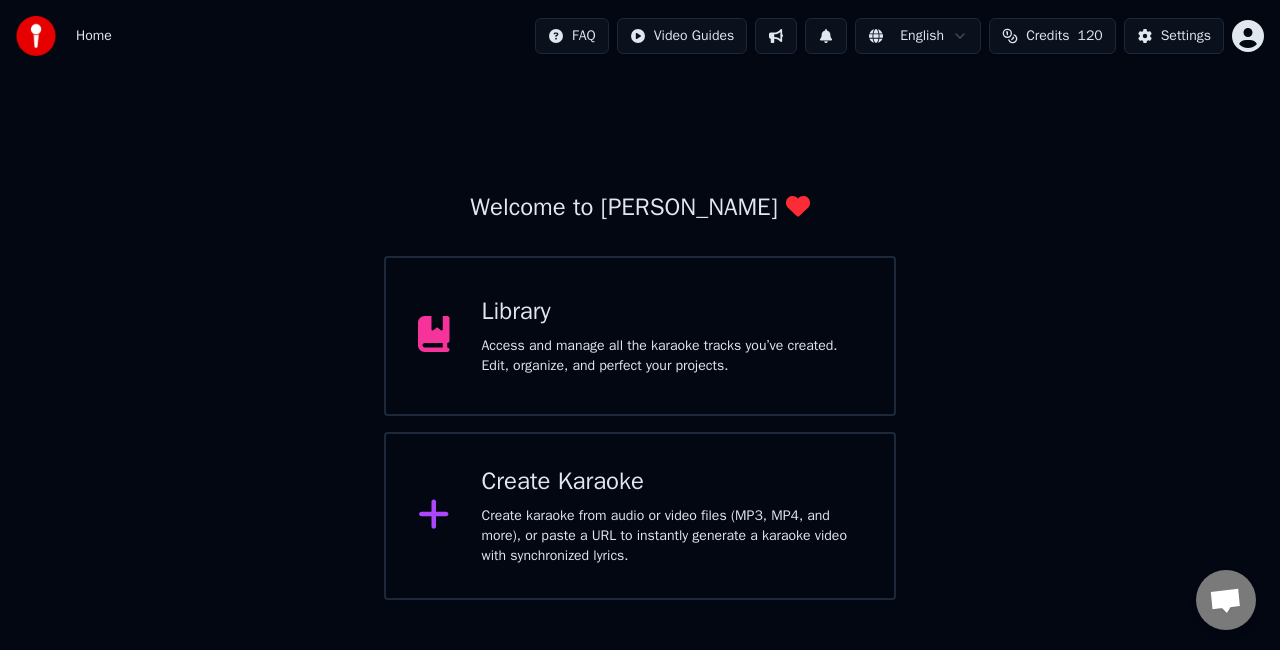 click on "Access and manage all the karaoke tracks you’ve created. Edit, organize, and perfect your projects." at bounding box center (672, 356) 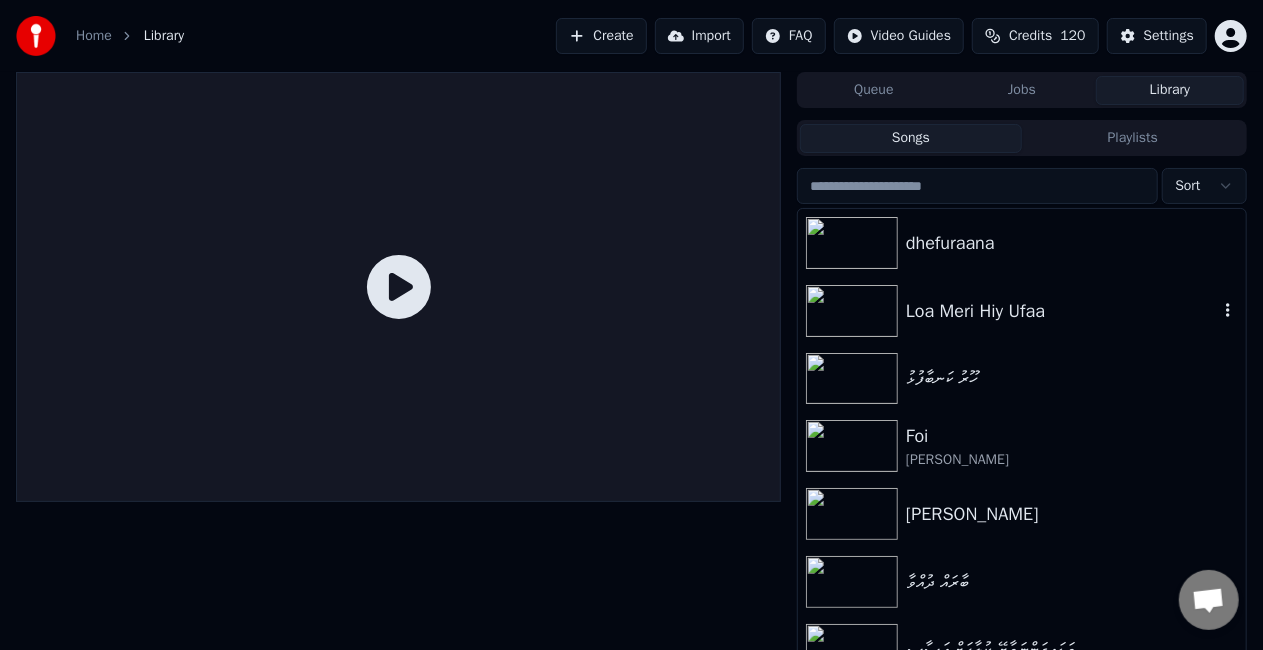 click on "Loa Meri Hiy Ufaa" at bounding box center [1062, 311] 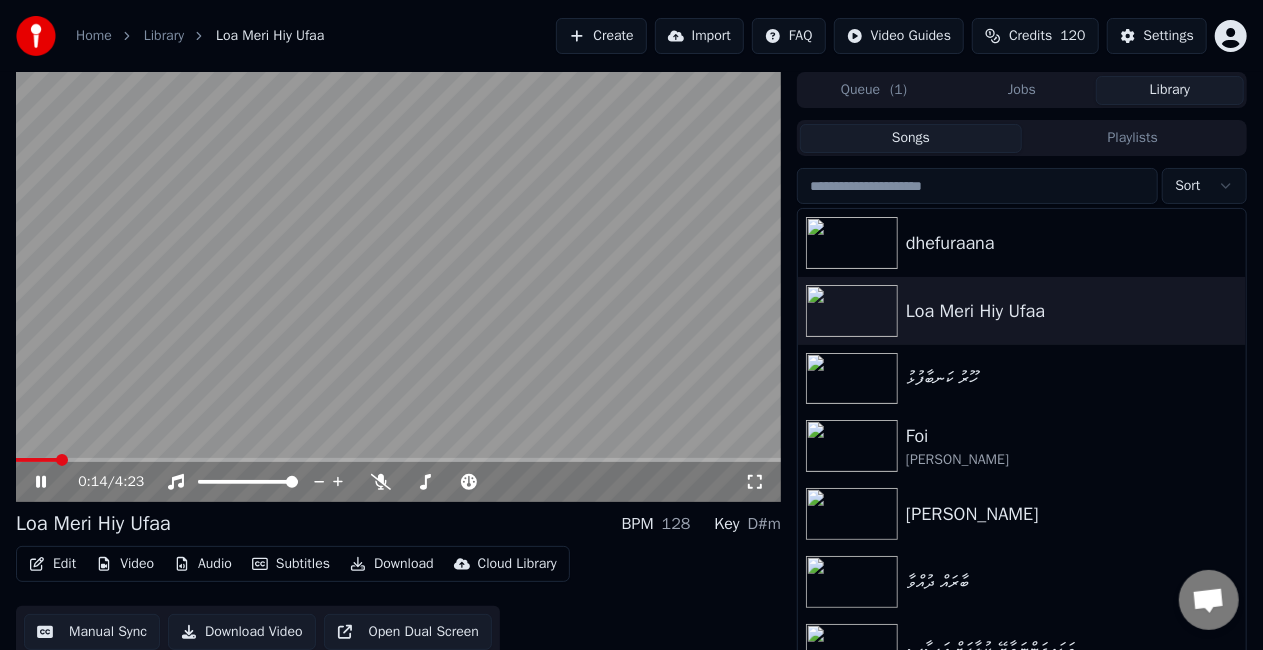click at bounding box center [398, 460] 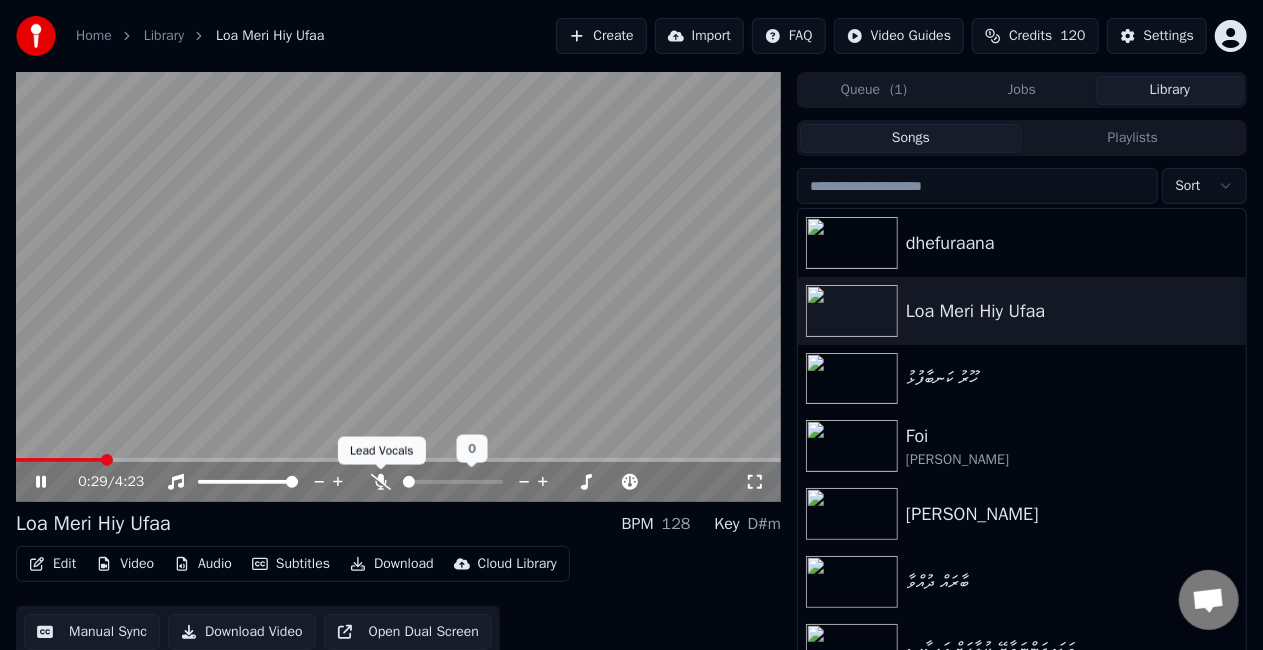 click 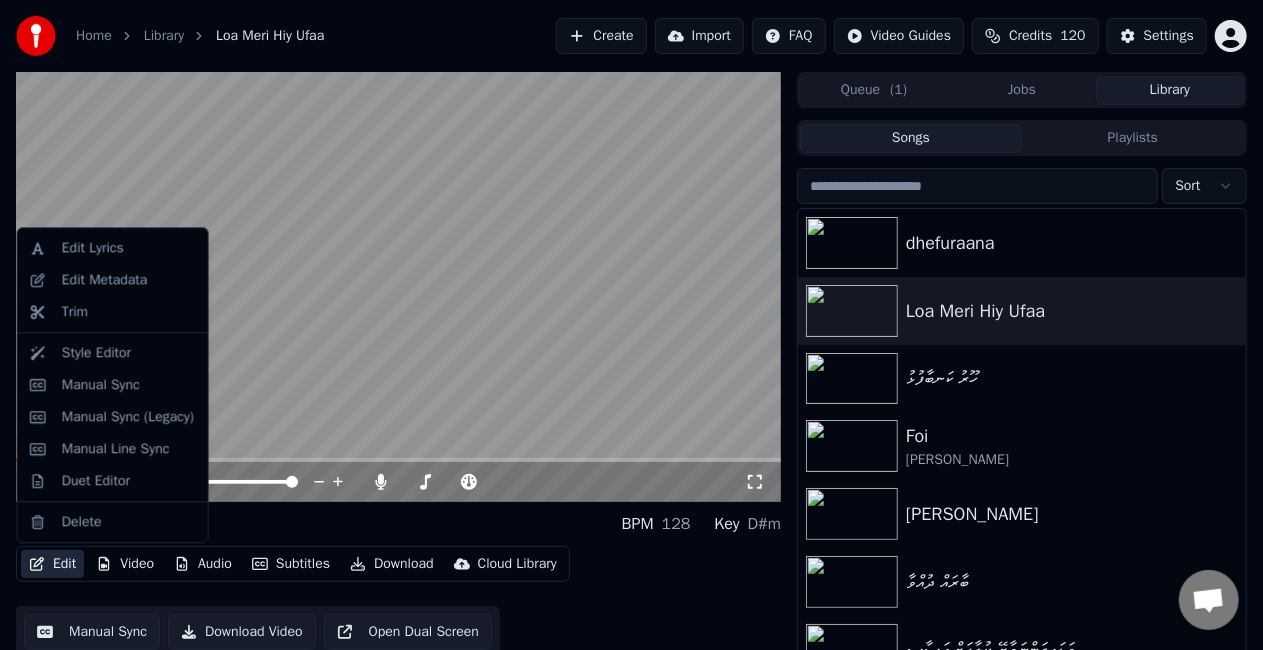 click on "Edit" at bounding box center [52, 564] 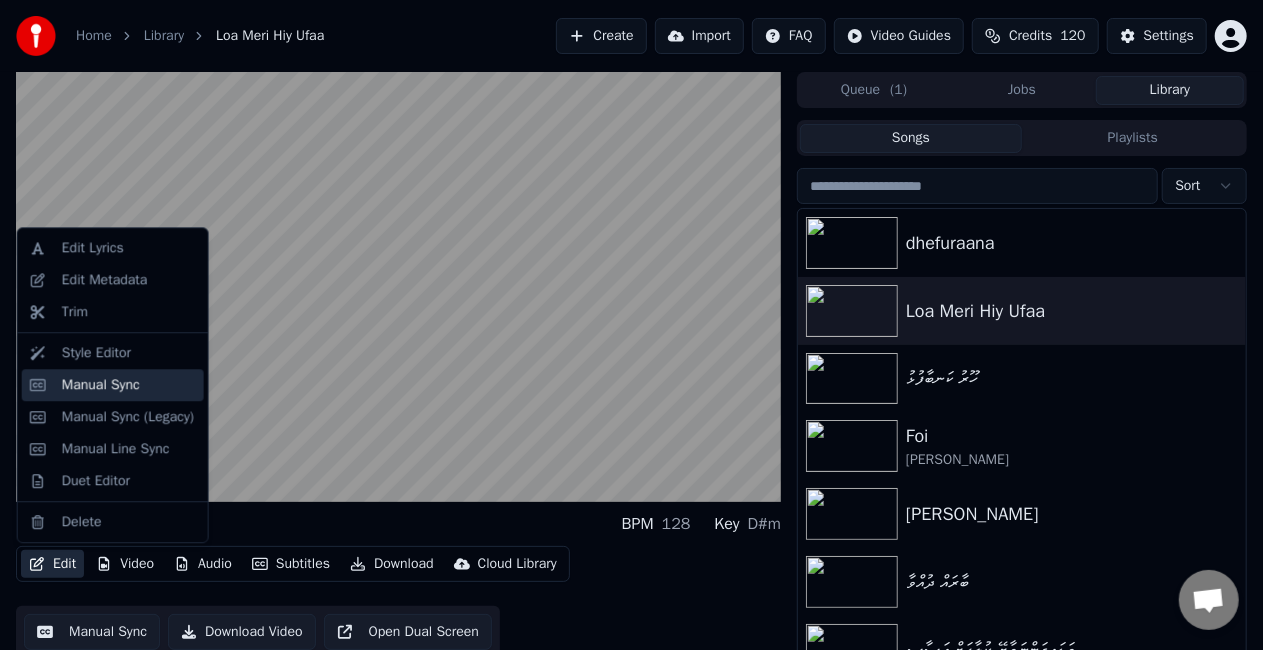 click on "Manual Sync" at bounding box center [113, 385] 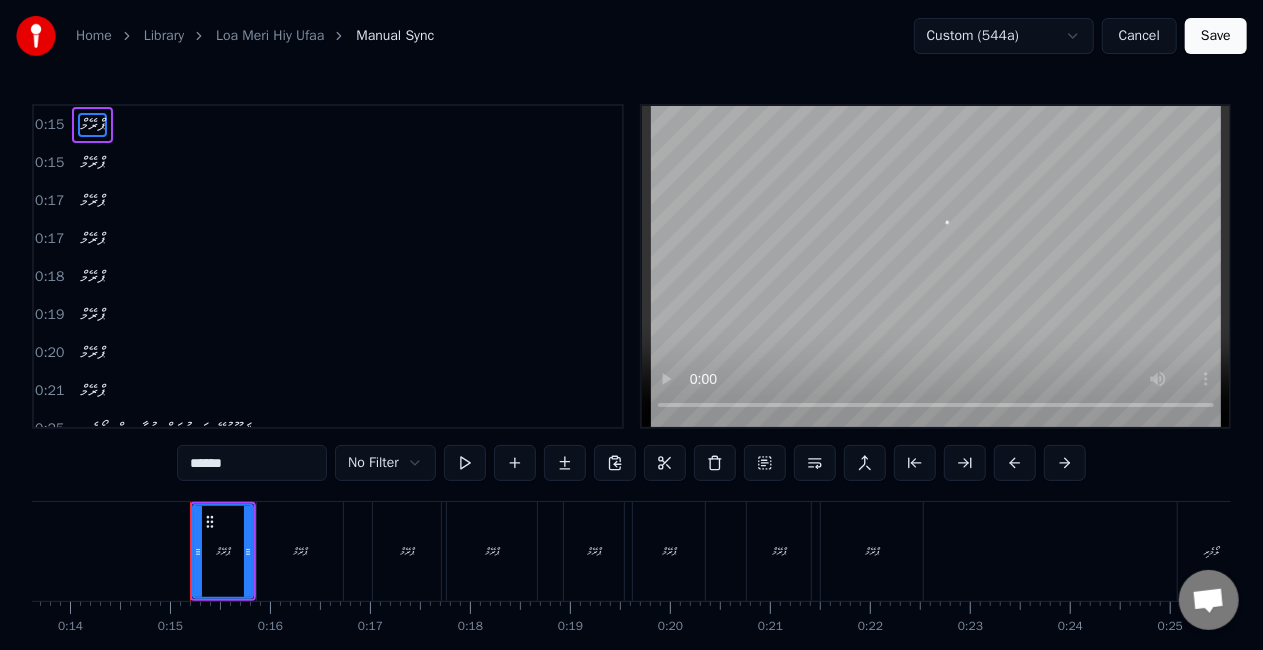 scroll, scrollTop: 0, scrollLeft: 1420, axis: horizontal 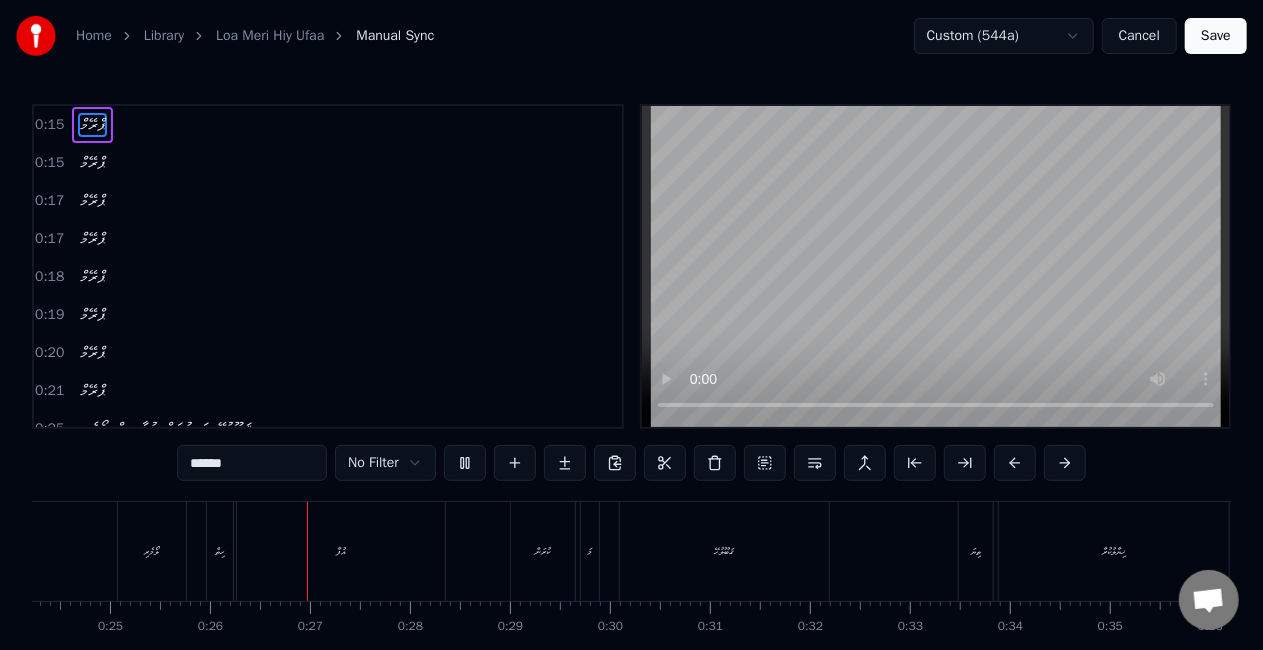 click on "ލޯމެރި" at bounding box center [152, 551] 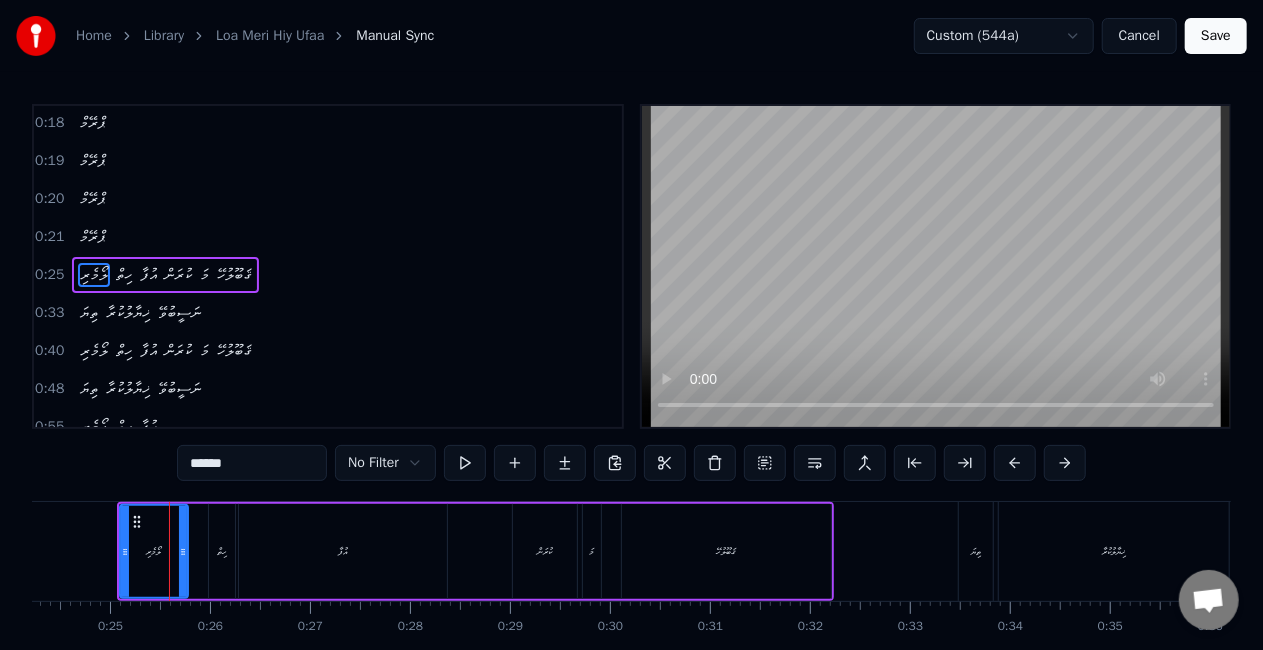 scroll, scrollTop: 156, scrollLeft: 0, axis: vertical 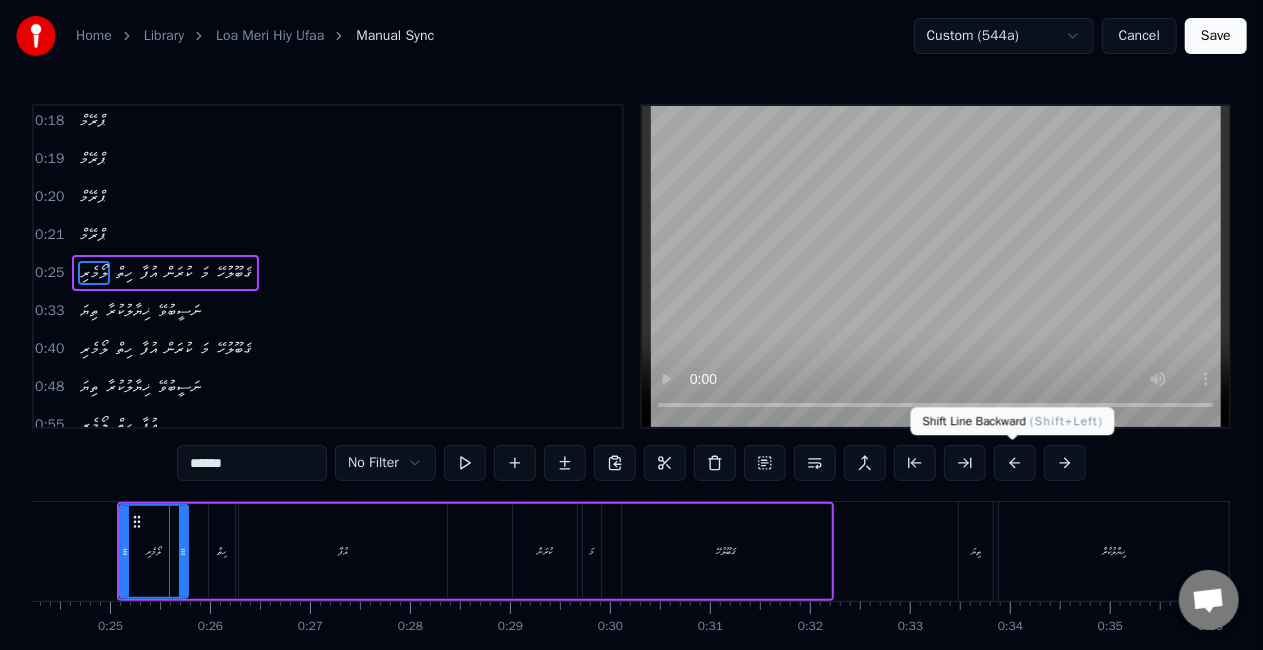 click at bounding box center (1015, 463) 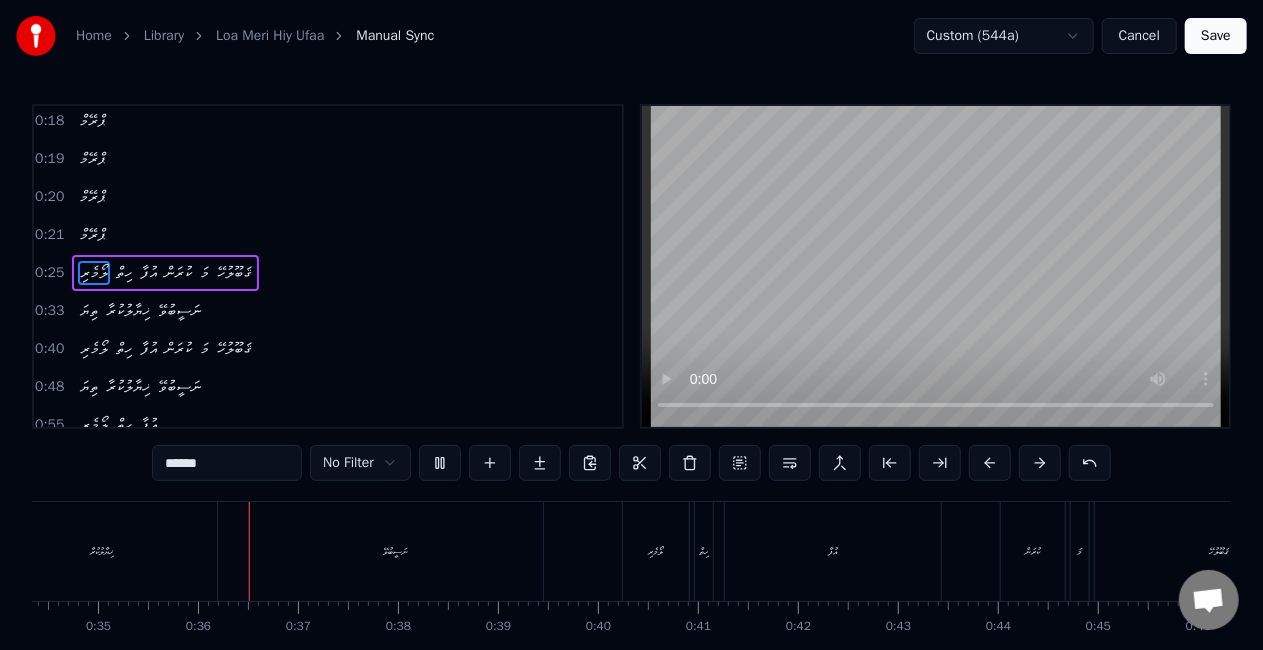 click on "ޚިޔާލުކުރާ" at bounding box center [102, 551] 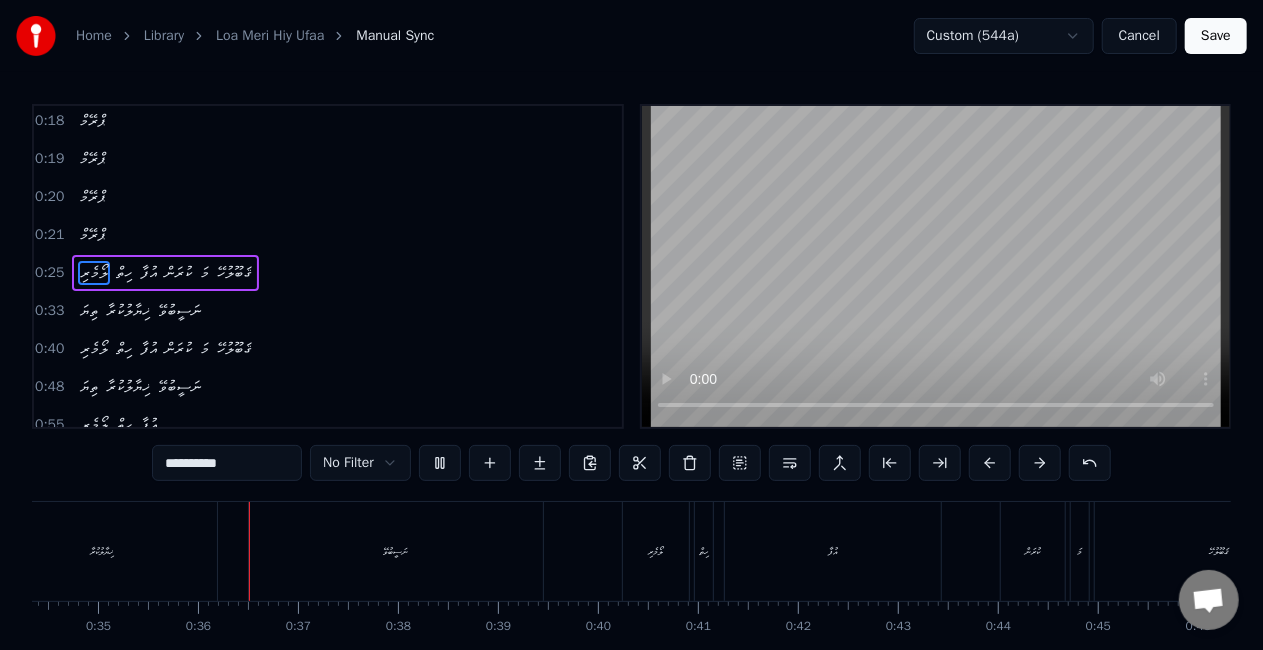 scroll, scrollTop: 0, scrollLeft: 3408, axis: horizontal 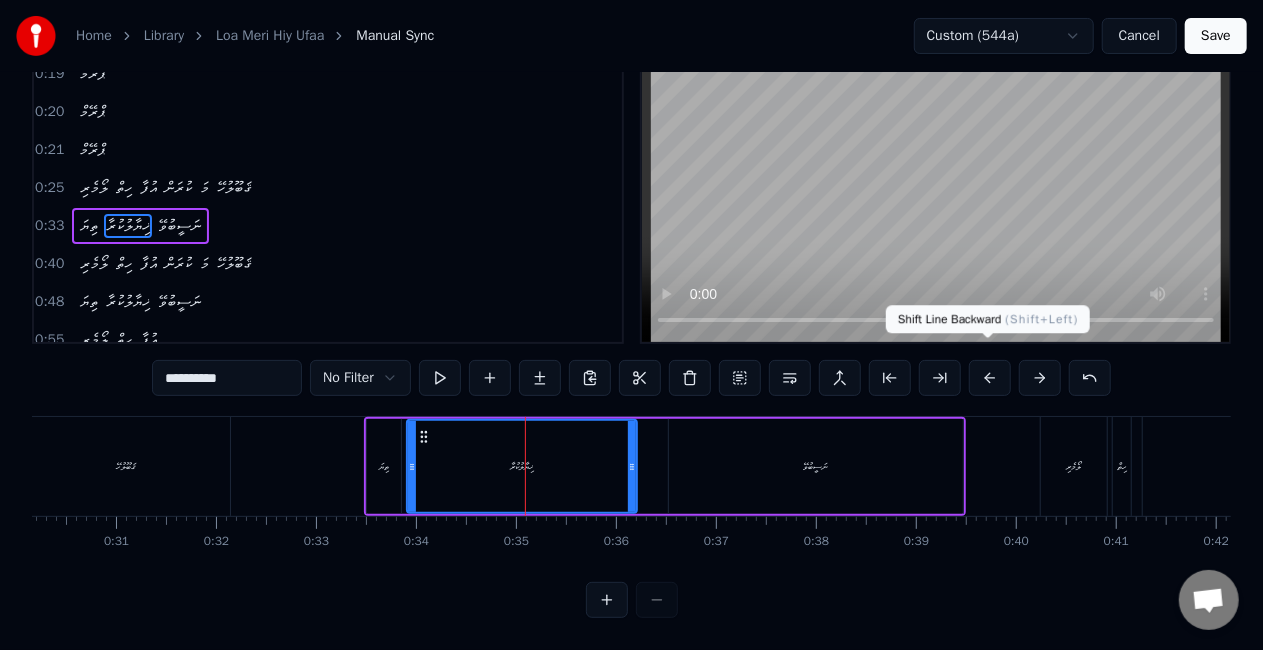 click at bounding box center (990, 378) 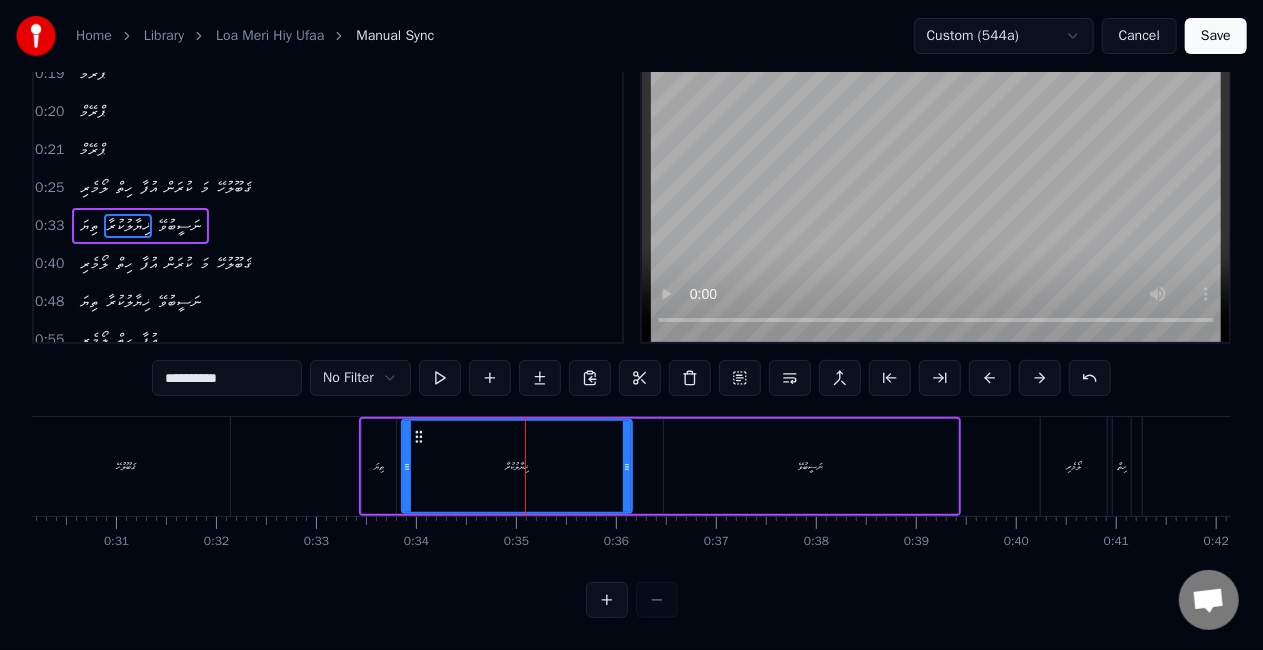 click on "ތިޔަ" at bounding box center (379, 466) 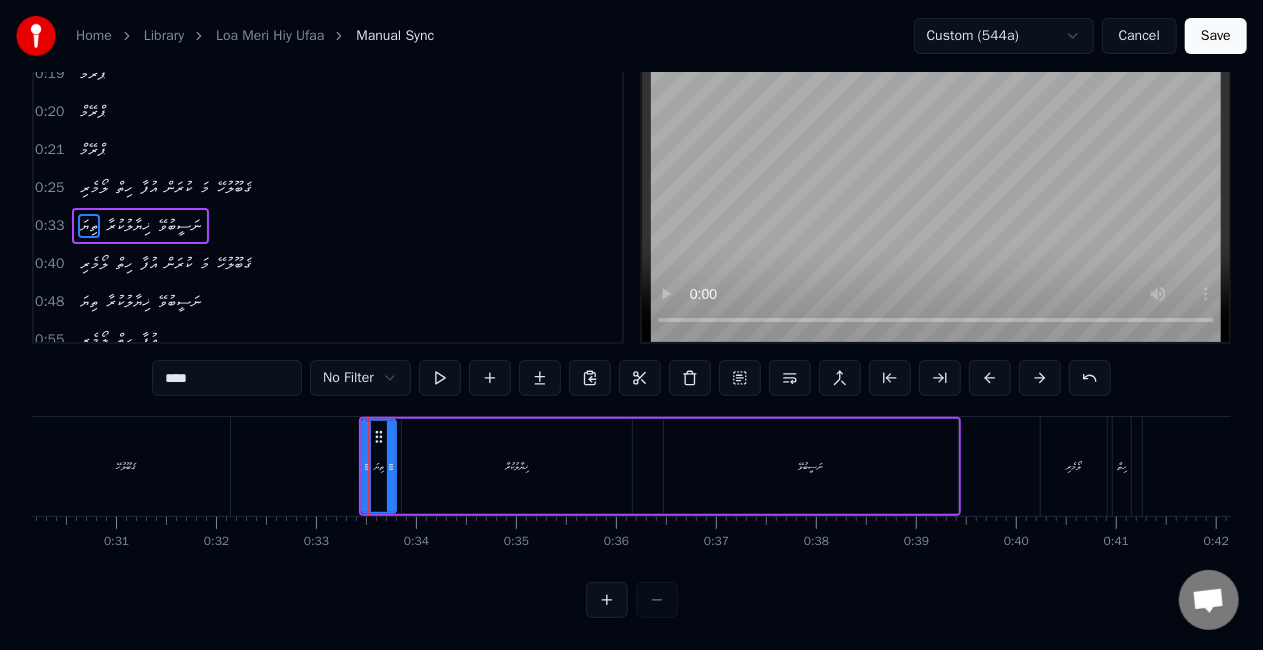 scroll, scrollTop: 0, scrollLeft: 0, axis: both 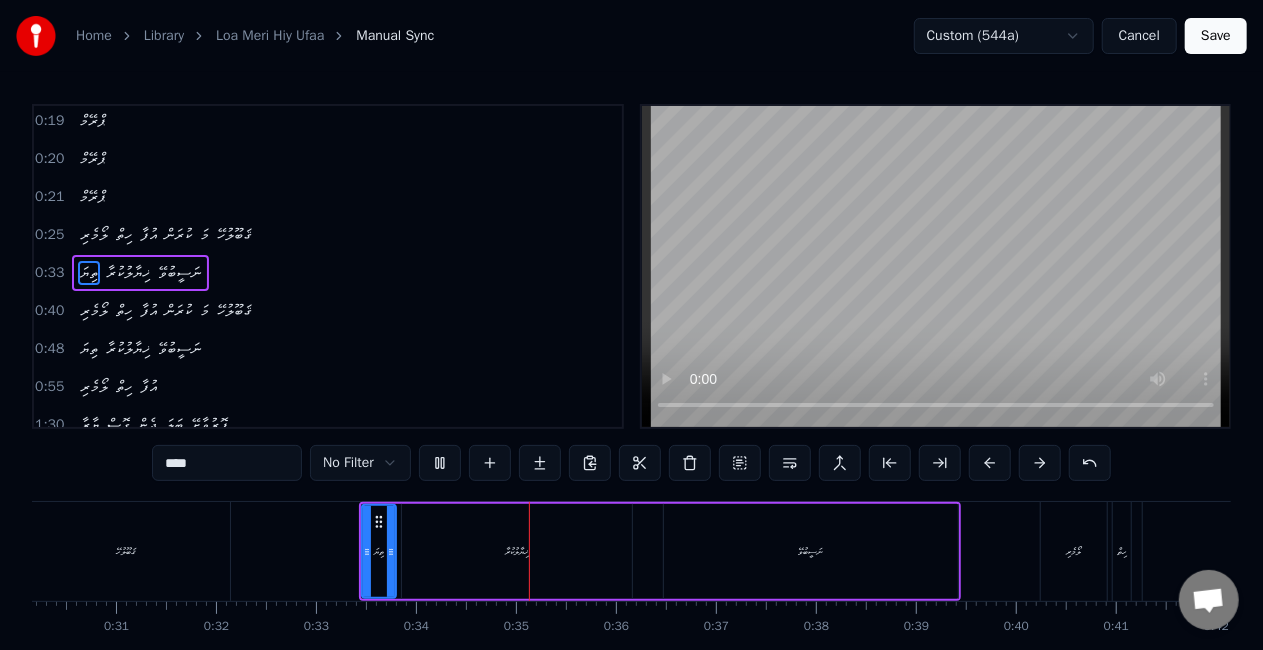 click on "ޚިޔާލުކުރާ" at bounding box center (517, 551) 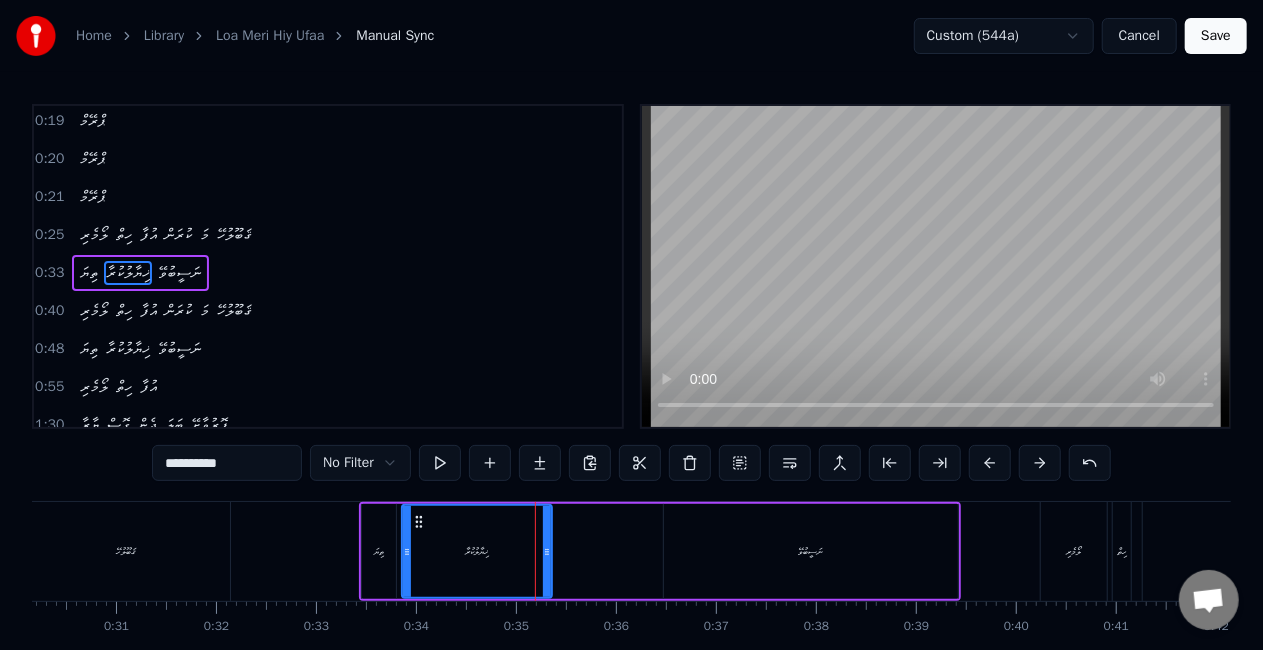 drag, startPoint x: 623, startPoint y: 561, endPoint x: 543, endPoint y: 556, distance: 80.1561 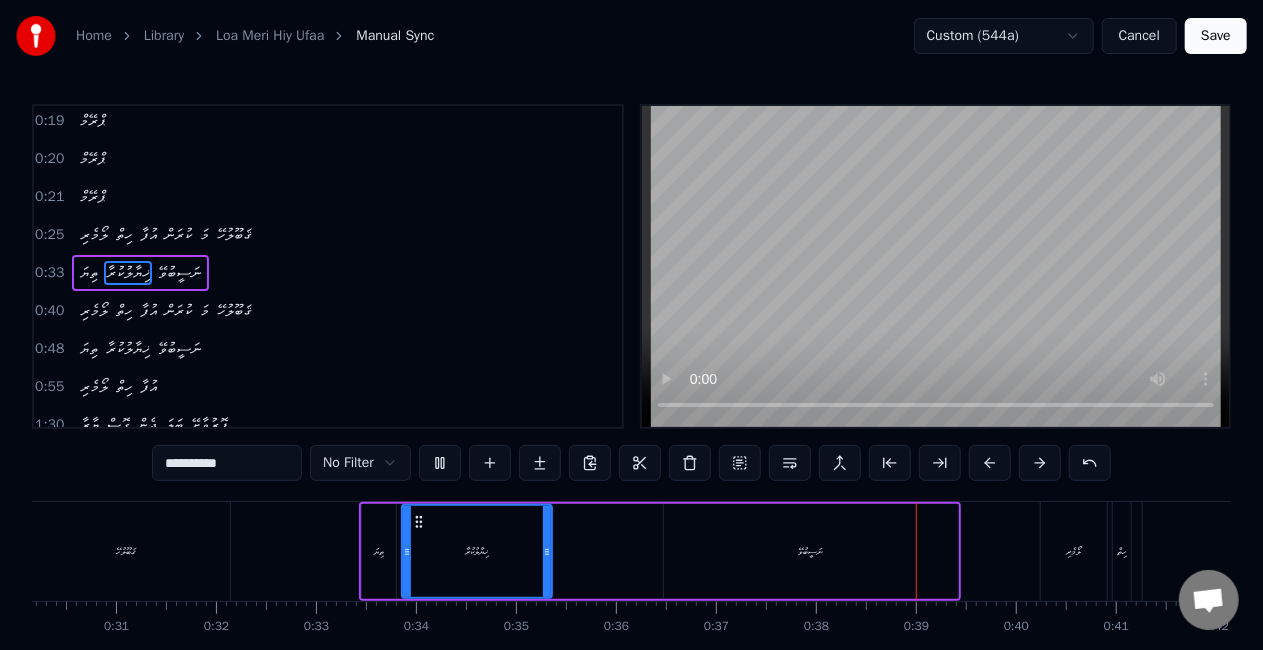click on "ޚިޔާލުކުރާ" at bounding box center (477, 551) 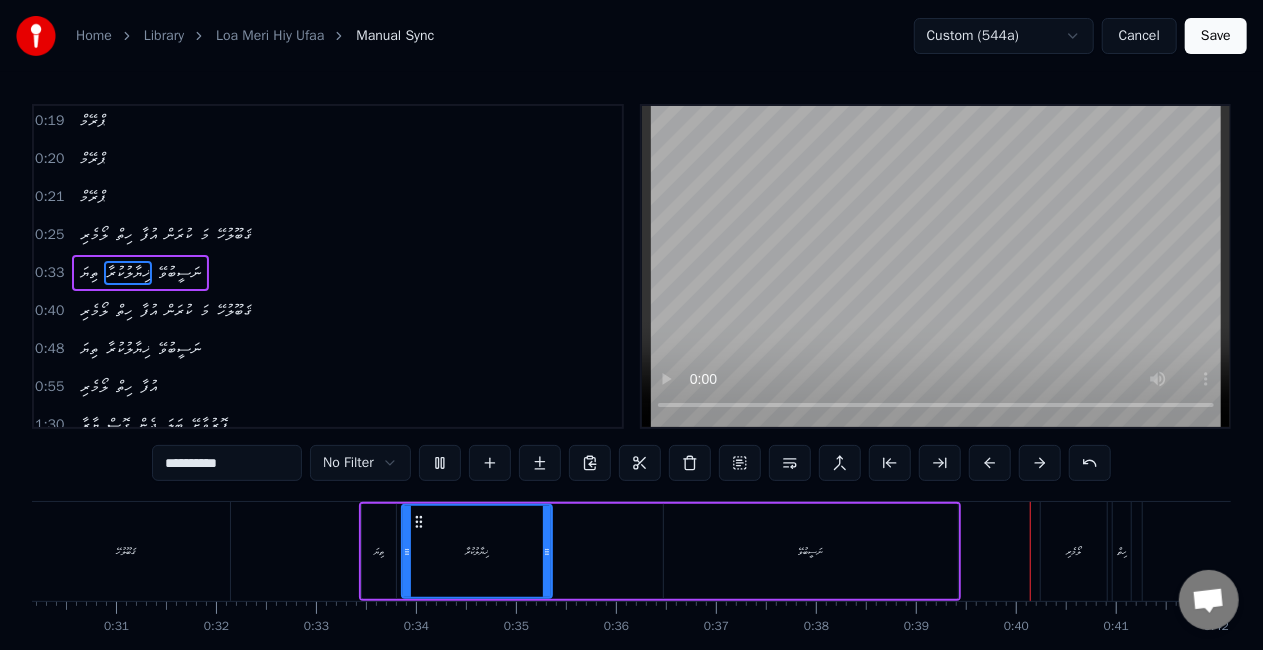 click on "ނަސީބުވޭ" at bounding box center [811, 551] 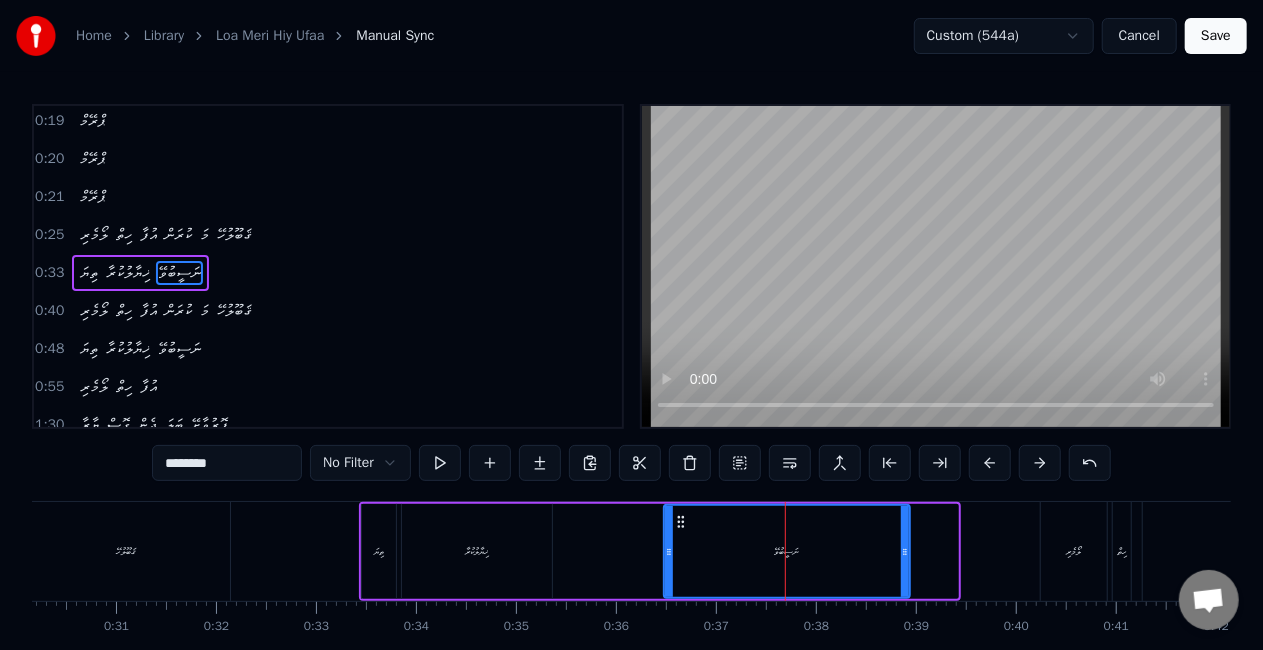 drag, startPoint x: 952, startPoint y: 563, endPoint x: 904, endPoint y: 560, distance: 48.09366 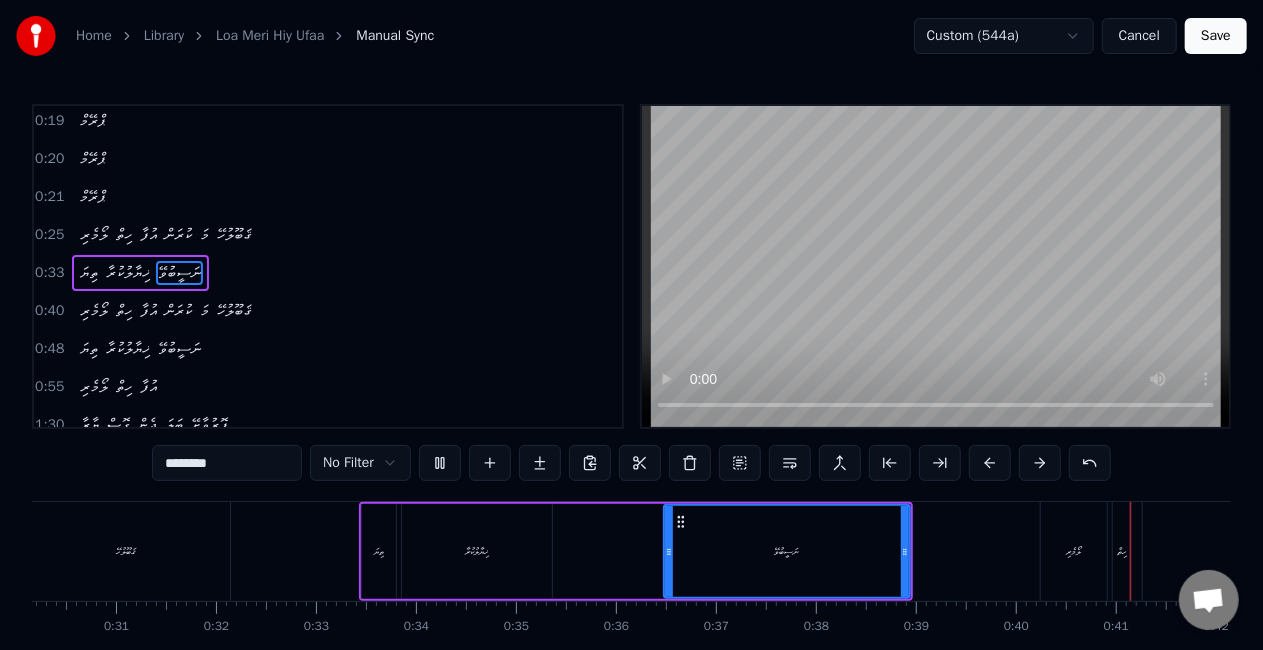 click on "ތިޔަ" at bounding box center [379, 551] 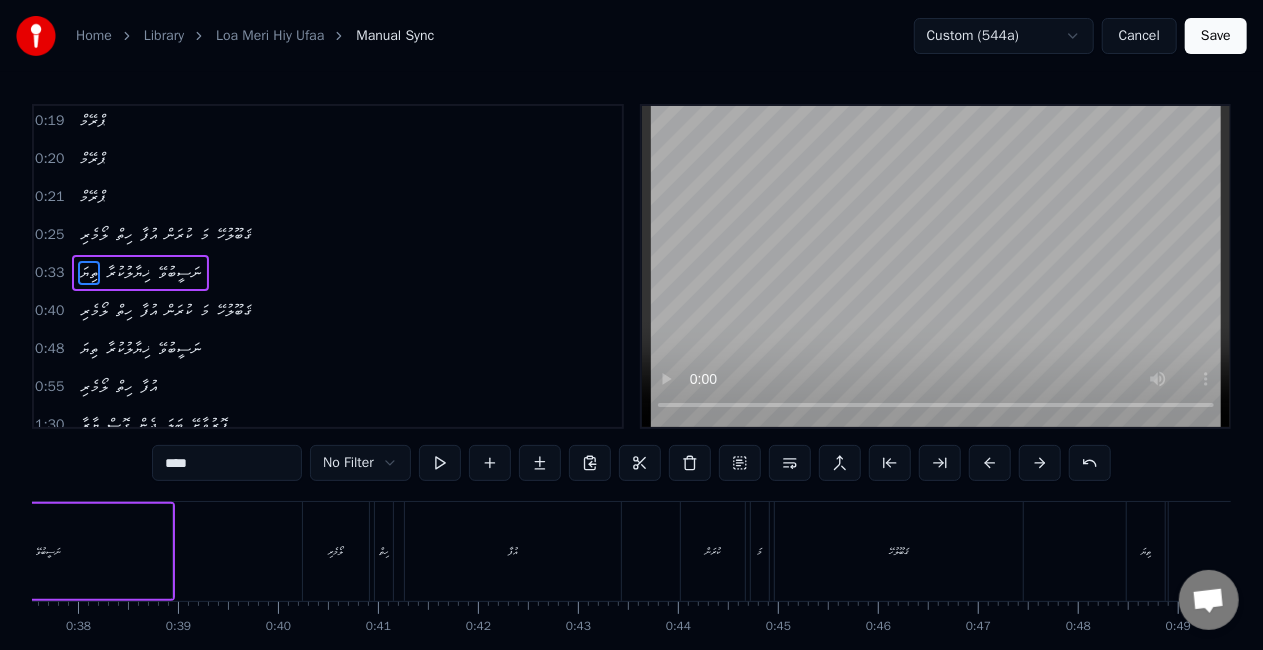 scroll, scrollTop: 0, scrollLeft: 4019, axis: horizontal 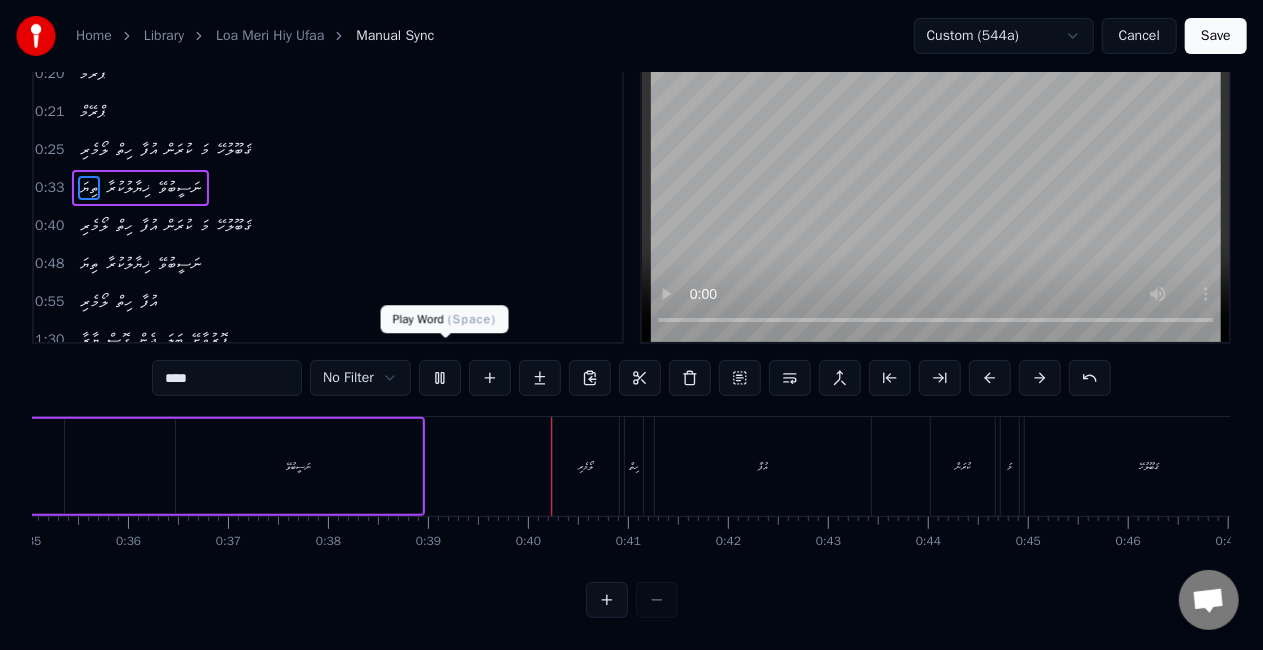 click at bounding box center (440, 378) 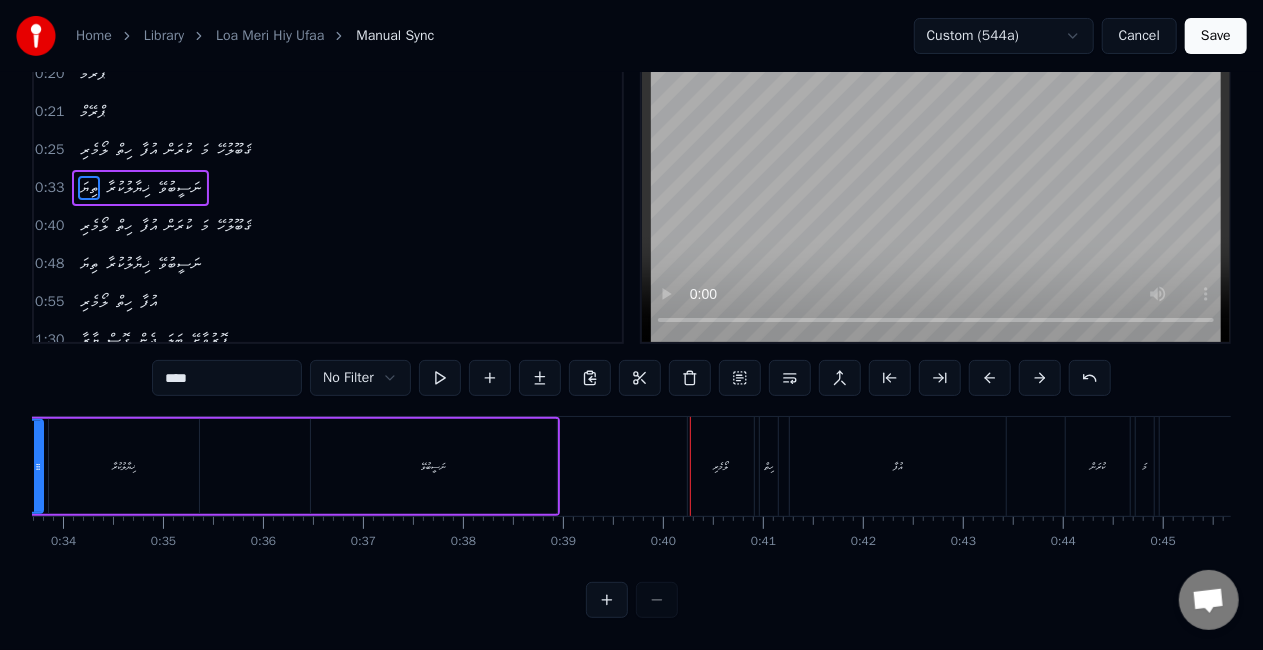 scroll, scrollTop: 0, scrollLeft: 3294, axis: horizontal 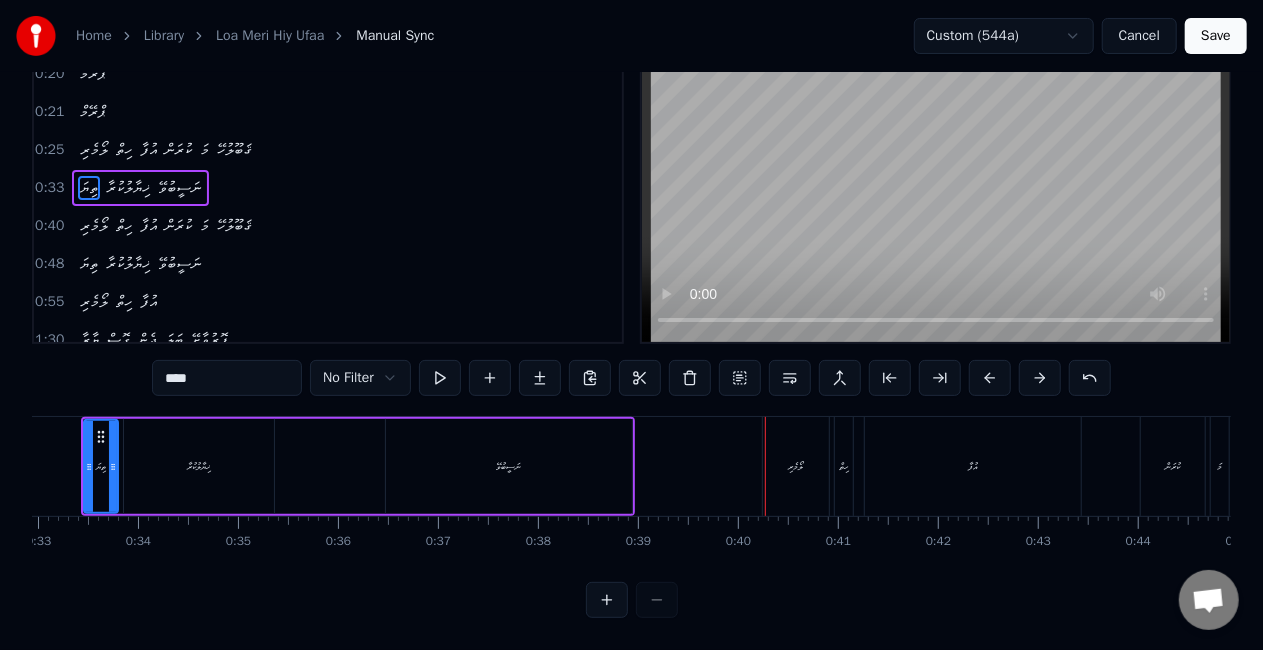 click on "ތިޔަ ޚިޔާލުކުރާ ނަސީބުވޭ" at bounding box center [358, 466] 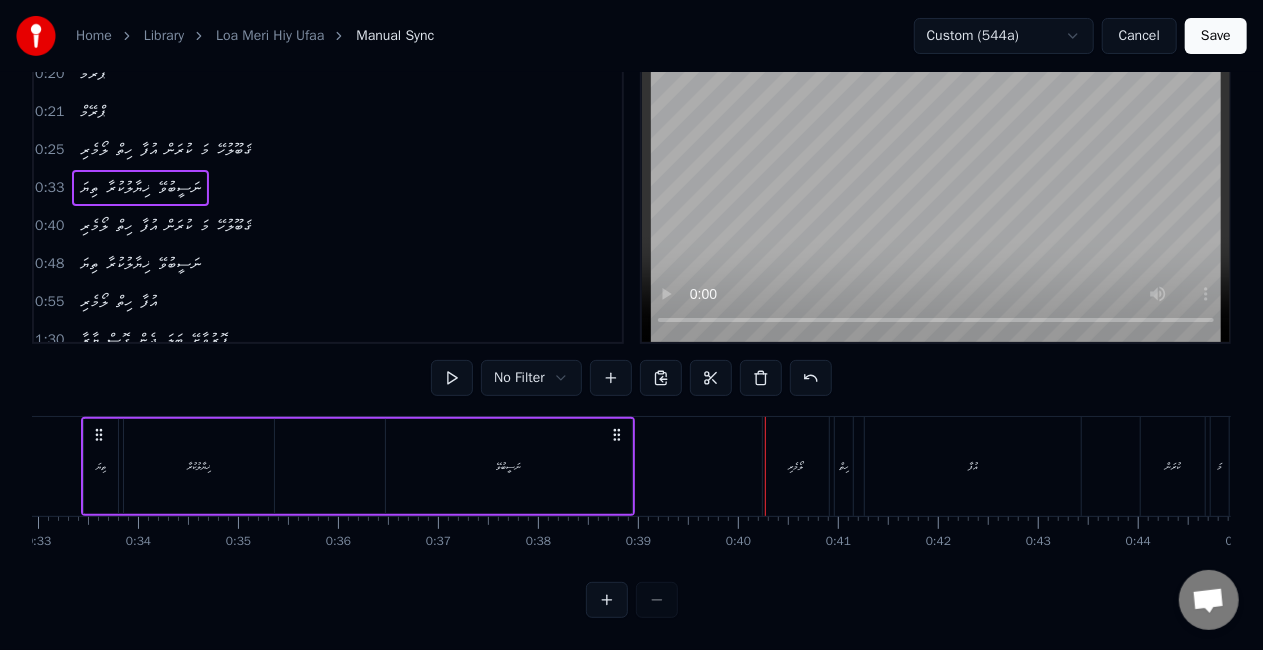 click on "ތިޔަ ޚިޔާލުކުރާ ނަސީބުވޭ" at bounding box center (358, 466) 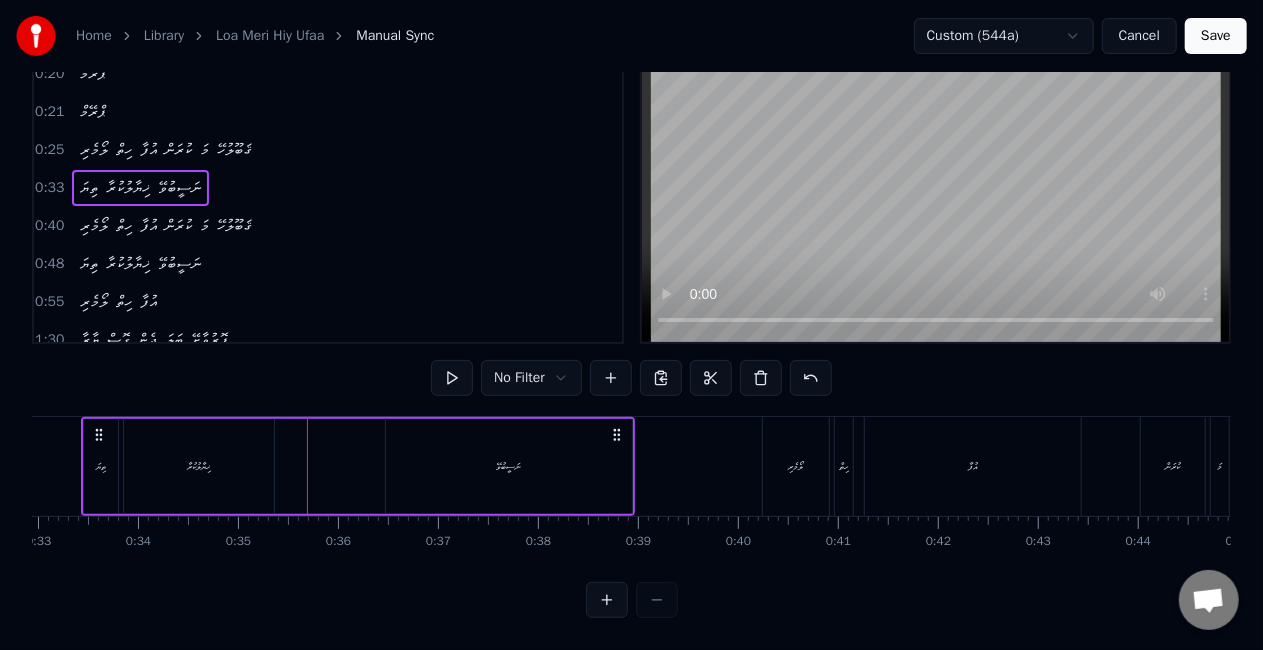 click on "ތިޔަ ޚިޔާލުކުރާ ނަސީބުވޭ" at bounding box center (358, 466) 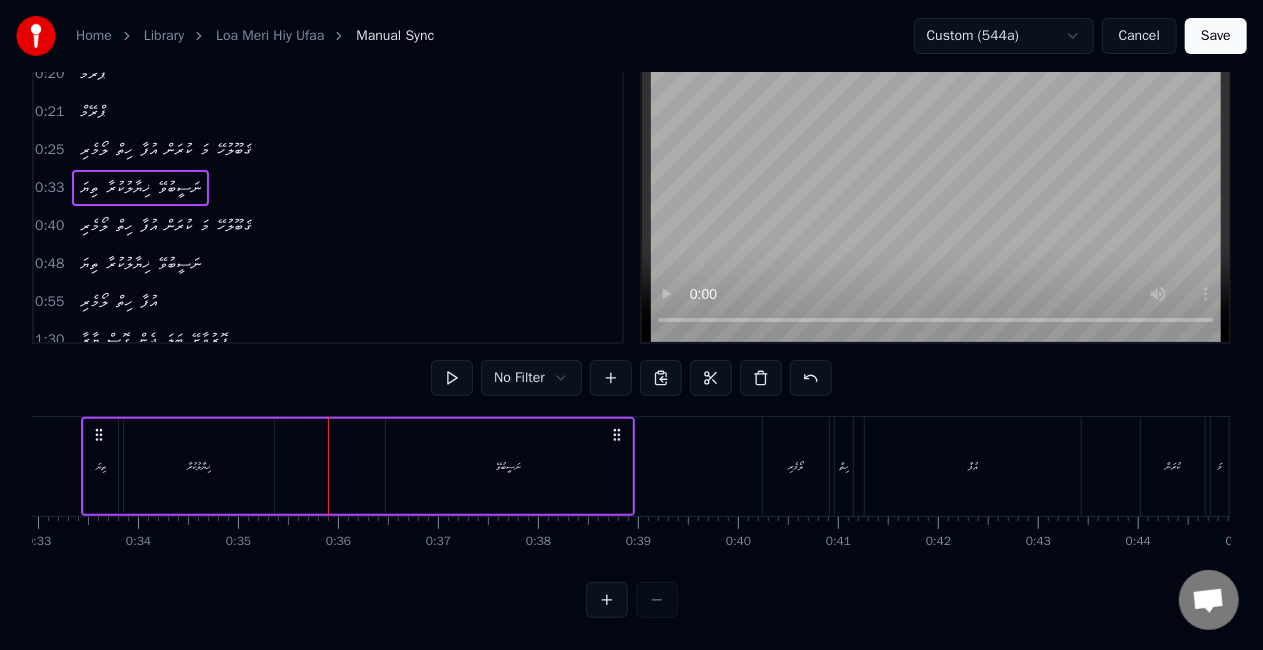 click on "ނަސީބުވޭ" at bounding box center [509, 466] 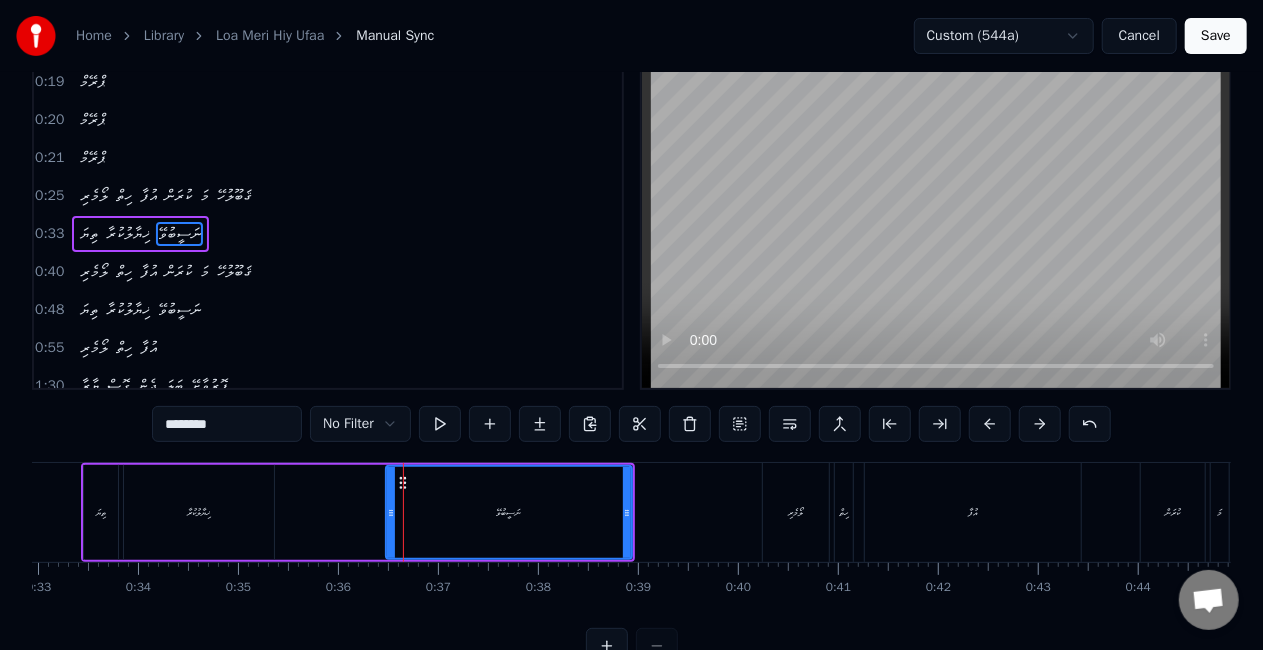 scroll, scrollTop: 0, scrollLeft: 0, axis: both 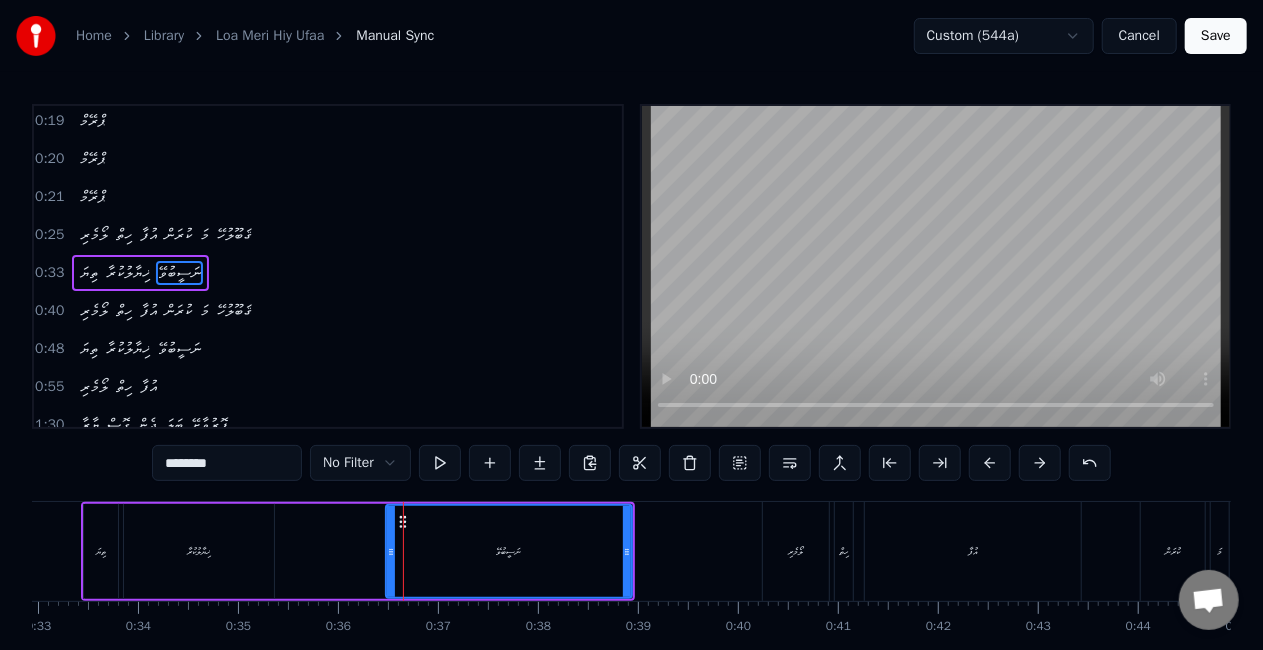 click on "ތިޔަ ޚިޔާލުކުރާ ނަސީބުވޭ" at bounding box center (358, 551) 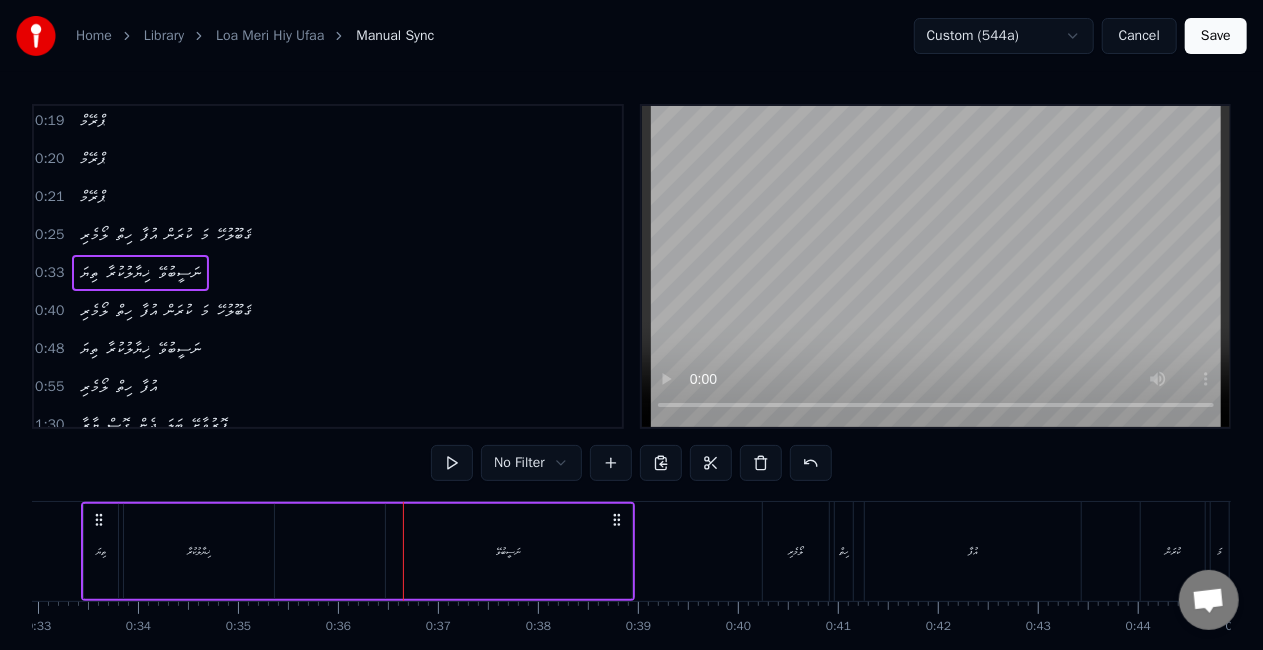 click on "ތިޔަ ޚިޔާލުކުރާ ނަސީބުވޭ" at bounding box center [358, 551] 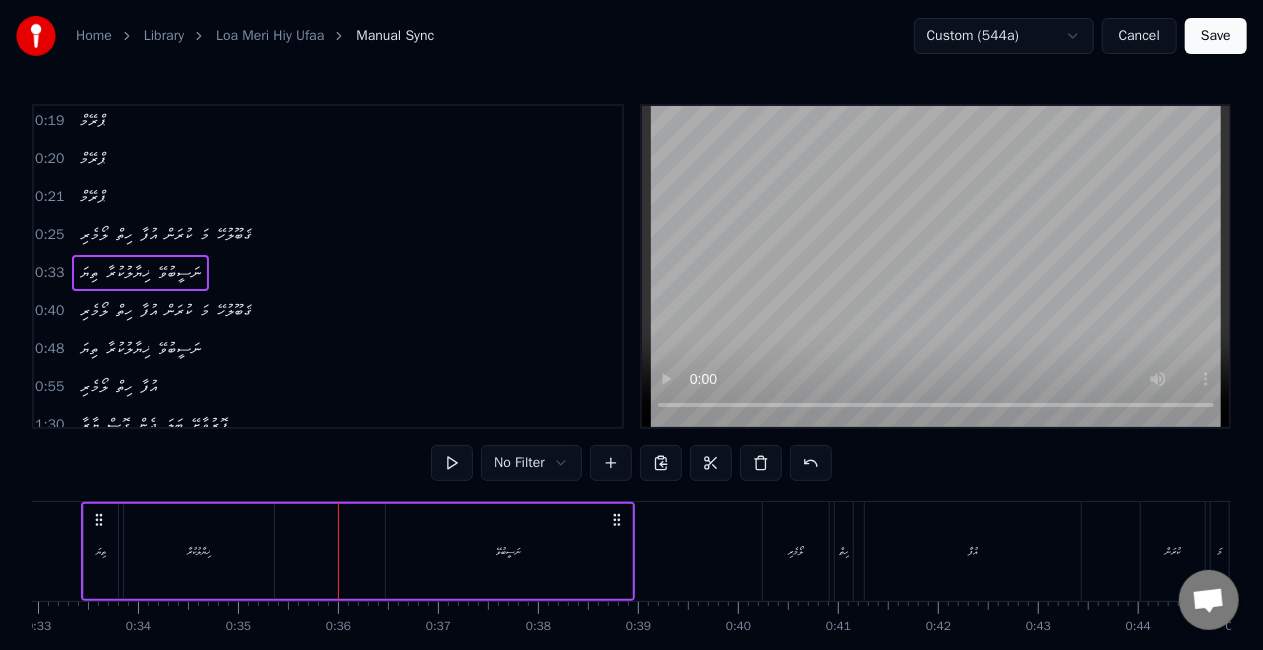 click on "ޚިޔާލުކުރާ" at bounding box center [199, 551] 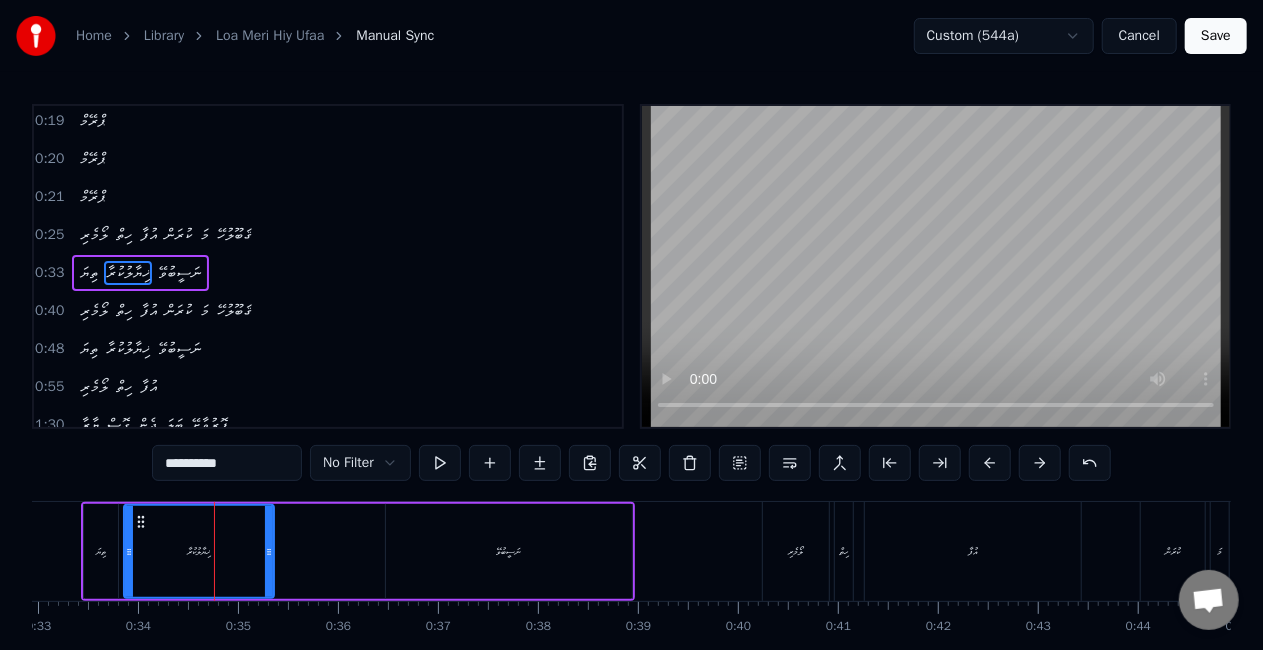 click on "ތިޔަ ޚިޔާލުކުރާ ނަސީބުވޭ" at bounding box center [358, 551] 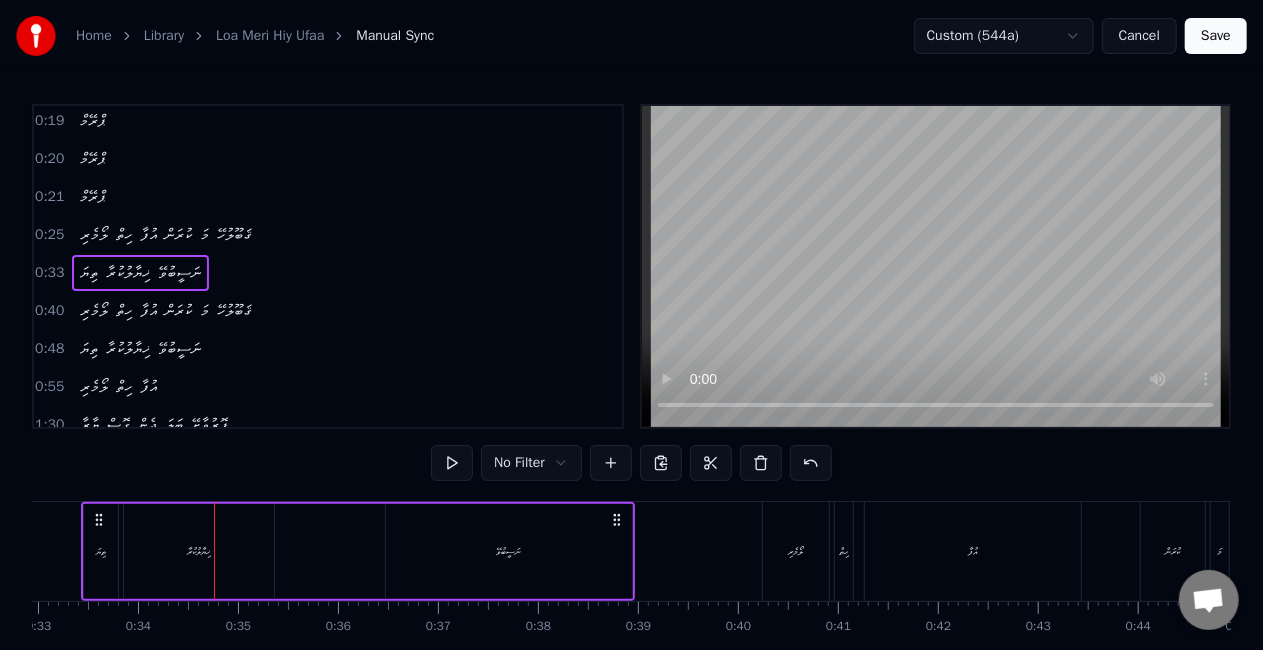 click on "ތިޔަ ޚިޔާލުކުރާ ނަސީބުވޭ" at bounding box center (358, 551) 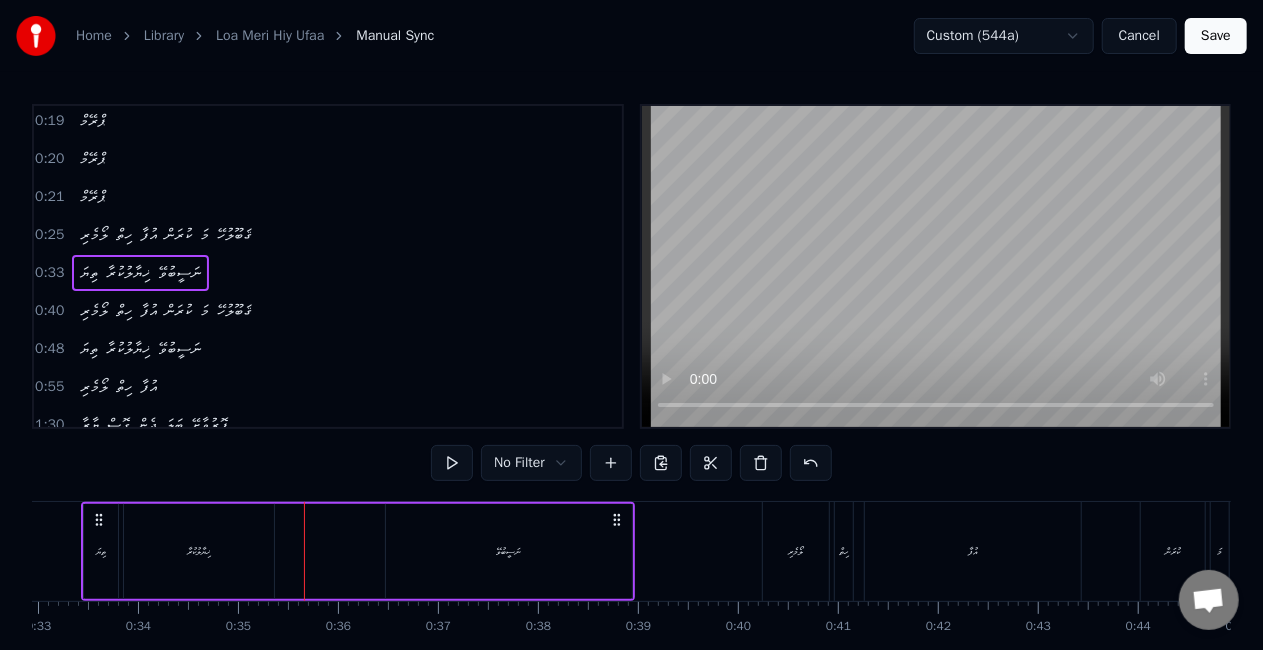 click on "ތިޔަ ޚިޔާލުކުރާ ނަސީބުވޭ" at bounding box center [358, 551] 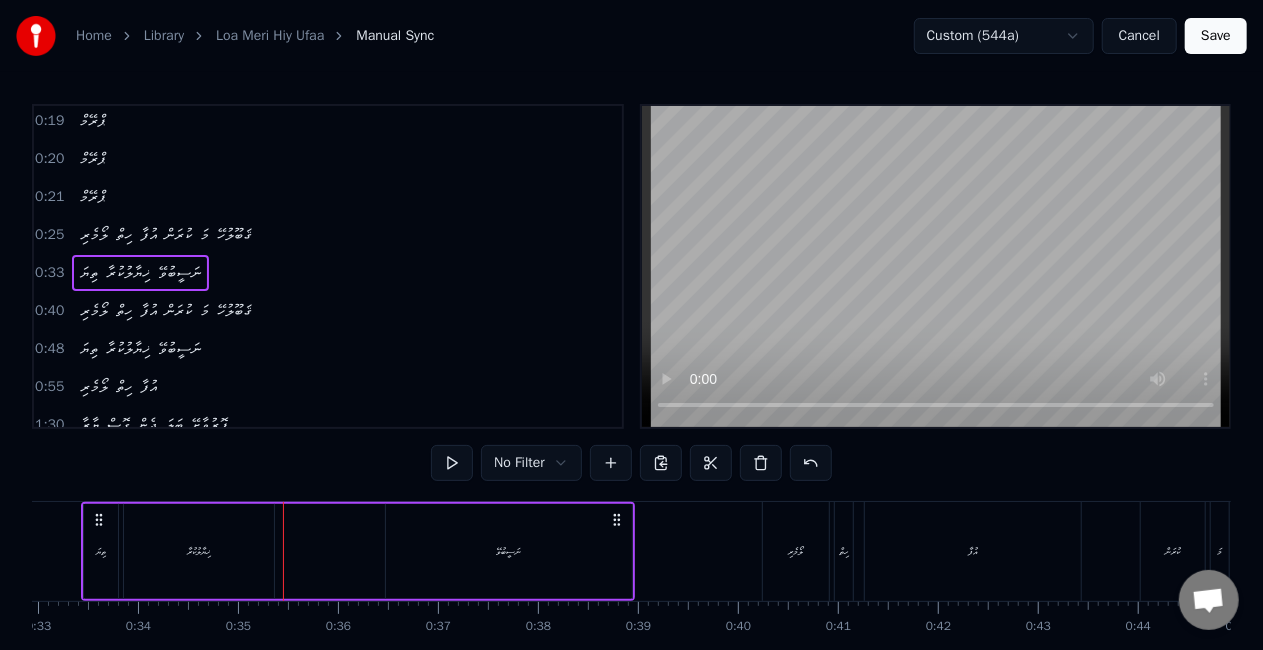 click on "ތިޔަ ޚިޔާލުކުރާ ނަސީބުވޭ" at bounding box center (358, 551) 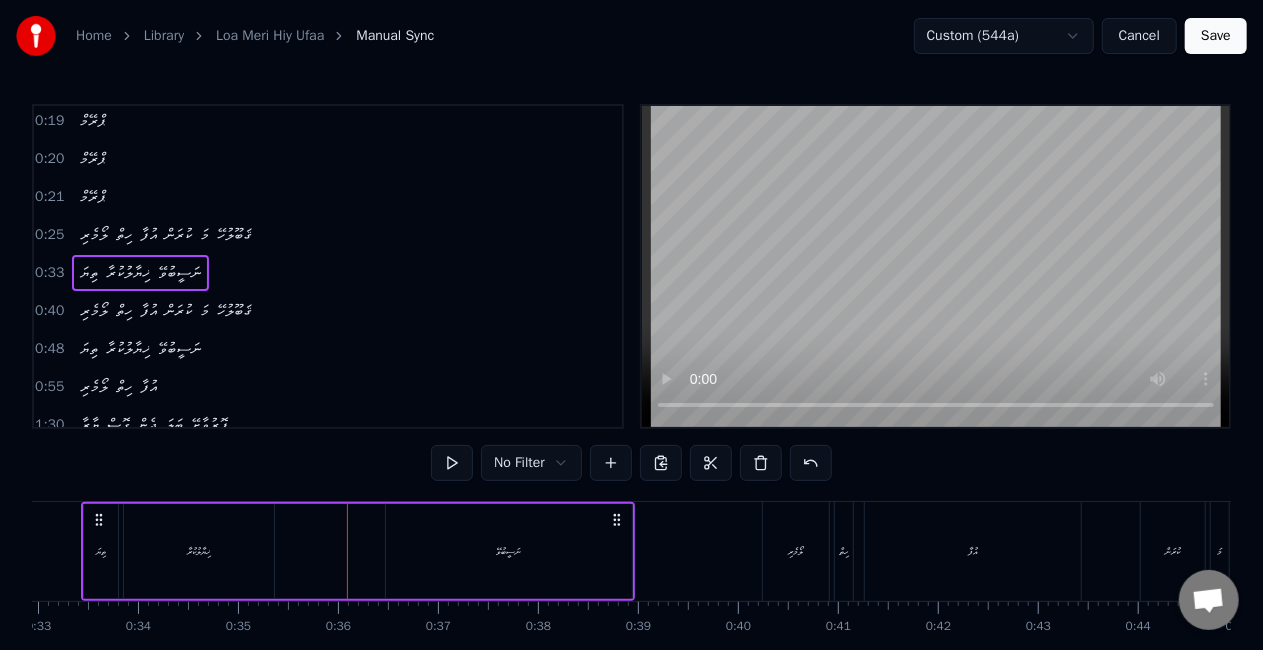 click on "ތިޔަ ޚިޔާލުކުރާ ނަސީބުވޭ" at bounding box center [358, 551] 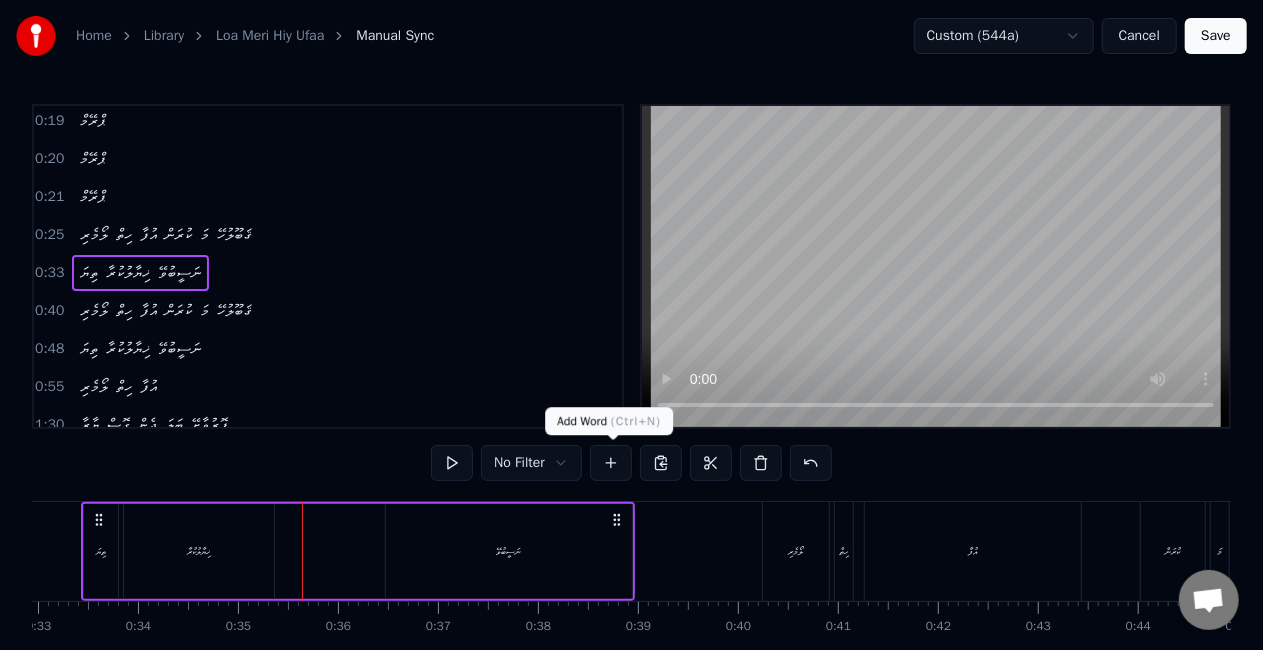 click at bounding box center (611, 463) 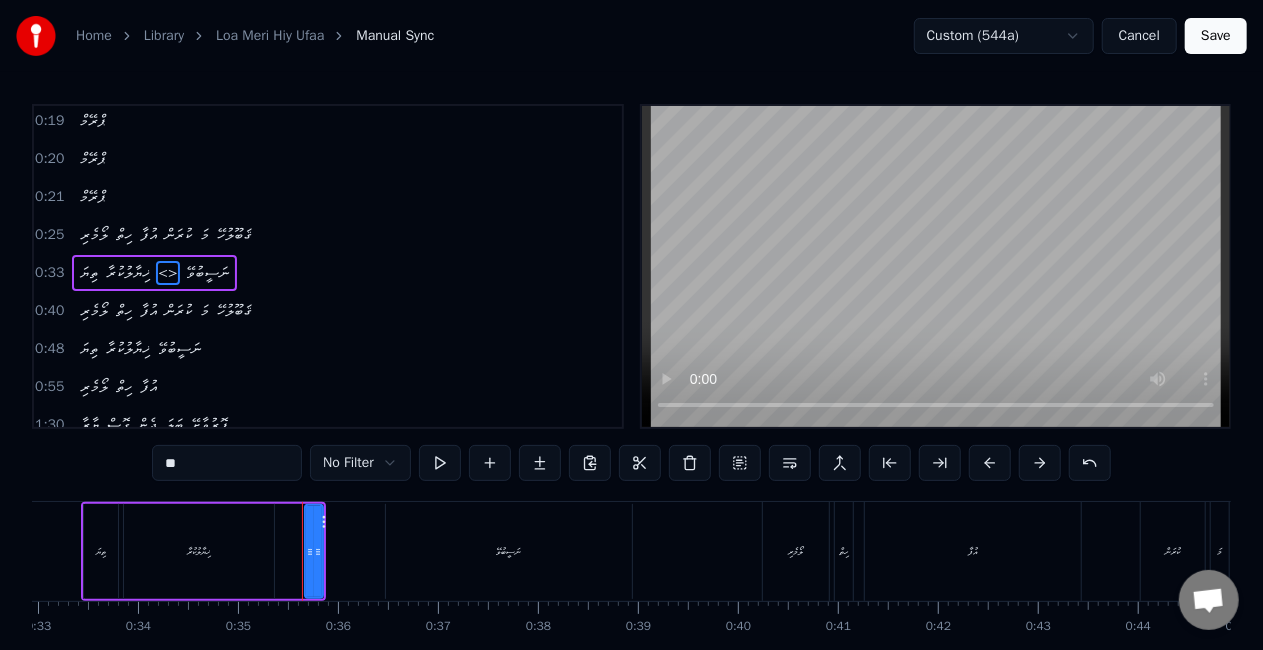 drag, startPoint x: 226, startPoint y: 461, endPoint x: 146, endPoint y: 462, distance: 80.00625 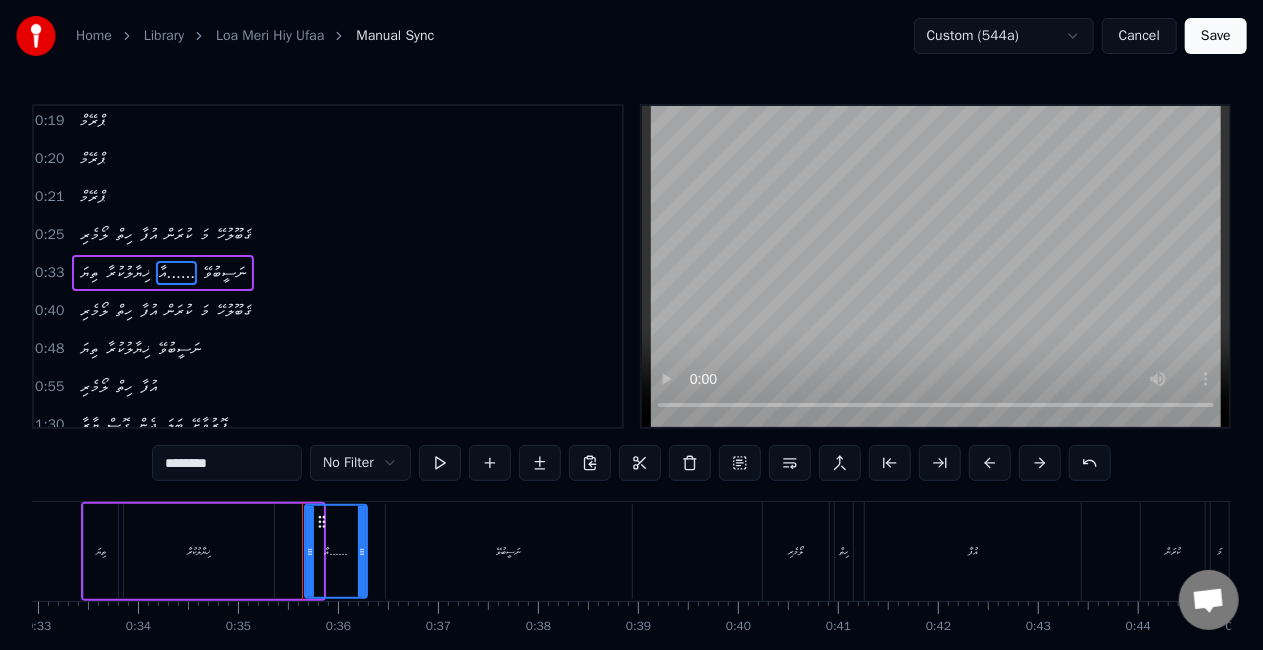 drag, startPoint x: 320, startPoint y: 558, endPoint x: 366, endPoint y: 557, distance: 46.010868 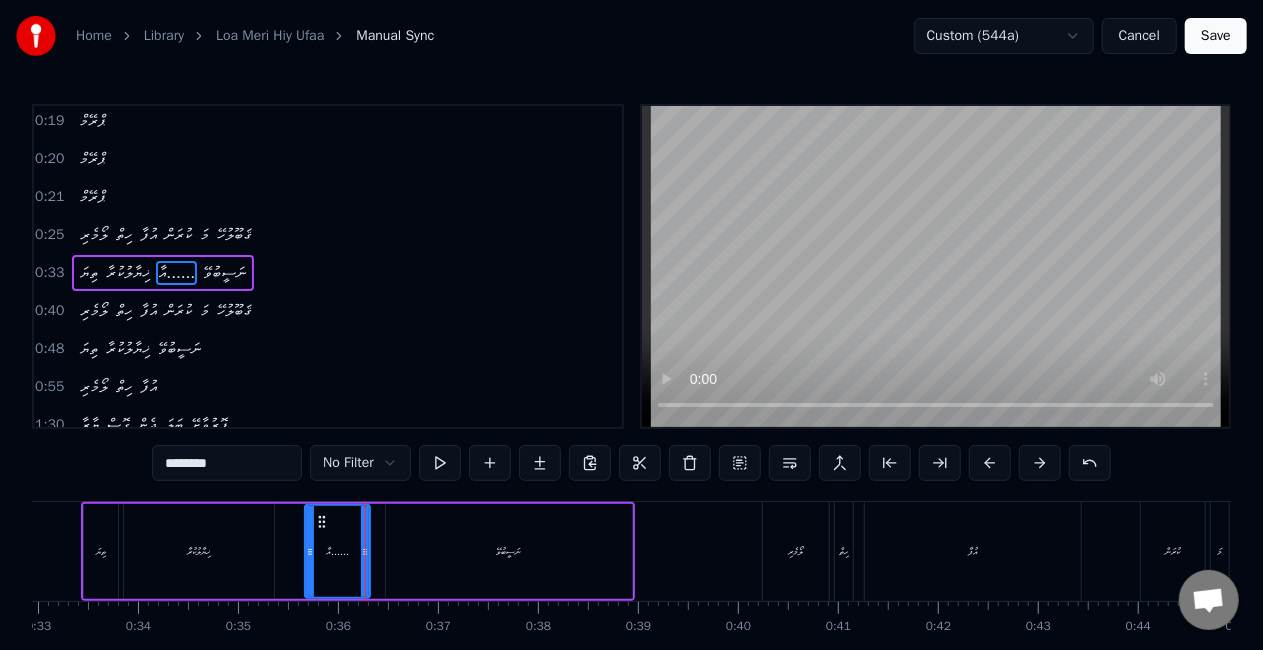 click on "ތިޔަ" at bounding box center (101, 551) 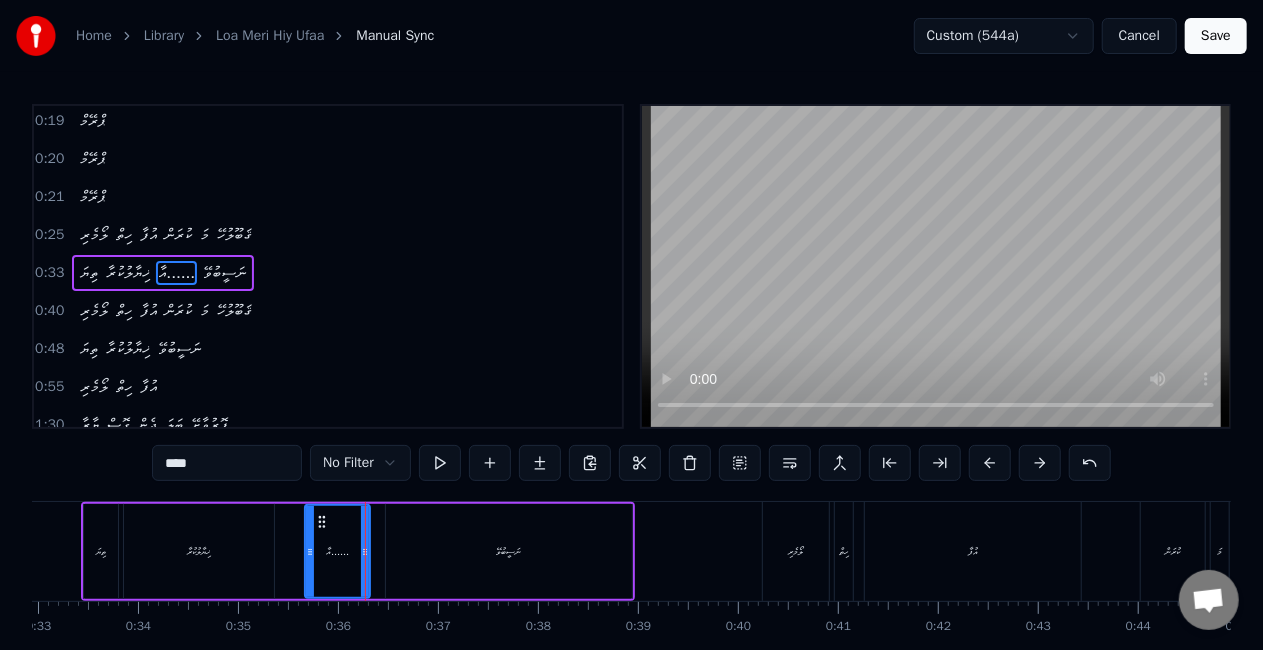 scroll, scrollTop: 0, scrollLeft: 3259, axis: horizontal 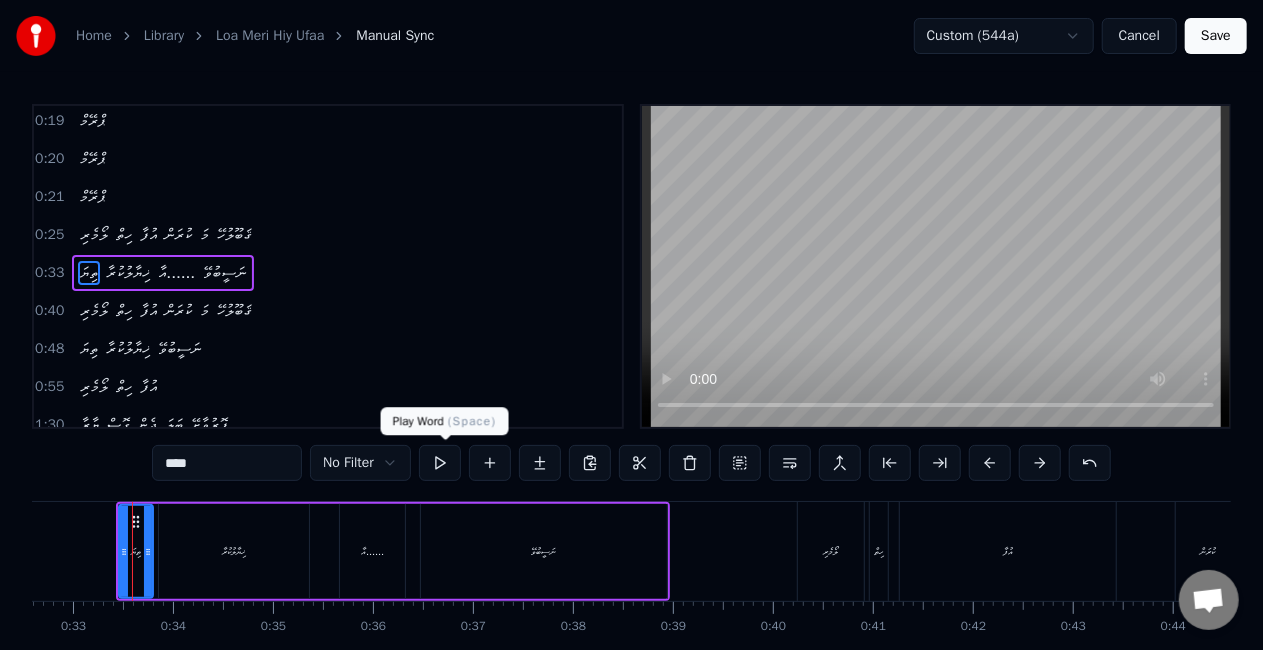 click at bounding box center [440, 463] 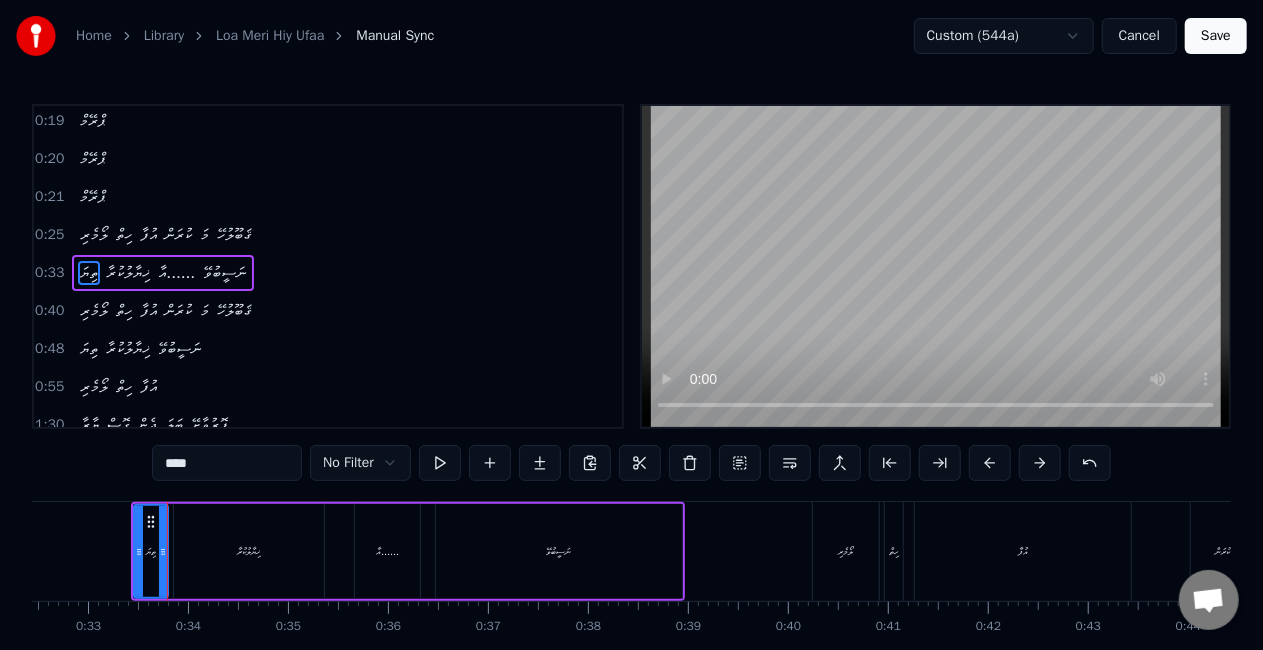 click at bounding box center [440, 463] 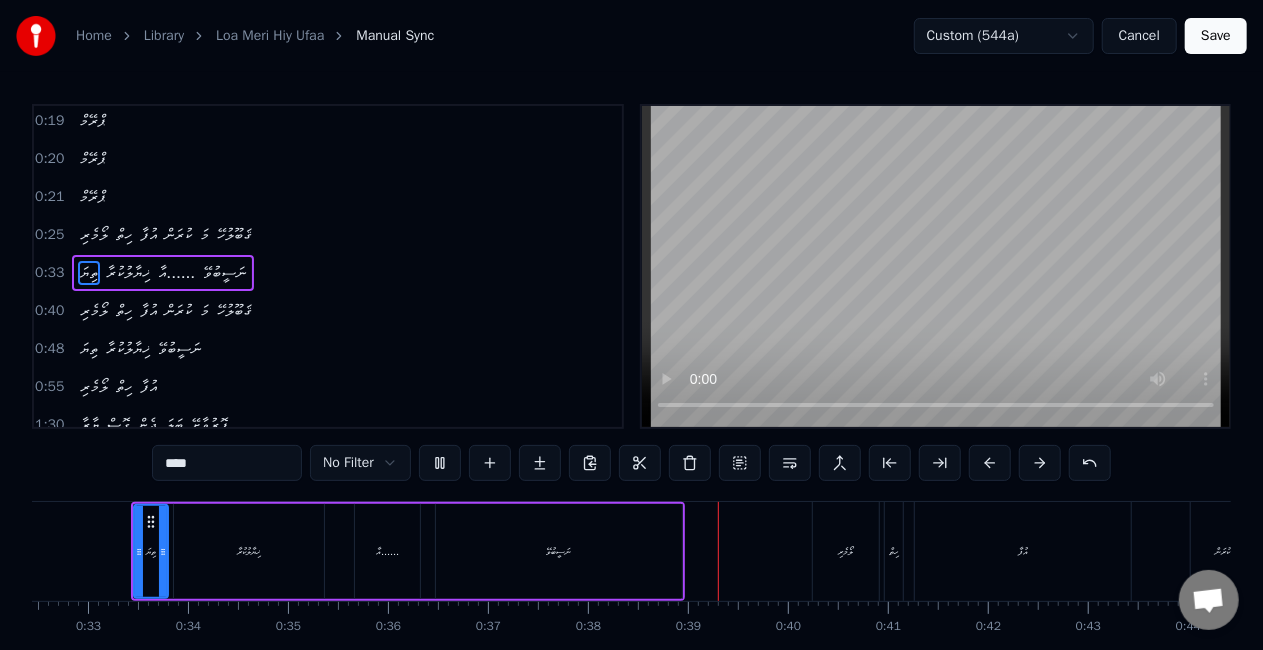 click on "ނަސީބުވޭ" at bounding box center [559, 551] 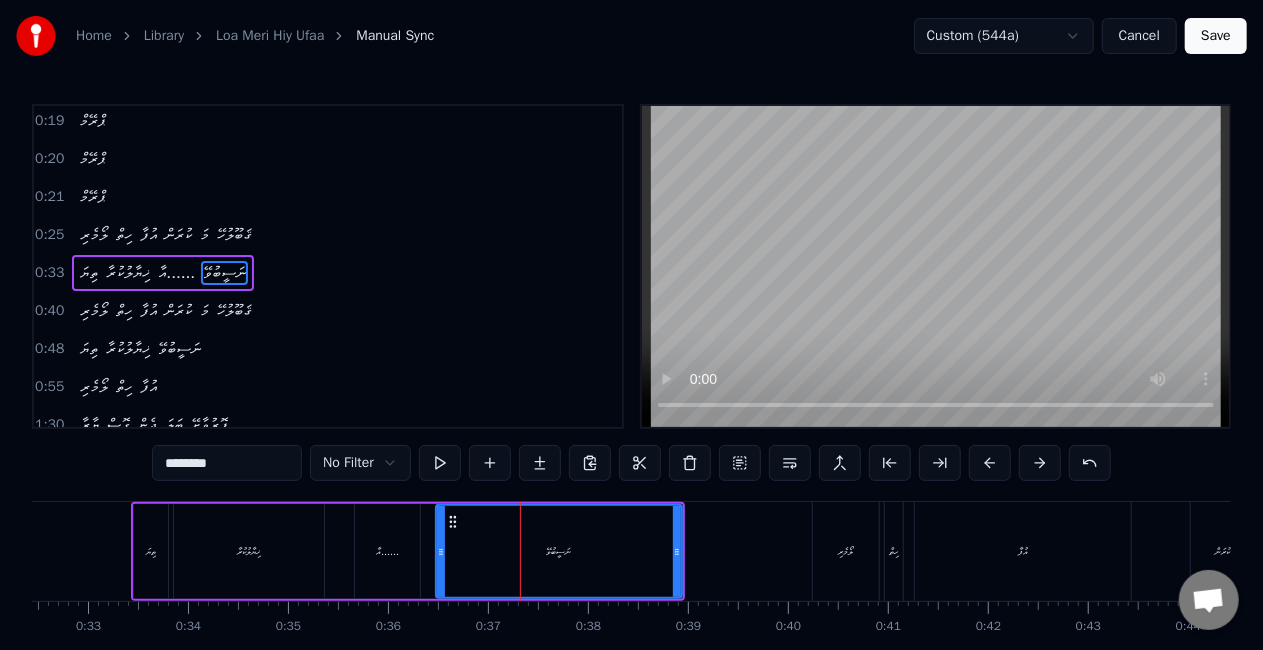 click on "ނަސީބުވޭ" at bounding box center (559, 551) 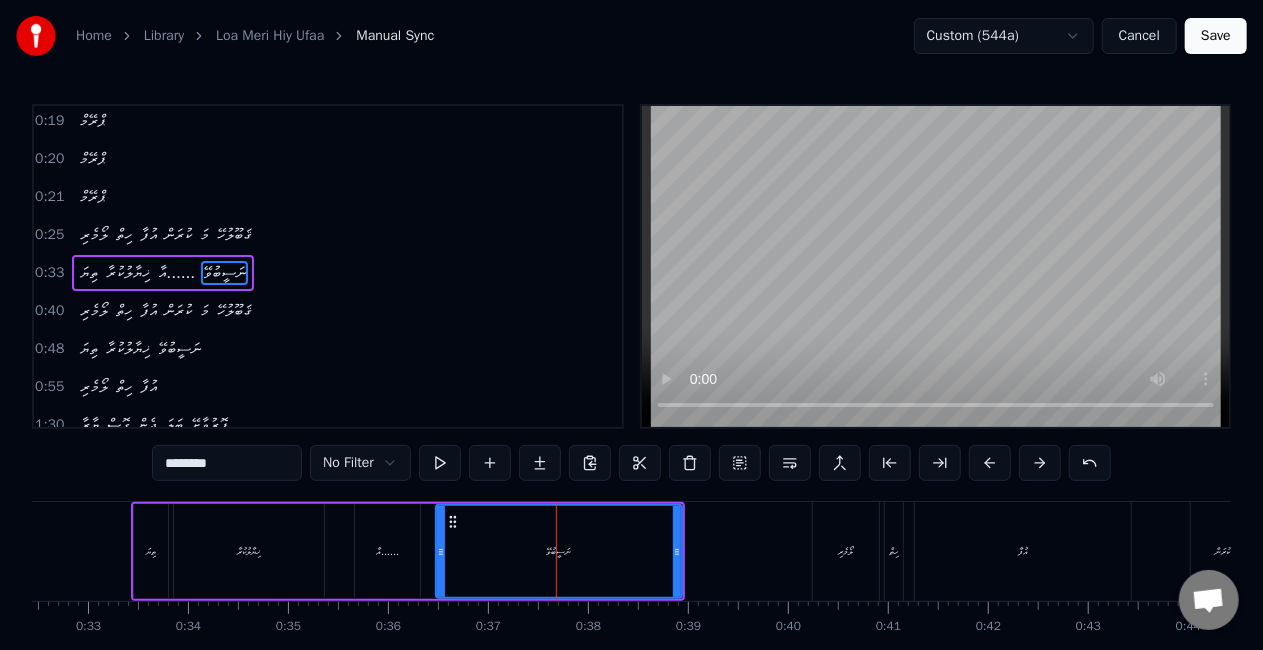 click on "ނަސީބުވޭ" at bounding box center [559, 551] 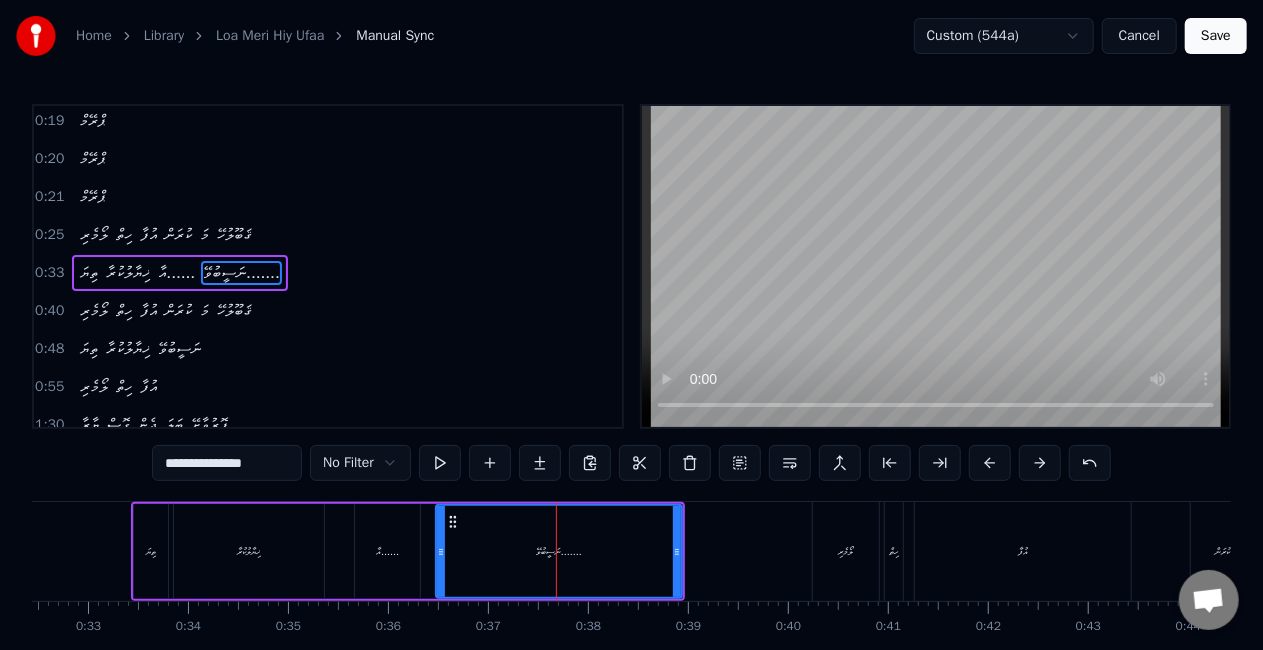 click on "ނަސީބުވޭ......." at bounding box center [559, 551] 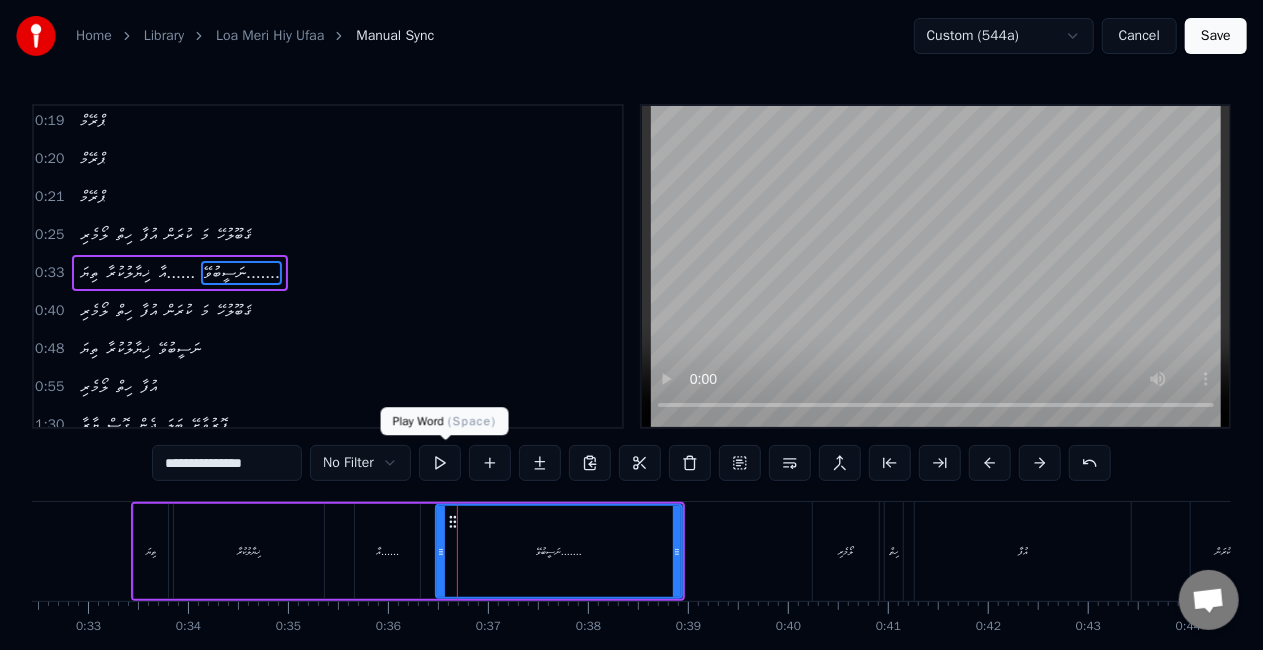 click at bounding box center (440, 463) 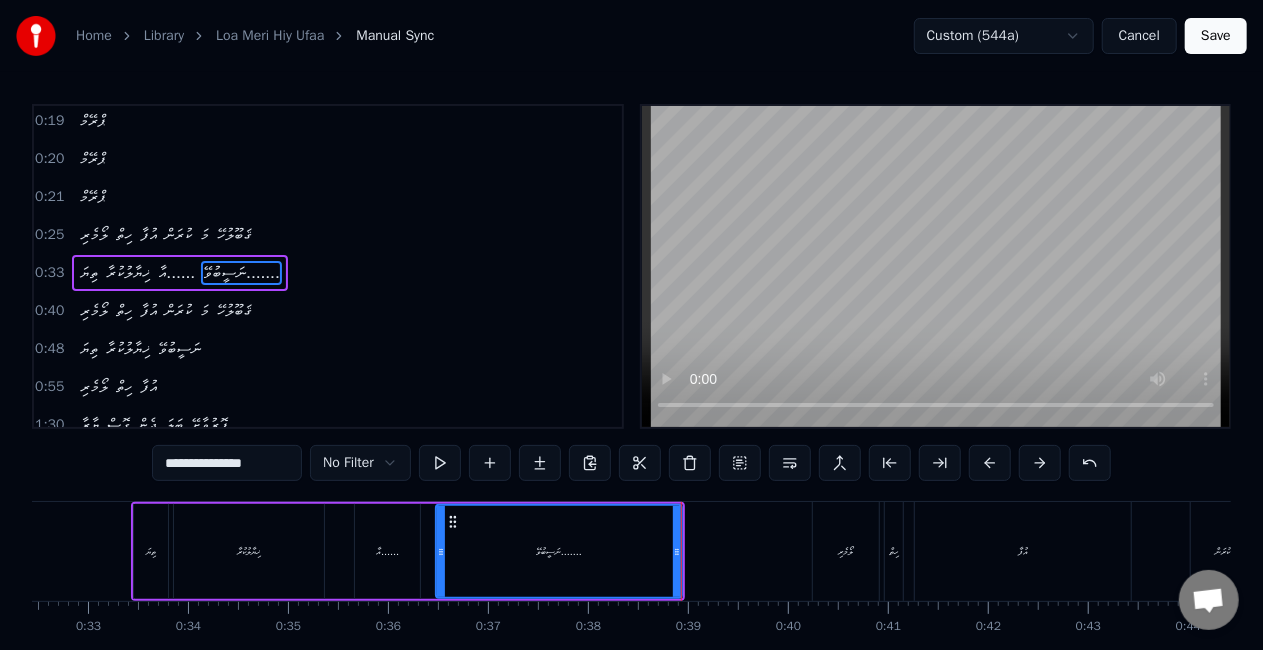 click on "0:15 ޕްރޭމް 0:15 ޕްރޭމް 0:17 ޕްރޭމް 0:17 ޕްރޭމް 0:18 ޕްރޭމް 0:19 ޕްރޭމް 0:20 ޕްރޭމް 0:21 ޕްރޭމް 0:25 ލޯމެރި ހިތް އުފާ ކުރަން މަ ޤަބޫލުހޭ 0:33 ތިޔަ ޚިޔާލުކުރާ އާ...... ނަސީބުވޭ....... 0:40 ލޯމެރި ހިތް އުފާ ކުރަން މަ ޤަބޫލުހޭ 0:48 ތިޔަ ޚިޔާލުކުރާ ނަސީބުވޭ 0:55 ލޯމެރި ހިތް އުފާ 1:30 ޔާރާ ގޮސް ދެން ބަލަ ފޮރުވާށޭ 1:37 މާފު ކުރީމެ ހިތާ ރުހިލާށޭ 1:45 އާދެ މިލޯބި އަބަދު ހޯދާށޭ 1:49 ޖާނު ފިދާވަމެ ދެންހެ ބުނާށޭ 1:52 ޔާރު އެދޭނަމަ އަތުގަ ހިފާށޭ 1:56 ތިހުރި ޙާލު ނިކަން ކިޔާބަލާށޭ 2:01 ފުރިގެން ފުރި ޖާން ފުރި ލޯބި ކުރީ ޔާރުނޫން 2:09 ހިތުގަ ތިޔަނަން ފެވުމުން ކުރީ މަސްތު ނޫން 2:15 ޤަދަރު ކުރިވަރު ނުބުނެލީ ކީއްވެހޭ 2:24" at bounding box center [631, 403] 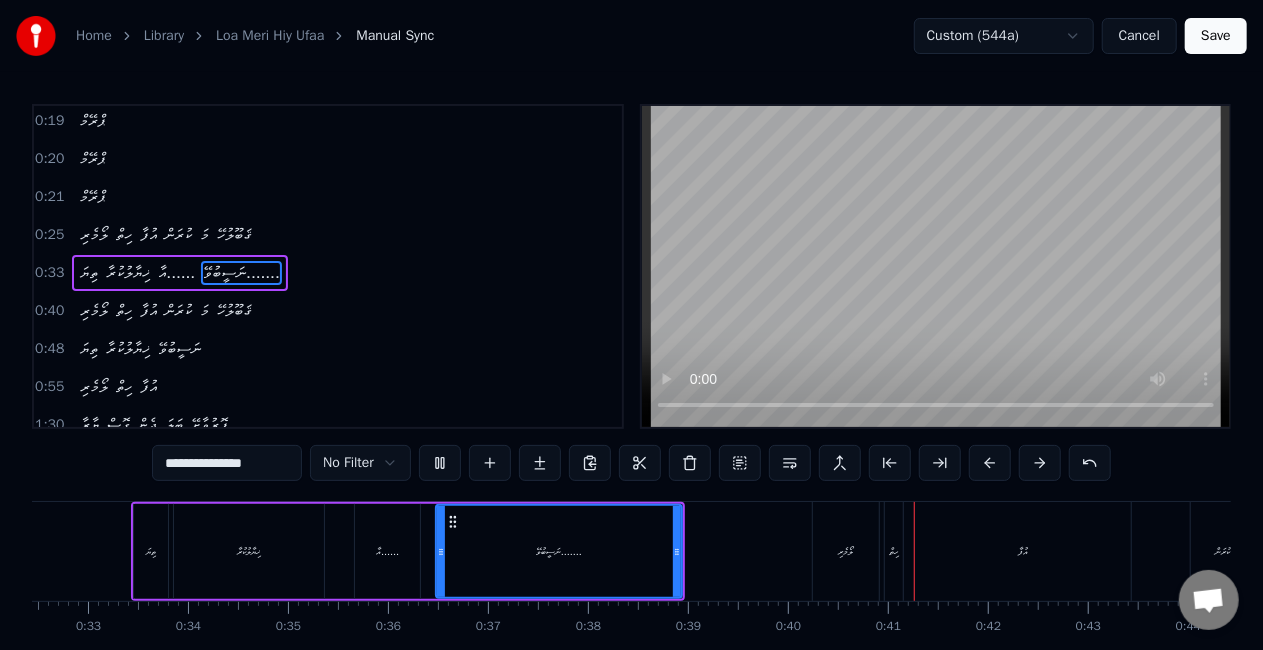 click on "ތިޔަ" at bounding box center (151, 551) 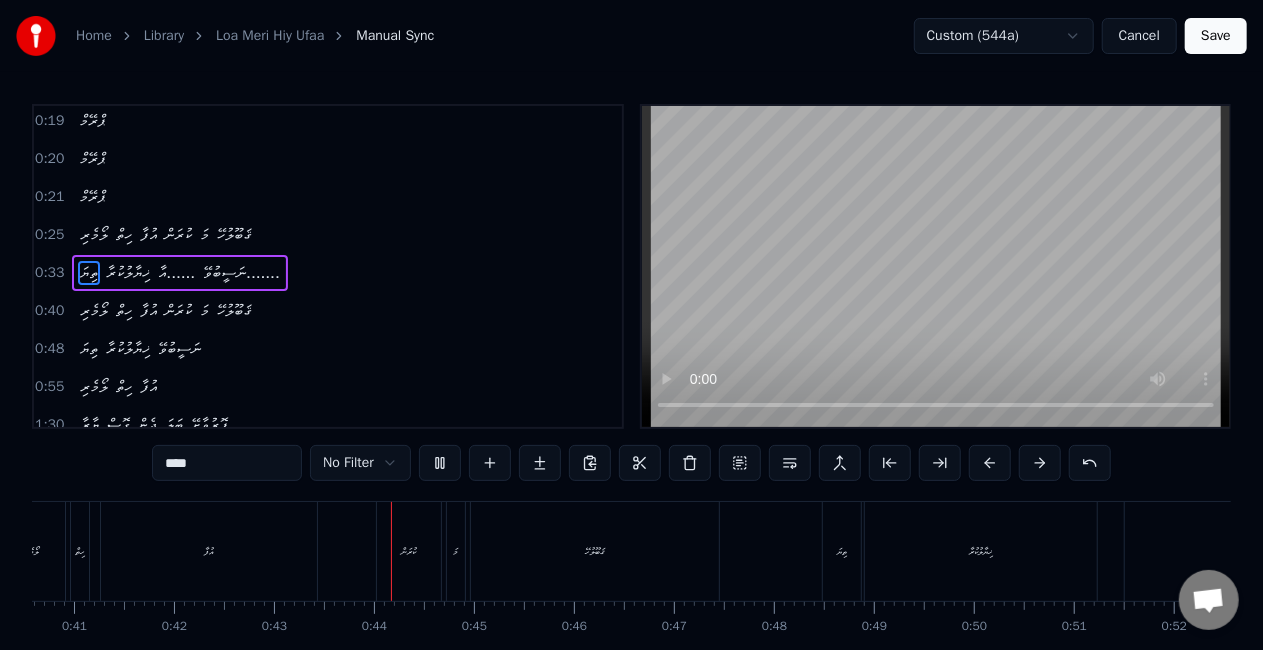 scroll, scrollTop: 0, scrollLeft: 4260, axis: horizontal 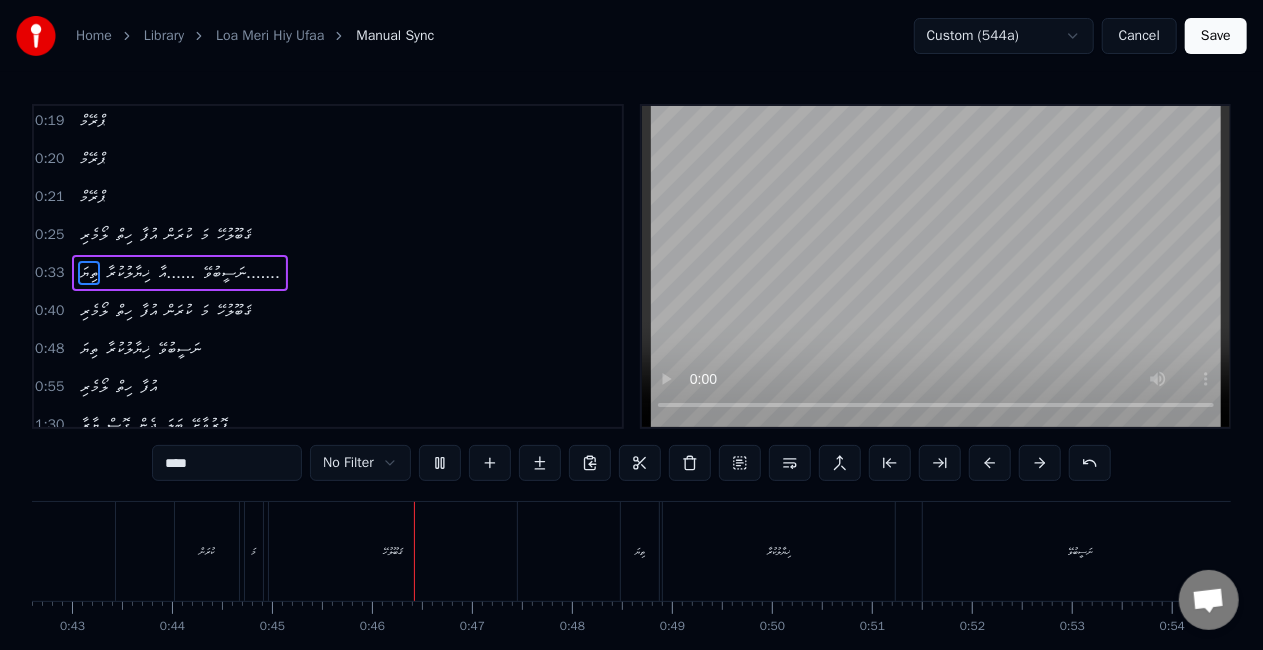 click on "ޤަބޫލުހޭ" at bounding box center [393, 551] 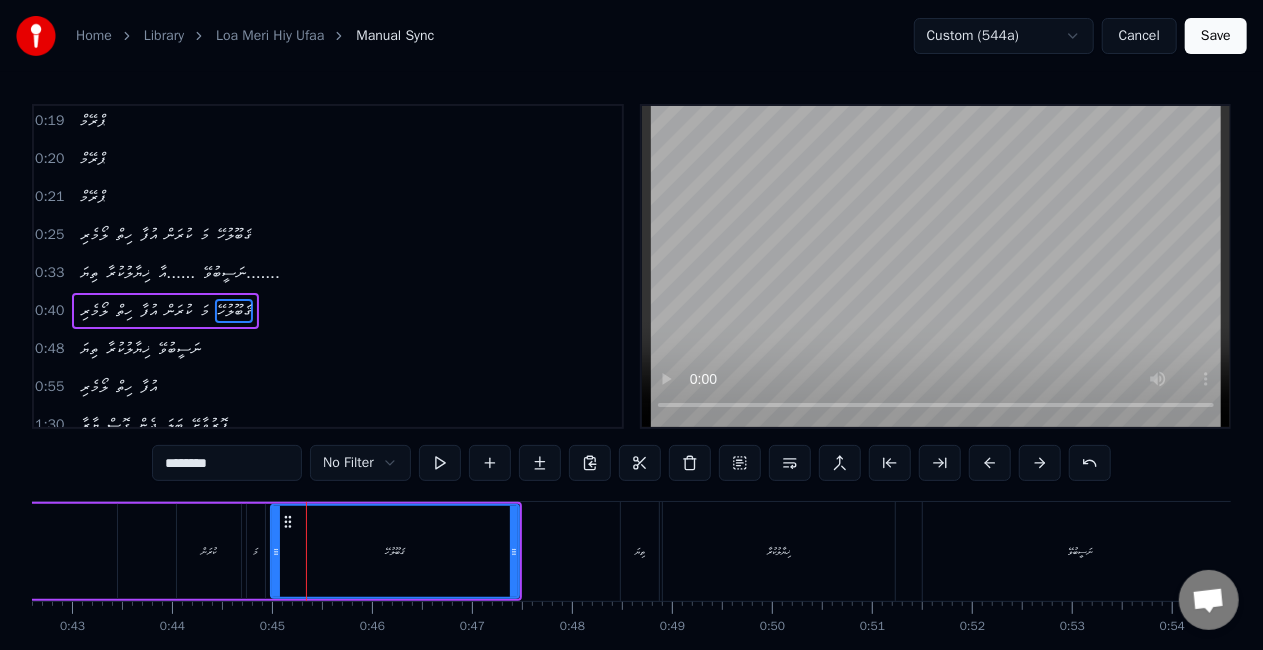 scroll, scrollTop: 231, scrollLeft: 0, axis: vertical 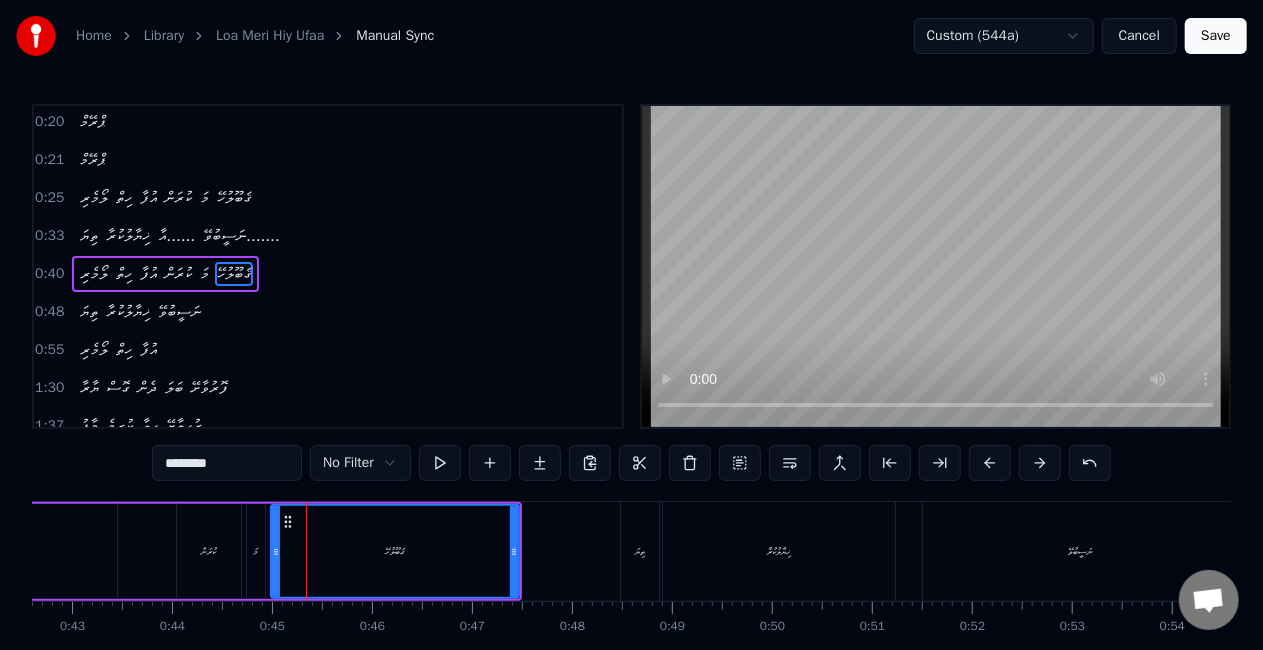 click on "********" at bounding box center [227, 463] 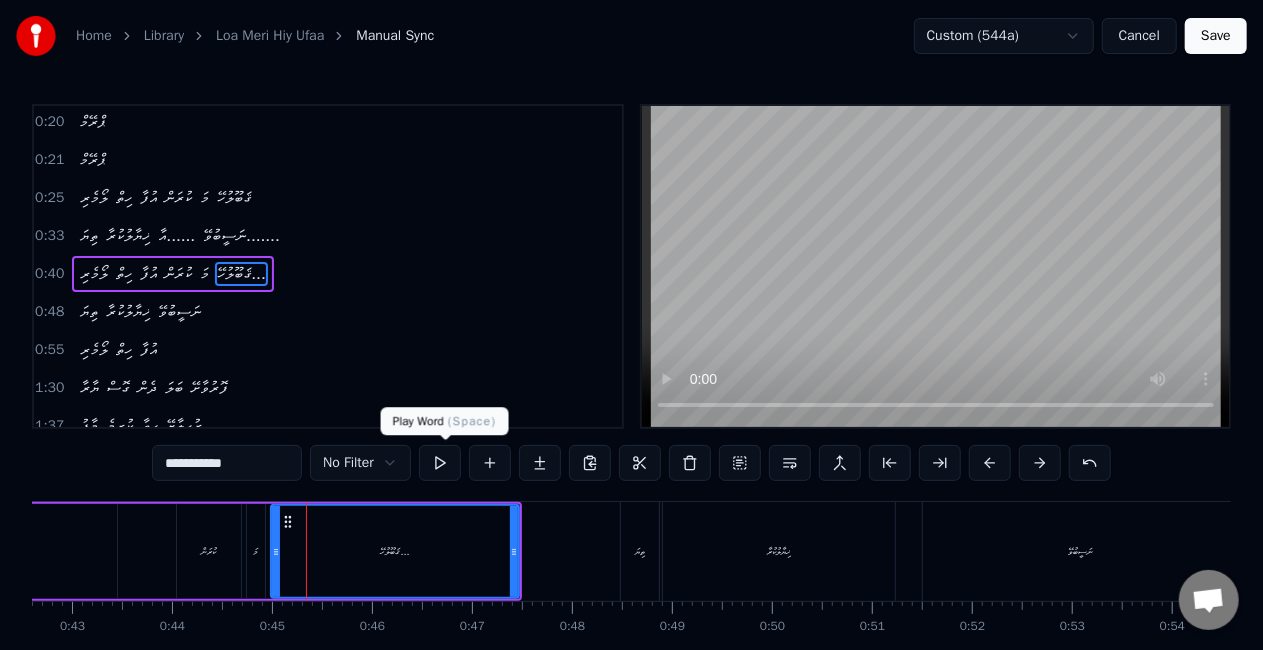 type on "**********" 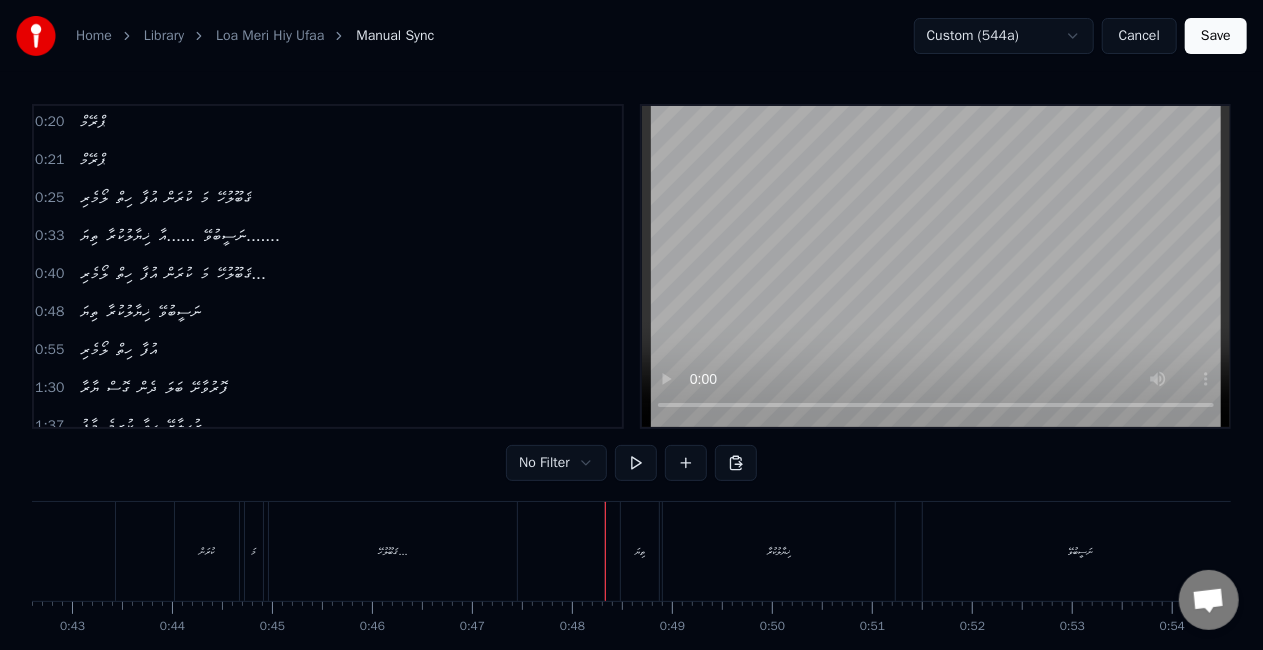 click on "ތިޔަ" at bounding box center (640, 551) 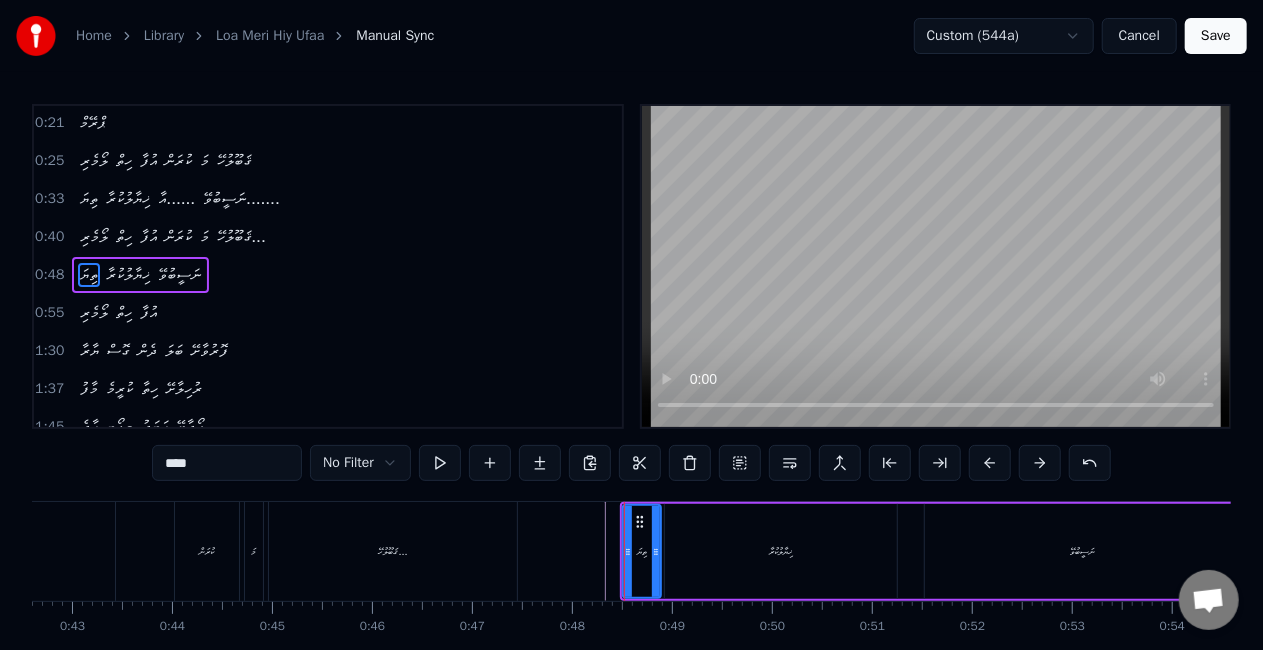 scroll, scrollTop: 268, scrollLeft: 0, axis: vertical 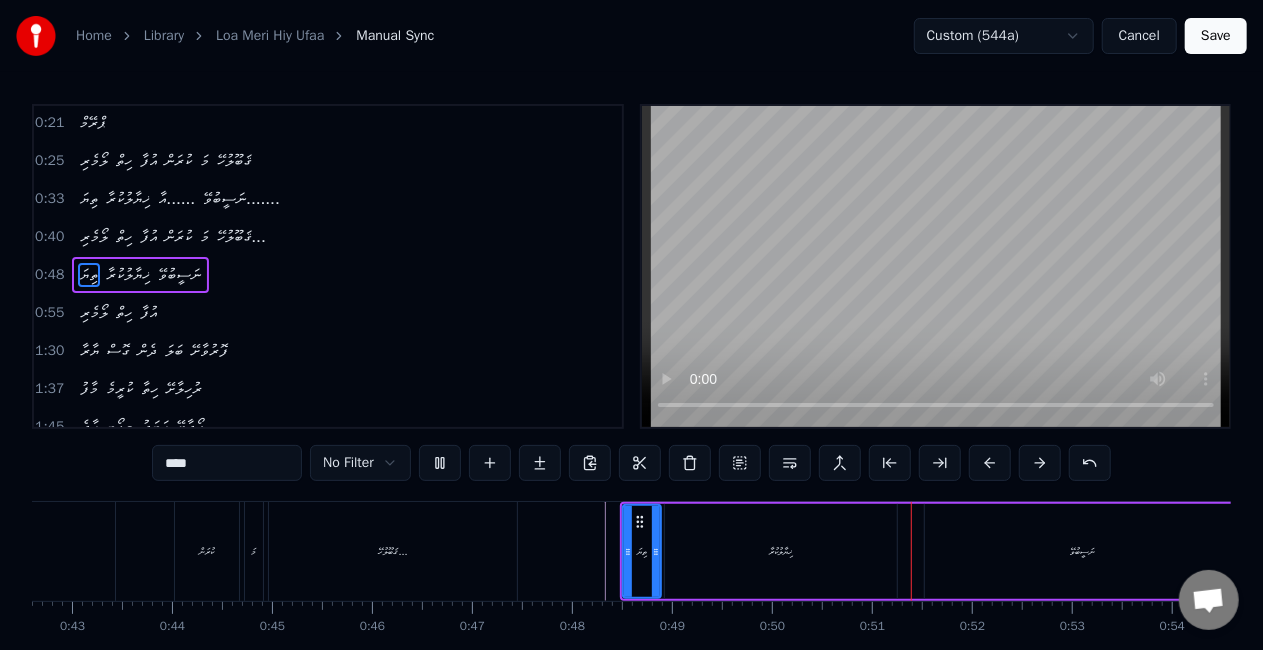 click on "ޚިޔާލުކުރާ" at bounding box center (781, 551) 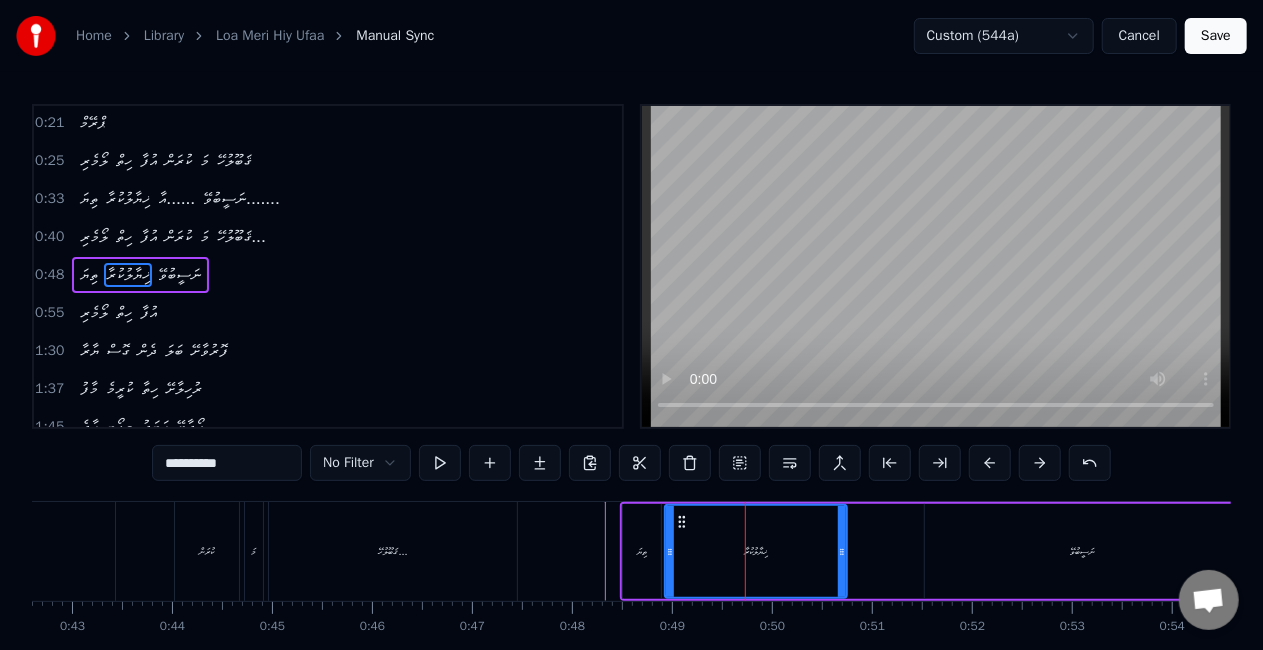 drag, startPoint x: 895, startPoint y: 563, endPoint x: 845, endPoint y: 562, distance: 50.01 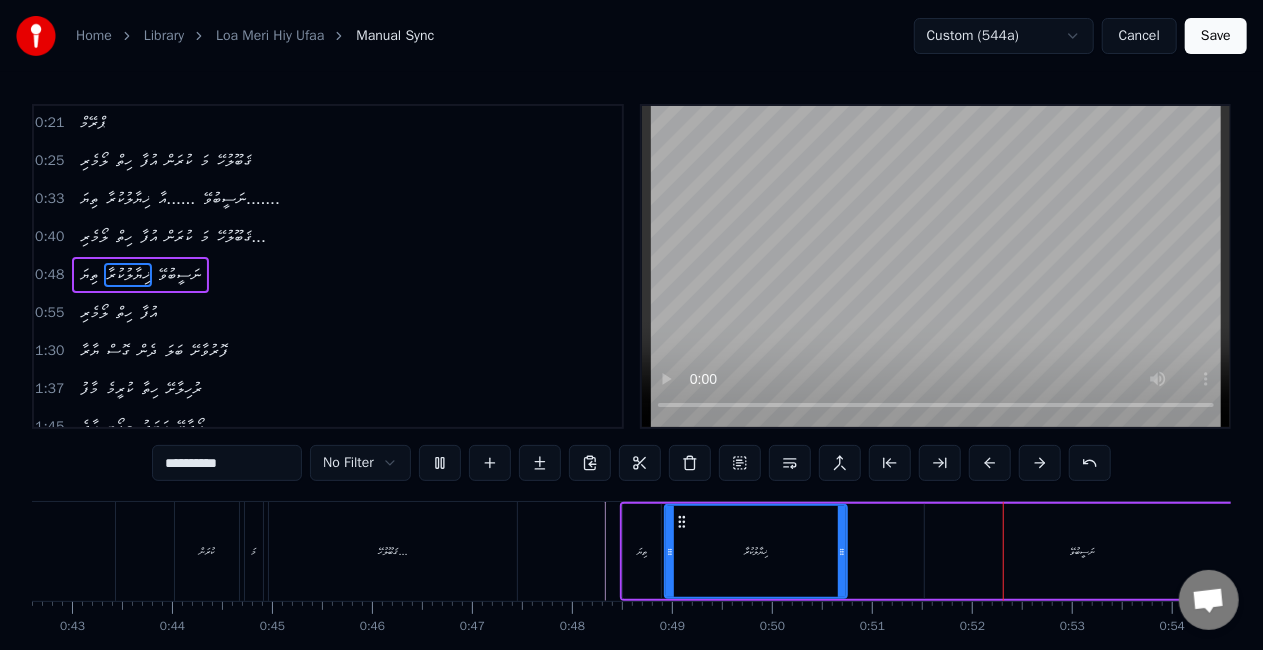 click on "ތިޔަ" at bounding box center (642, 551) 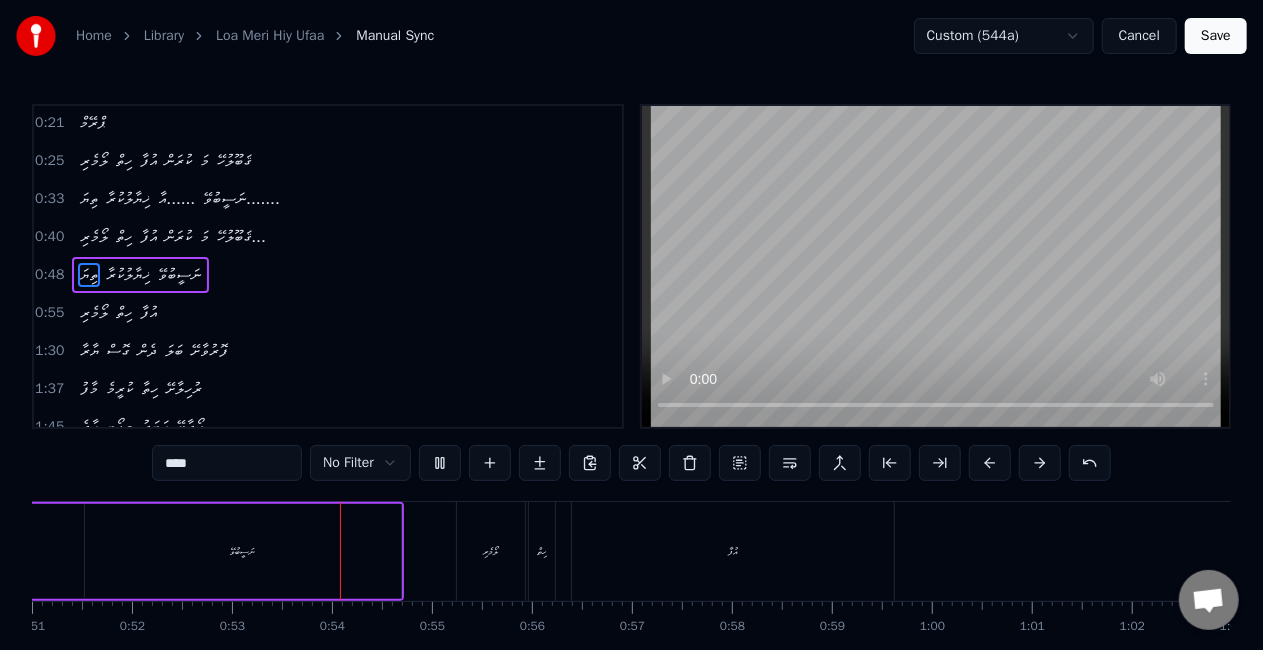 scroll, scrollTop: 0, scrollLeft: 5260, axis: horizontal 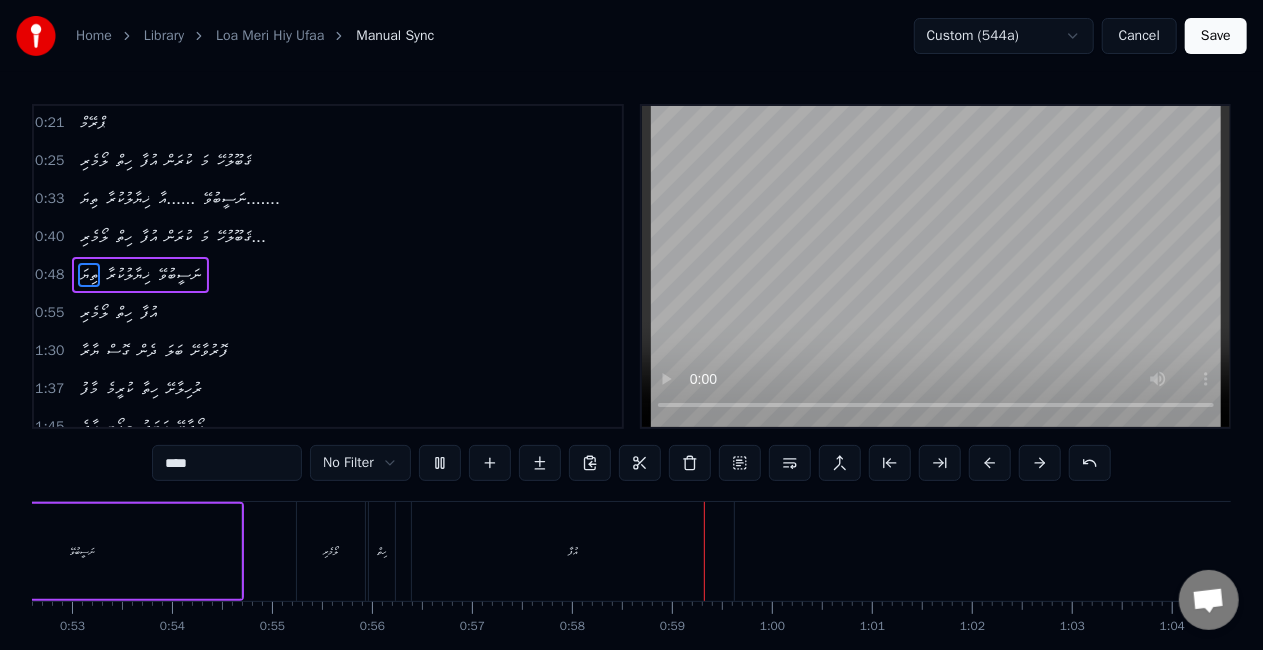 click on "އުފާ" at bounding box center [572, 551] 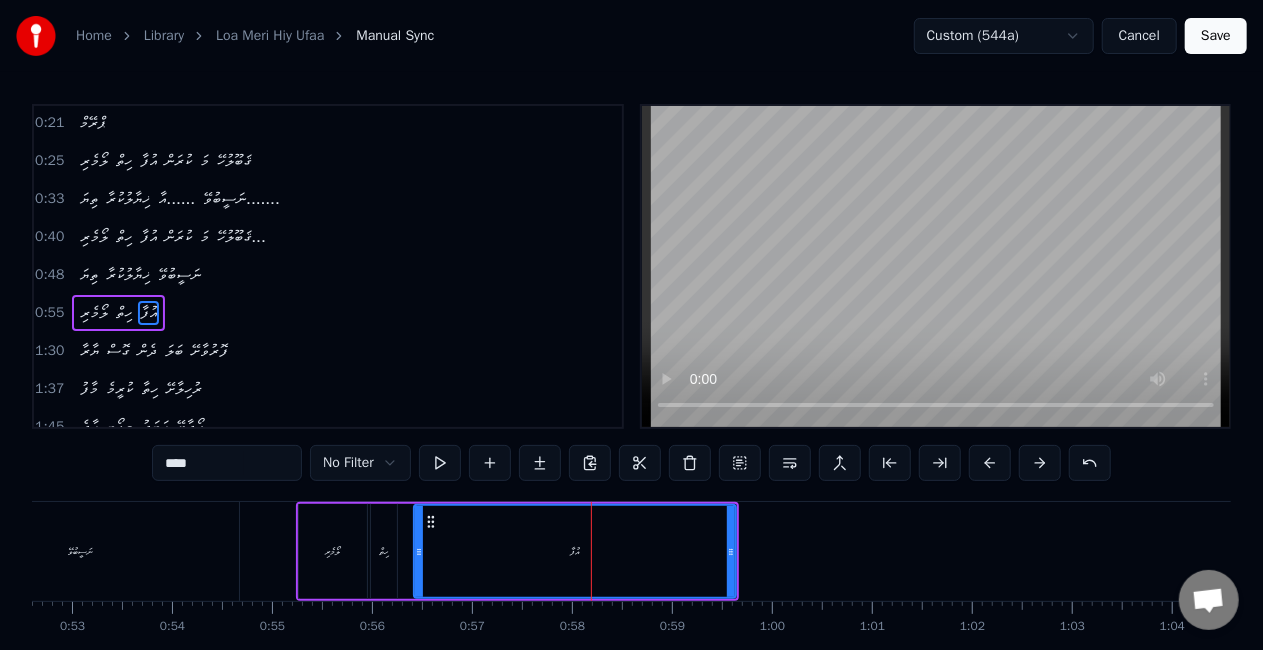 scroll, scrollTop: 306, scrollLeft: 0, axis: vertical 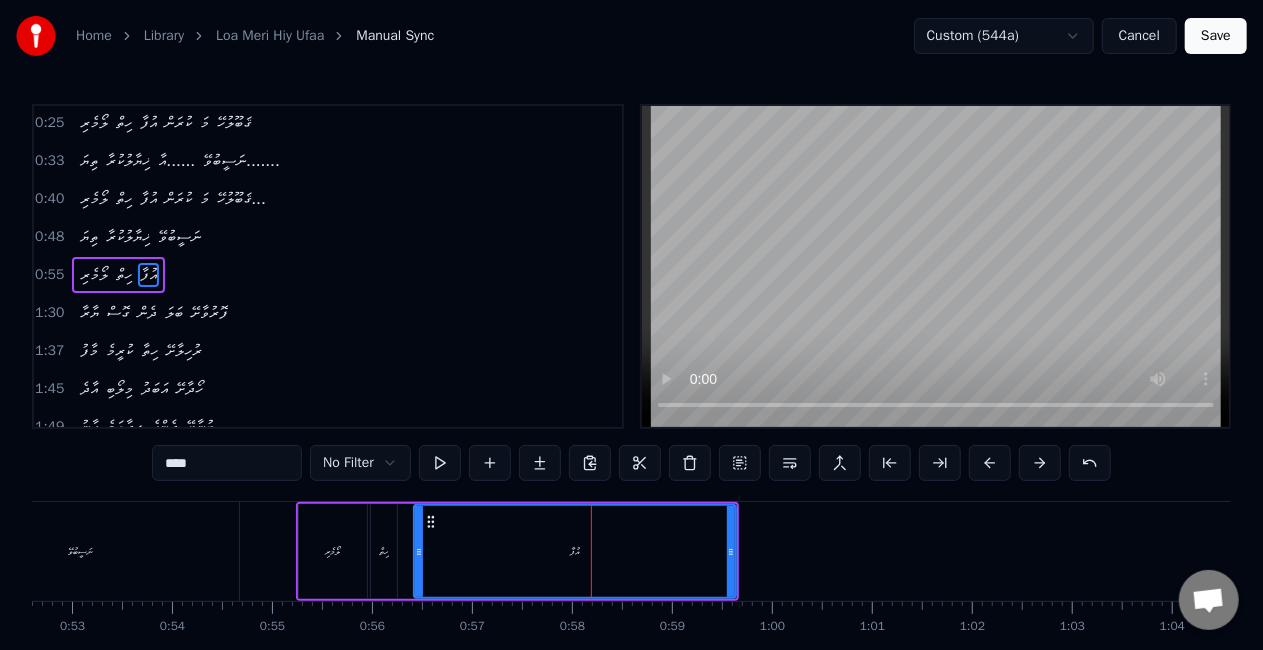 click on "****" at bounding box center (227, 463) 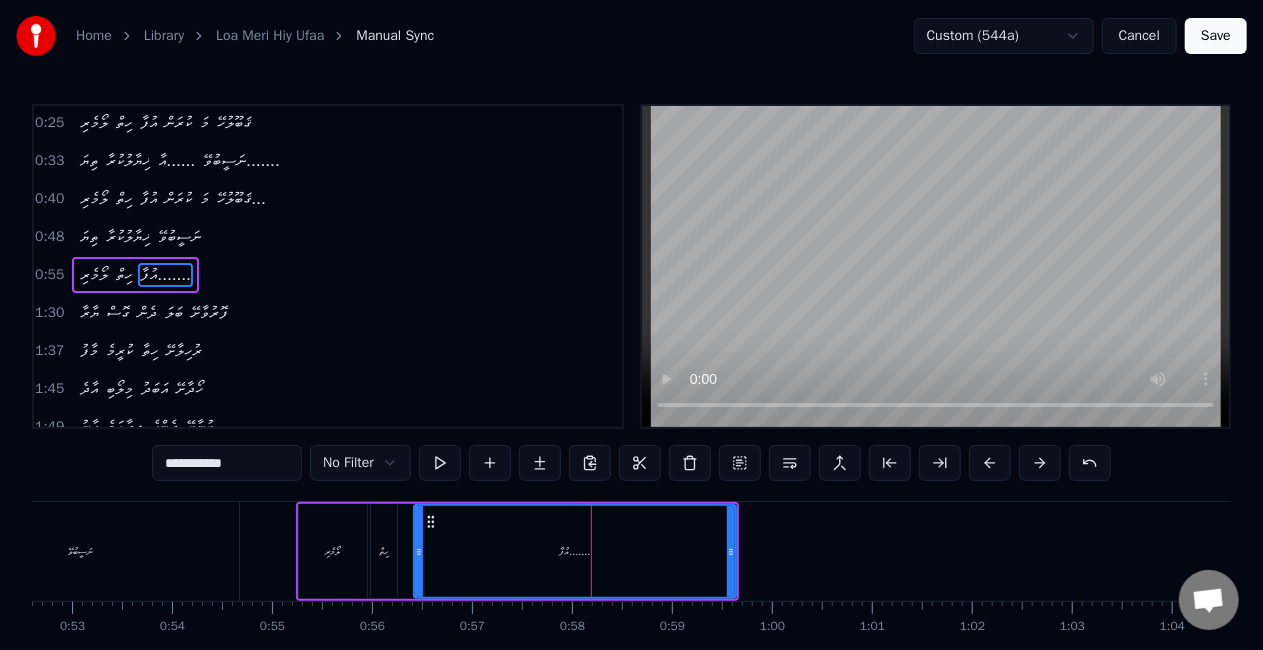 type on "**********" 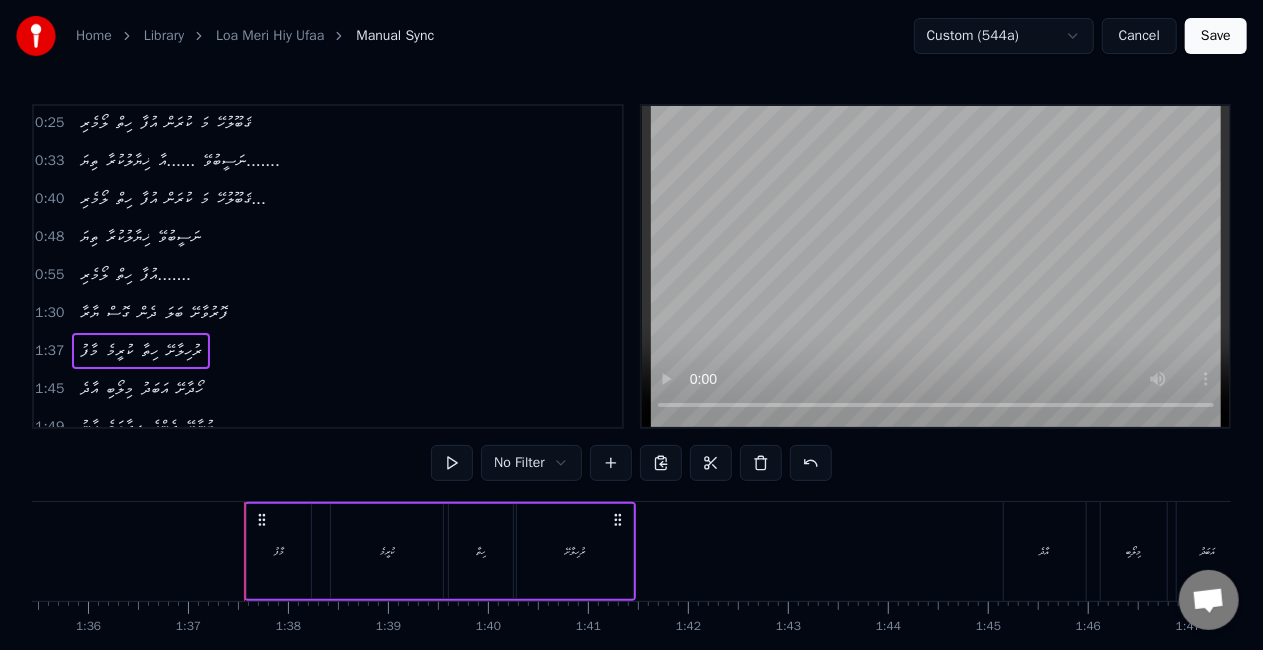 scroll, scrollTop: 0, scrollLeft: 9656, axis: horizontal 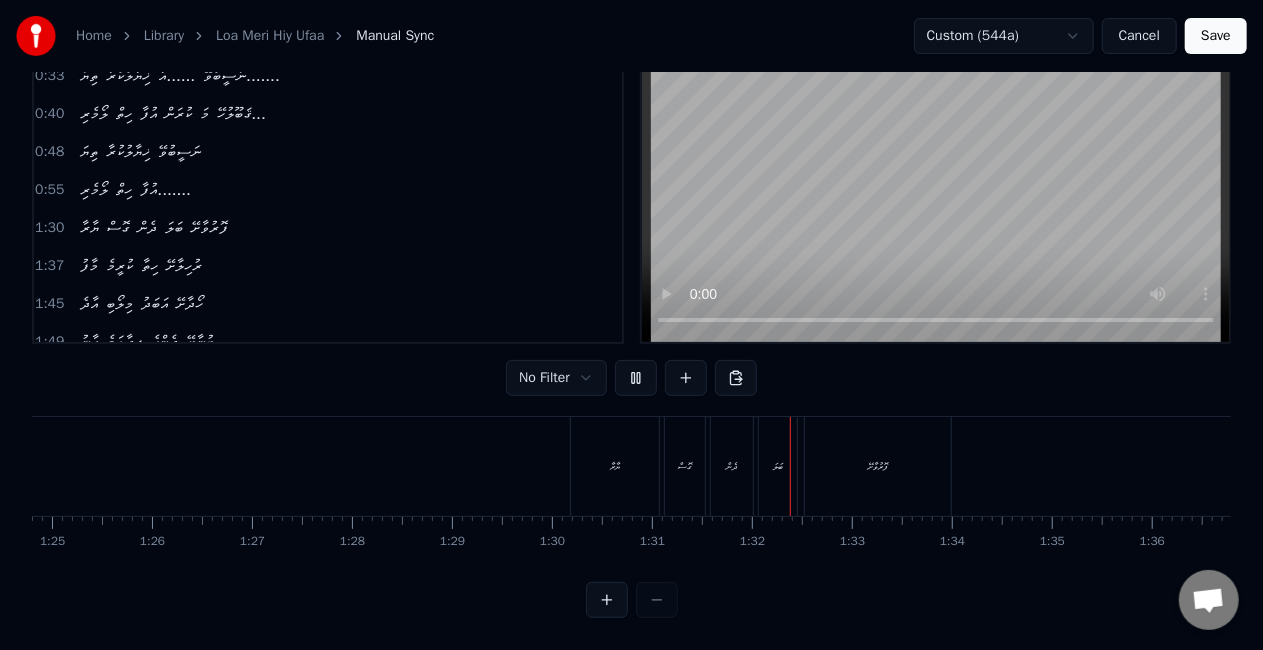 click on "ޔާރާ" at bounding box center [615, 466] 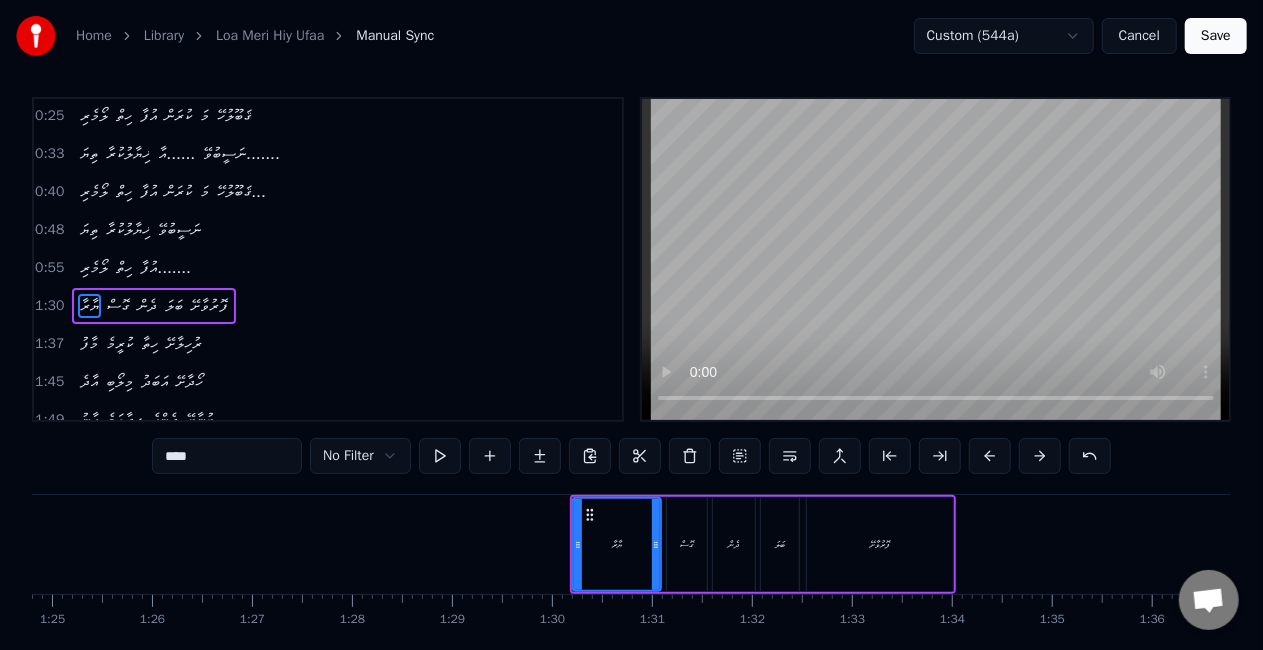 scroll, scrollTop: 0, scrollLeft: 0, axis: both 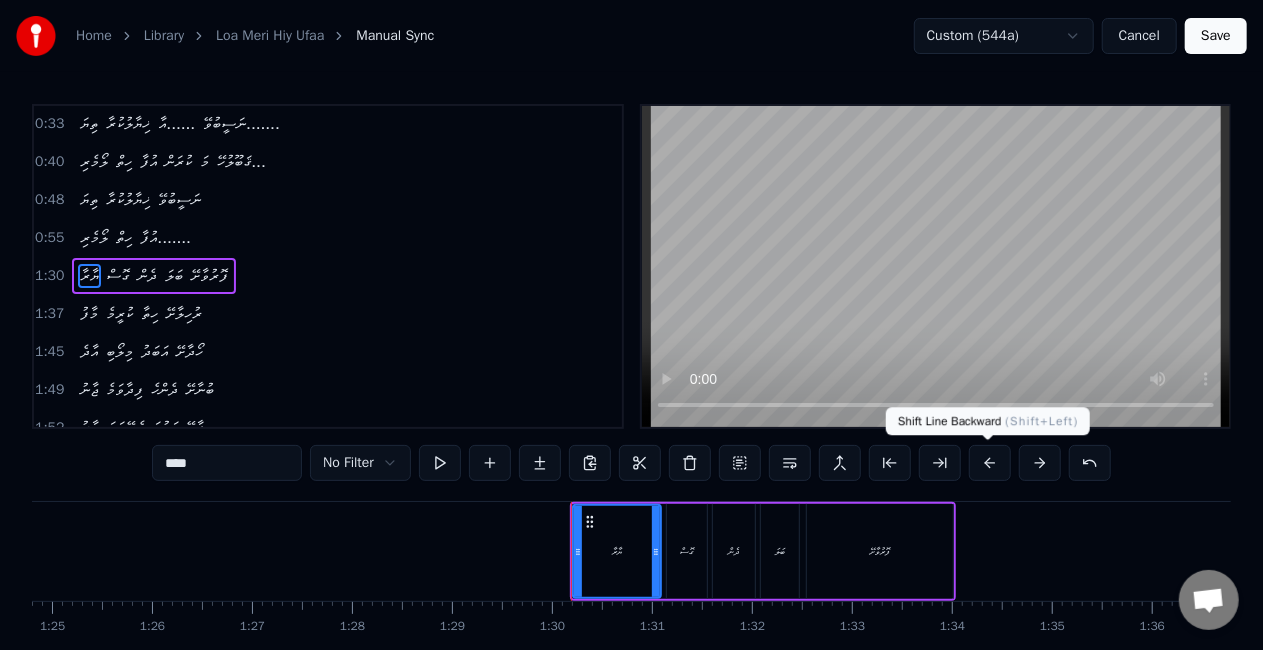 click at bounding box center [990, 463] 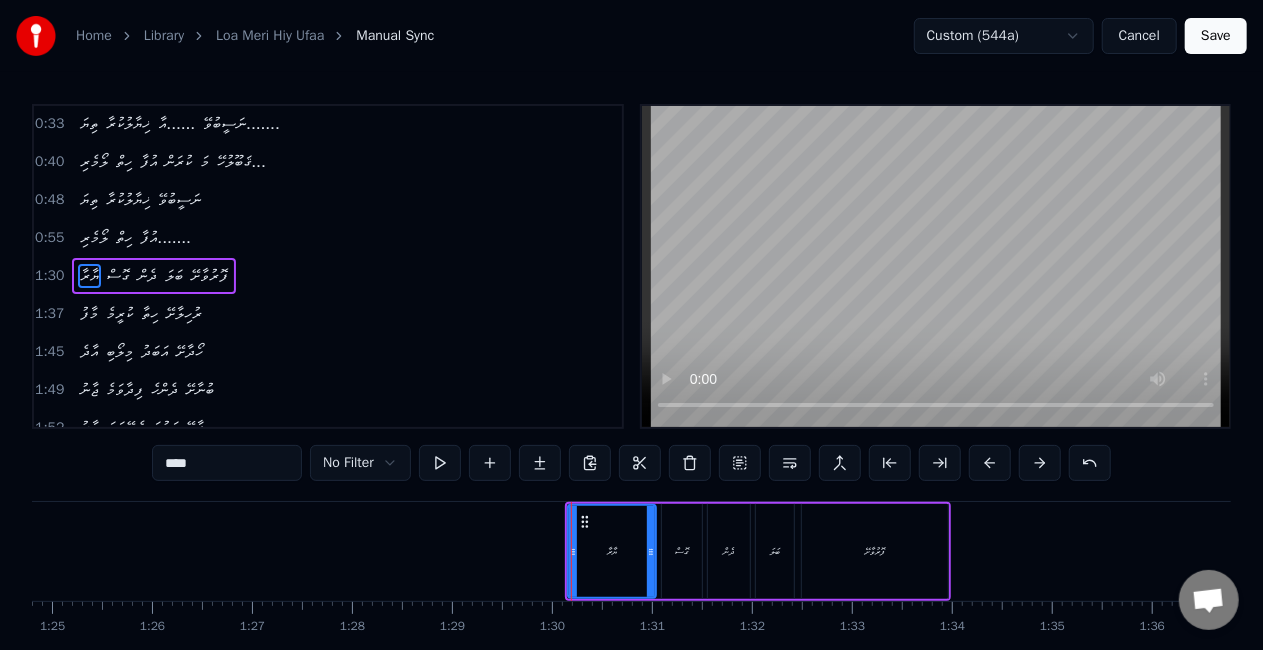 click at bounding box center [990, 463] 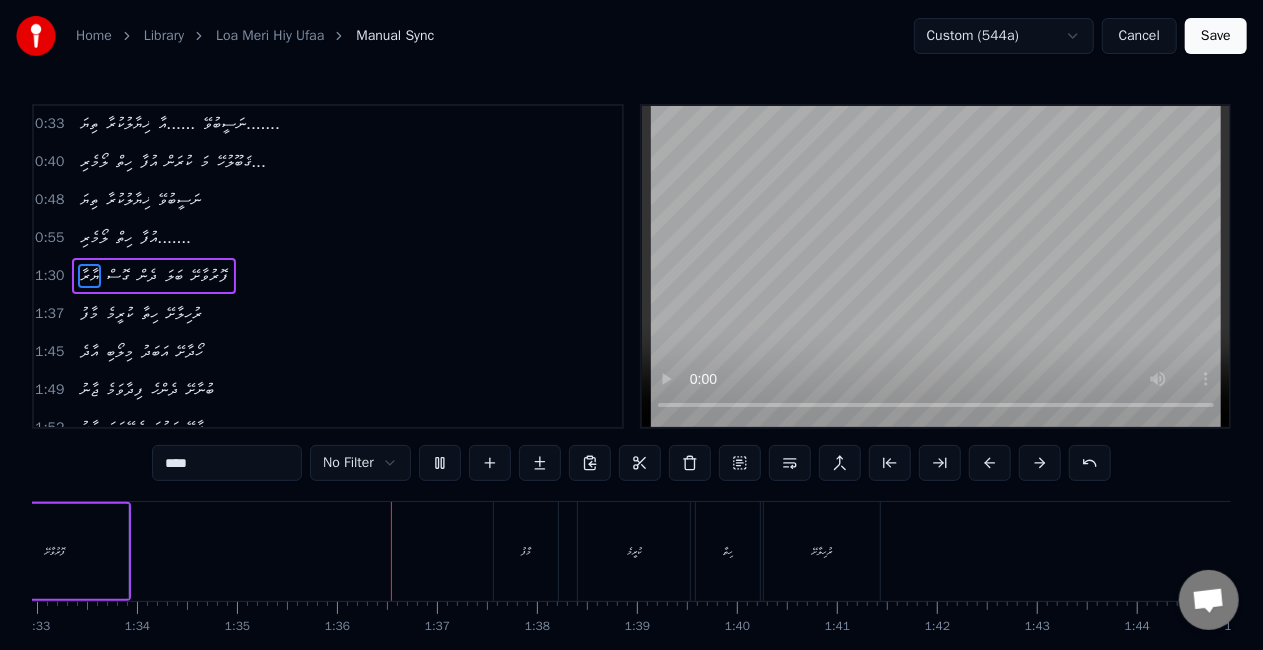 scroll, scrollTop: 0, scrollLeft: 9496, axis: horizontal 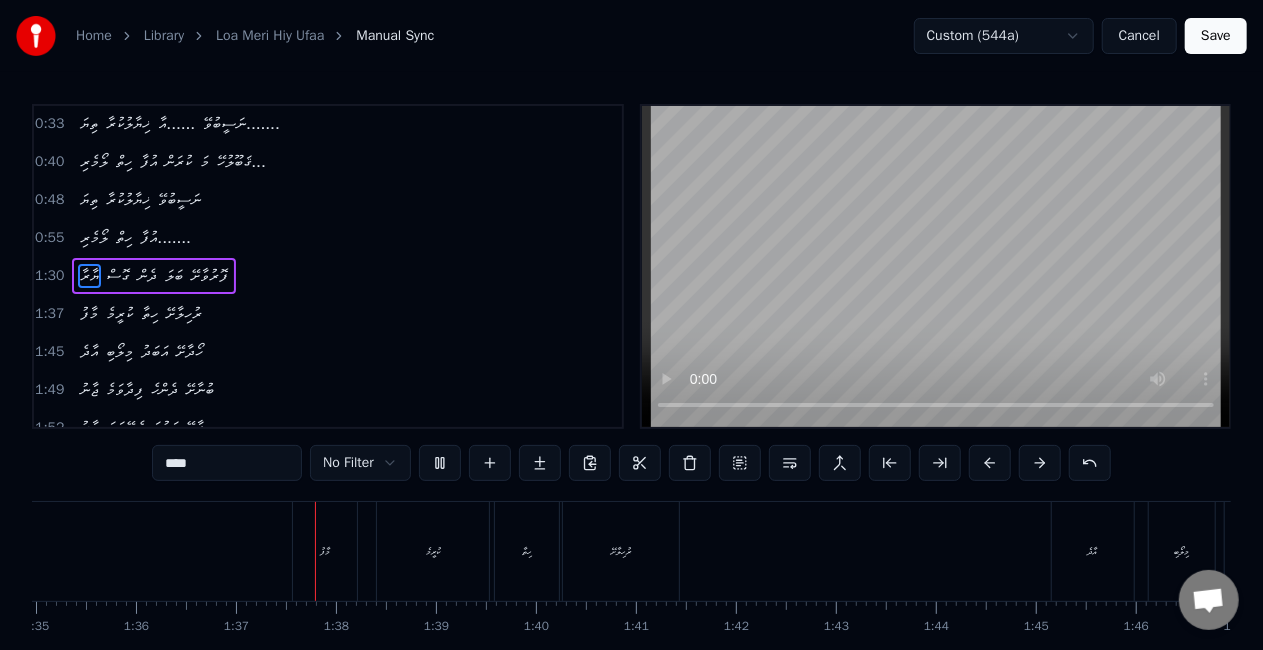 click on "މާފު" at bounding box center [325, 551] 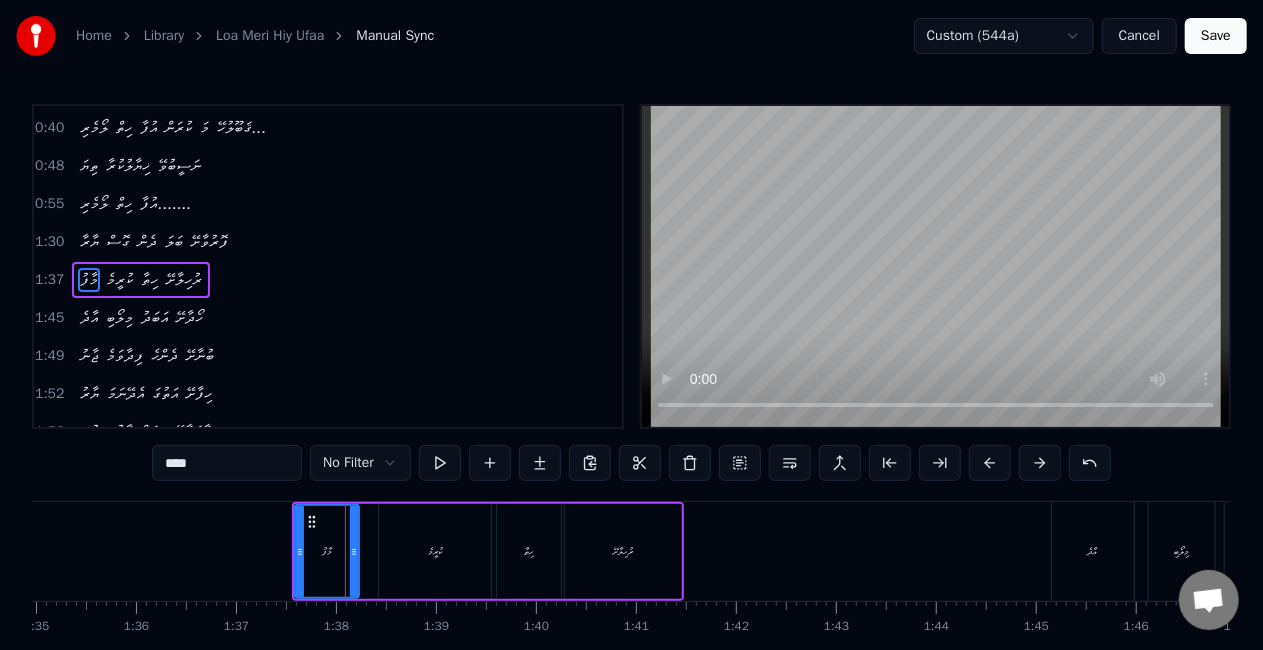 scroll, scrollTop: 380, scrollLeft: 0, axis: vertical 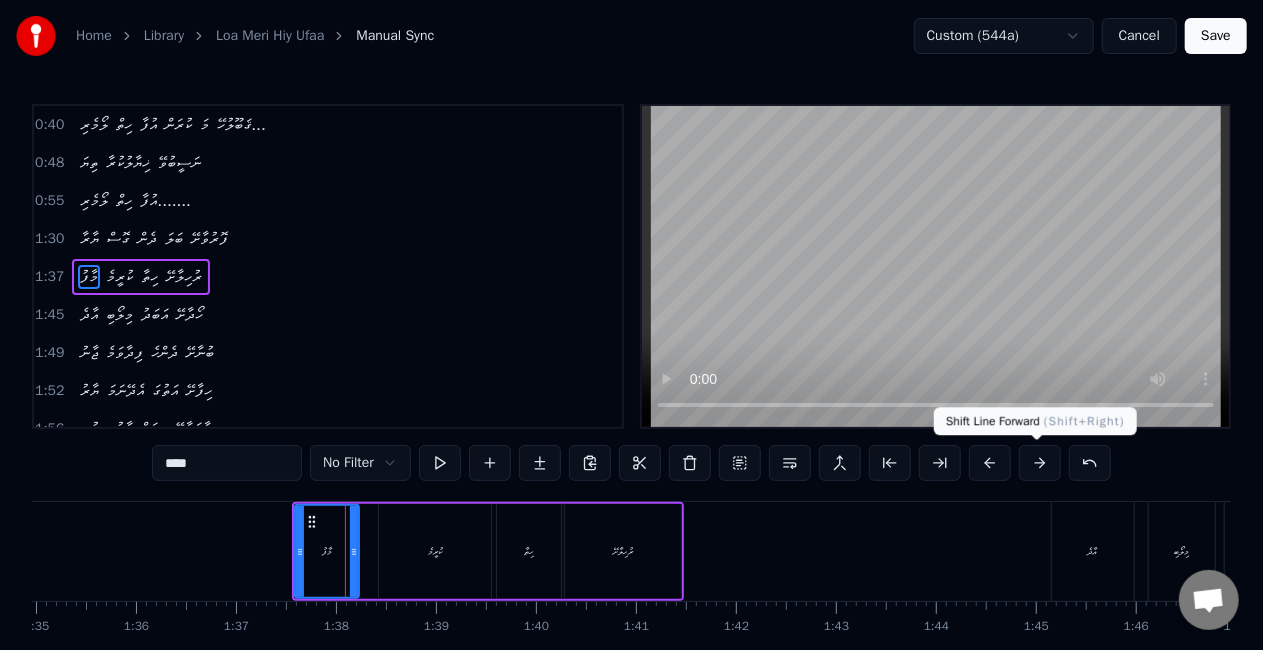 click at bounding box center (1040, 463) 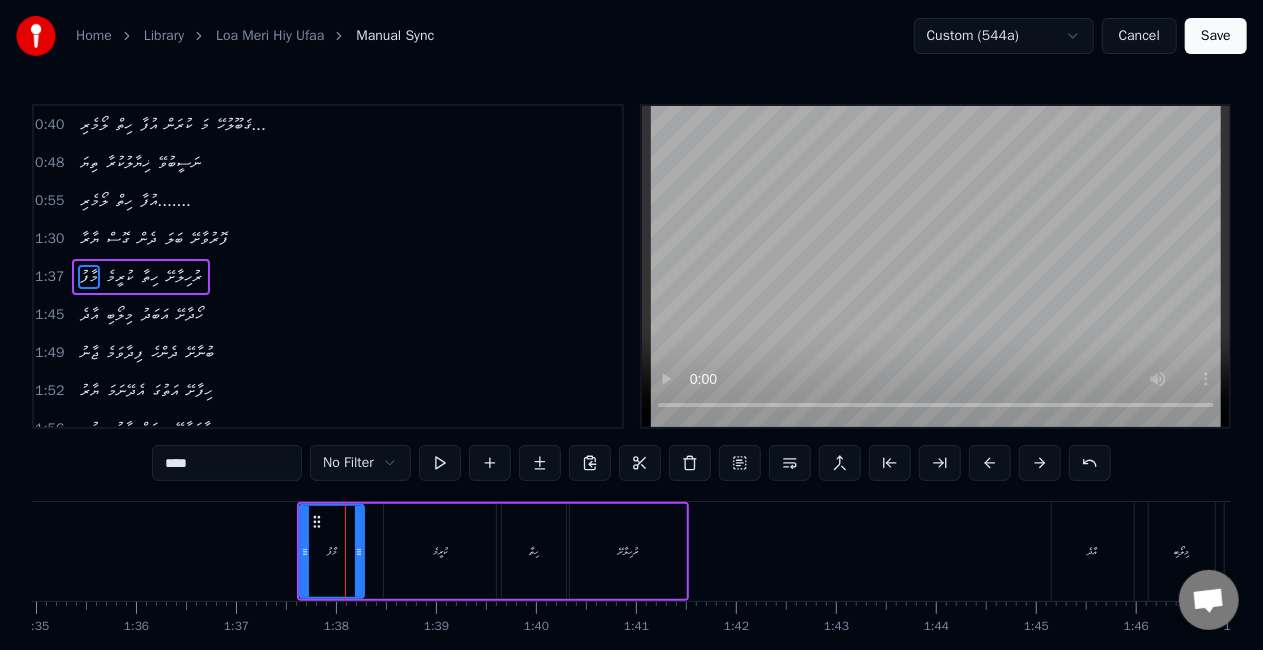 click at bounding box center (1040, 463) 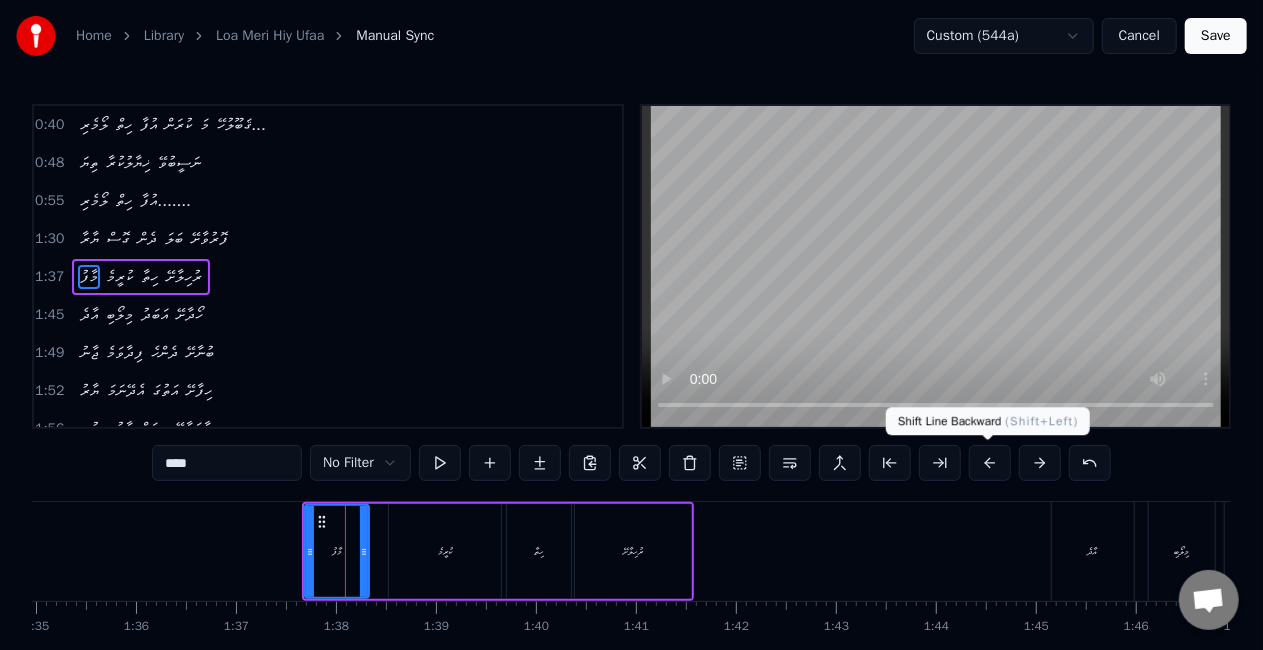 click at bounding box center [990, 463] 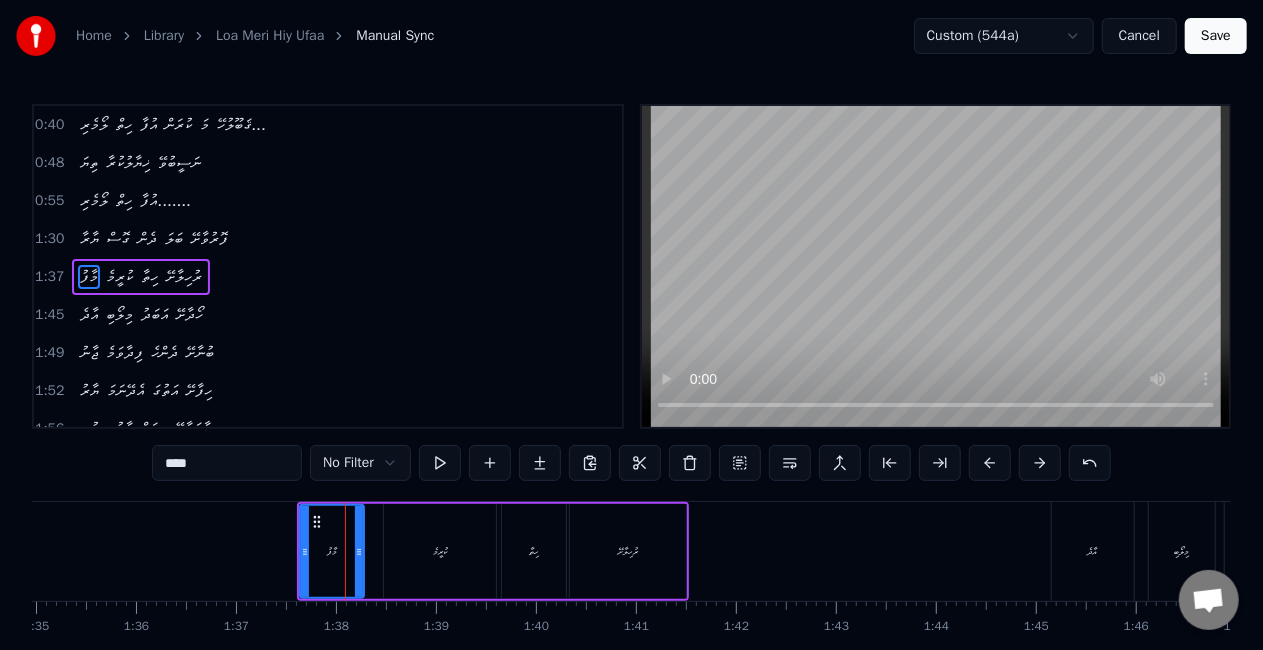 click at bounding box center (990, 463) 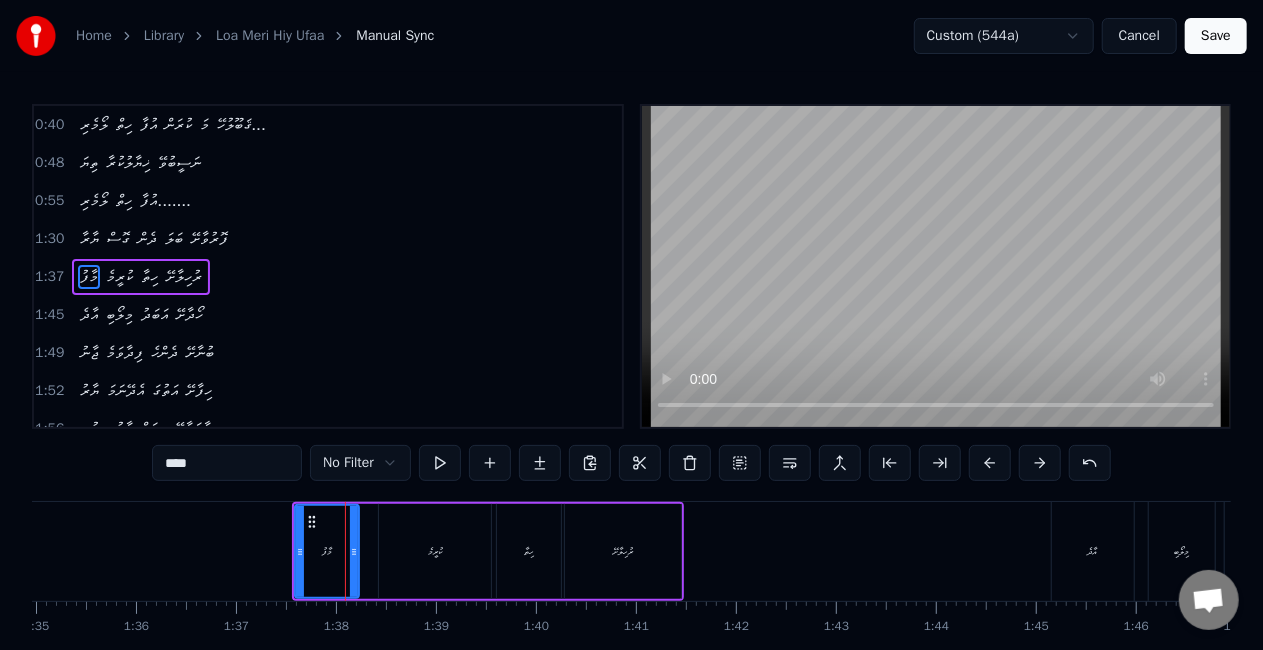 click at bounding box center (990, 463) 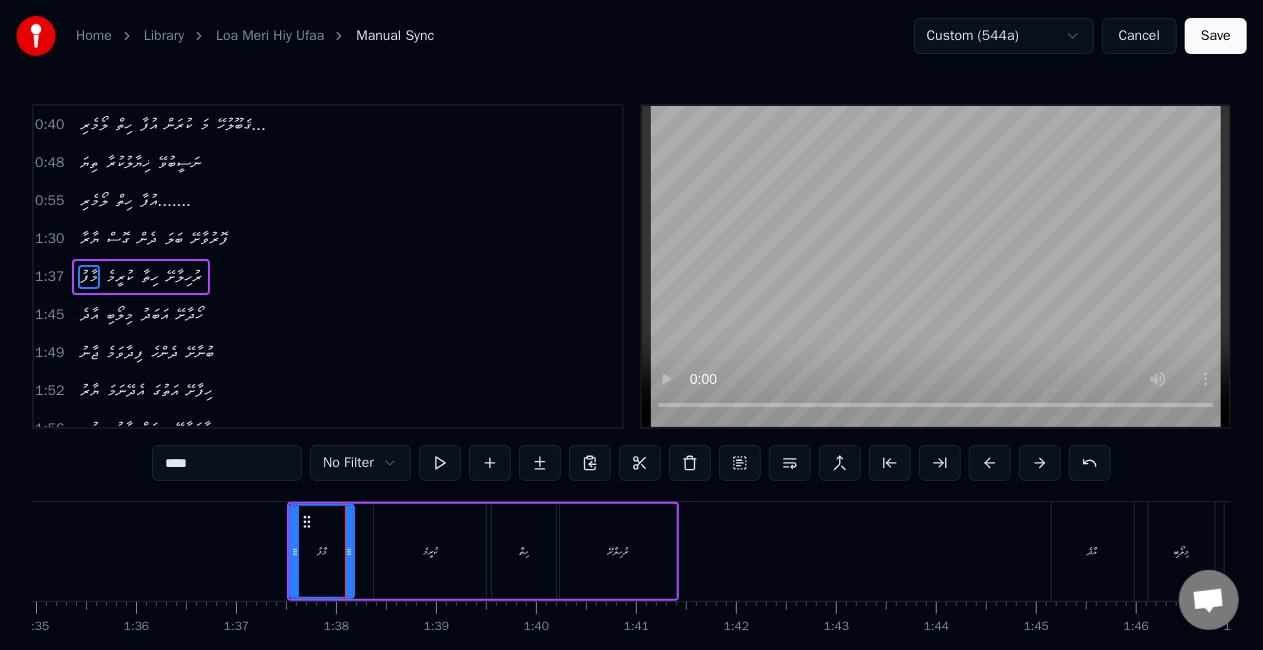 click at bounding box center [990, 463] 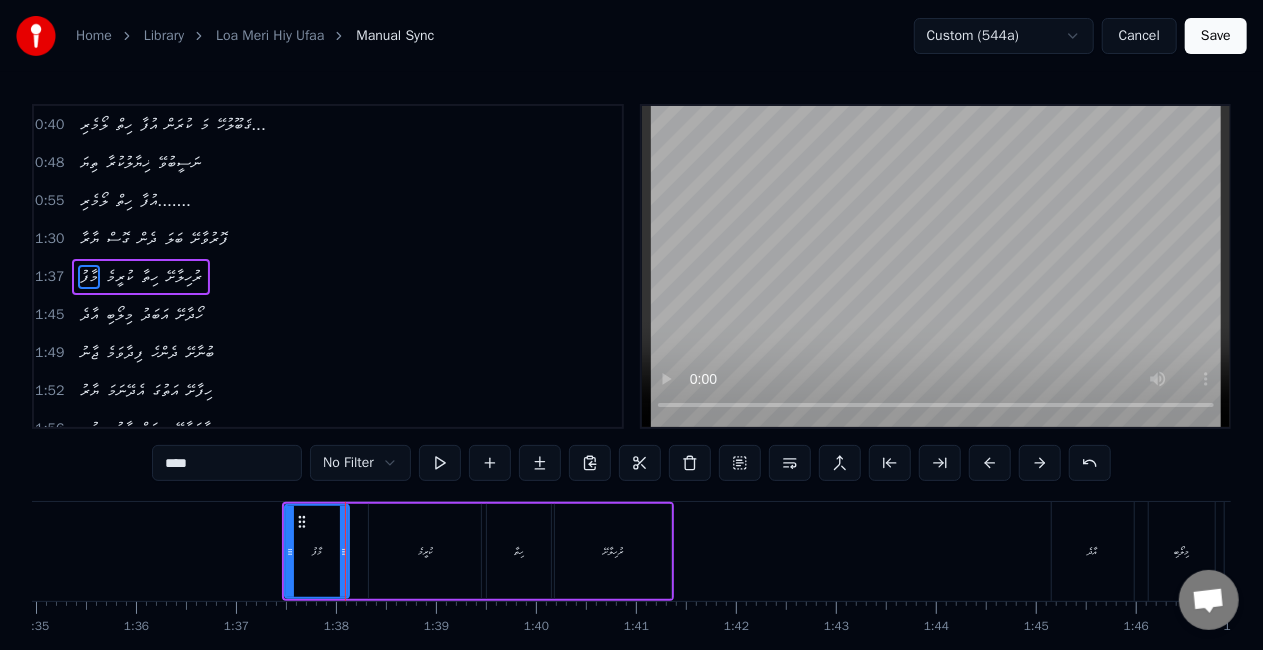 click at bounding box center (990, 463) 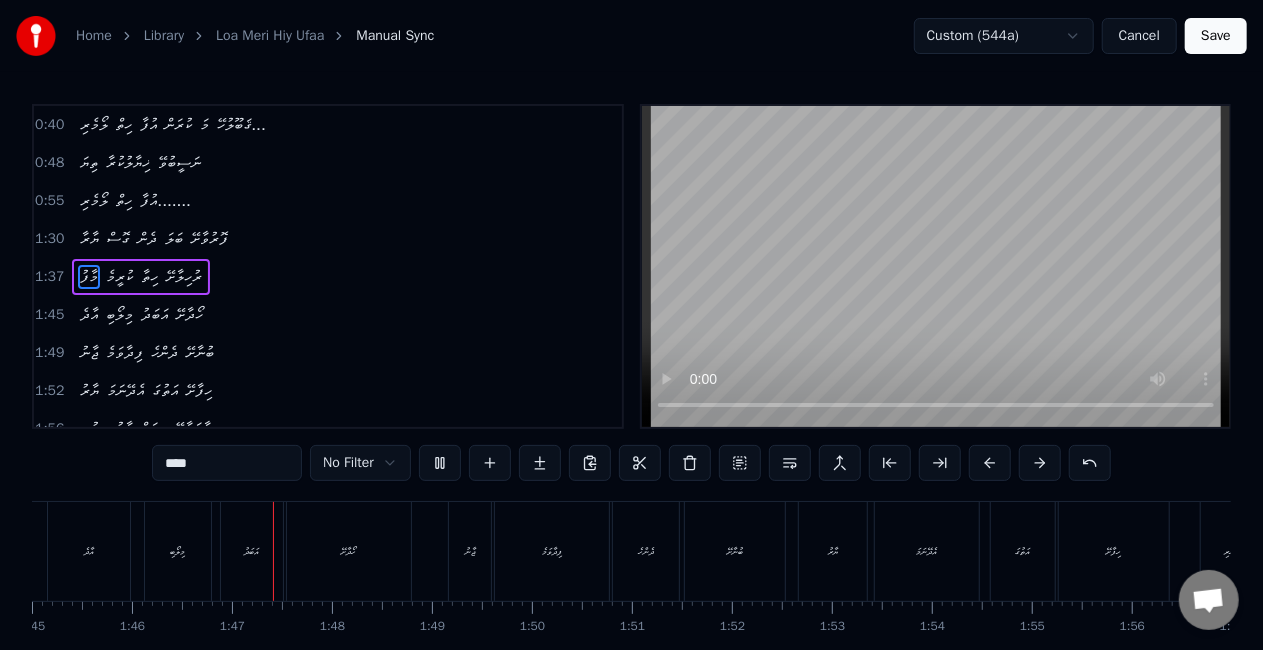 click on "އާދެ" at bounding box center [89, 551] 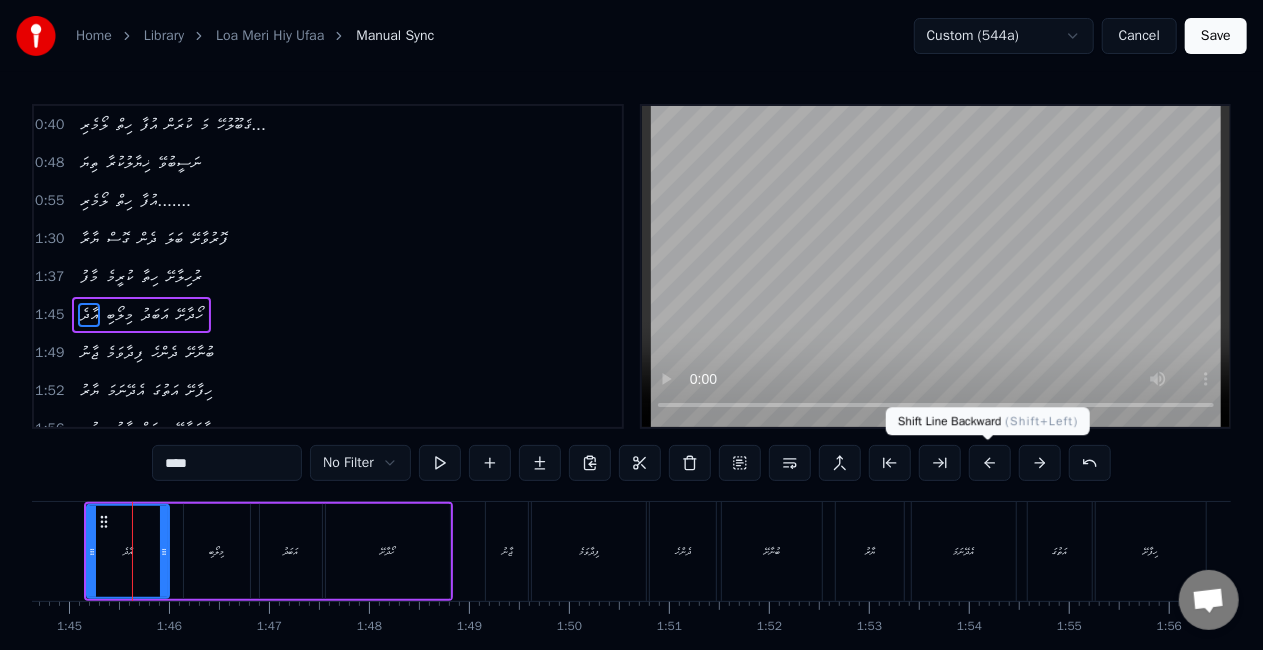 click at bounding box center (990, 463) 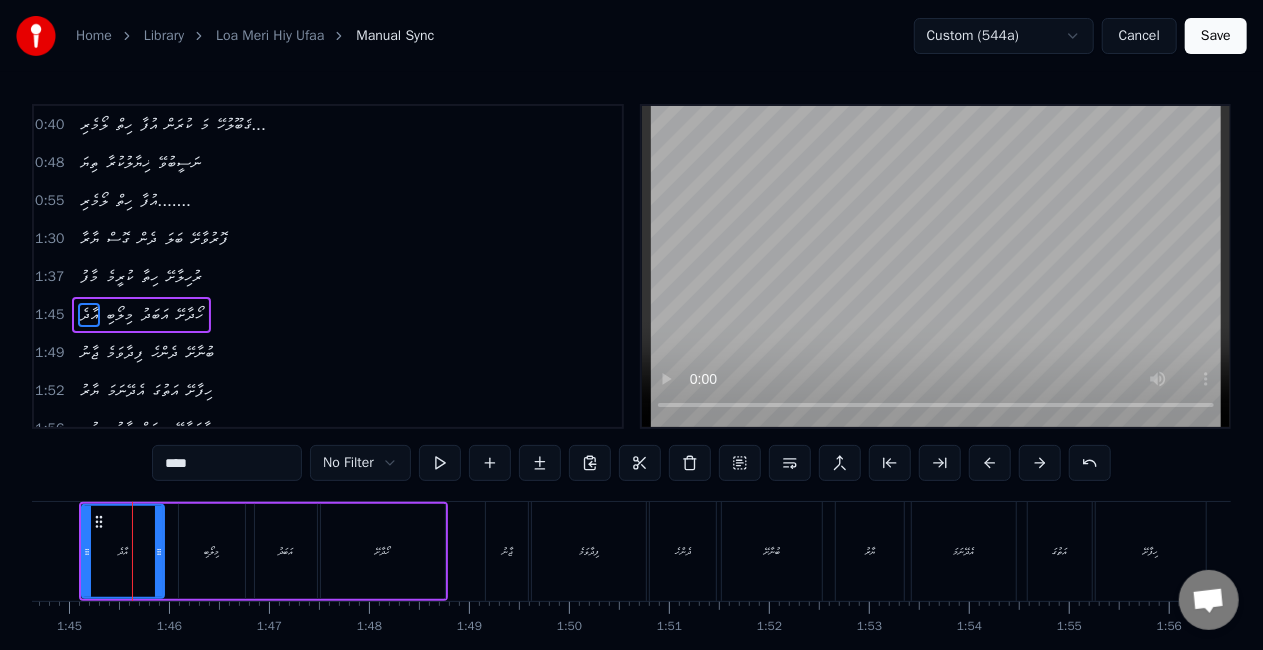 click at bounding box center (990, 463) 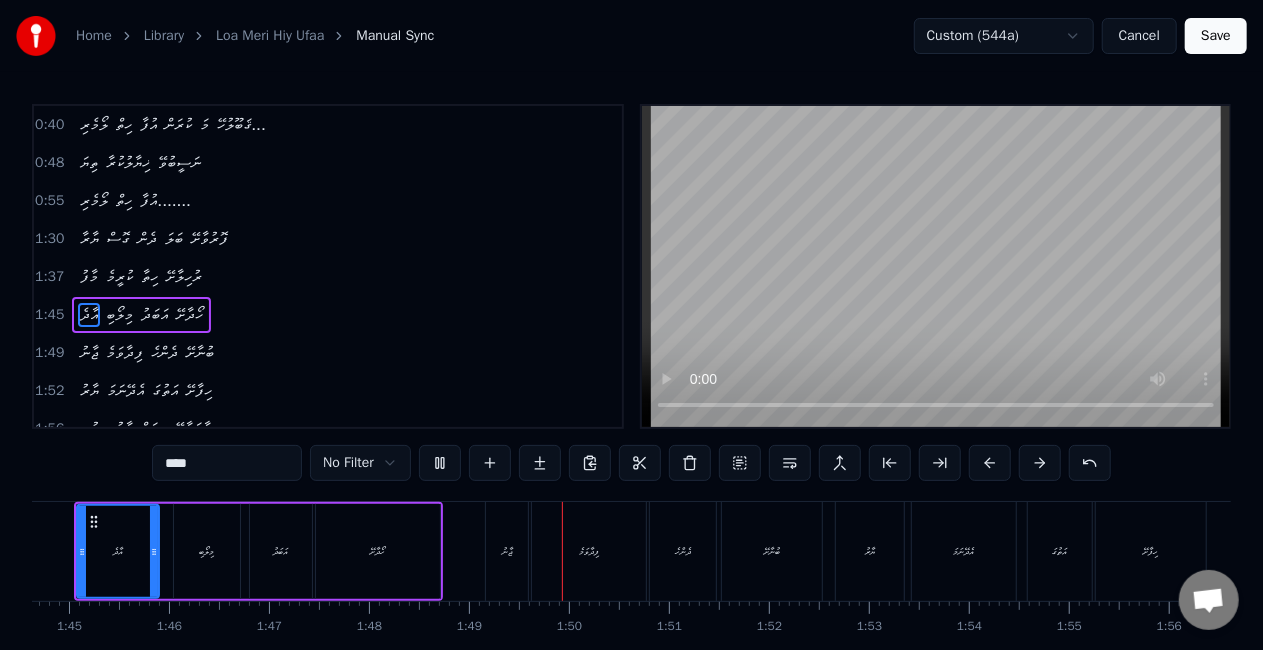 click on "ފިދާވަމެ" at bounding box center [589, 551] 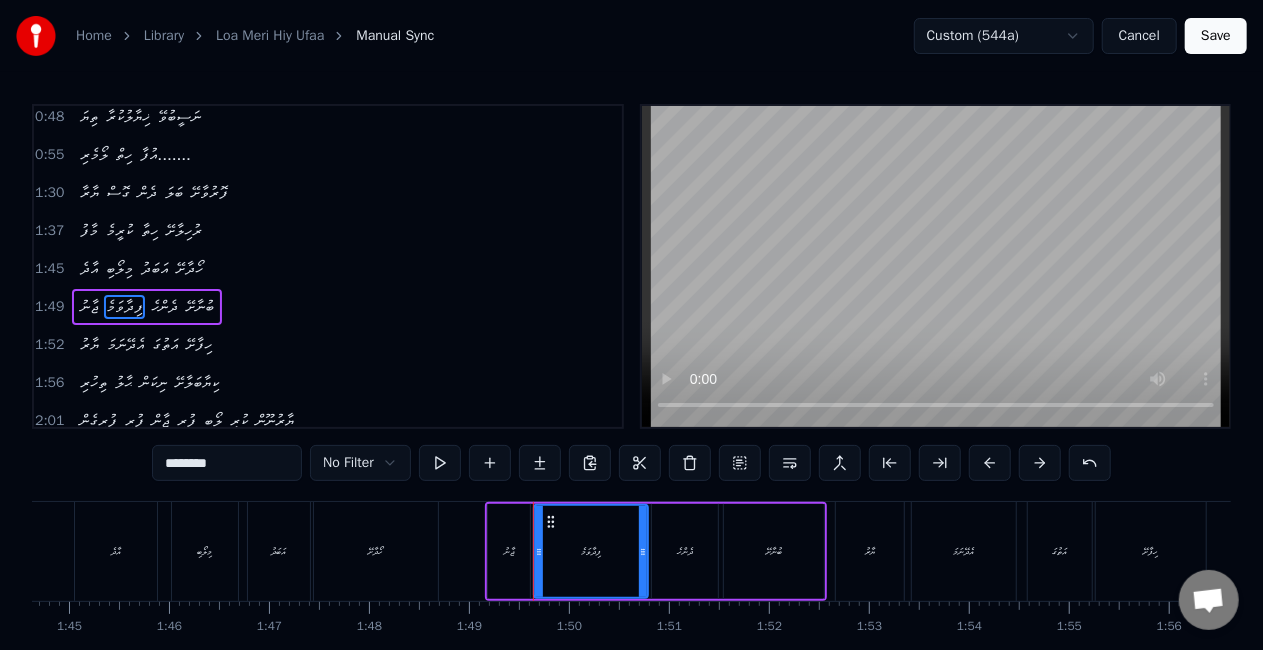 scroll, scrollTop: 455, scrollLeft: 0, axis: vertical 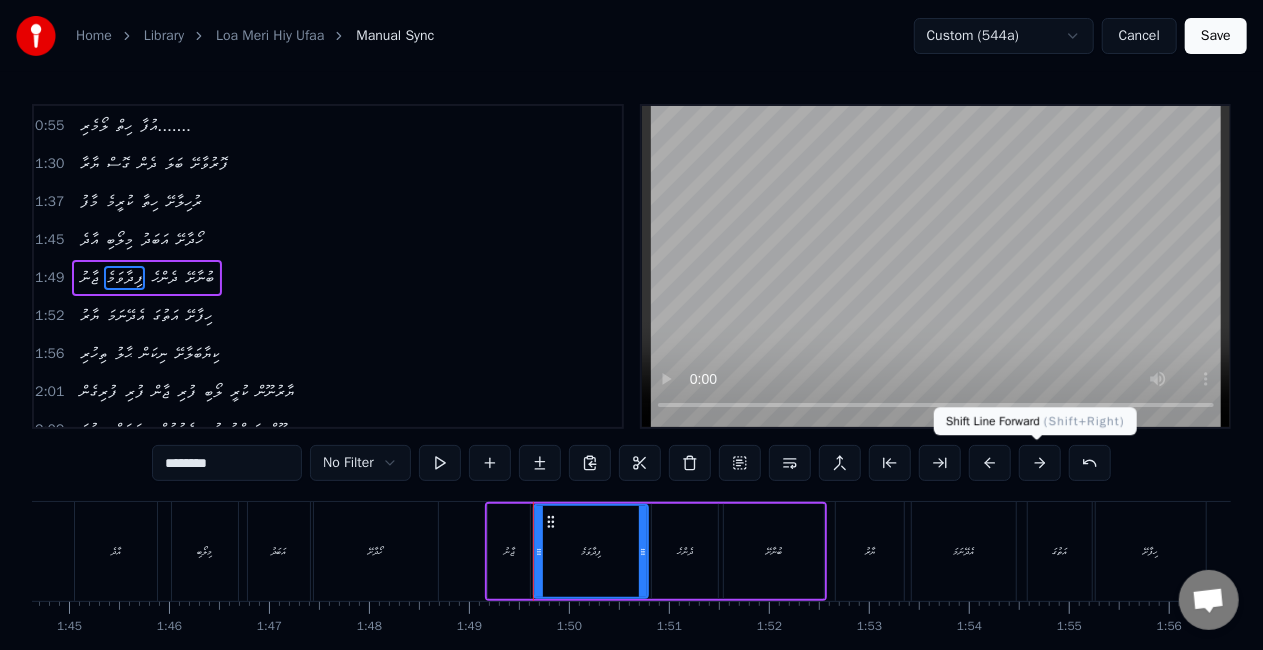 click at bounding box center [1040, 463] 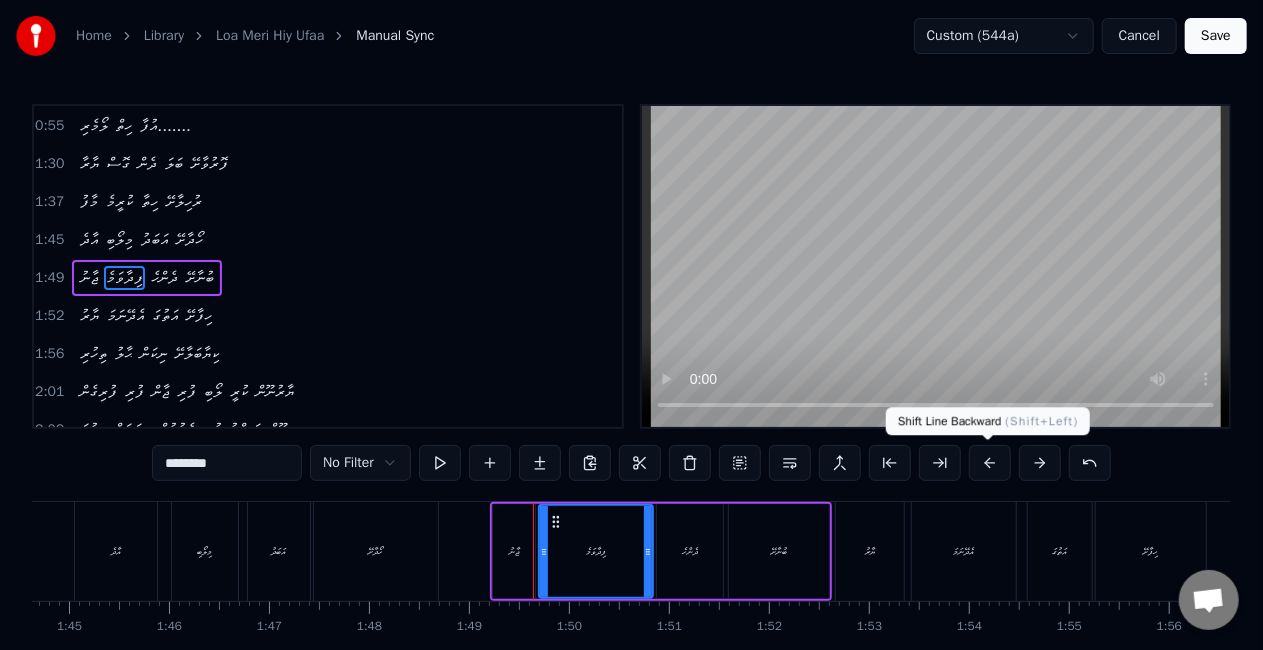 click at bounding box center [990, 463] 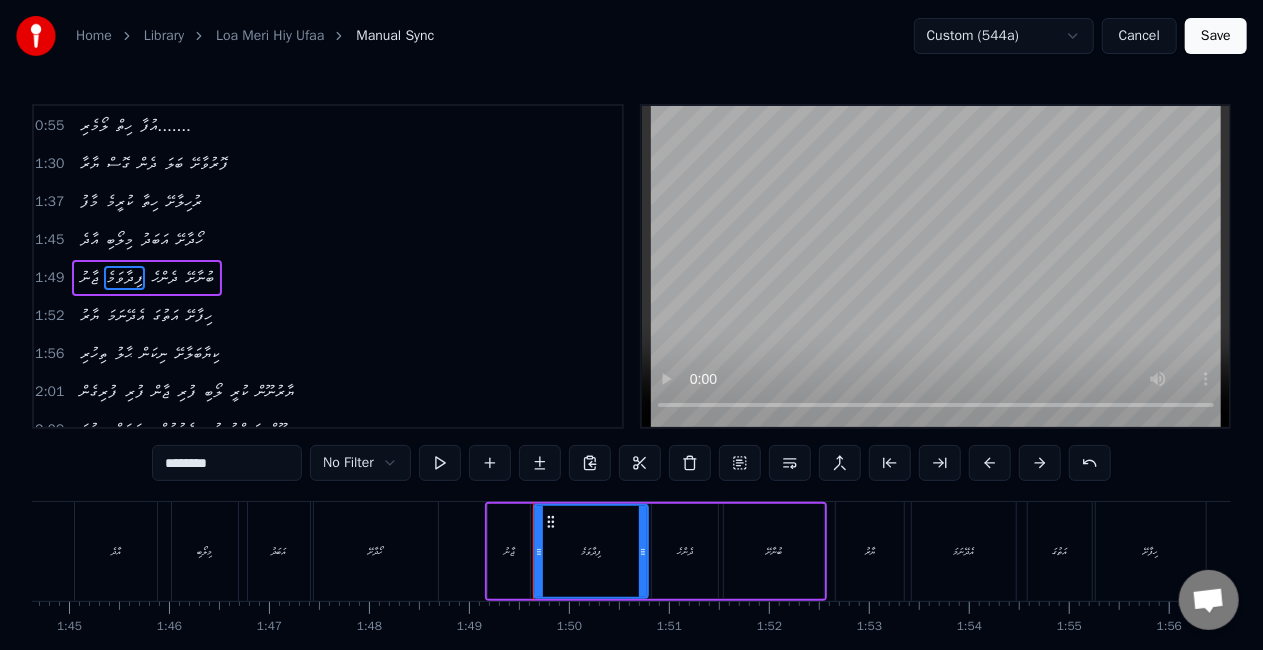 click at bounding box center [990, 463] 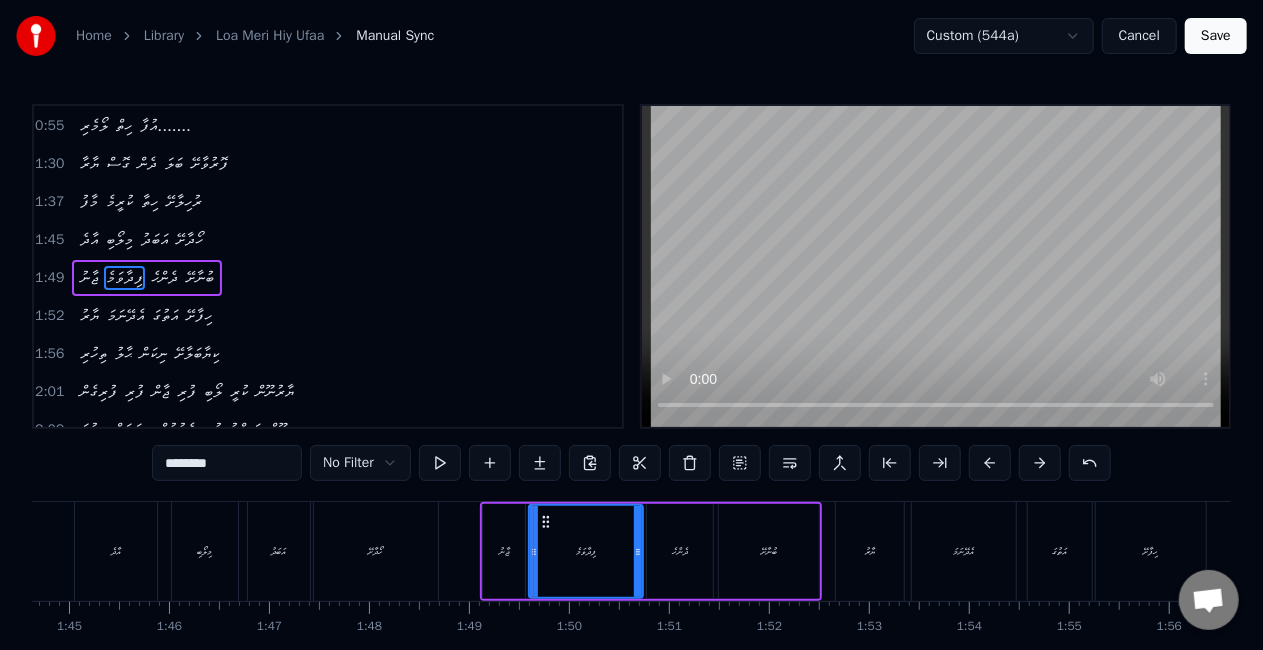 click at bounding box center (990, 463) 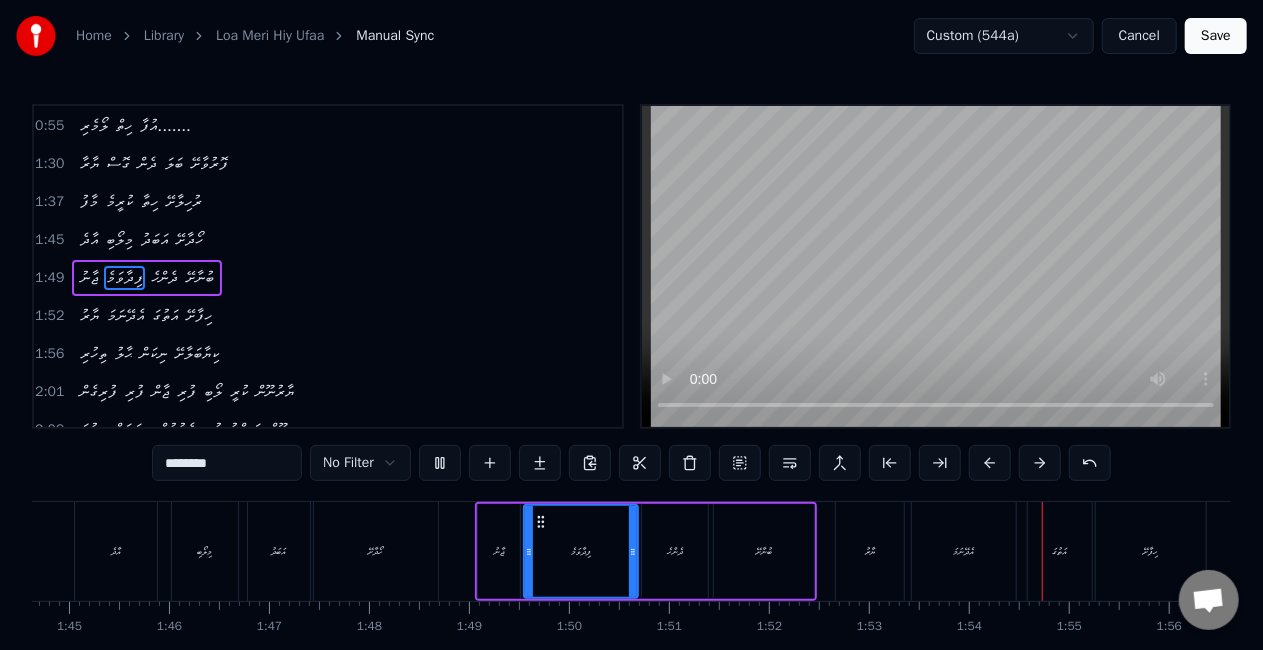 click on "ޔާރު" at bounding box center (870, 551) 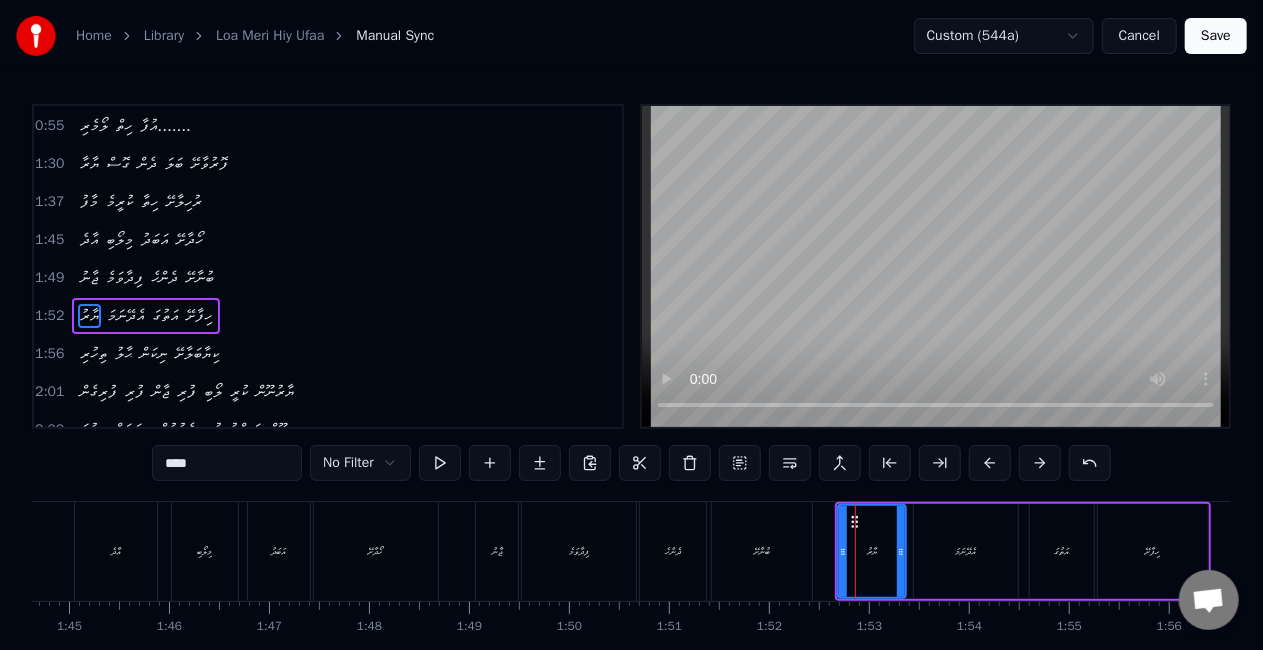 scroll, scrollTop: 492, scrollLeft: 0, axis: vertical 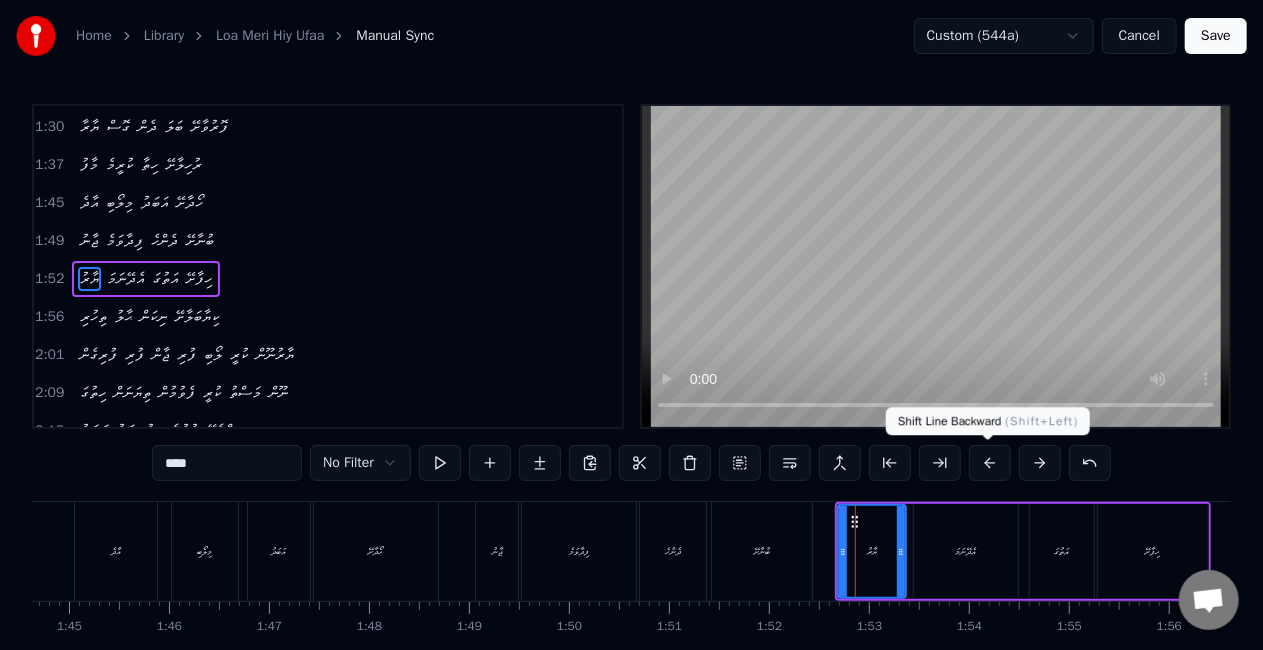 click at bounding box center (990, 463) 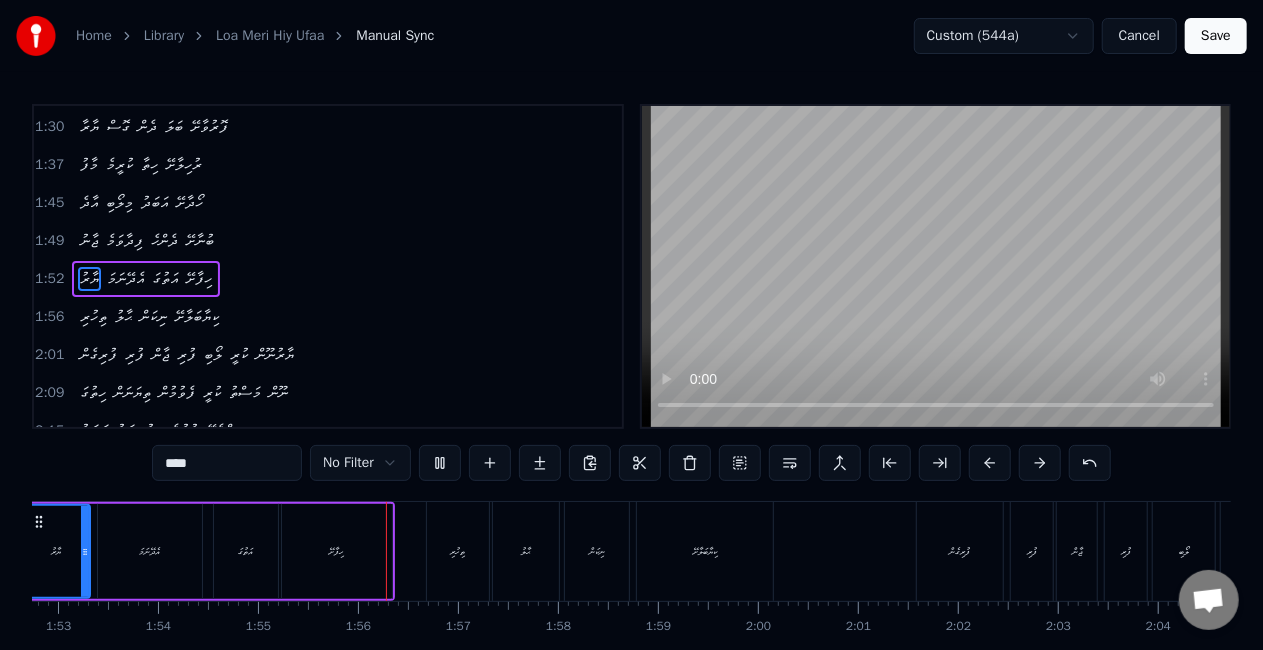 scroll, scrollTop: 0, scrollLeft: 11470, axis: horizontal 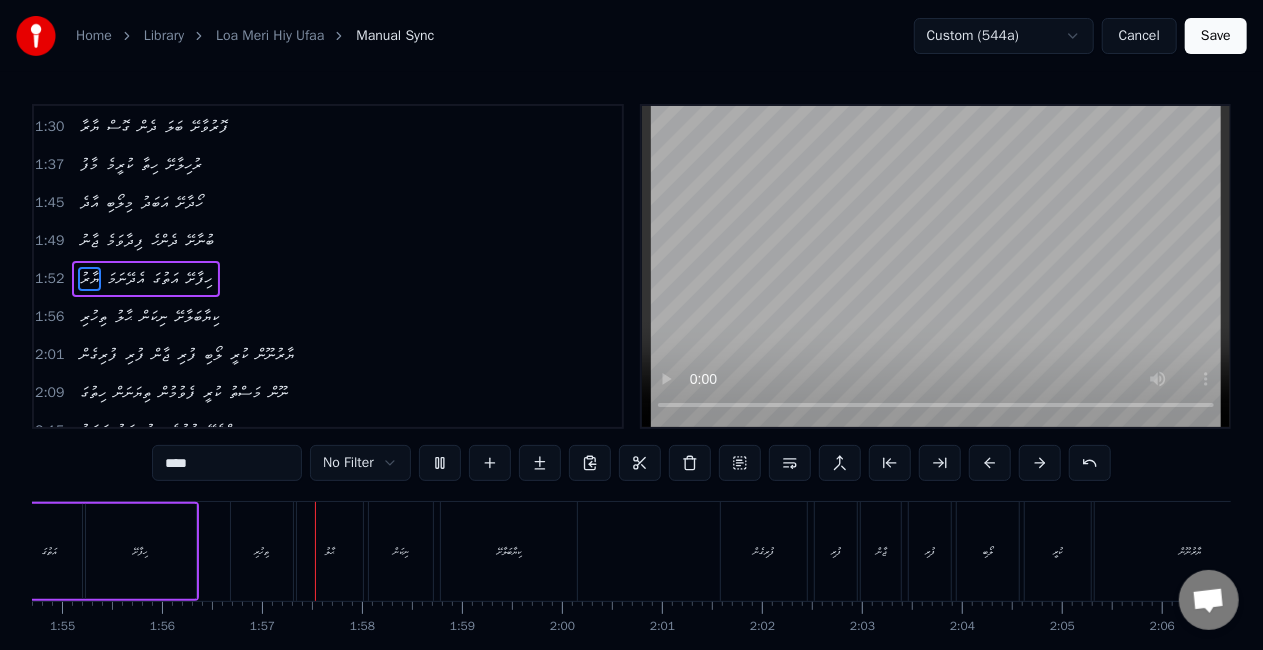 click on "ތިހުރި" at bounding box center [262, 551] 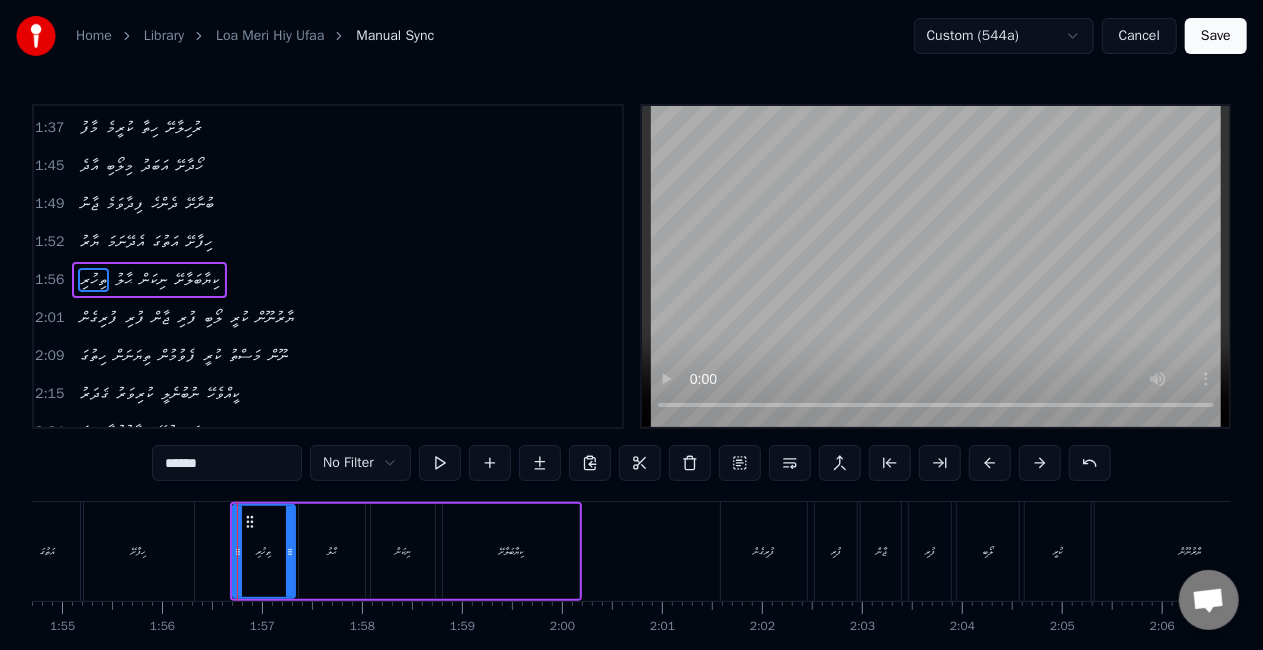 scroll, scrollTop: 530, scrollLeft: 0, axis: vertical 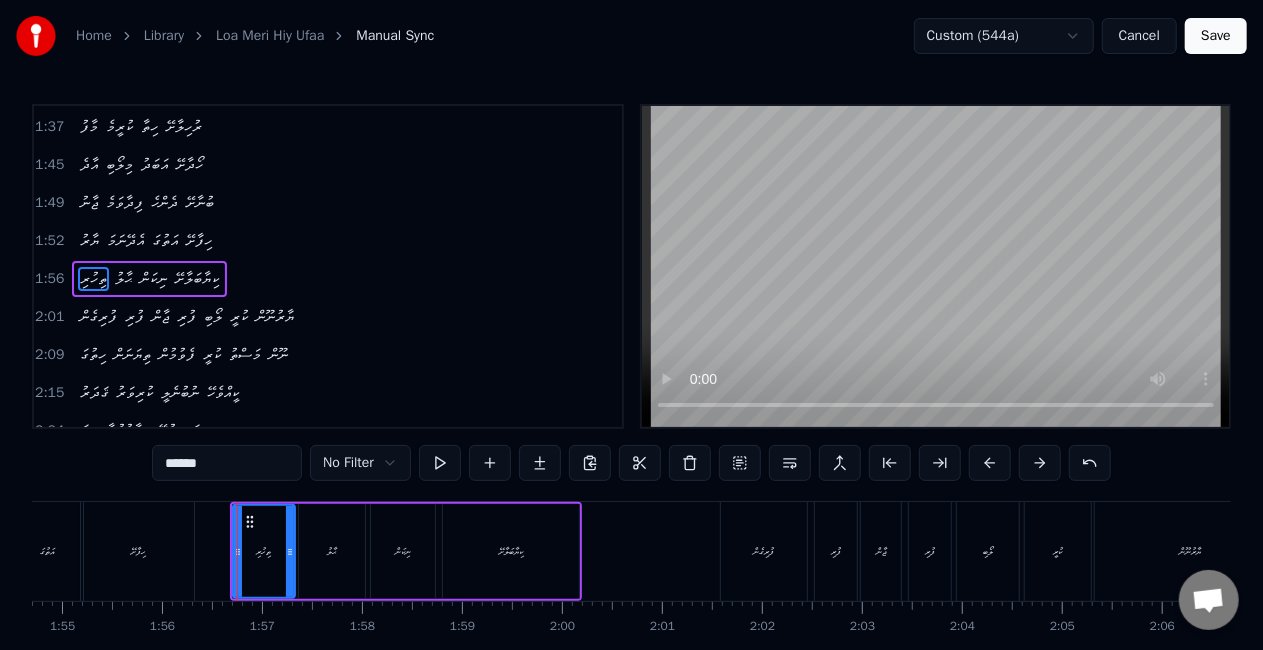 click on "ހިފާށޭ" at bounding box center (139, 551) 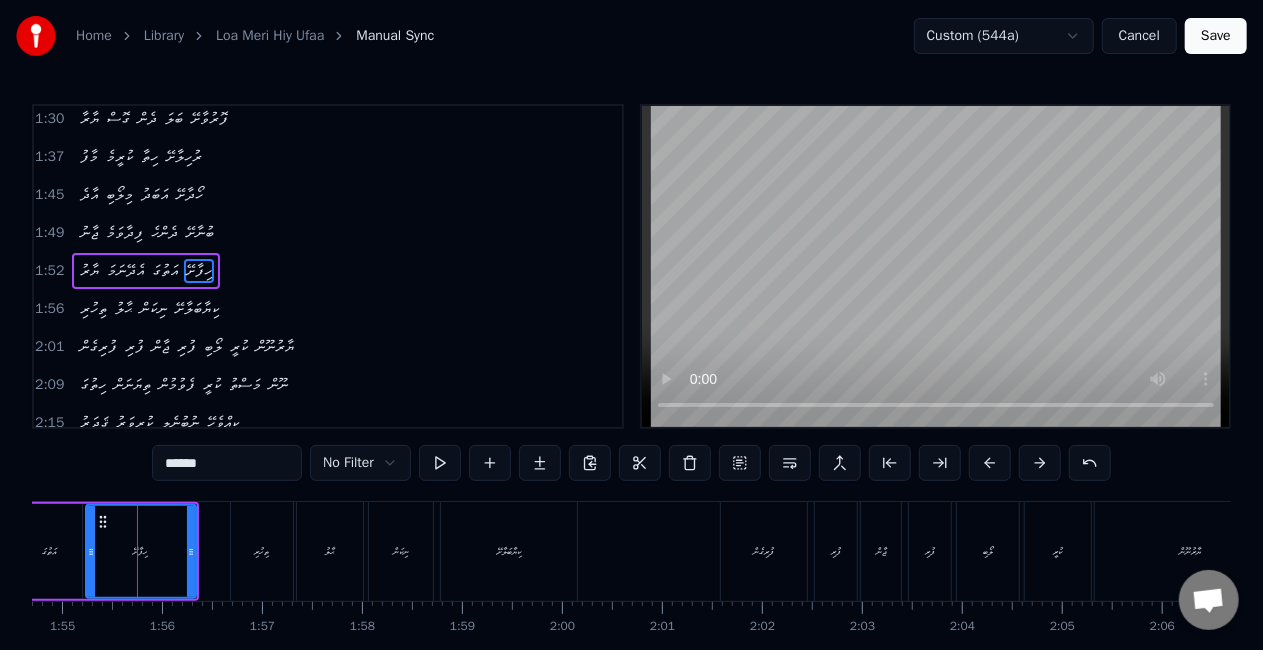 scroll, scrollTop: 492, scrollLeft: 0, axis: vertical 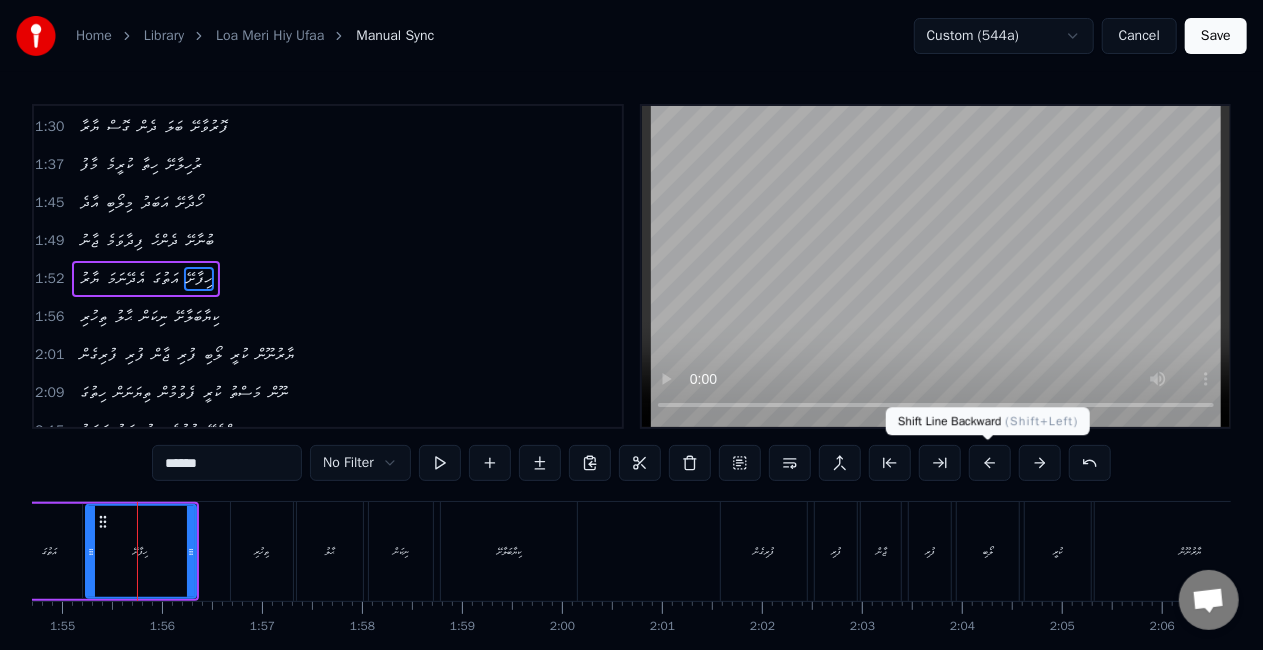 click at bounding box center [990, 463] 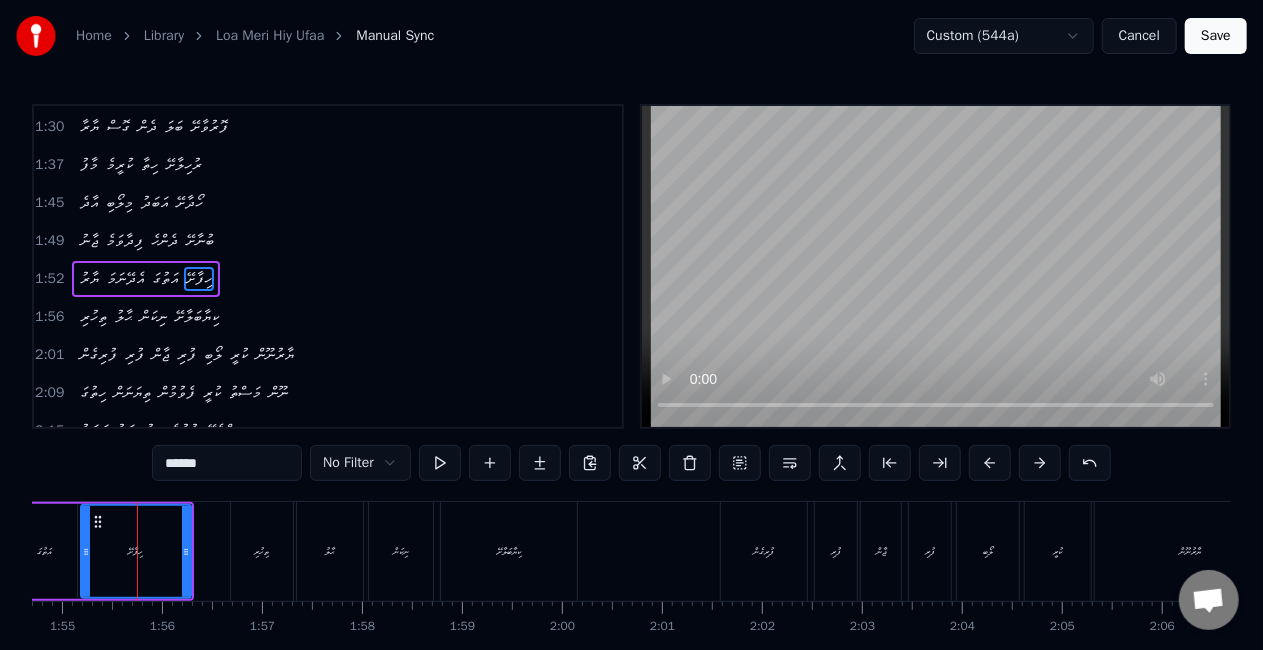 click on "ތިހުރި" at bounding box center (262, 551) 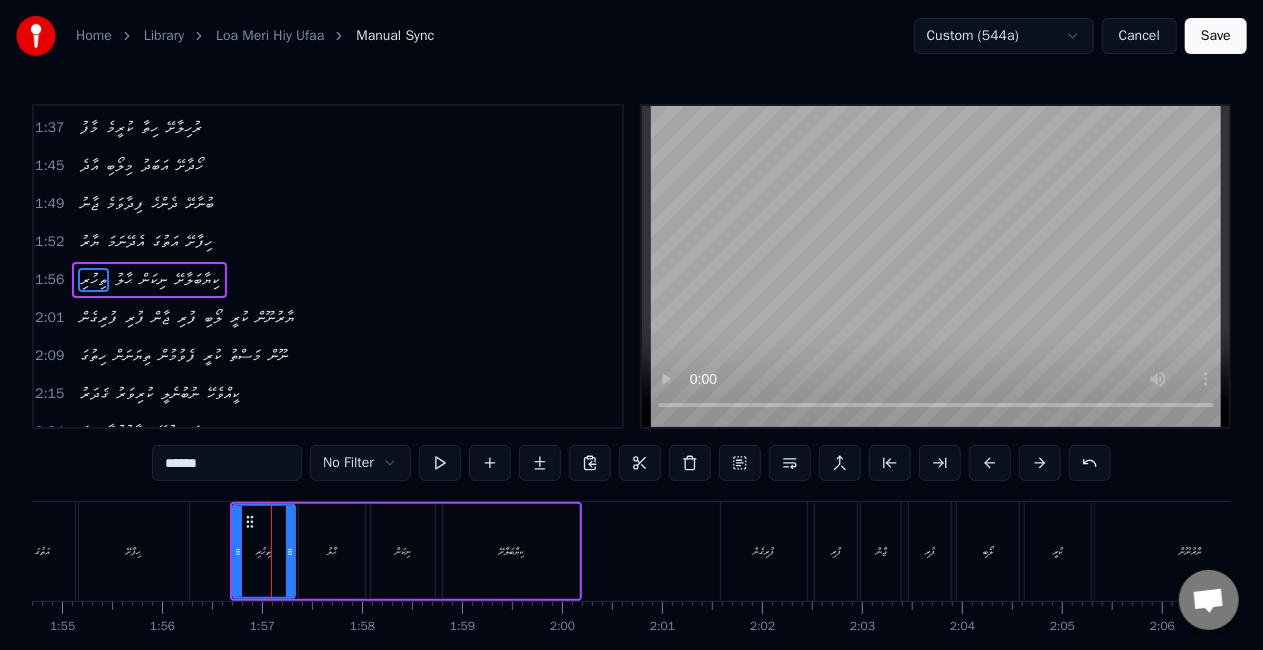 scroll, scrollTop: 530, scrollLeft: 0, axis: vertical 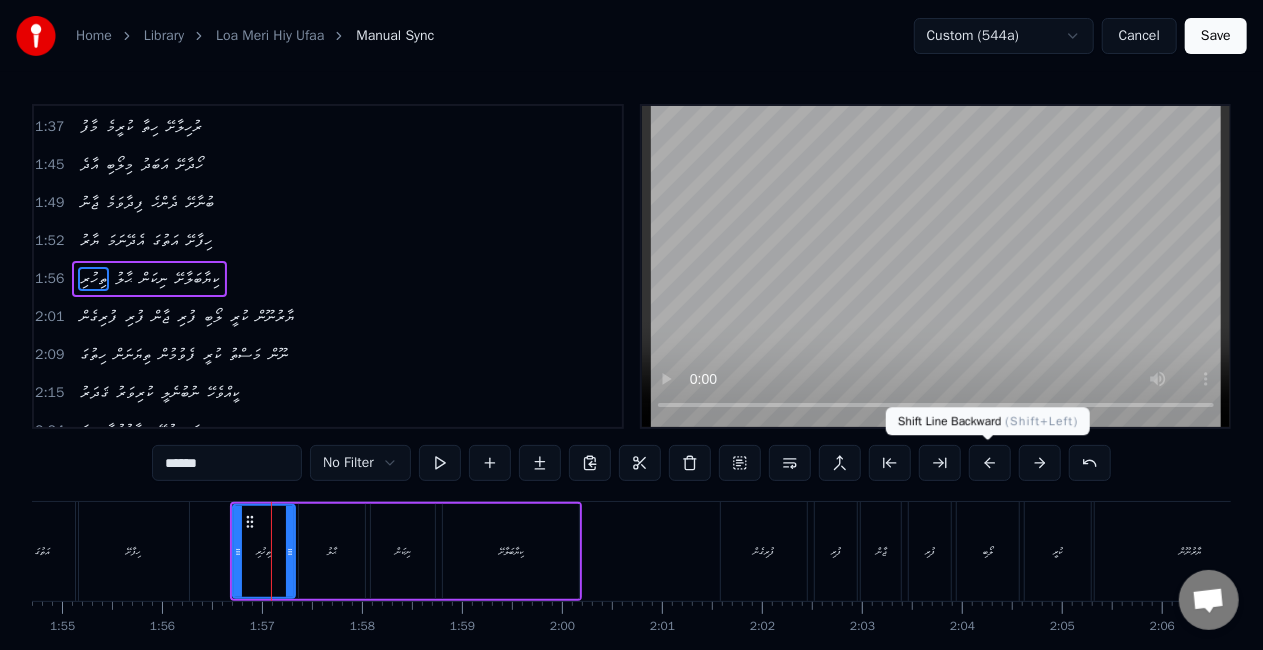 click at bounding box center [990, 463] 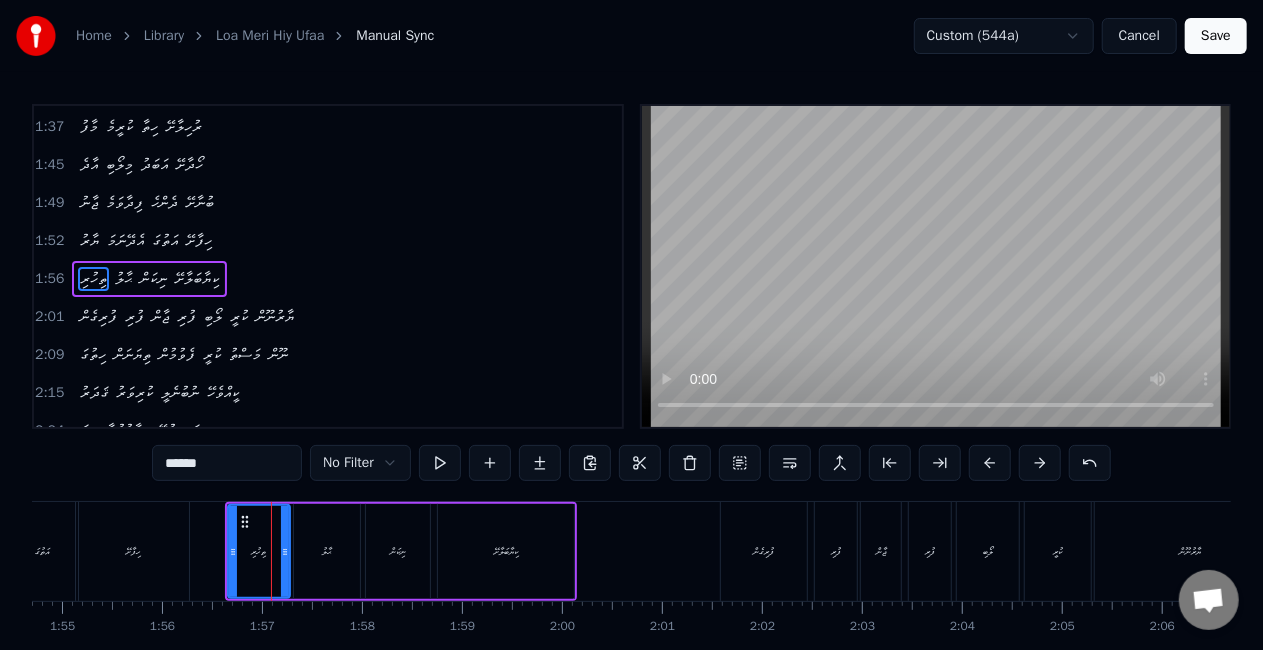 click at bounding box center (990, 463) 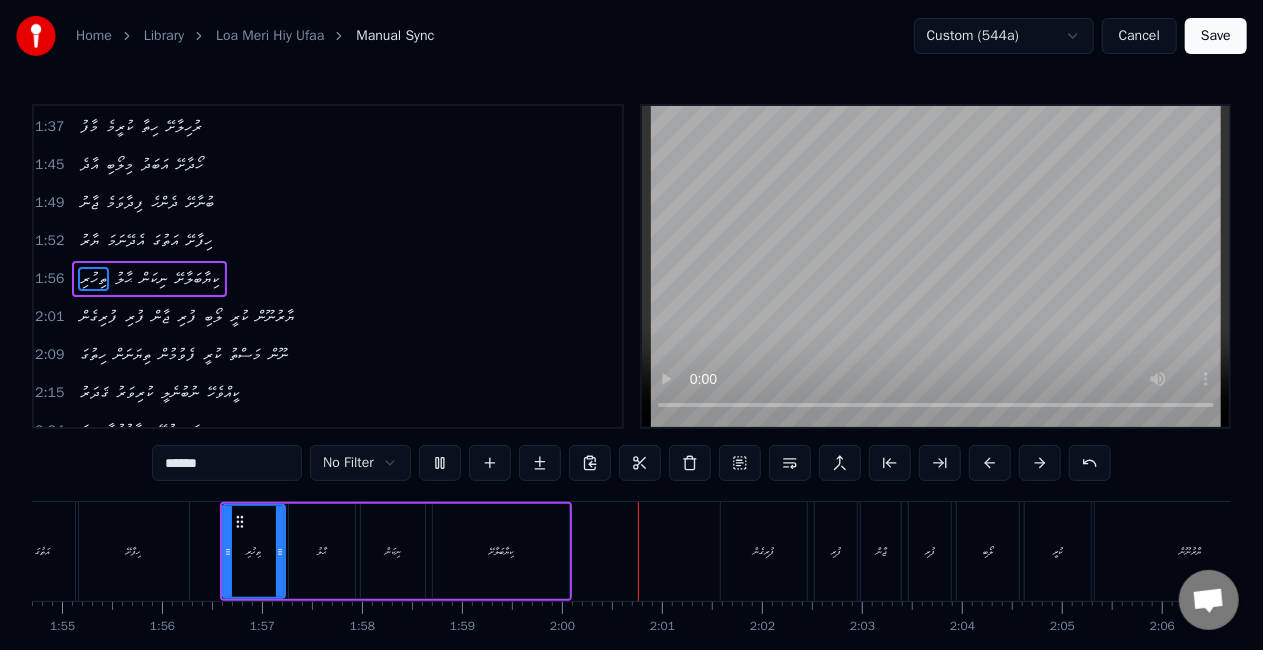 click on "ފުރިގެން" at bounding box center [764, 551] 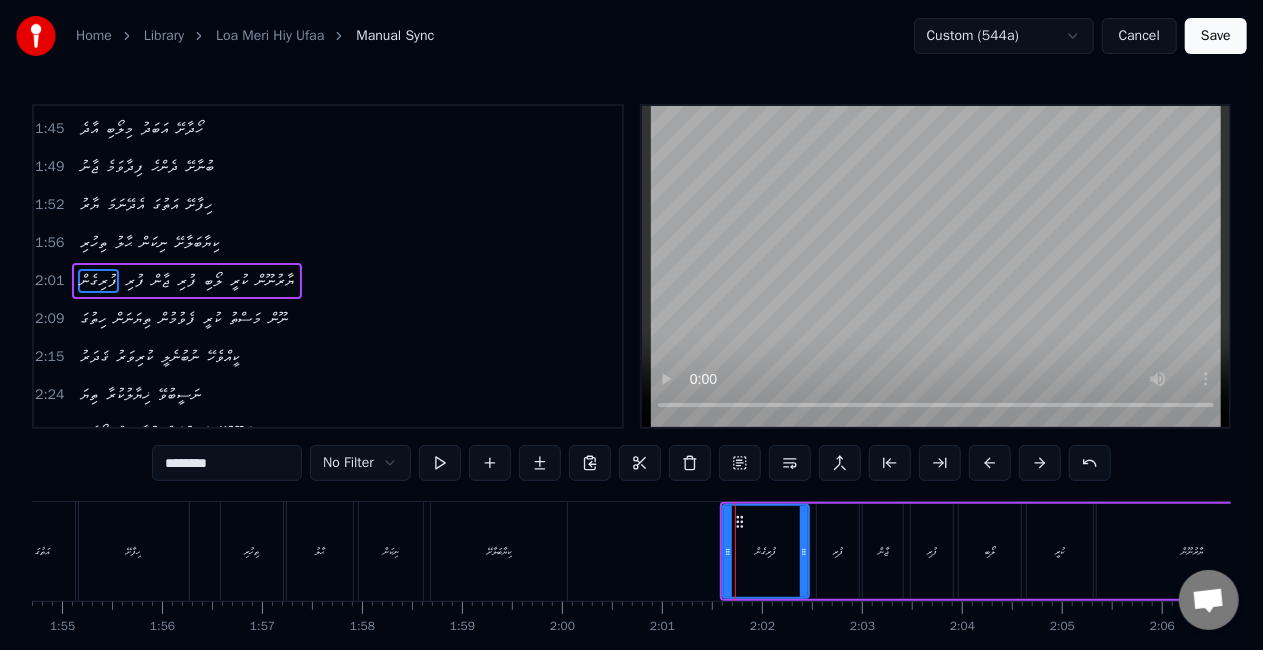 scroll, scrollTop: 567, scrollLeft: 0, axis: vertical 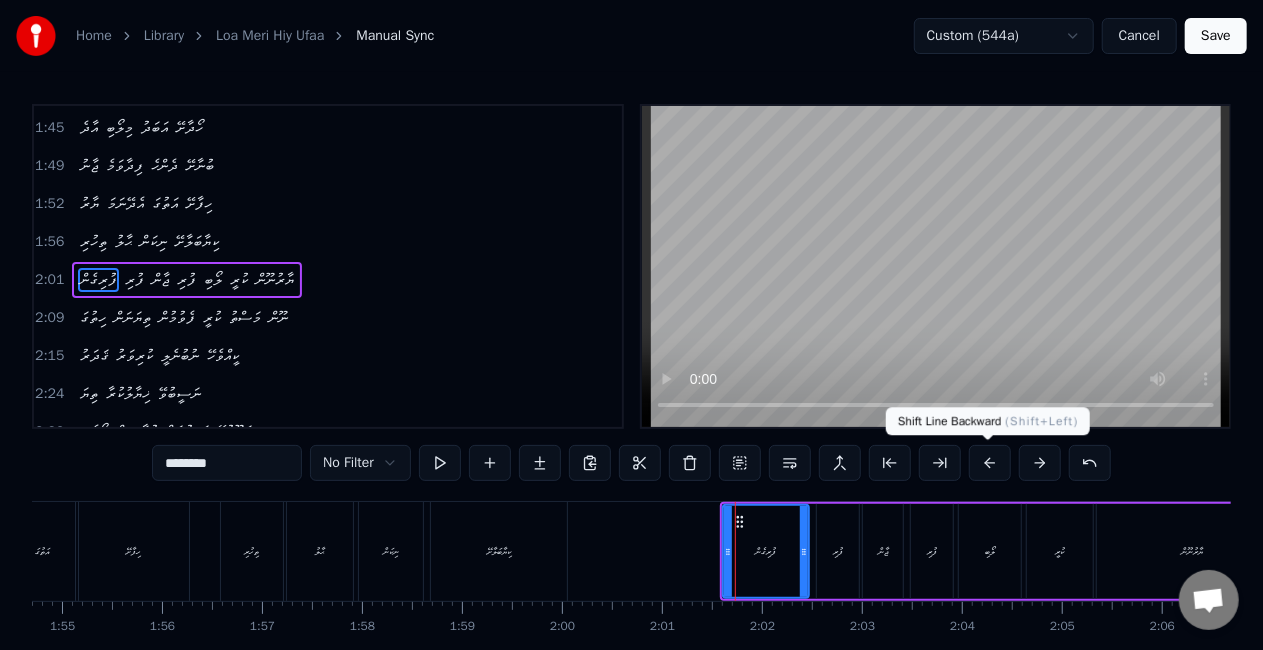 click at bounding box center [990, 463] 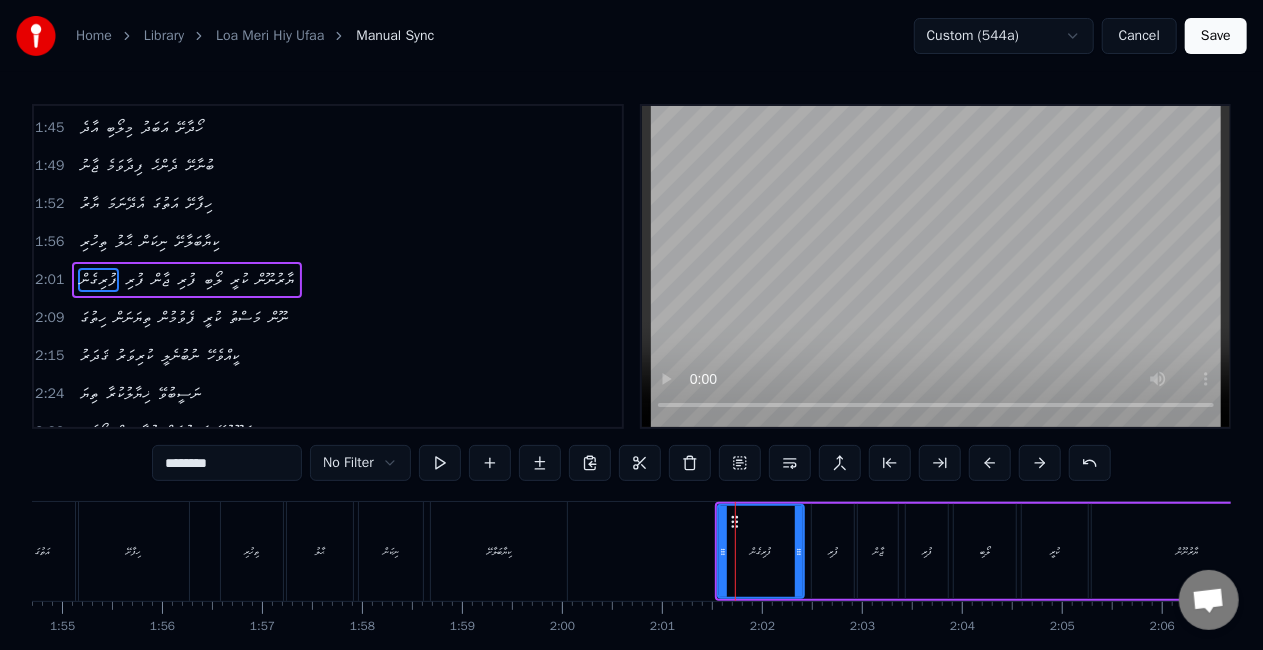 click at bounding box center [990, 463] 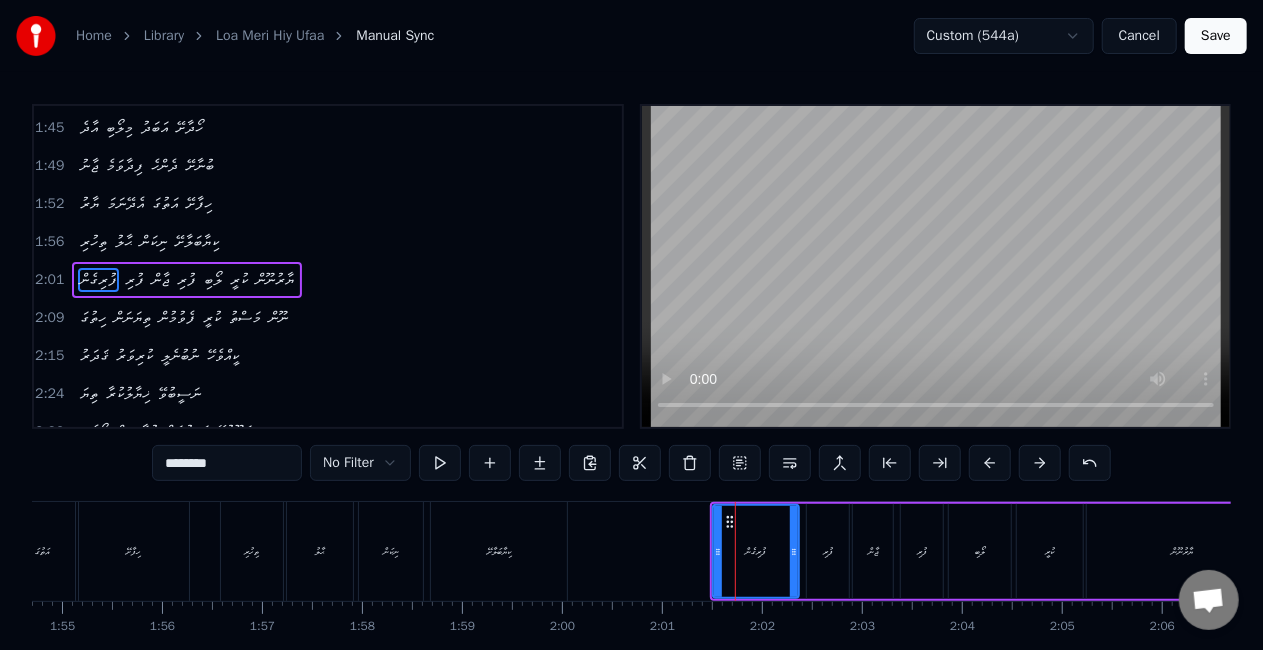 click at bounding box center (990, 463) 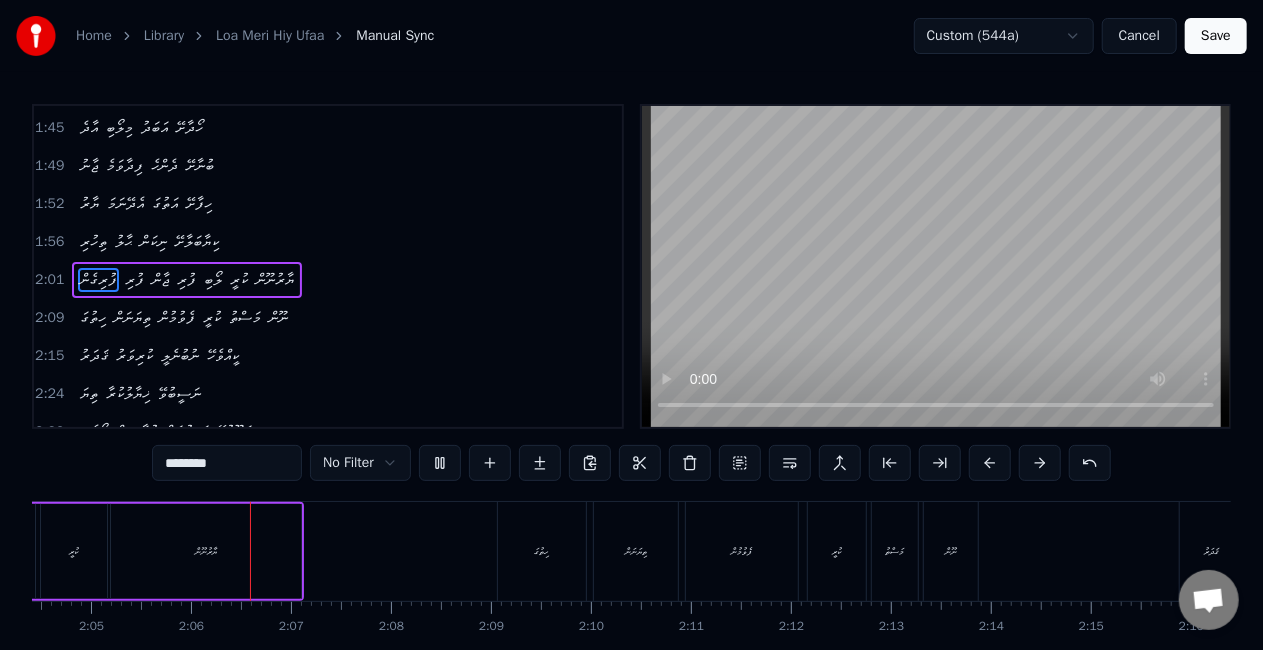 scroll, scrollTop: 0, scrollLeft: 12491, axis: horizontal 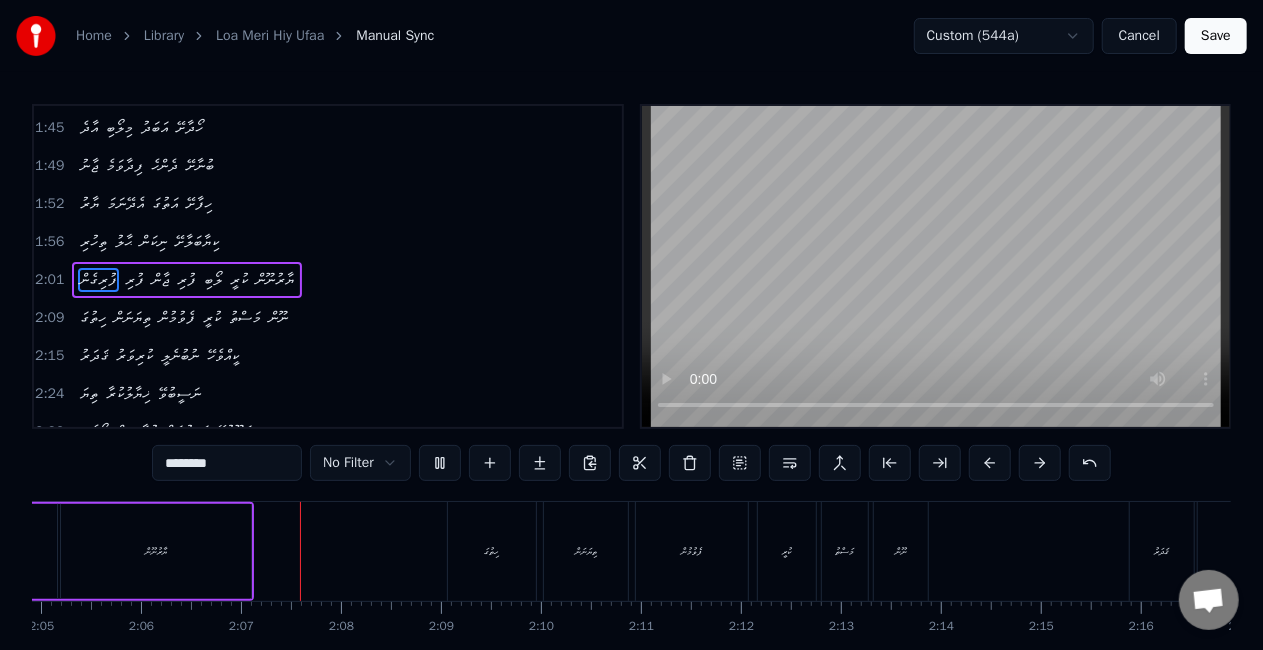click on "ހިތުގަ" at bounding box center [492, 551] 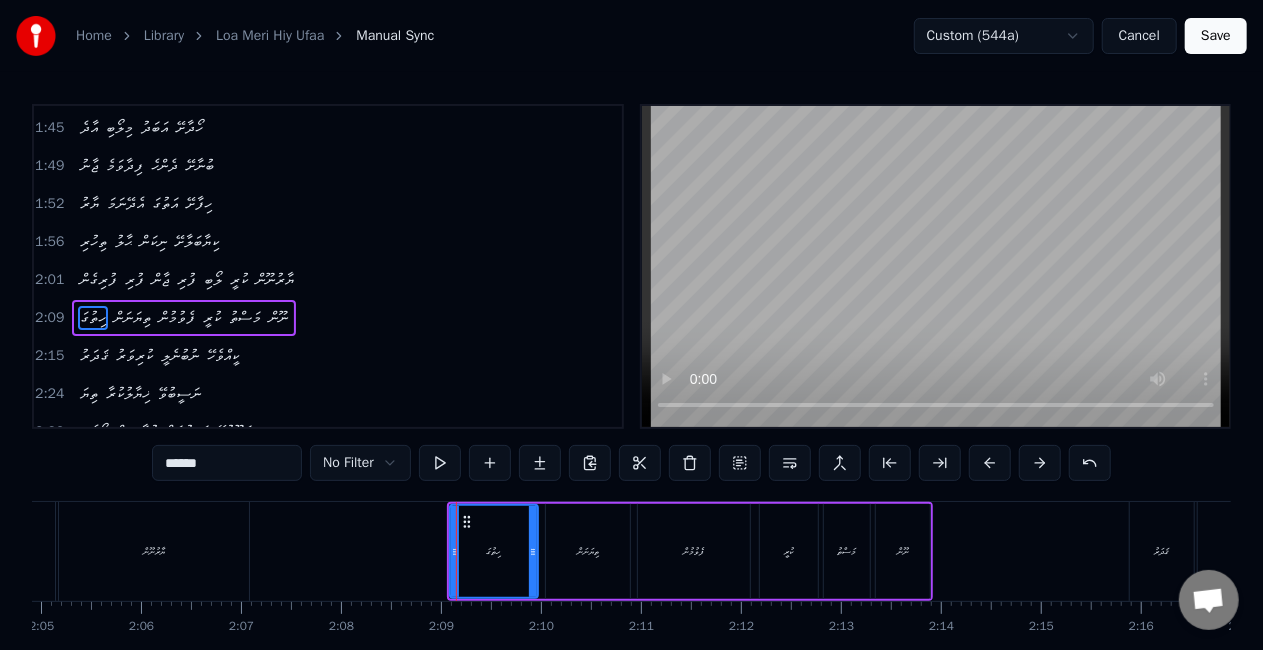 scroll, scrollTop: 604, scrollLeft: 0, axis: vertical 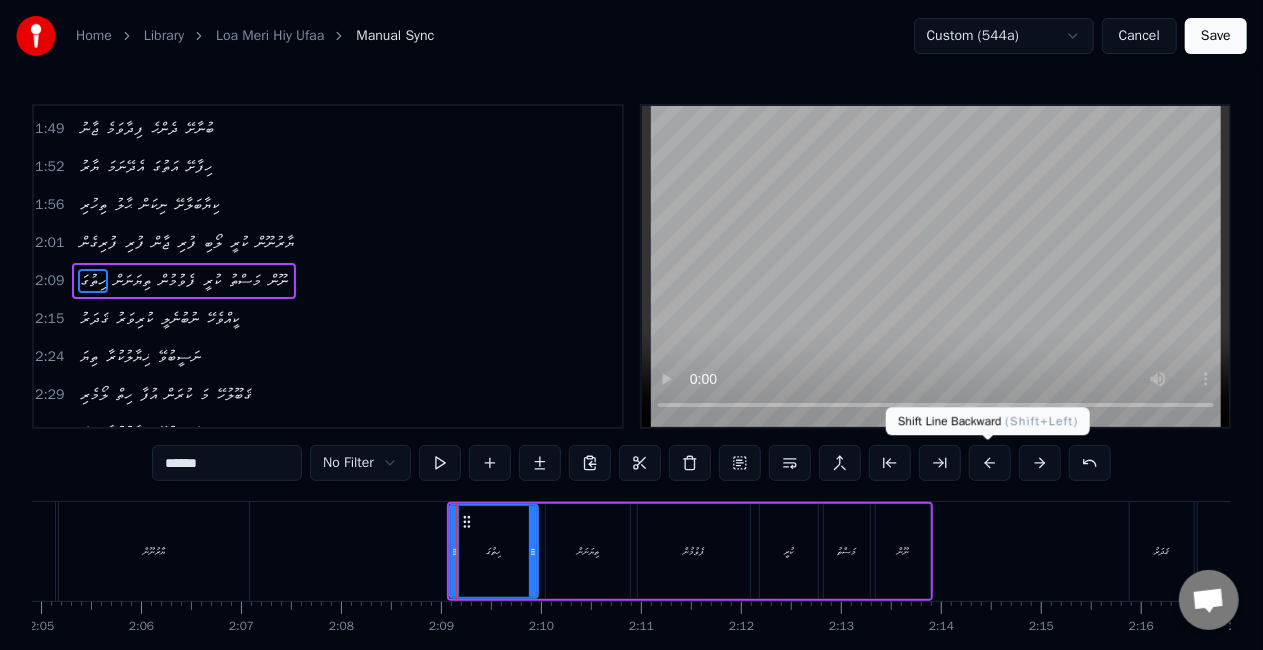 click at bounding box center (990, 463) 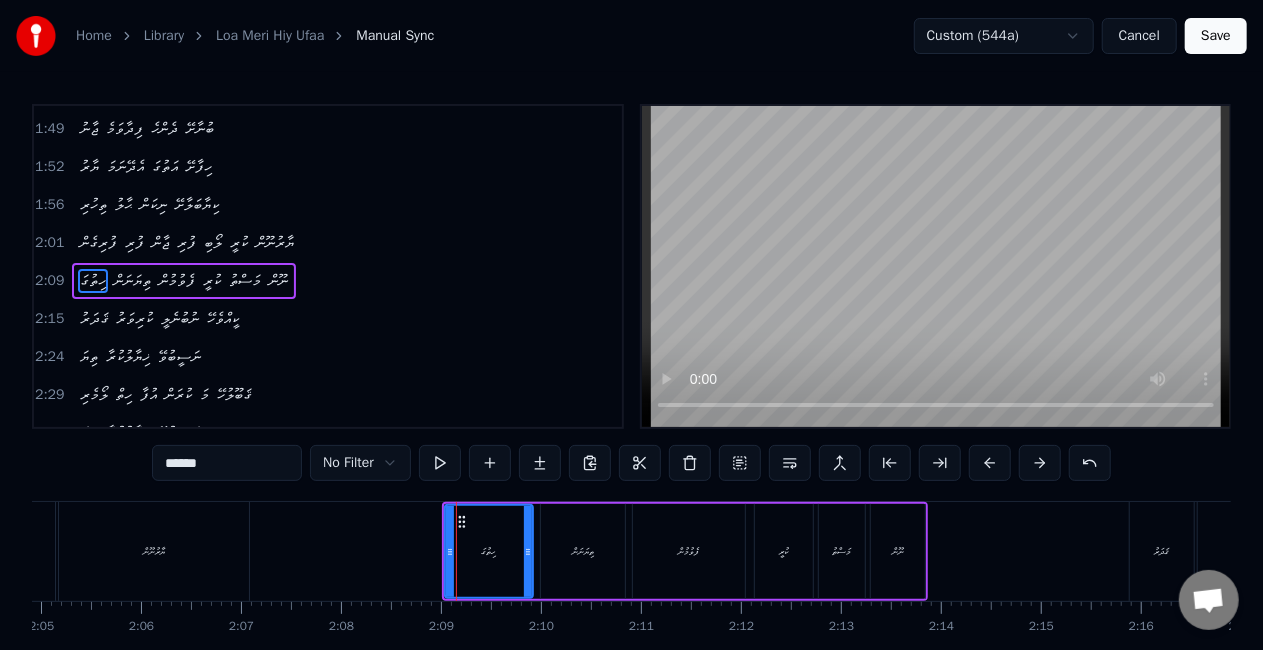 click at bounding box center (990, 463) 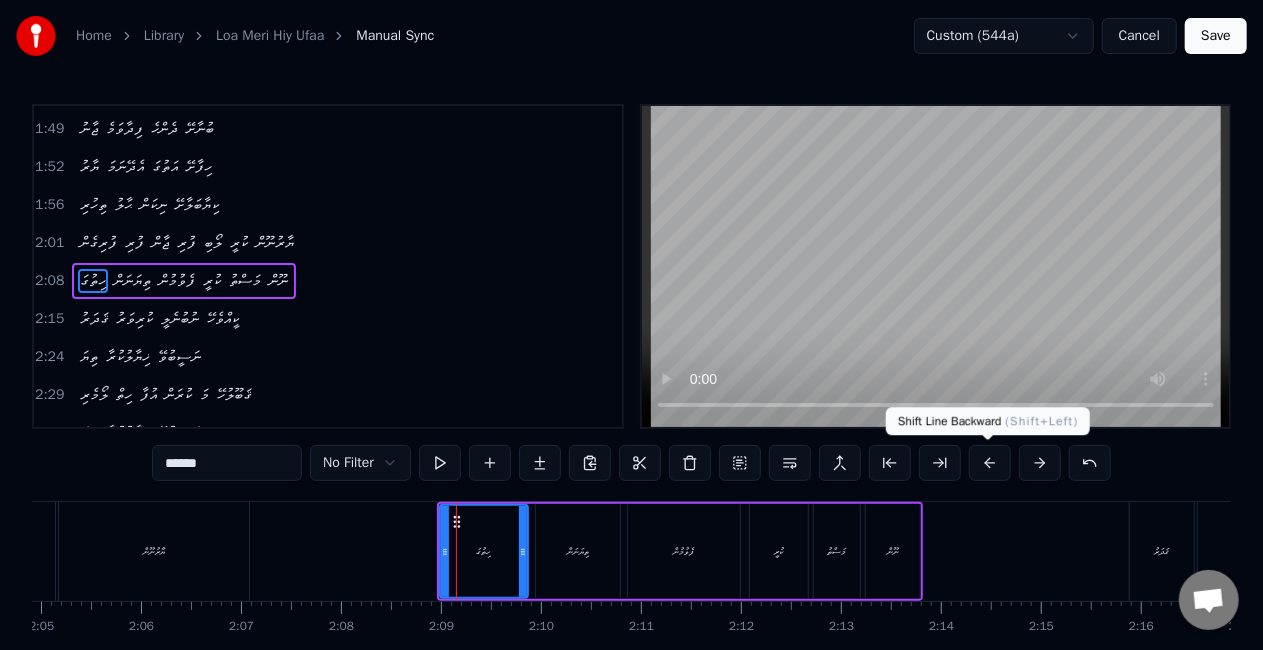 click at bounding box center (990, 463) 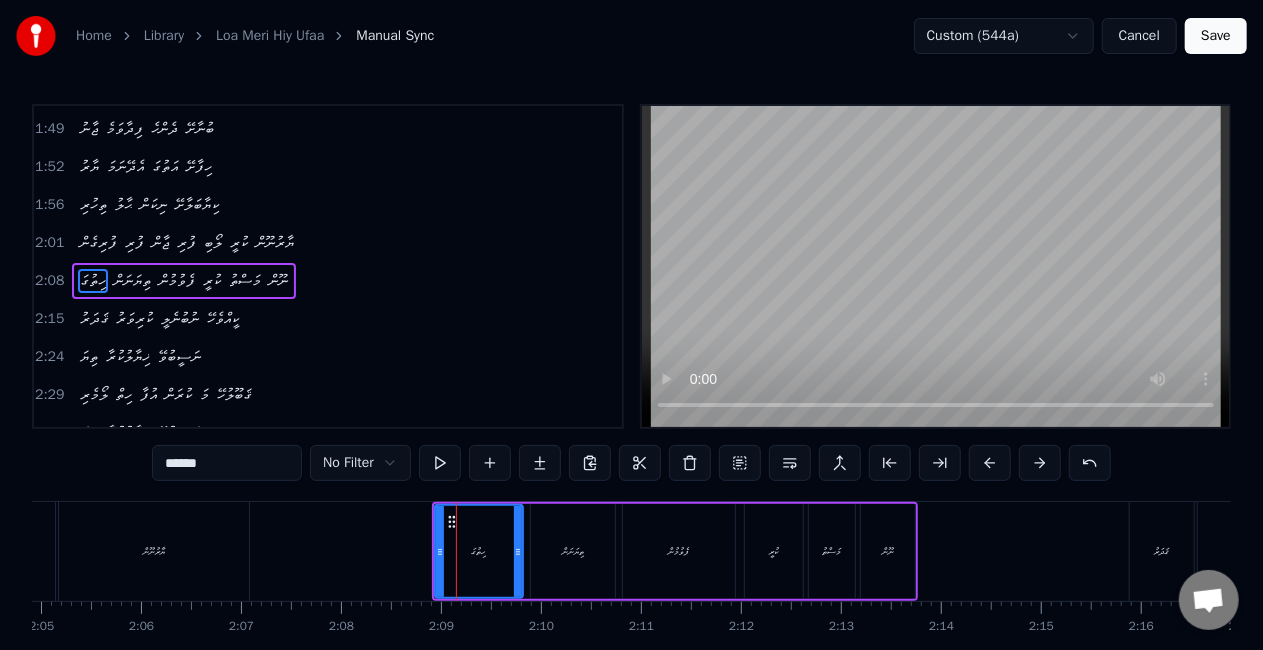 click at bounding box center (990, 463) 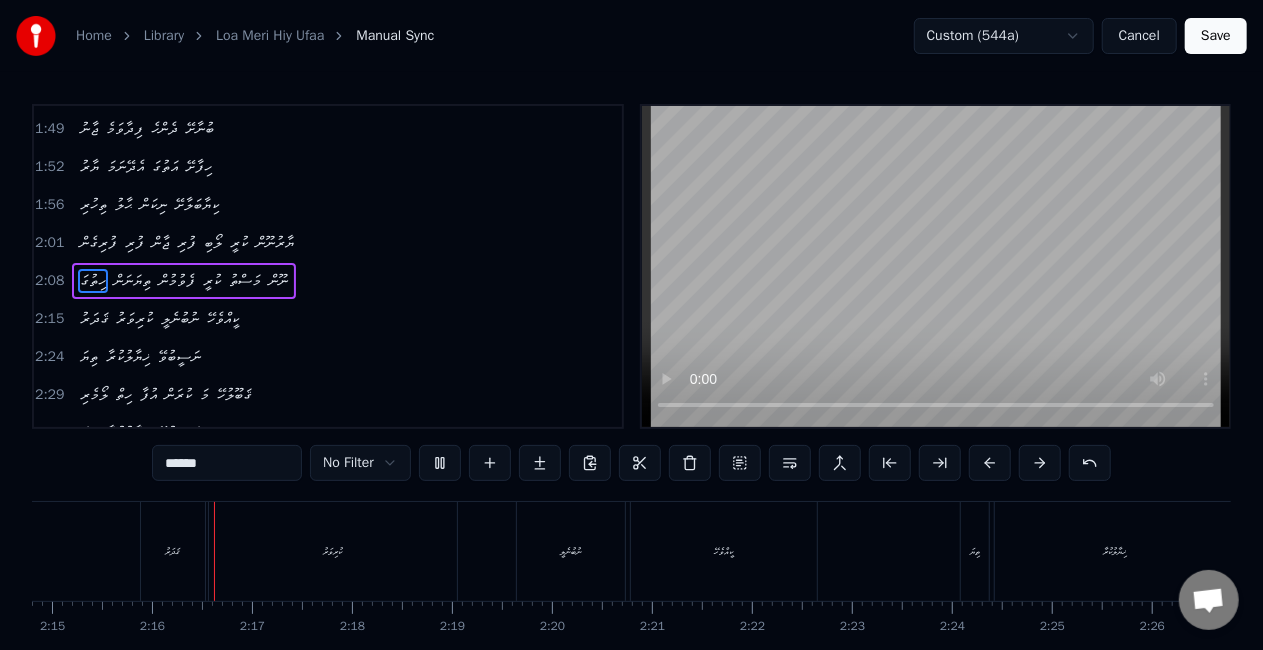 scroll, scrollTop: 0, scrollLeft: 13500, axis: horizontal 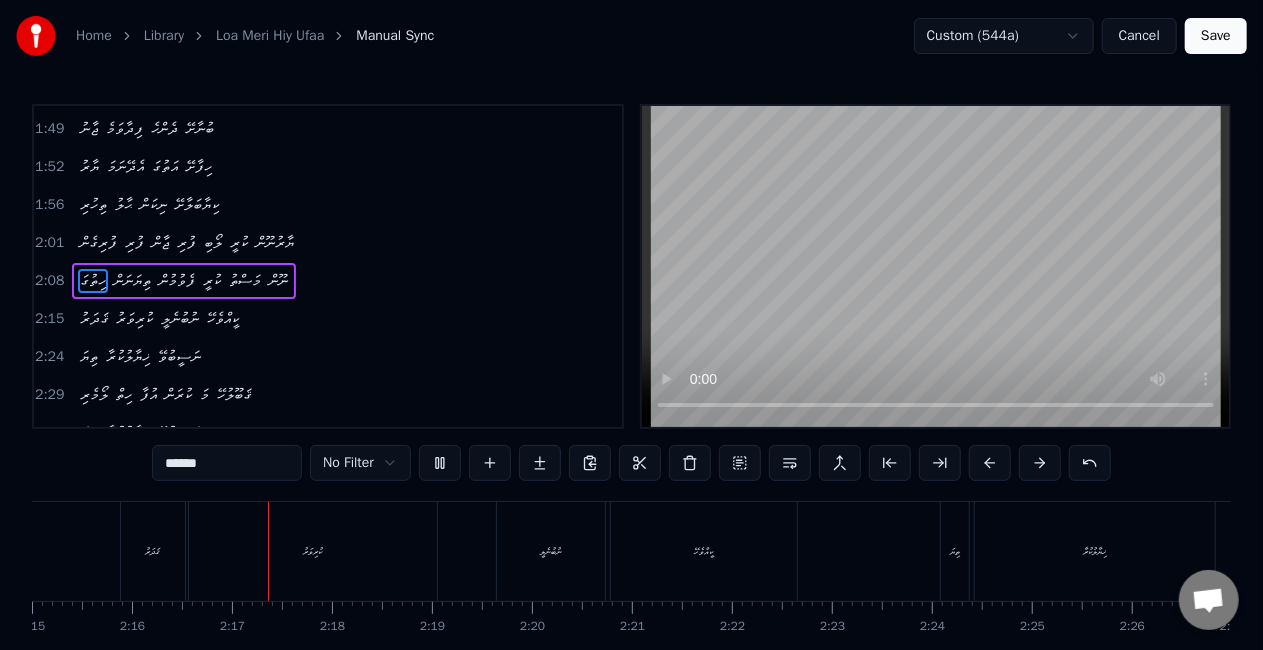 click on "ޤަދަރު" at bounding box center [153, 551] 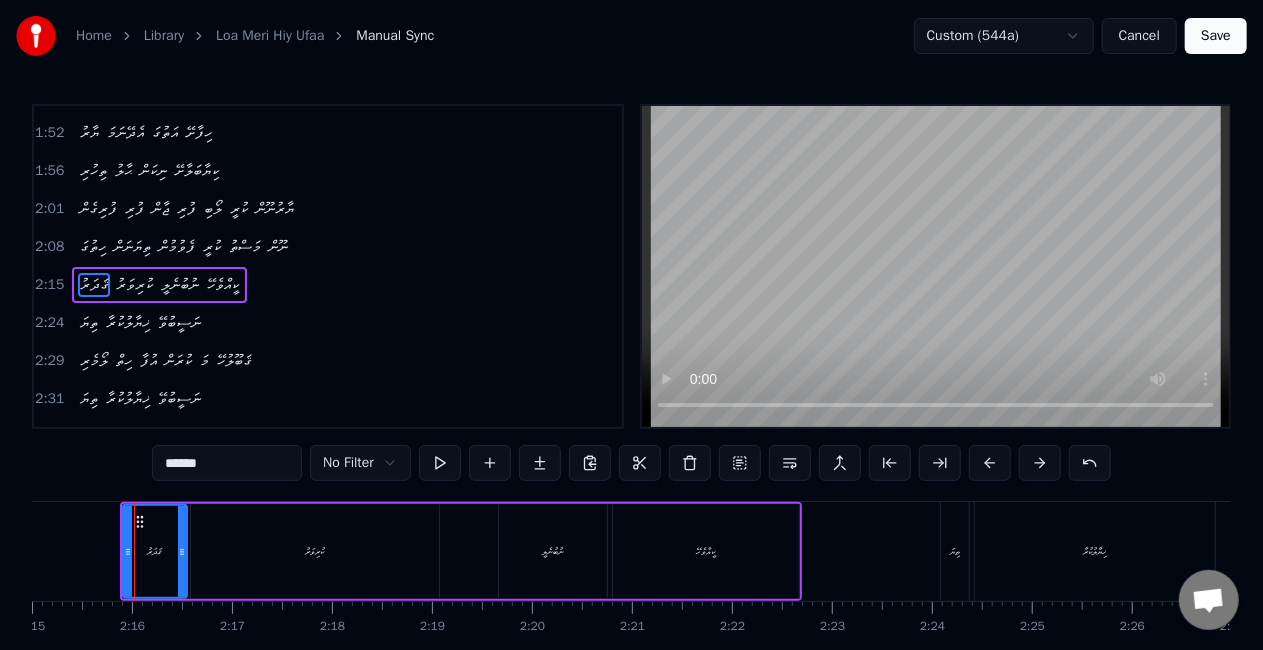scroll, scrollTop: 642, scrollLeft: 0, axis: vertical 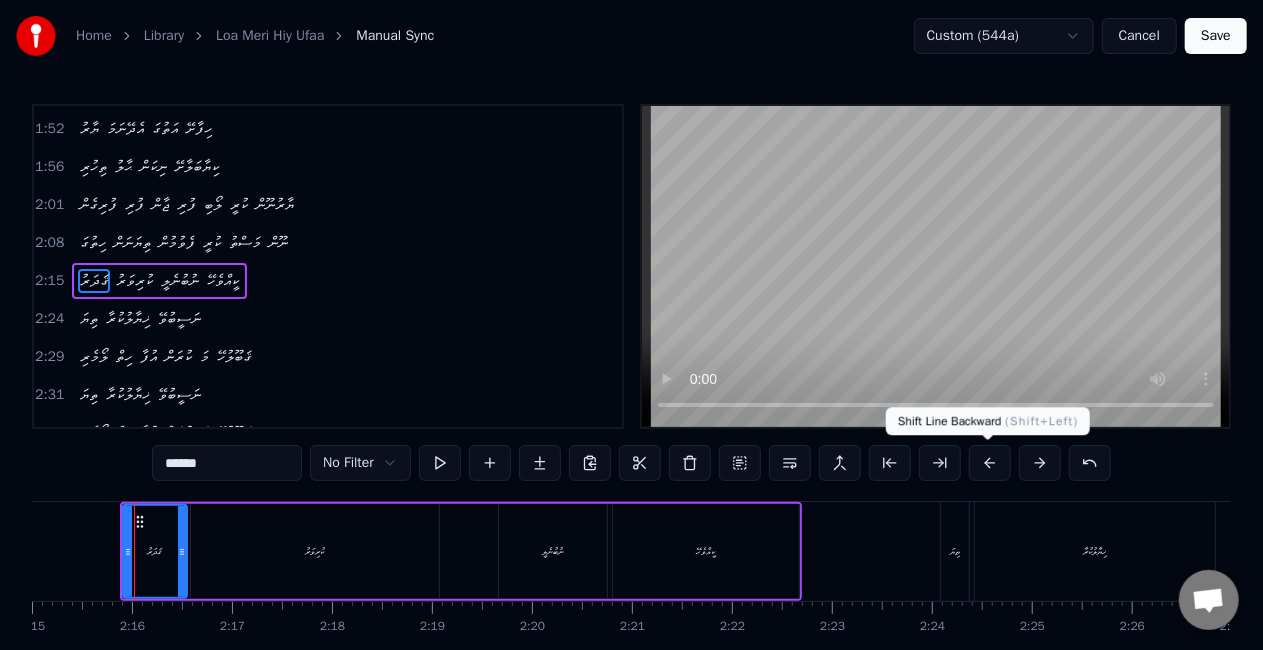 click at bounding box center (990, 463) 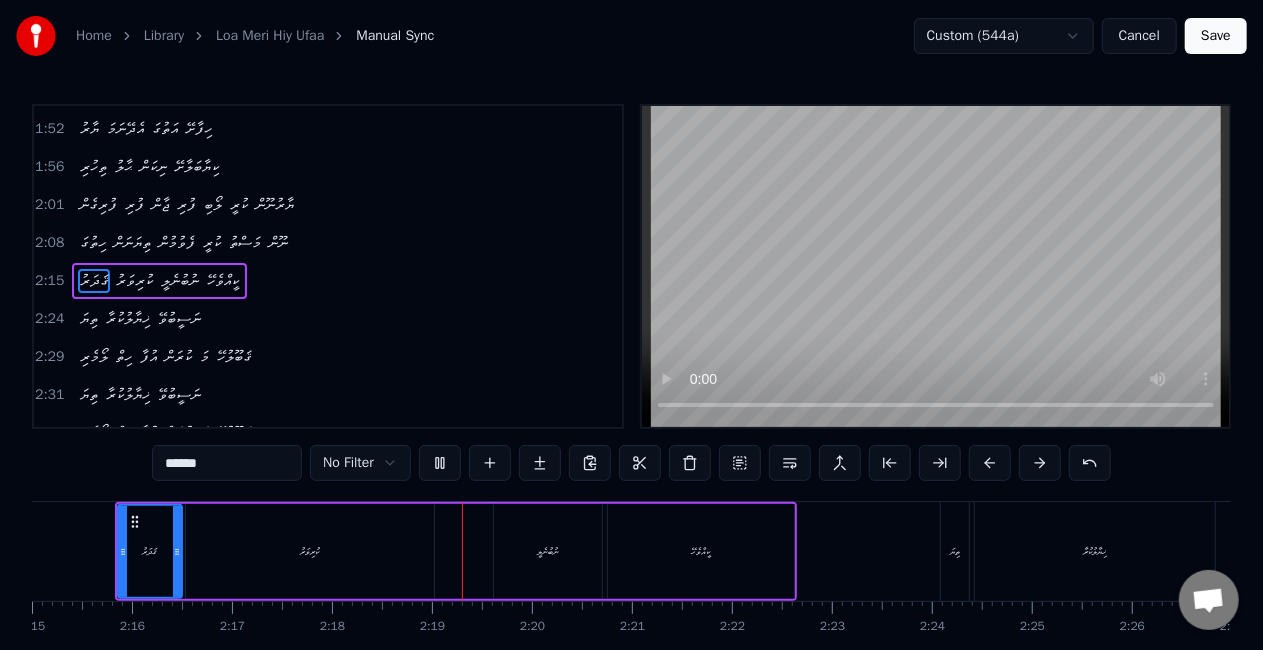 click on "ކުރިވަރު" at bounding box center [310, 551] 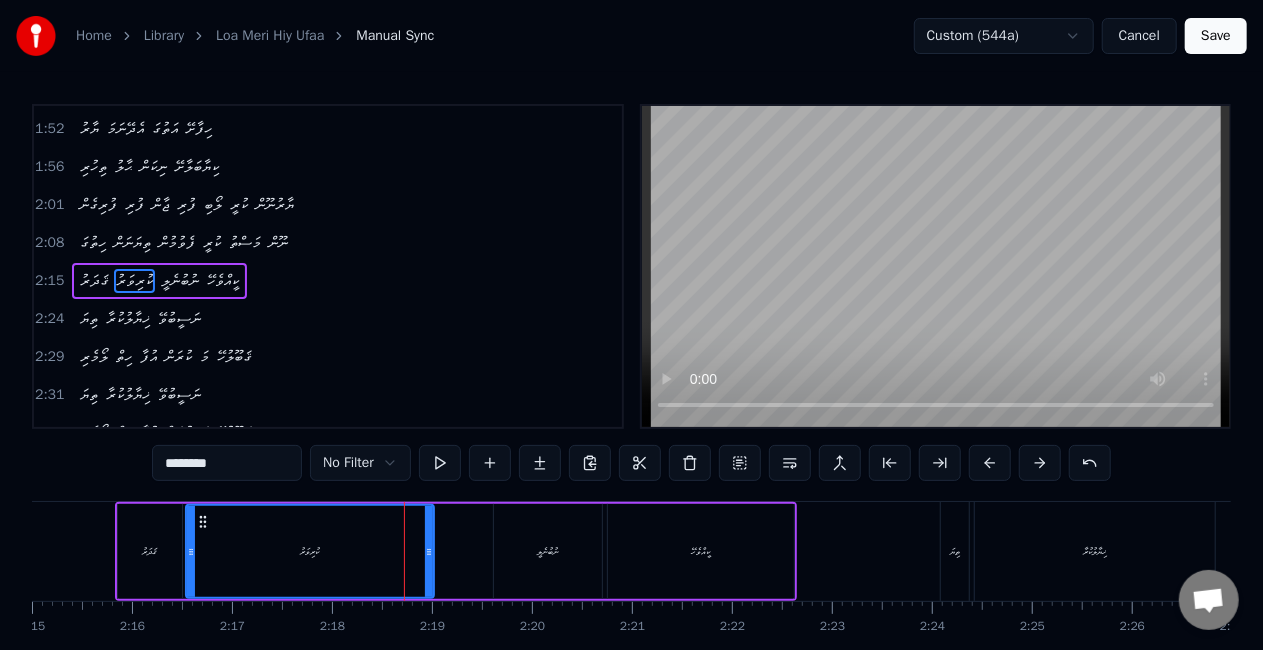 click on "********" at bounding box center (227, 463) 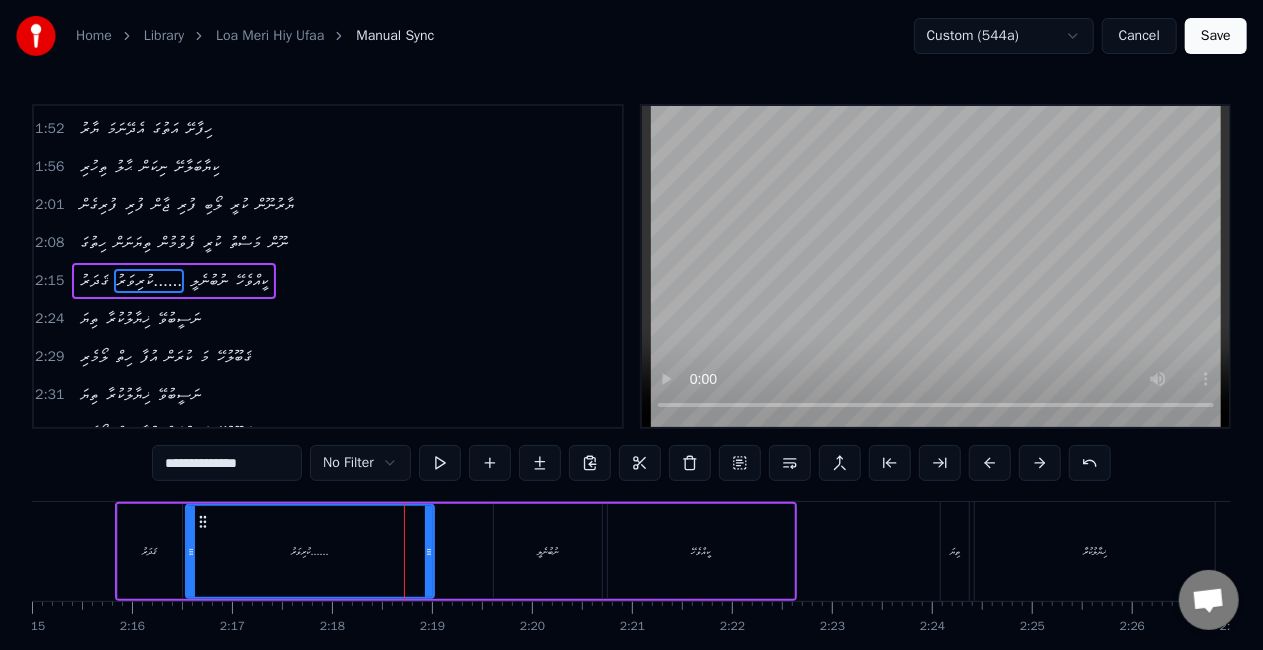 click on "ކުރިވަރު......" at bounding box center [310, 551] 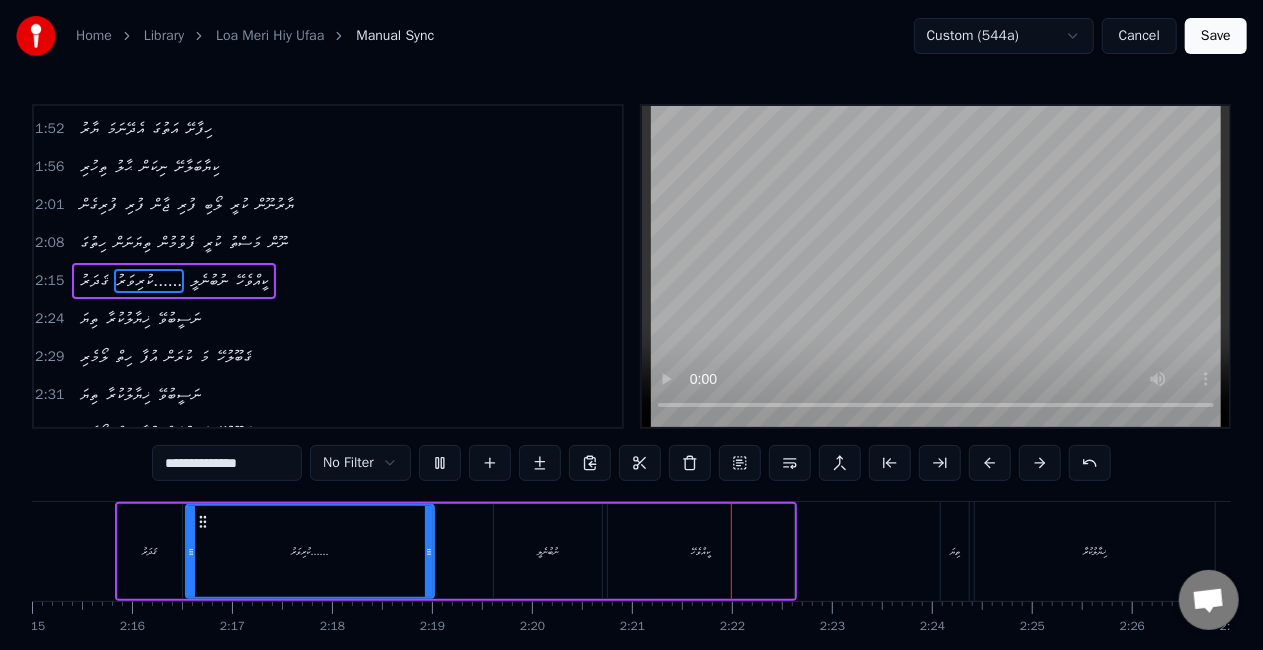 click on "ނުބުނެލީ" at bounding box center (548, 551) 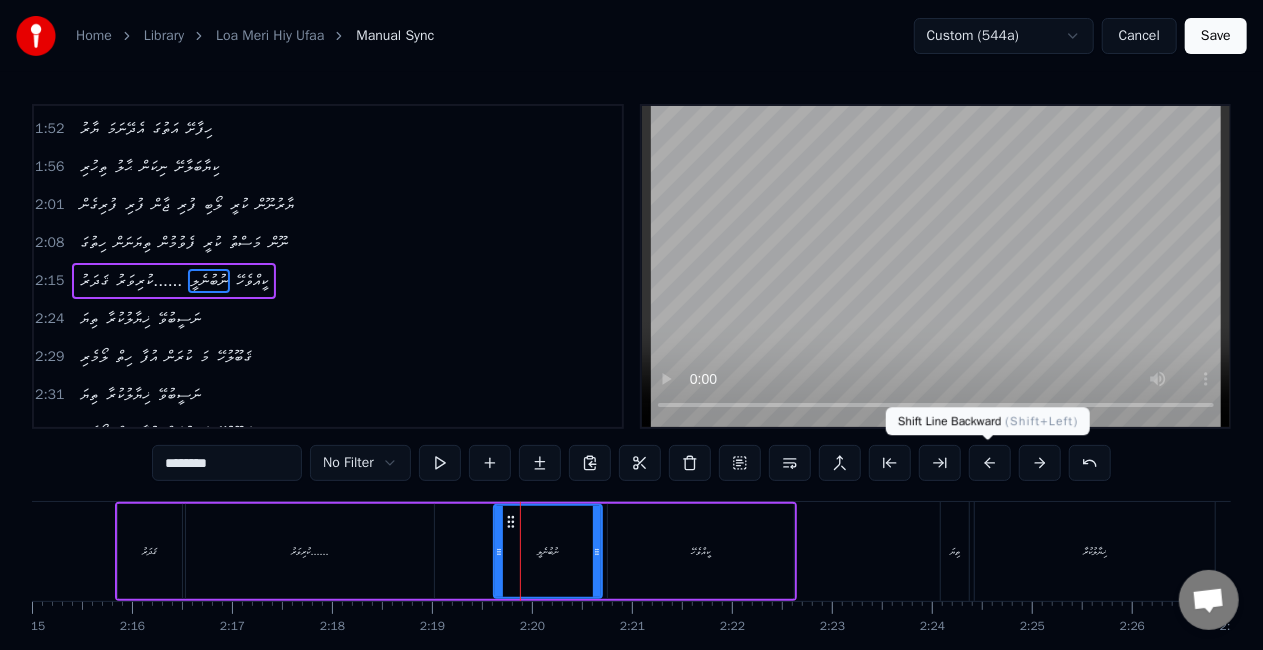 click at bounding box center [990, 463] 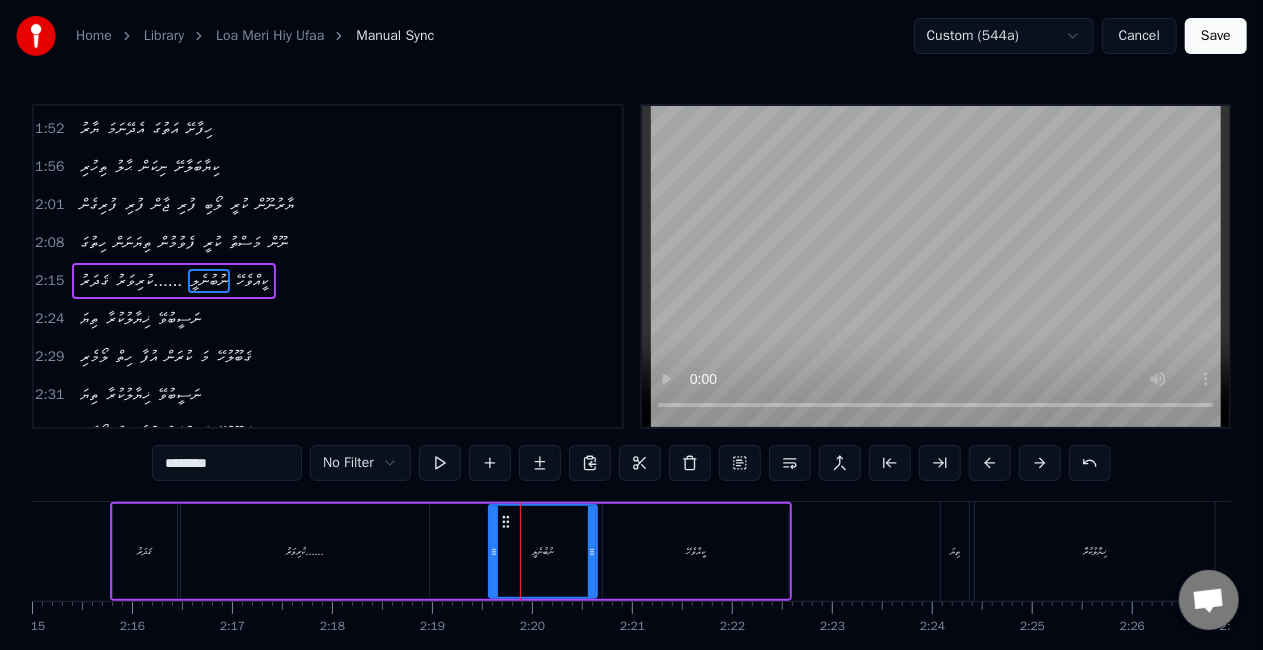 click at bounding box center (990, 463) 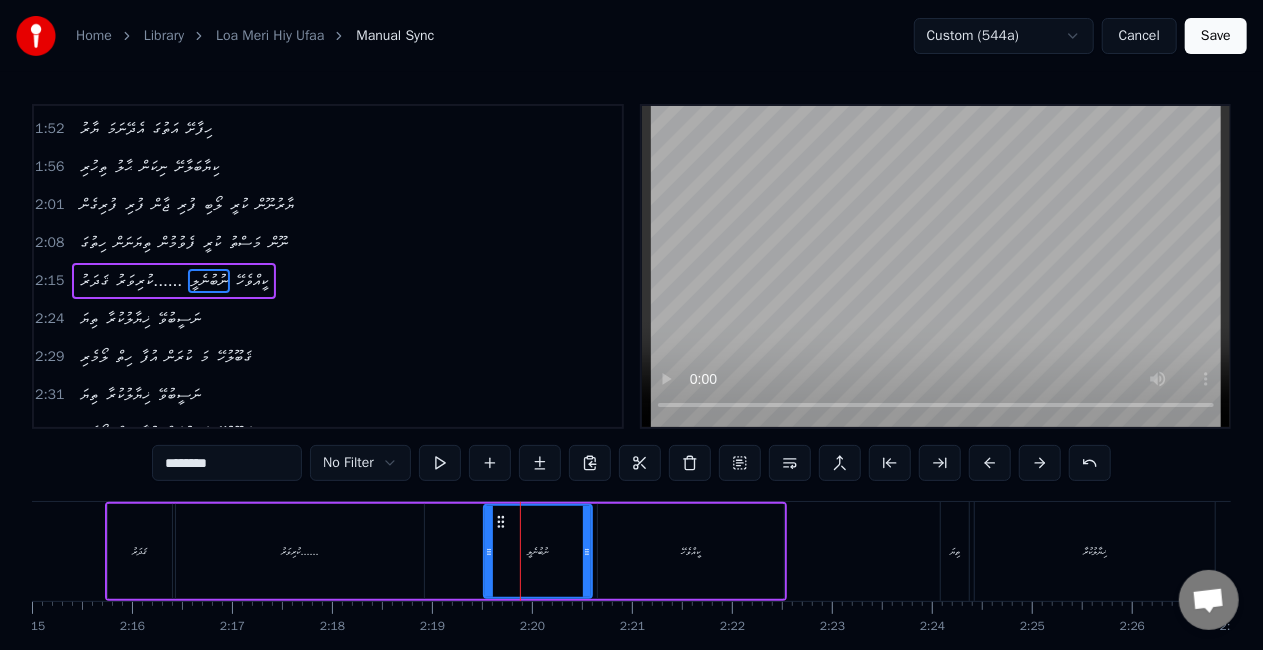 click on "ޤަދަރު" at bounding box center [140, 551] 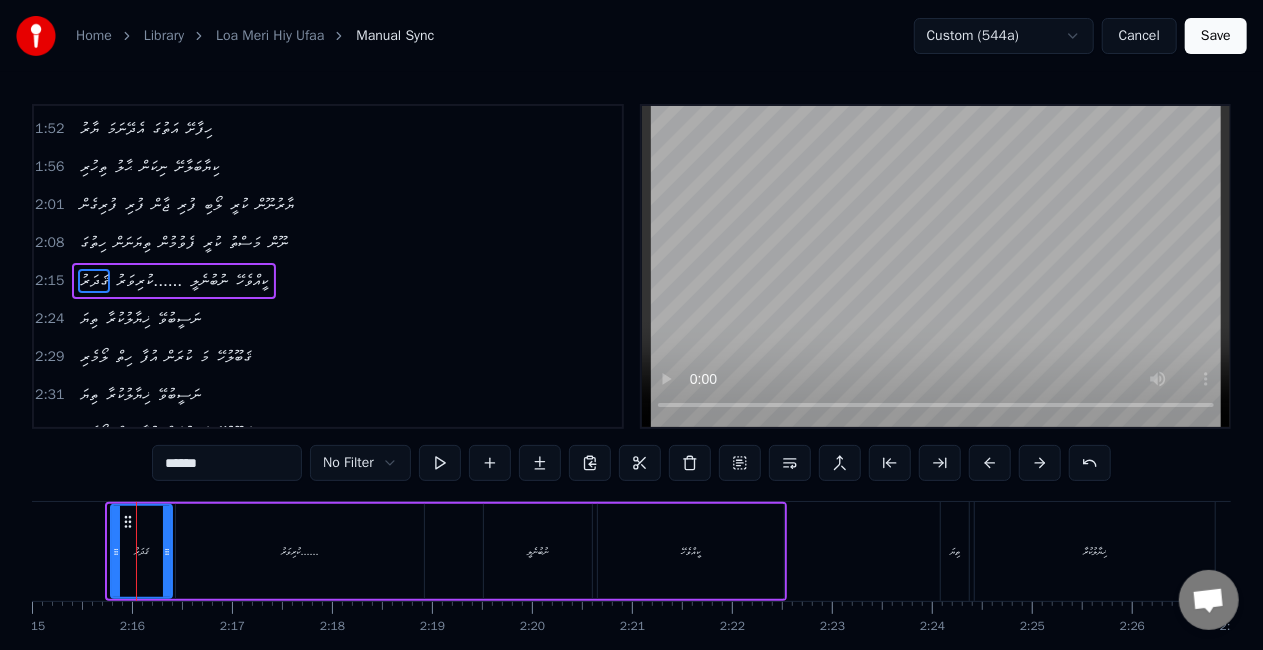 click 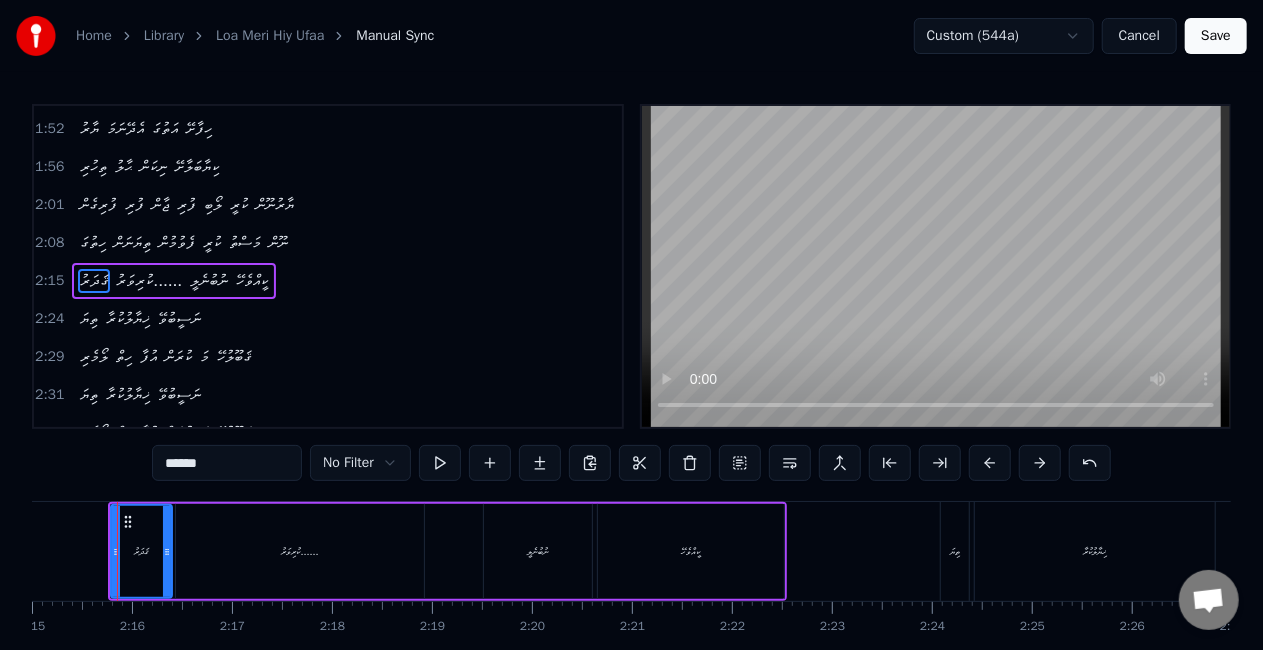 scroll, scrollTop: 0, scrollLeft: 13485, axis: horizontal 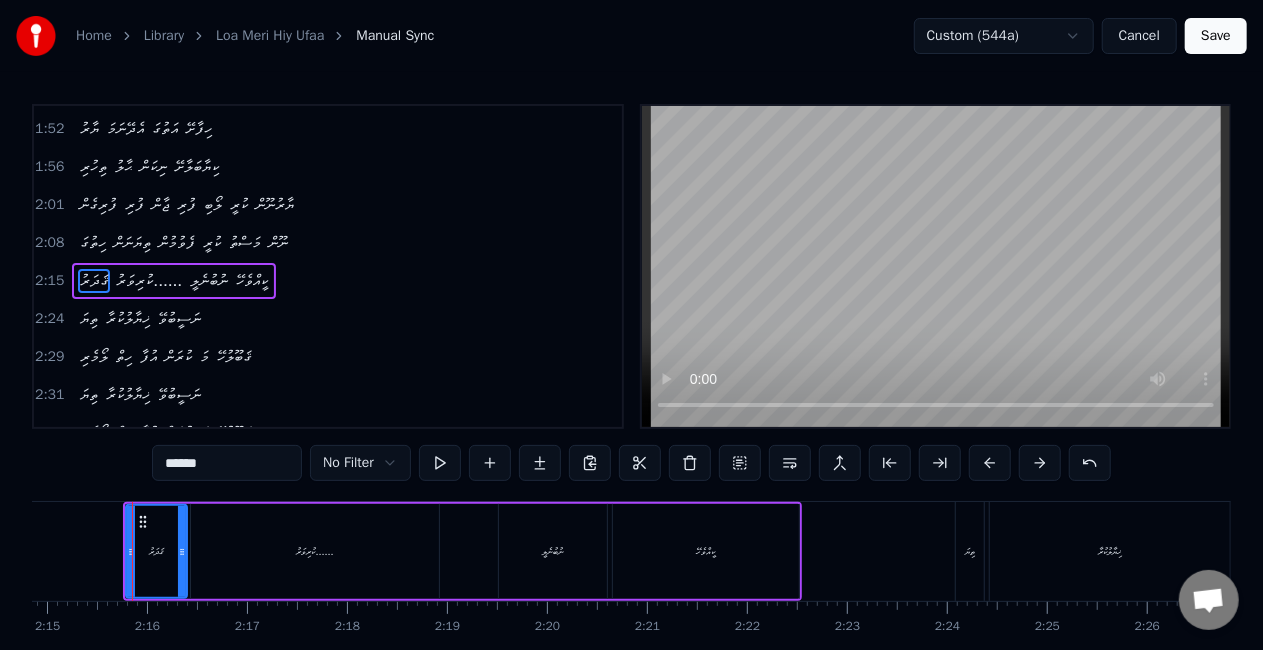 click 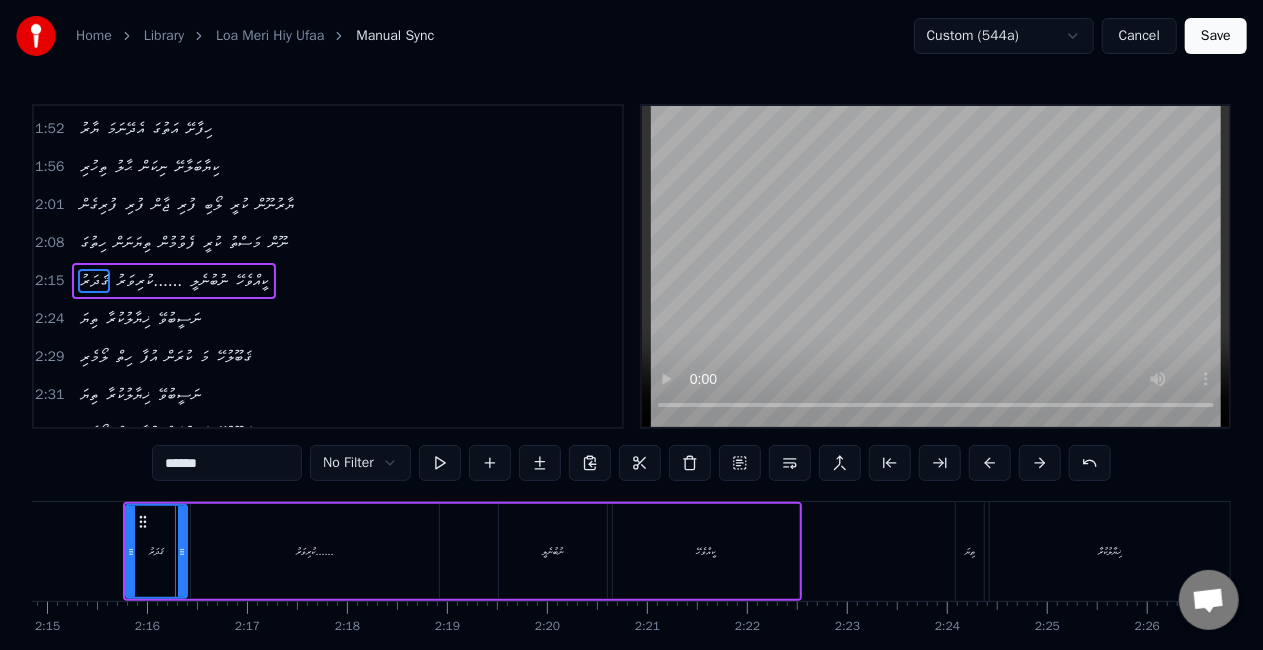 click on "ކުރިވަރު......" at bounding box center [315, 551] 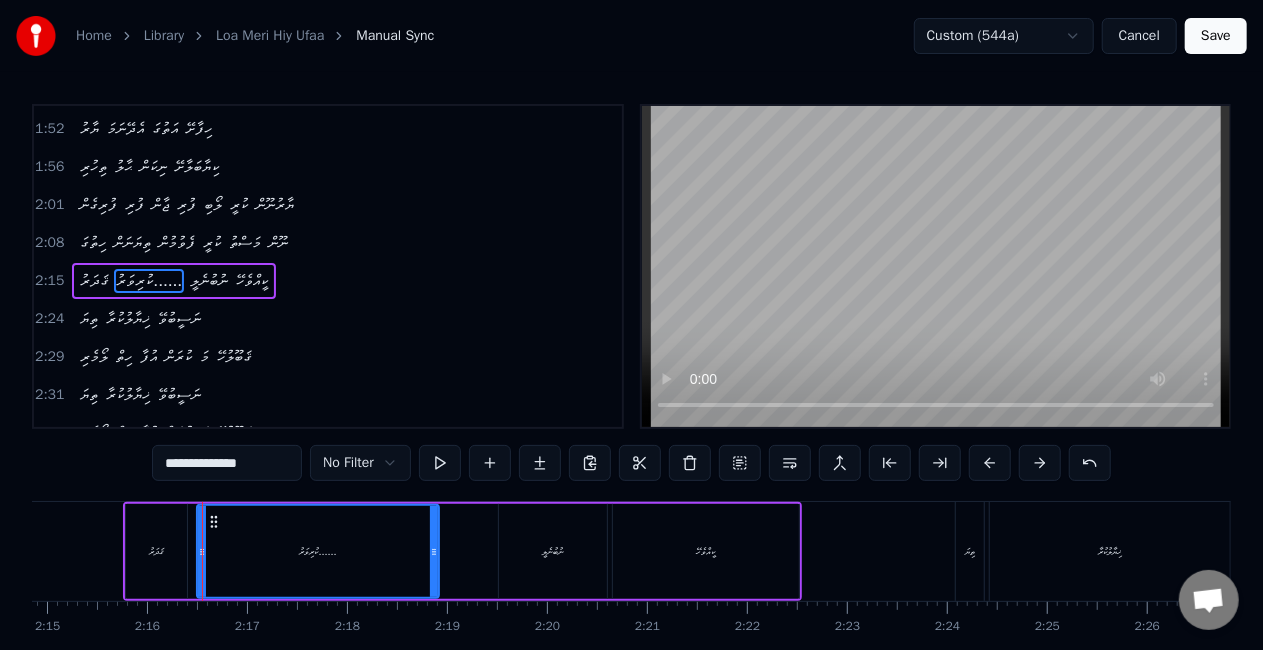 click on "ޕްރޭމް ޕްރޭމް ޕްރޭމް ޕްރޭމް ޕްރޭމް ޕްރޭމް ޕްރޭމް ޕްރޭމް ލޯމެރި ހިތް އުފާ ކުރަން މަ ޤަބޫލުހޭ ތިޔަ ޚިޔާލުކުރާ އާ...... ނަސީބުވޭ....... ލޯމެރި ހިތް އުފާ ކުރަން މަ ޤަބޫލުހޭ... ތިޔަ ޚިޔާލުކުރާ ނަސީބުވޭ ލޯމެރި ހިތް އުފާ....... ޔާރާ ގޮސް ދެން ބަލަ ފޮރުވާށޭ މާފު ކުރީމެ ހިތާ ރުހިލާށޭ އާދެ މިލޯބި އަބަދު ހޯދާށޭ ޖާނު ފިދާވަމެ ދެންހެ ބުނާށޭ ޔާރު އެދޭނަމަ އަތުގަ ހިފާށޭ ތިހުރި ޙާލު ނިކަން ކިޔާބަލާށޭ ފުރިގެން ފުރި ޖާން ފުރި ލޯބި ކުރީ ޔާރުނޫން ހިތުގަ ތިޔަނަން ފެވުމުން ކުރީ މަސްތު ނޫން ޤަދަރު ކުރިވަރު...... ނުބުނެލީ ކީއްވެހޭ ތިޔަ ޚިޔާލުކުރާ ނަސީބުވޭ ލޯމެރި ހިތް އުފާ ކުރަން މަ" at bounding box center (-280, 551) 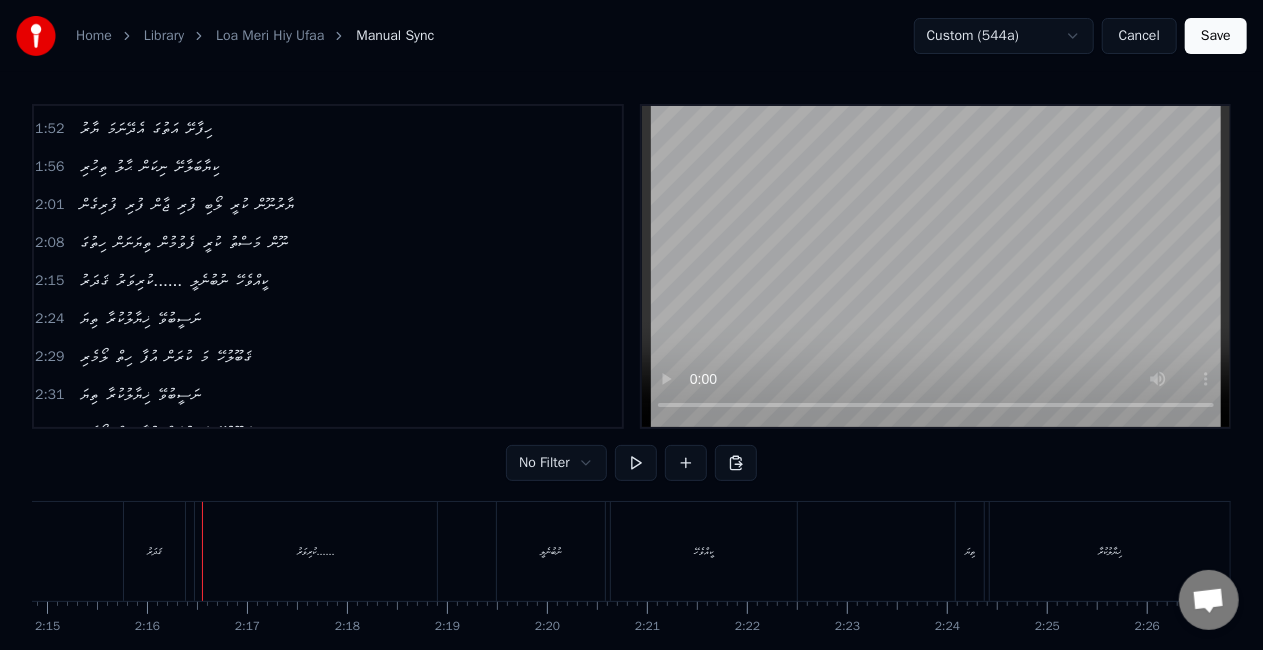 click on "ކުރިވަރު......" at bounding box center (316, 551) 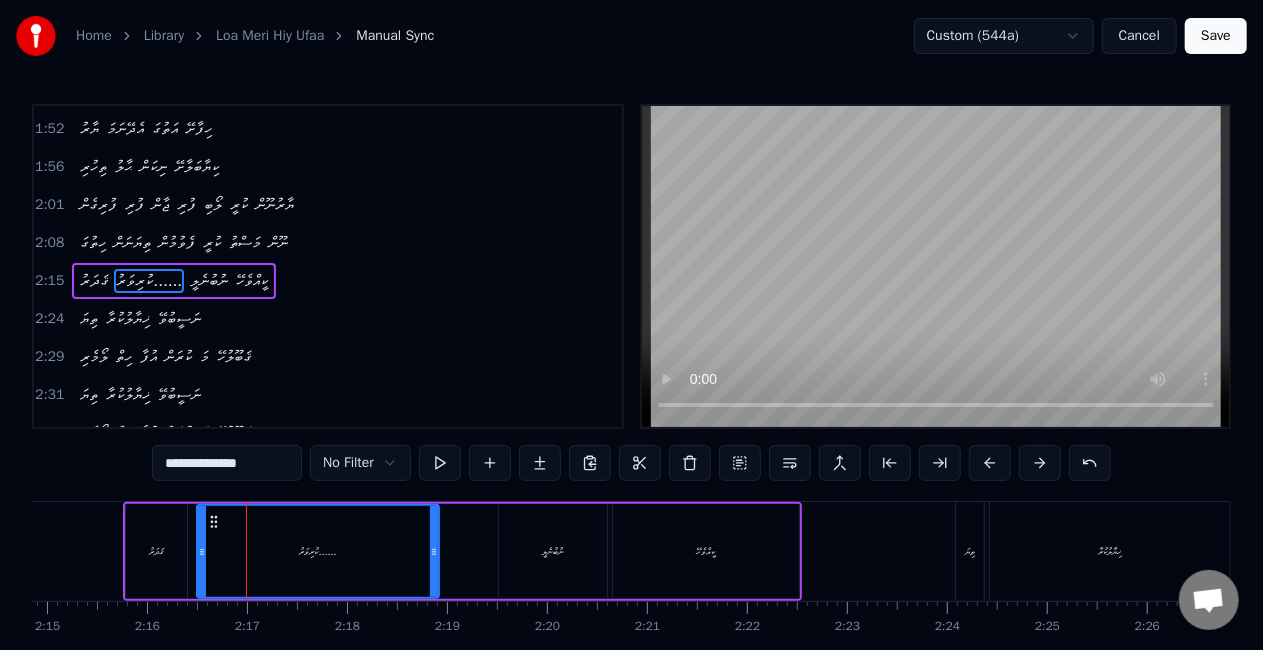 click on "ޤަދަރު" at bounding box center [156, 551] 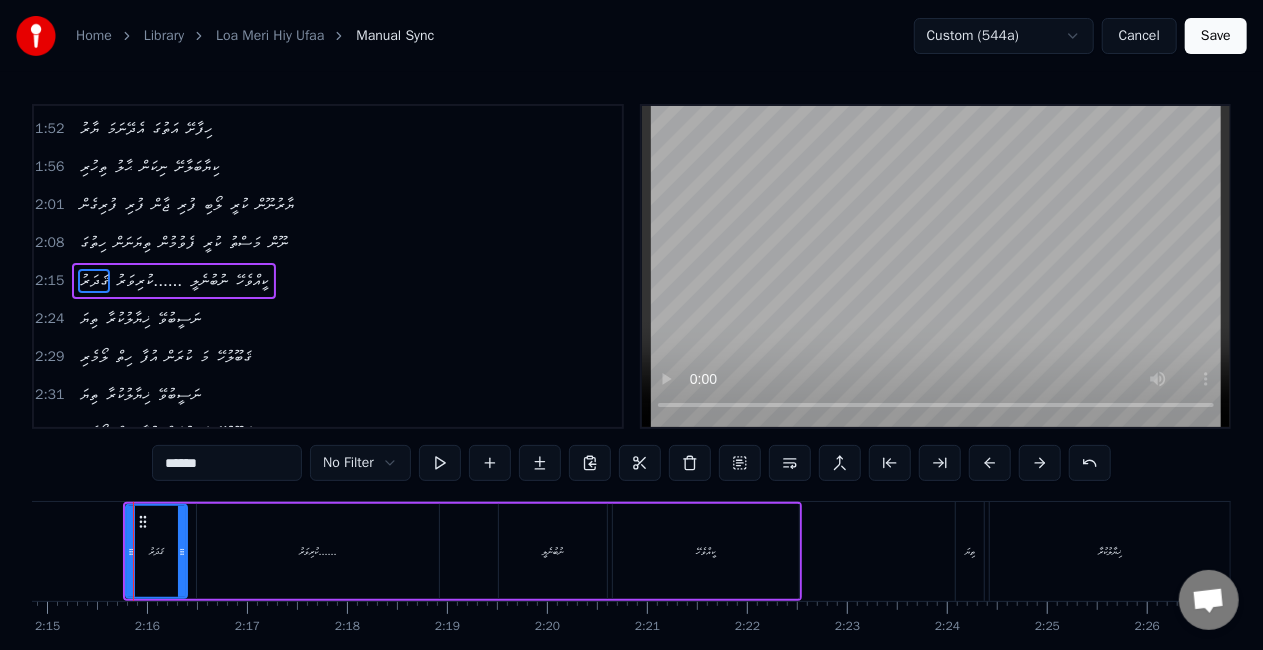 click on "ނުބުނެލީ" at bounding box center [553, 551] 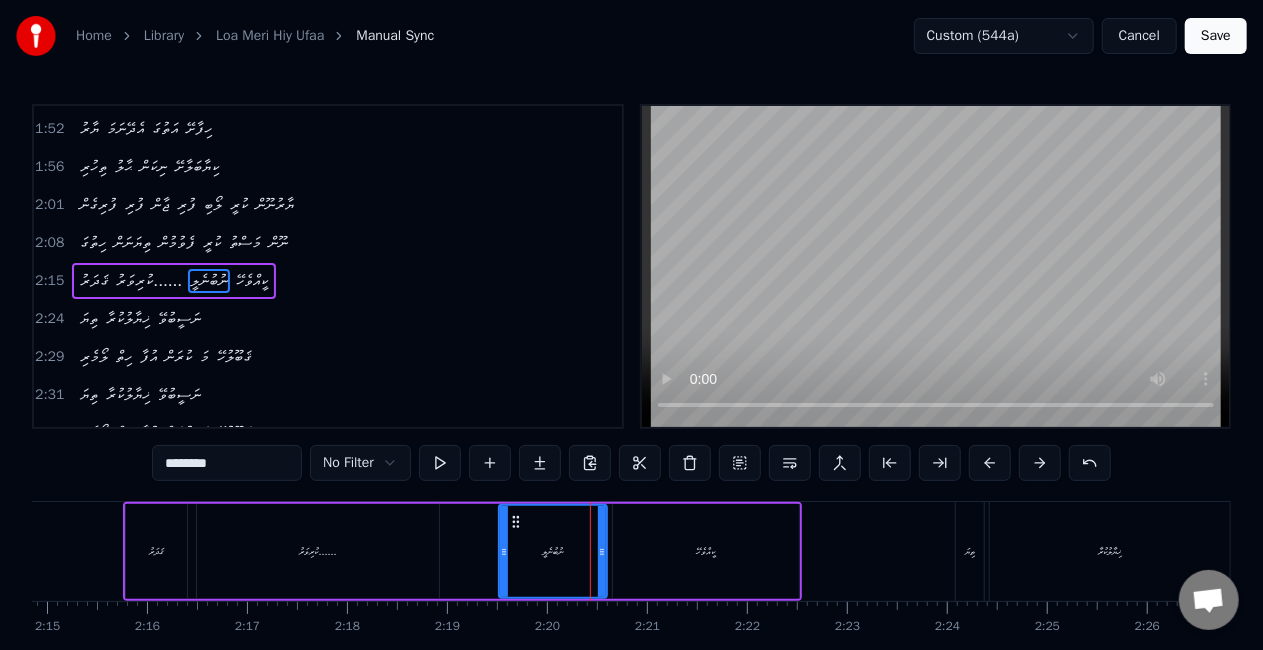 click on "ޤަދަރު" at bounding box center [156, 551] 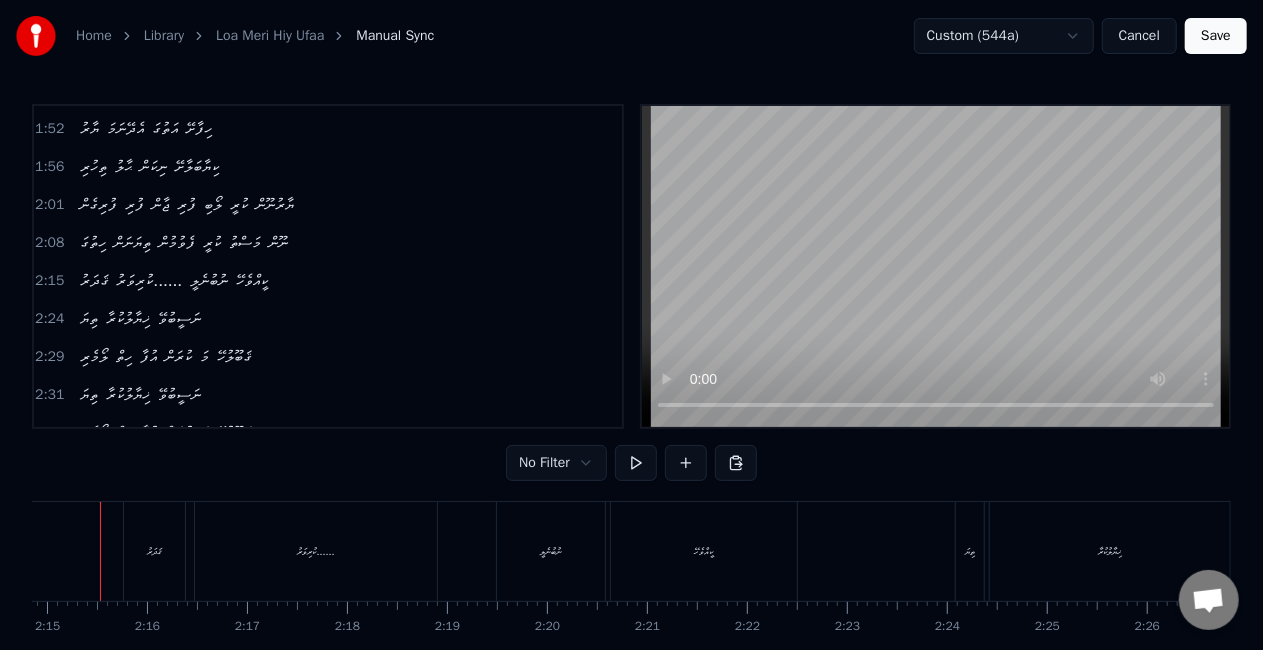scroll, scrollTop: 0, scrollLeft: 13453, axis: horizontal 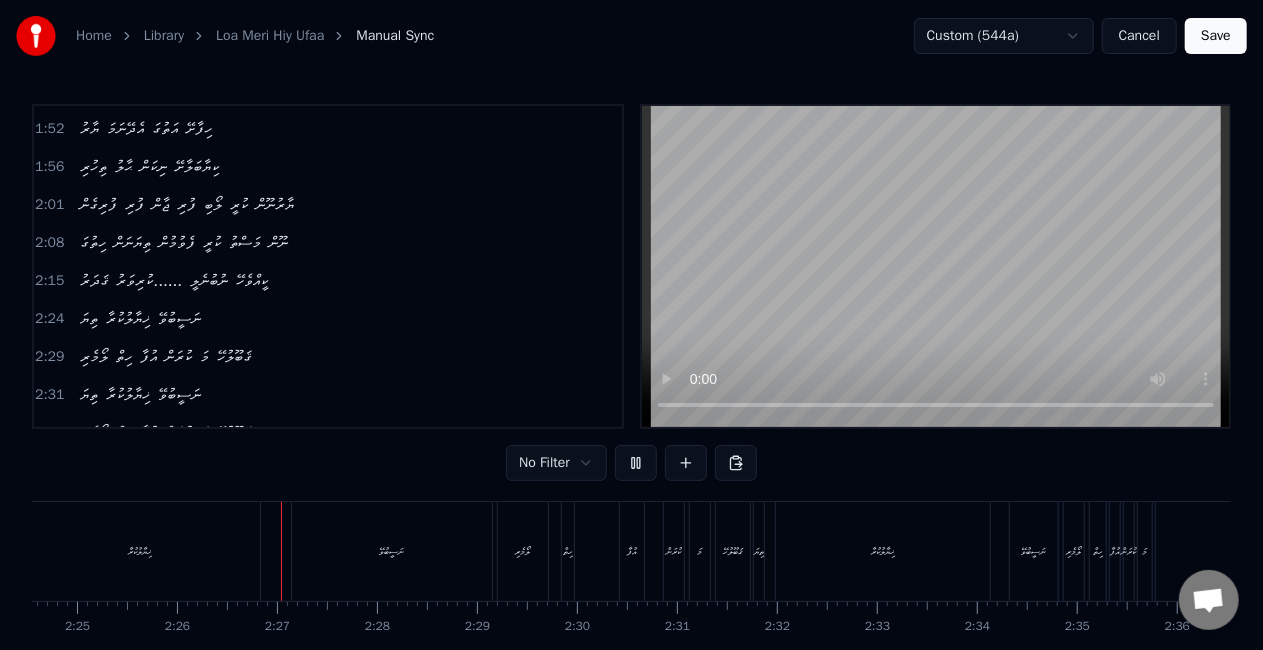 click on "ޚިޔާލުކުރާ" at bounding box center (140, 551) 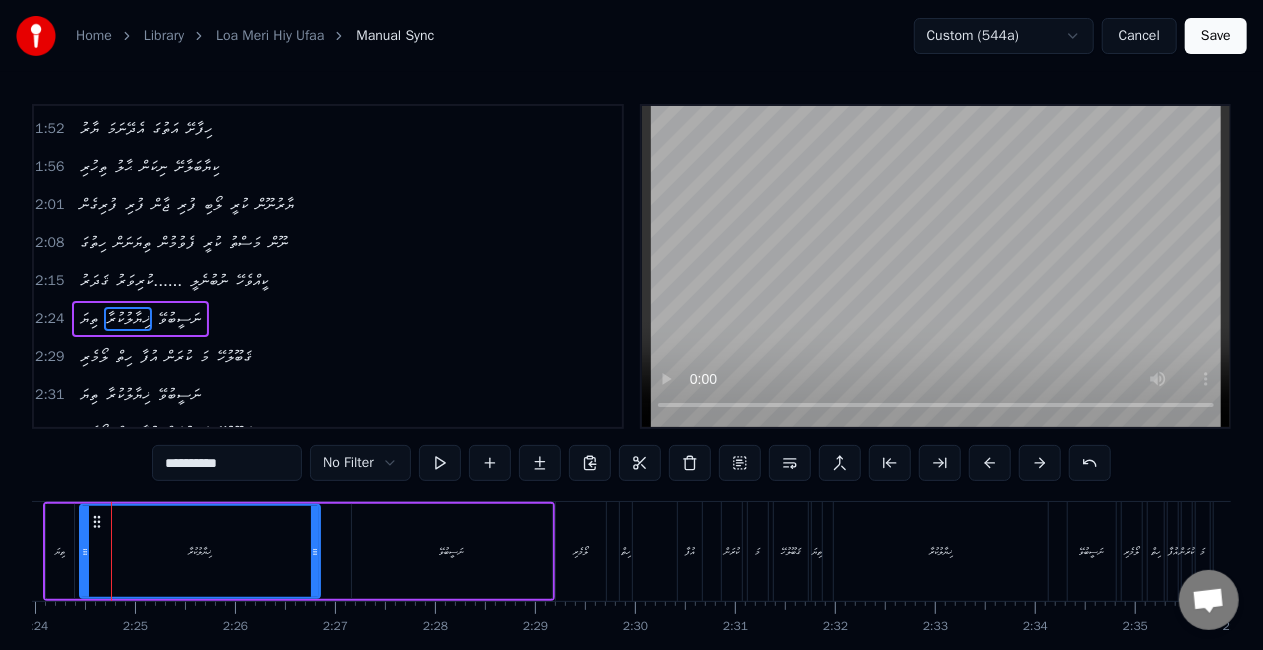 scroll, scrollTop: 0, scrollLeft: 14376, axis: horizontal 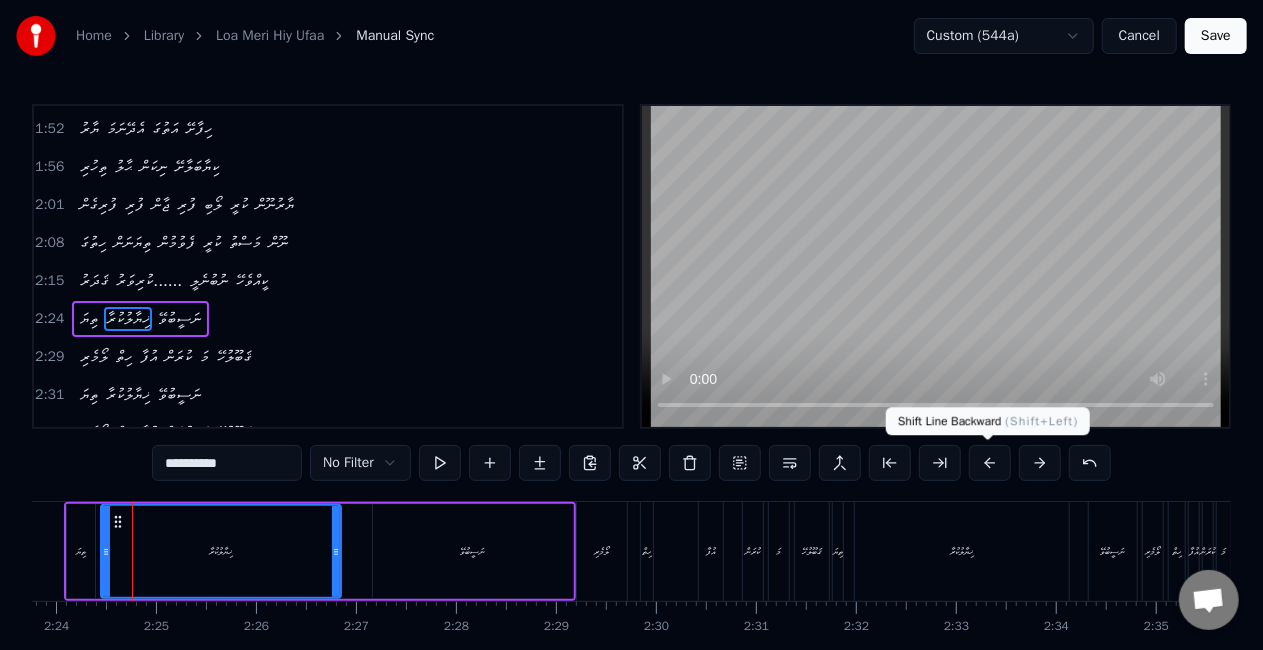 click at bounding box center (990, 463) 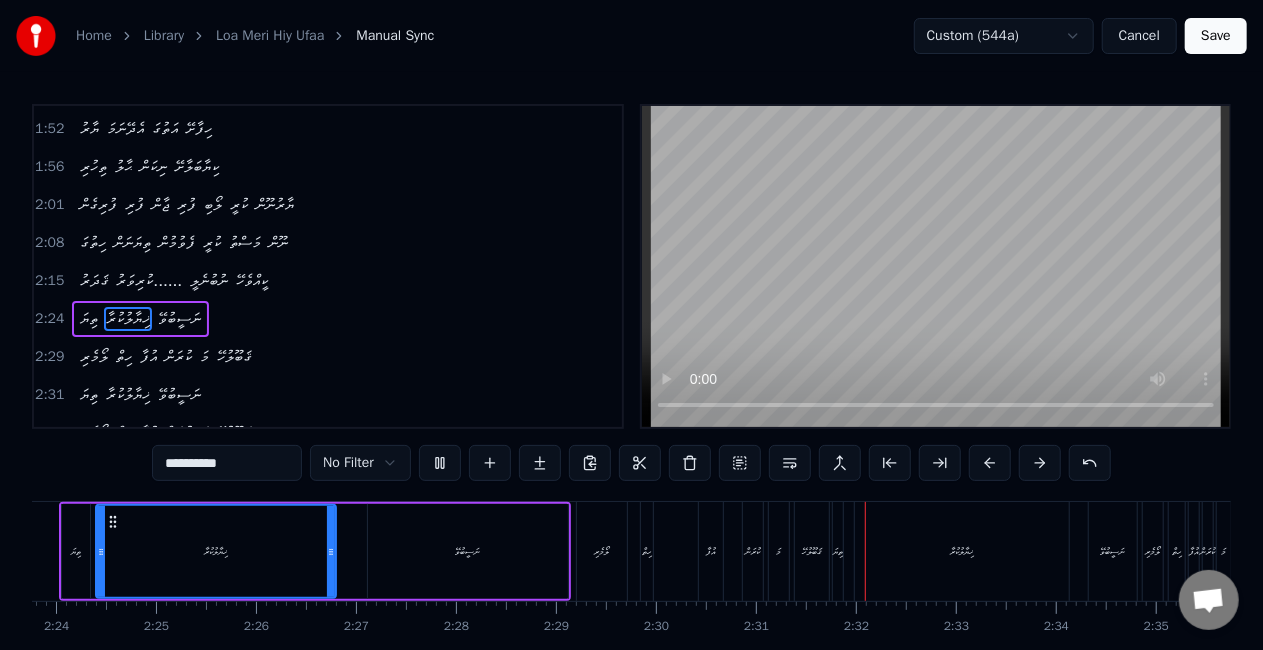 click on "ލޯމެރި" at bounding box center [602, 551] 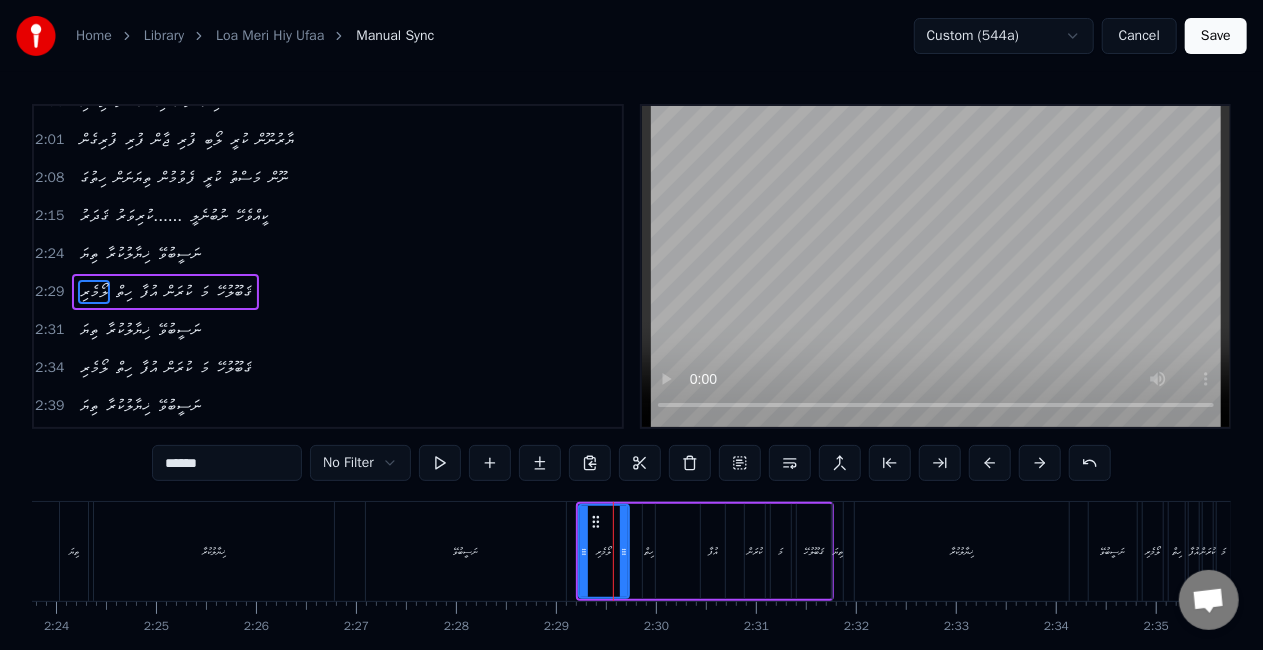 scroll, scrollTop: 716, scrollLeft: 0, axis: vertical 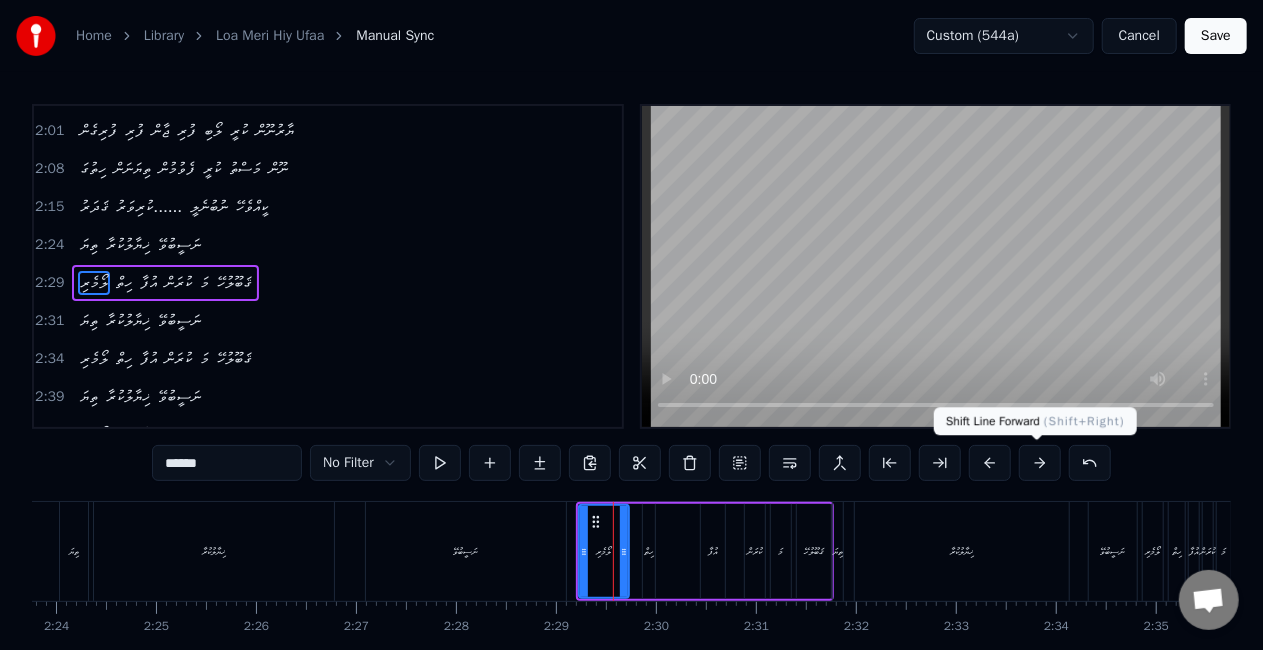 click at bounding box center [1040, 463] 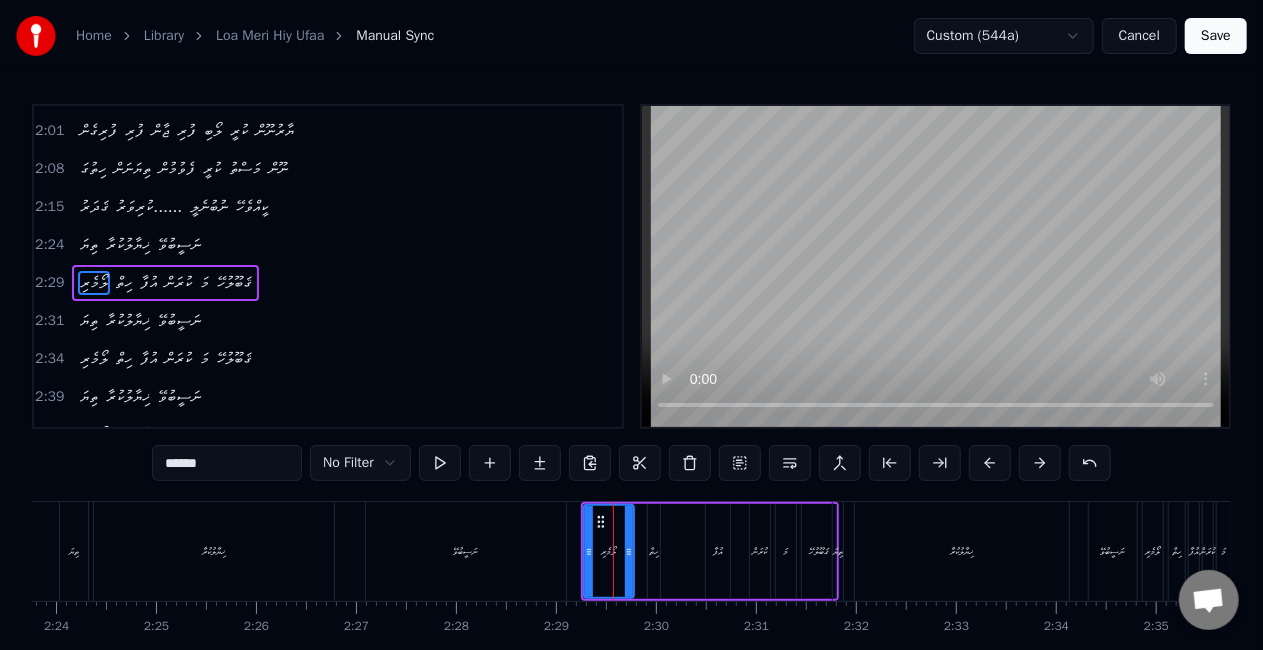 click at bounding box center (1040, 463) 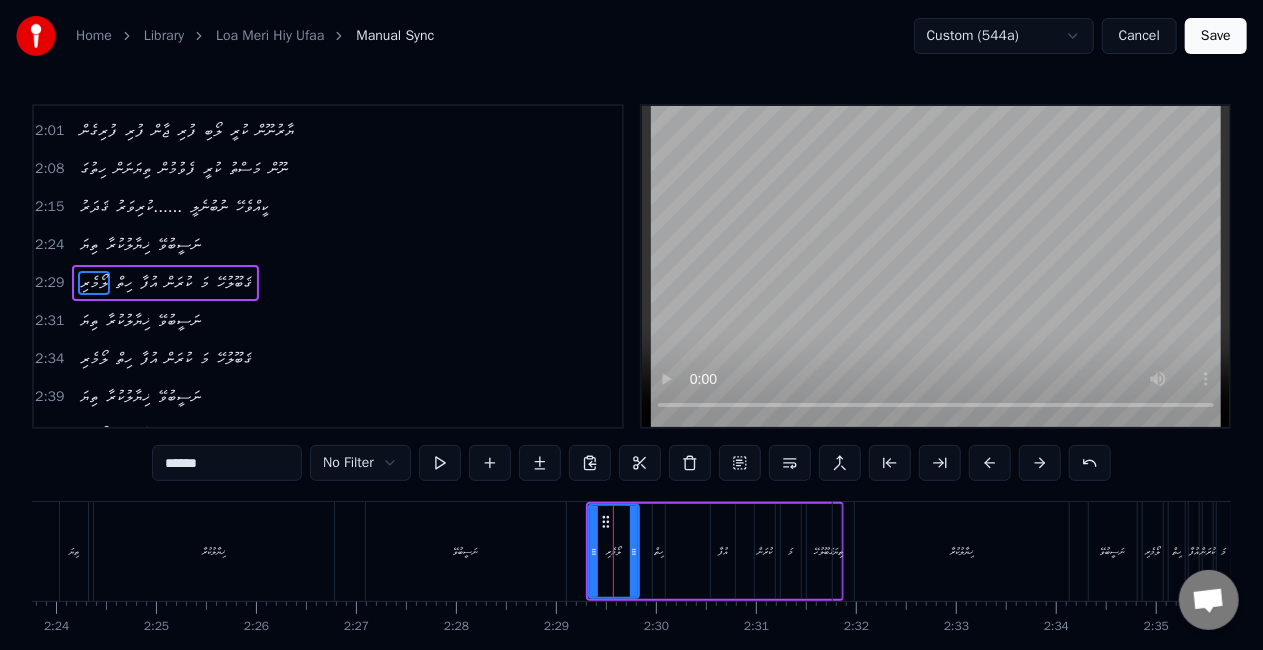 click at bounding box center [1040, 463] 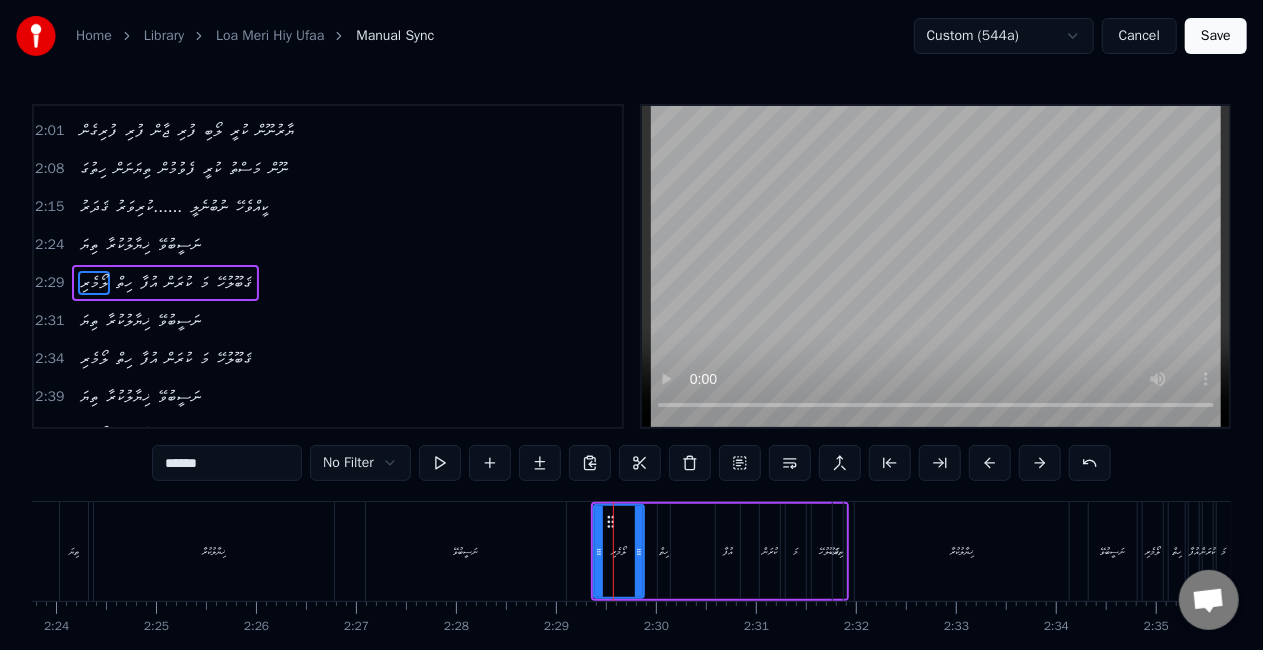 click at bounding box center (1040, 463) 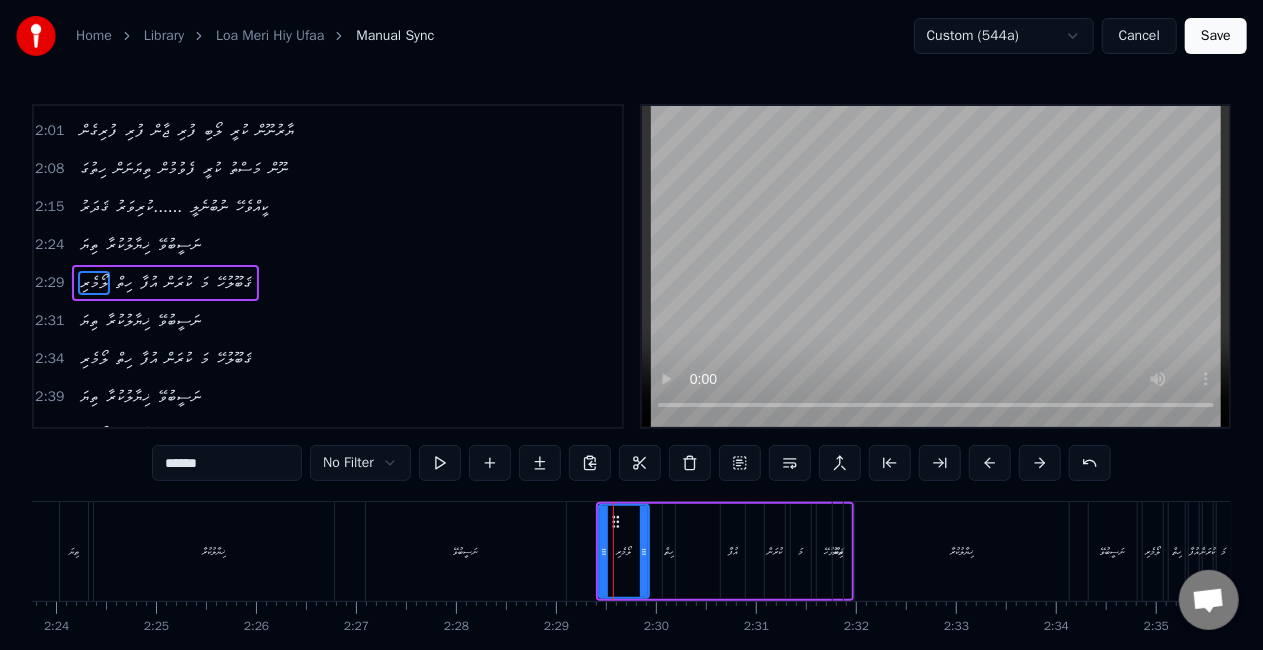 click at bounding box center [1040, 463] 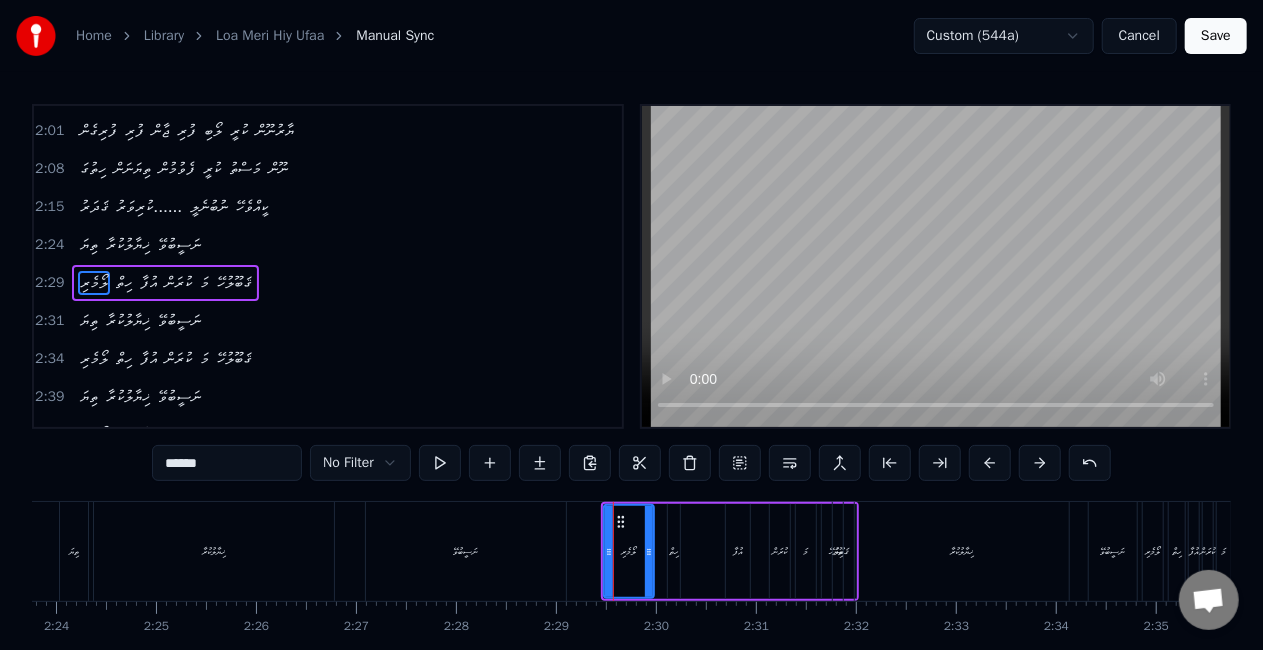 click at bounding box center (1040, 463) 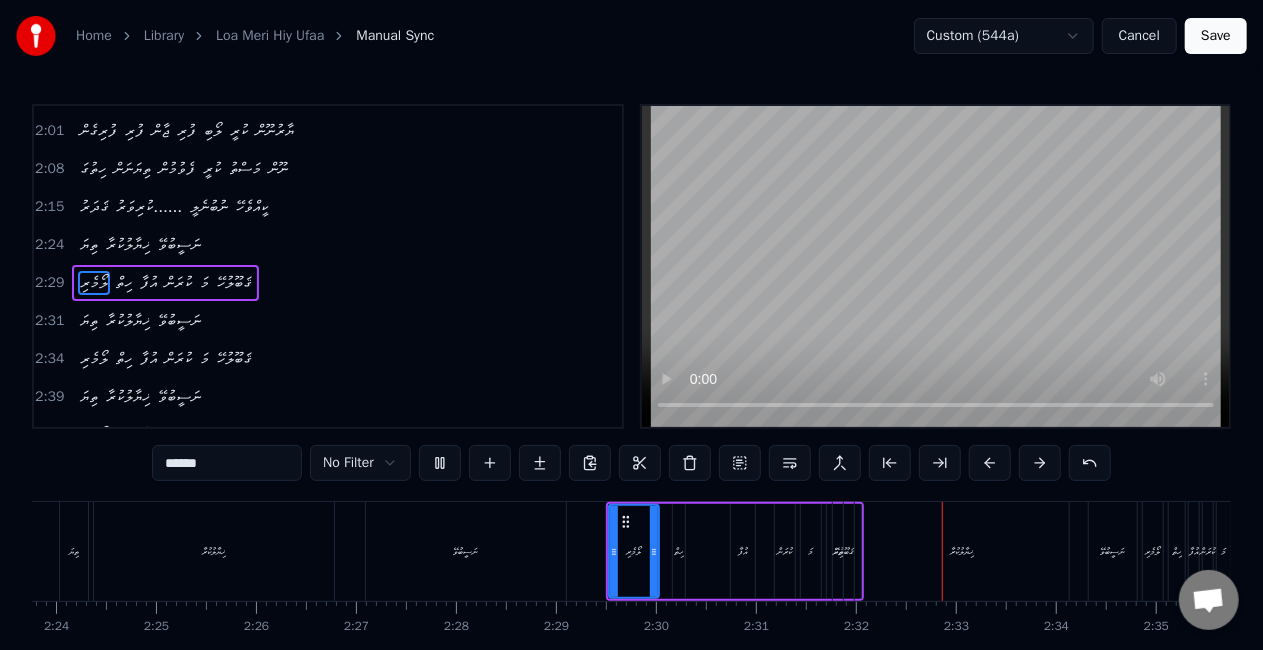 click at bounding box center (1040, 463) 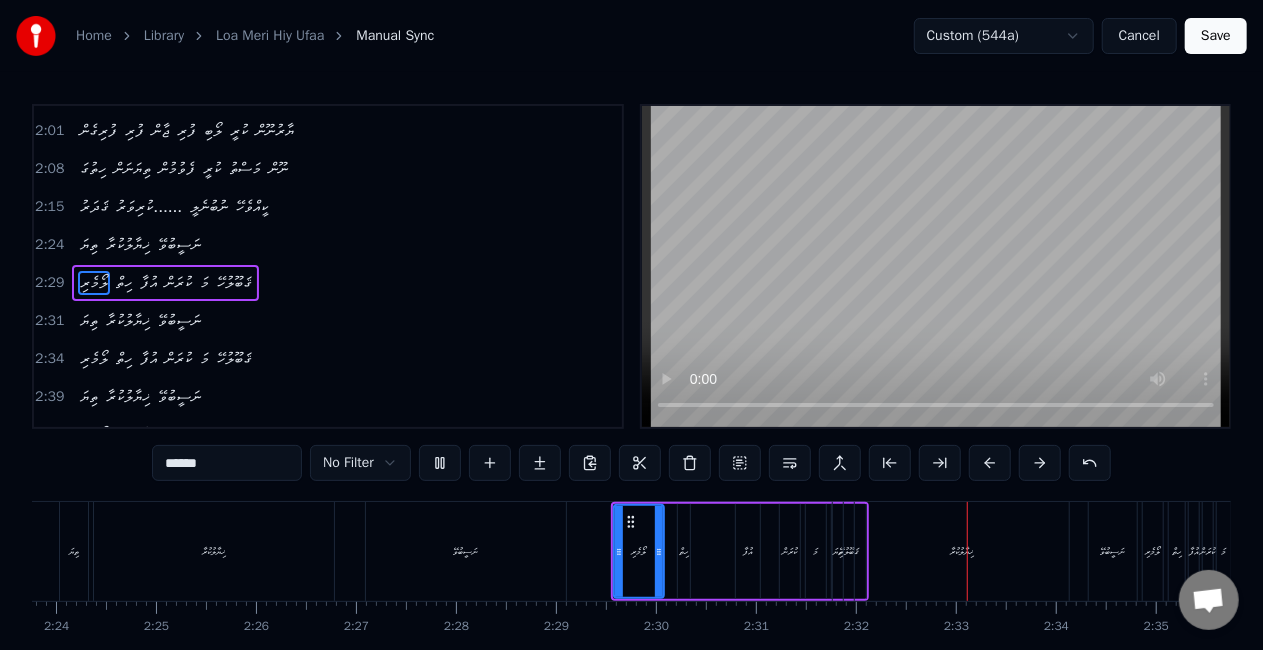 click at bounding box center [1040, 463] 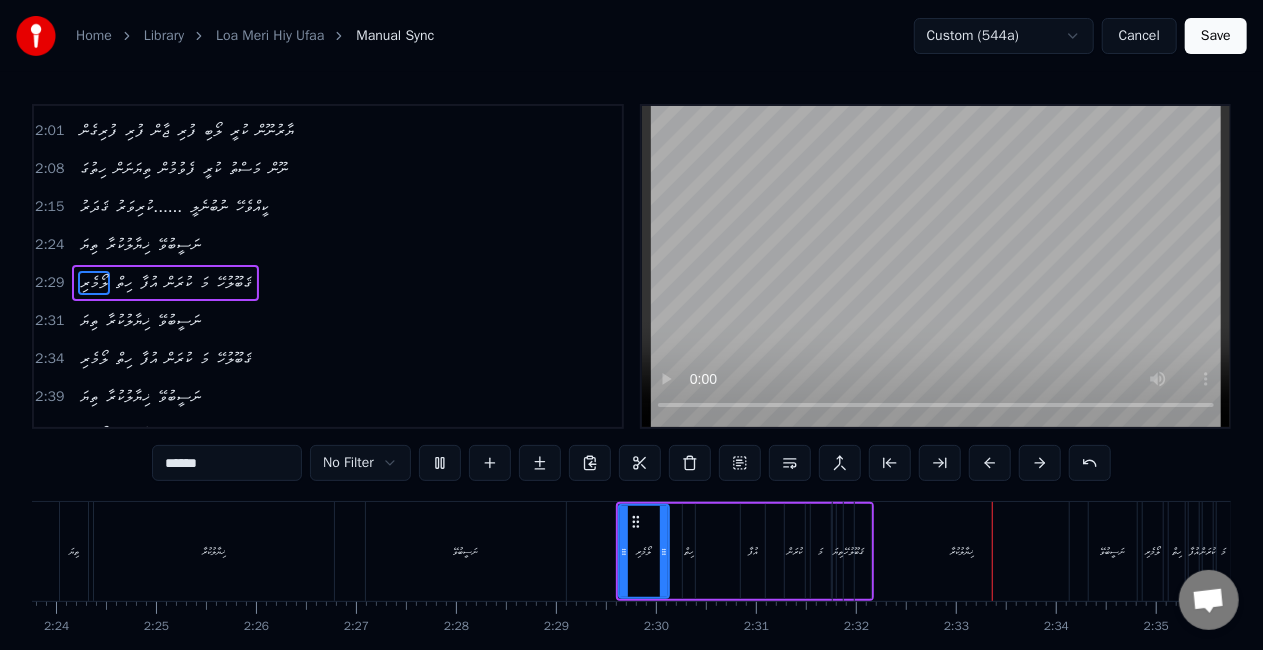 click at bounding box center (1040, 463) 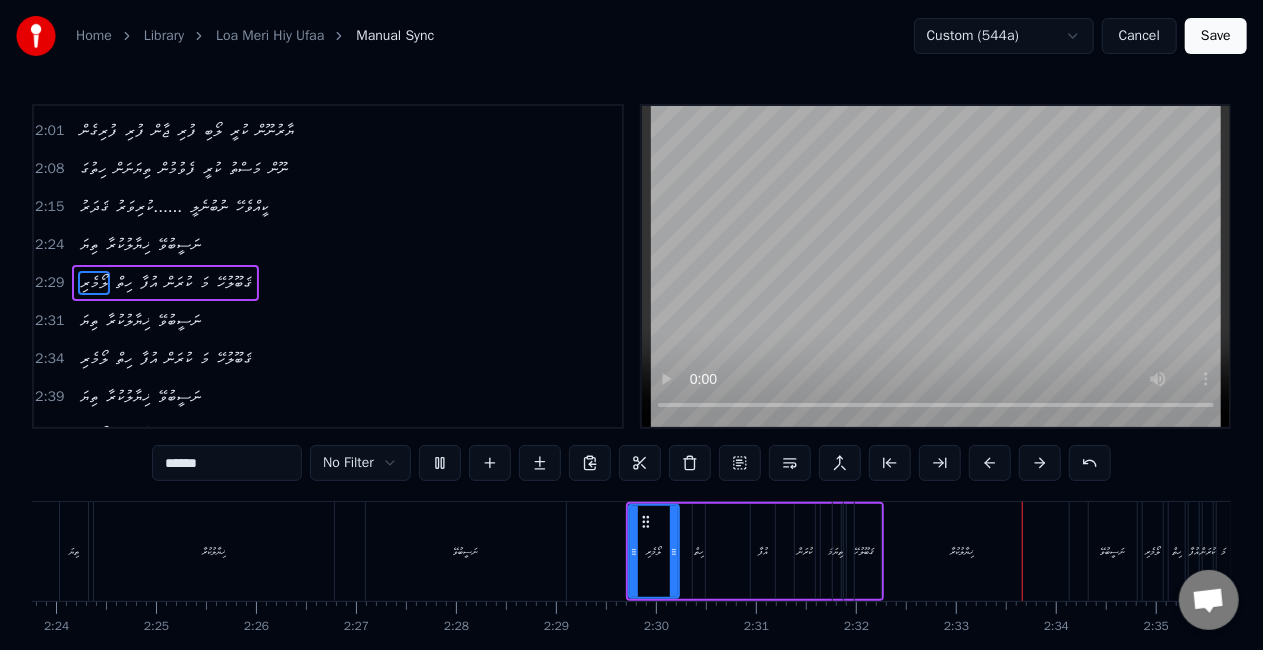 click at bounding box center (1040, 463) 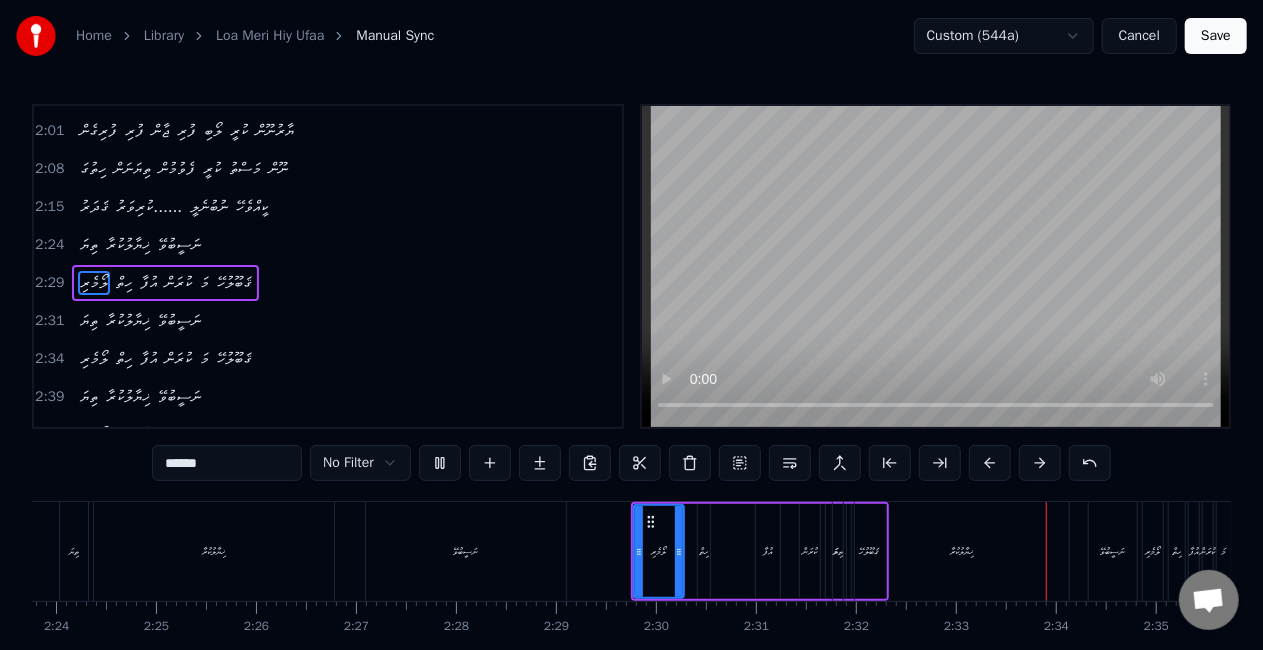 click at bounding box center [1040, 463] 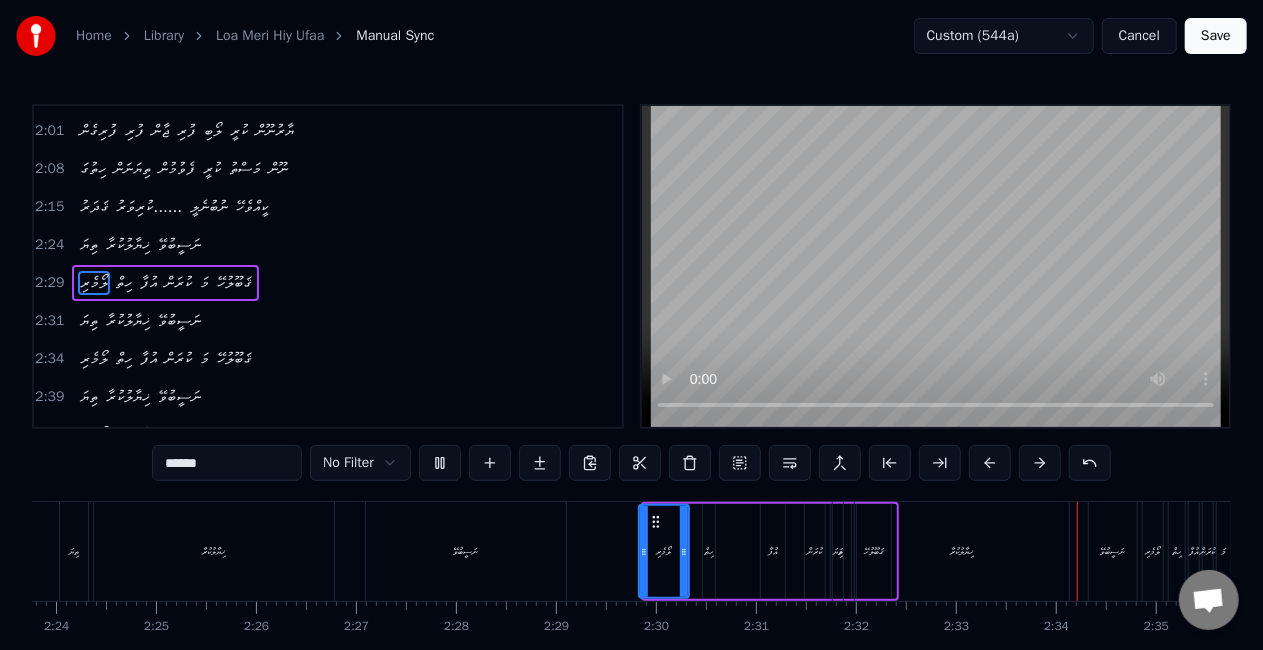 click at bounding box center (1040, 463) 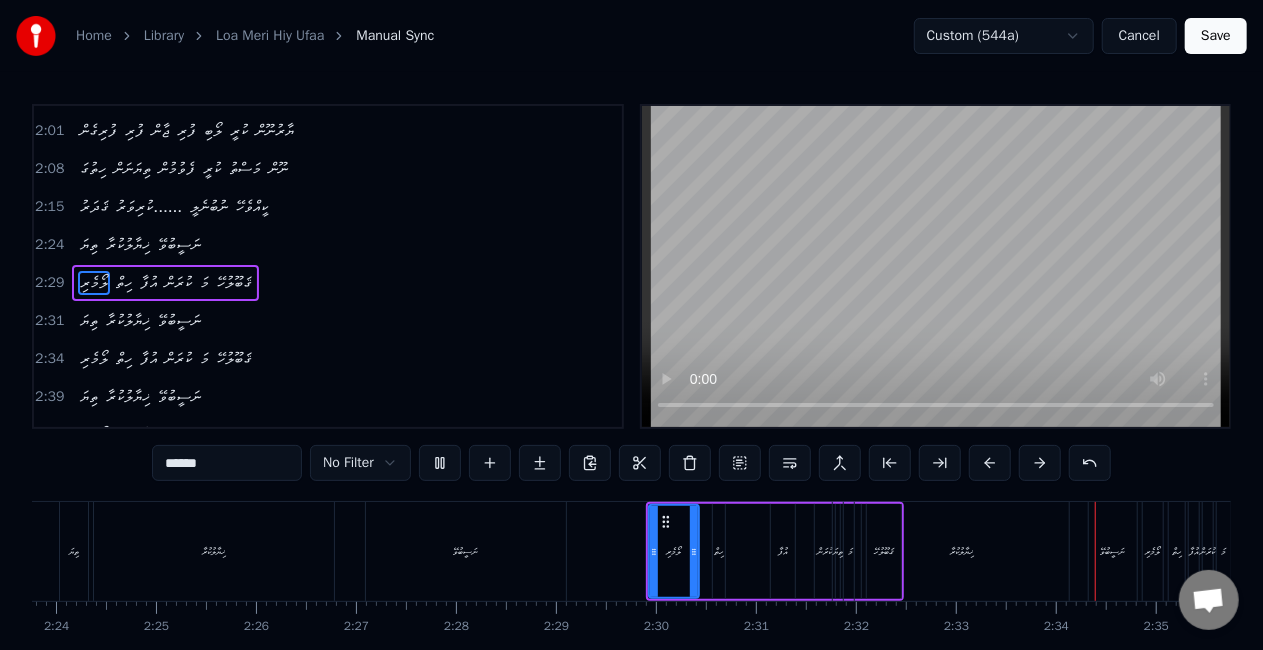 click at bounding box center (1040, 463) 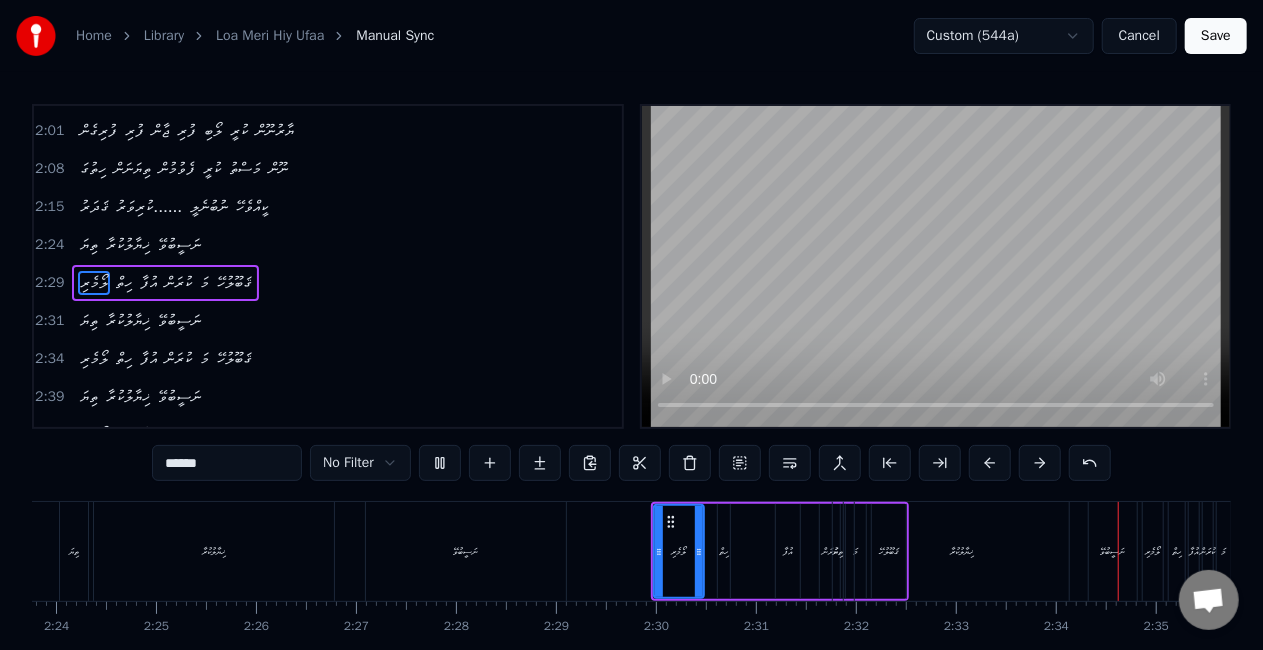 click at bounding box center (1040, 463) 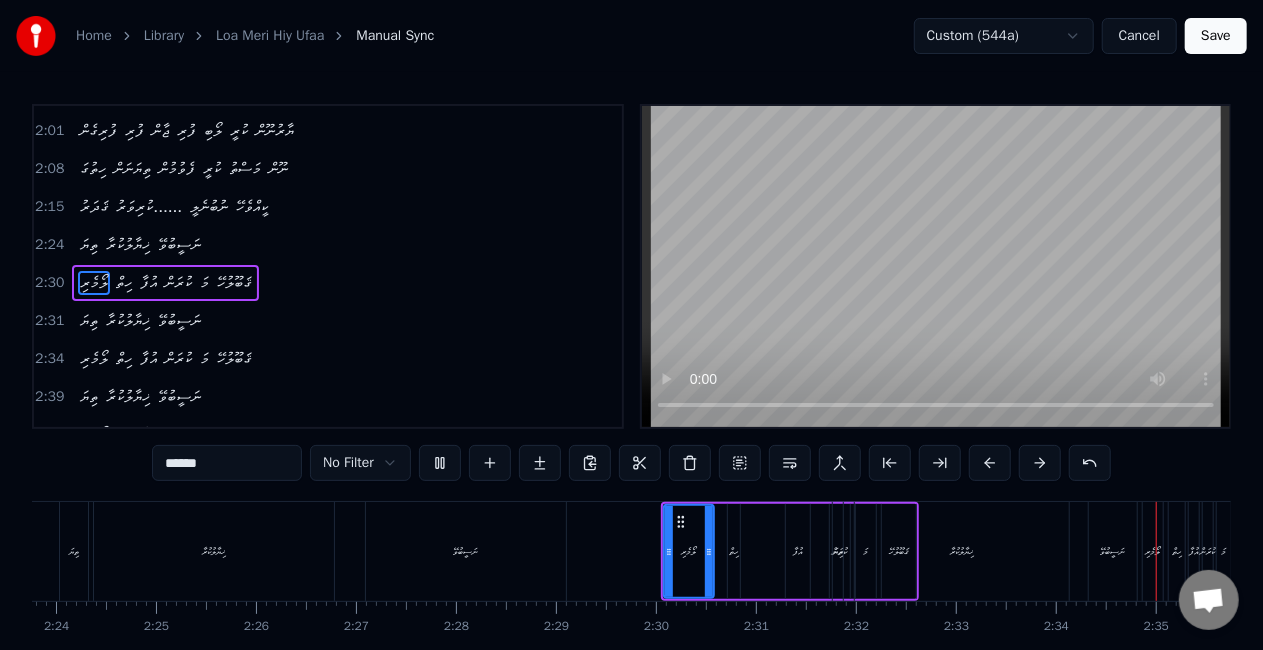 click at bounding box center (1040, 463) 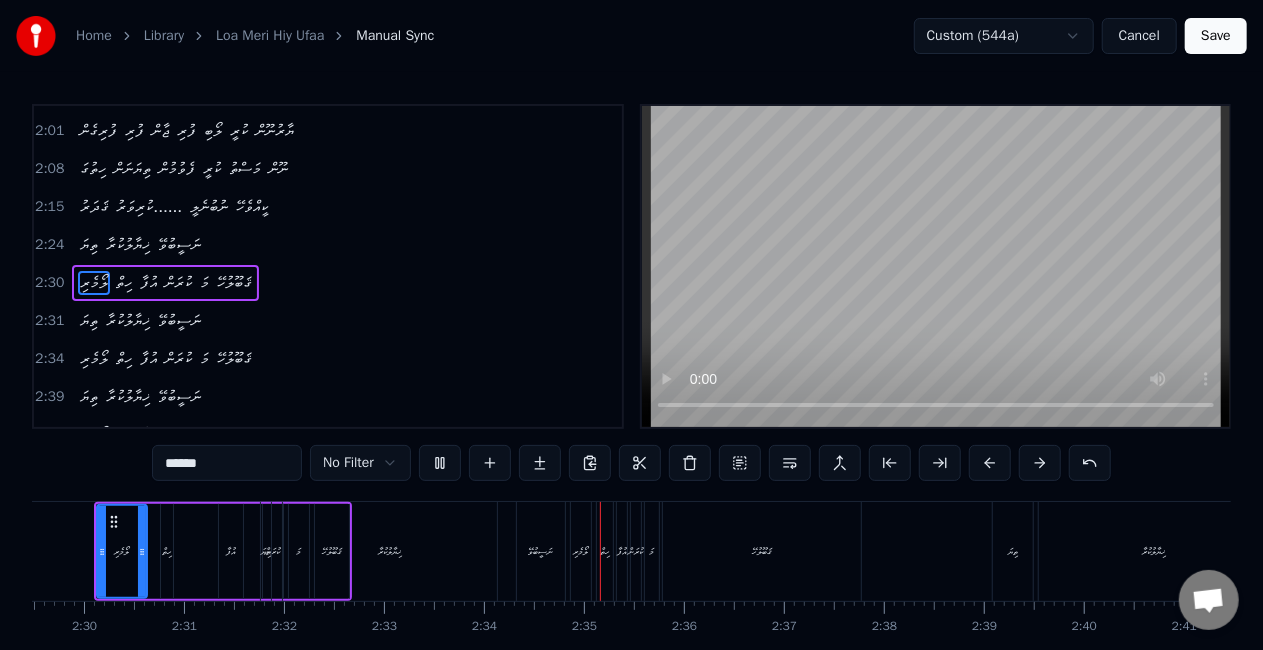 click at bounding box center (1040, 463) 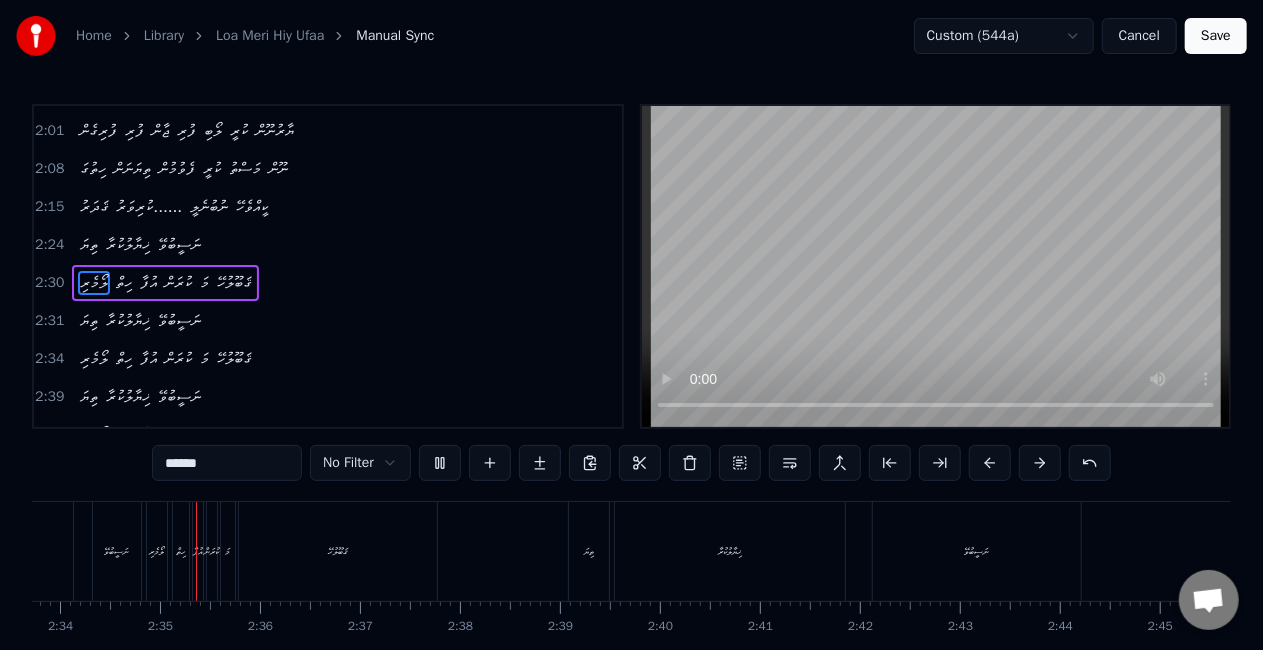 scroll, scrollTop: 0, scrollLeft: 15376, axis: horizontal 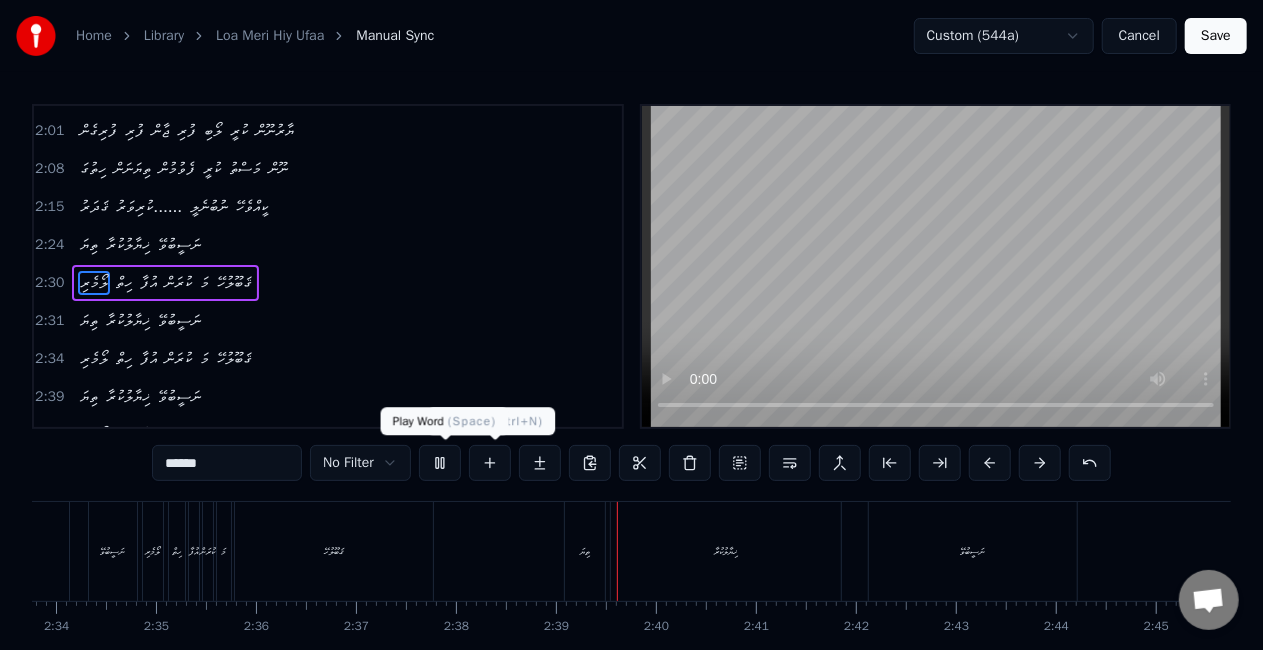 click at bounding box center [440, 463] 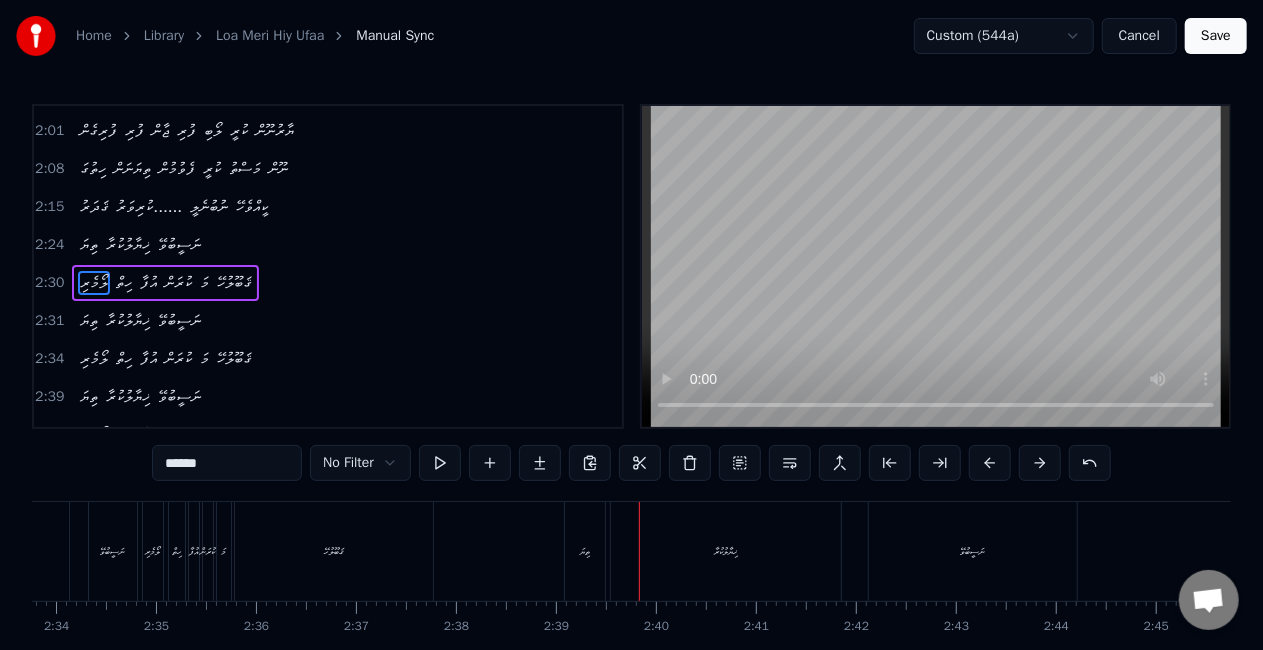 click on "ޤަބޫލުހޭ" at bounding box center [334, 551] 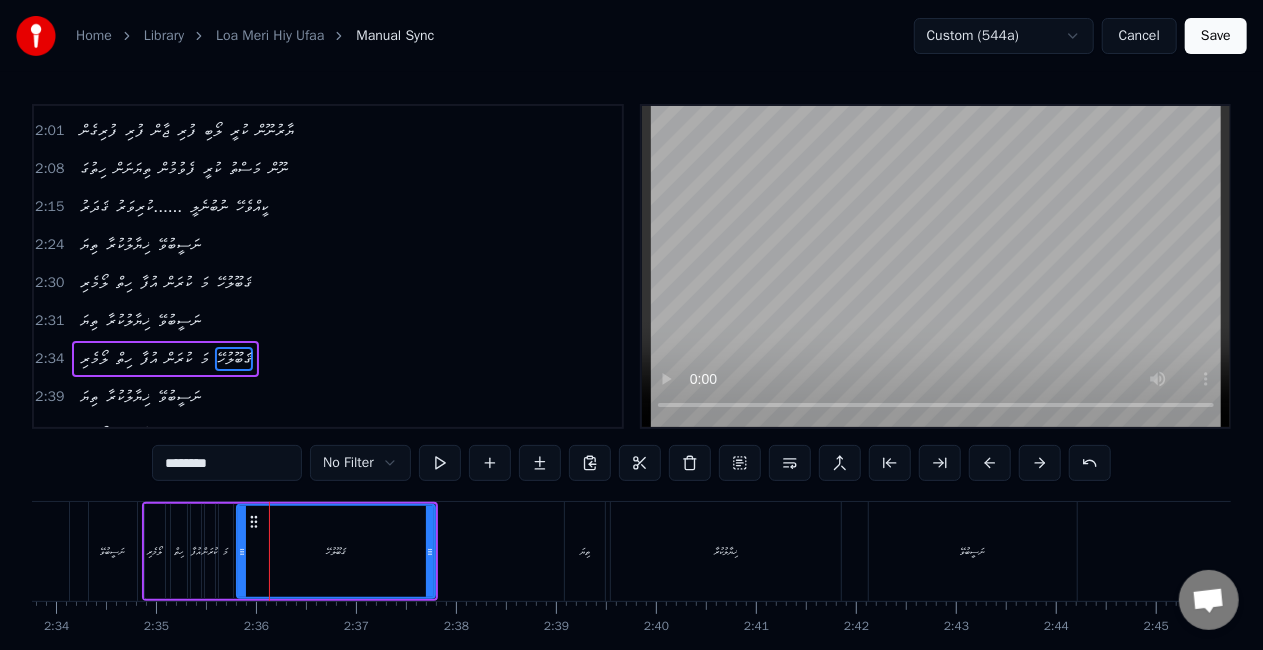 scroll, scrollTop: 791, scrollLeft: 0, axis: vertical 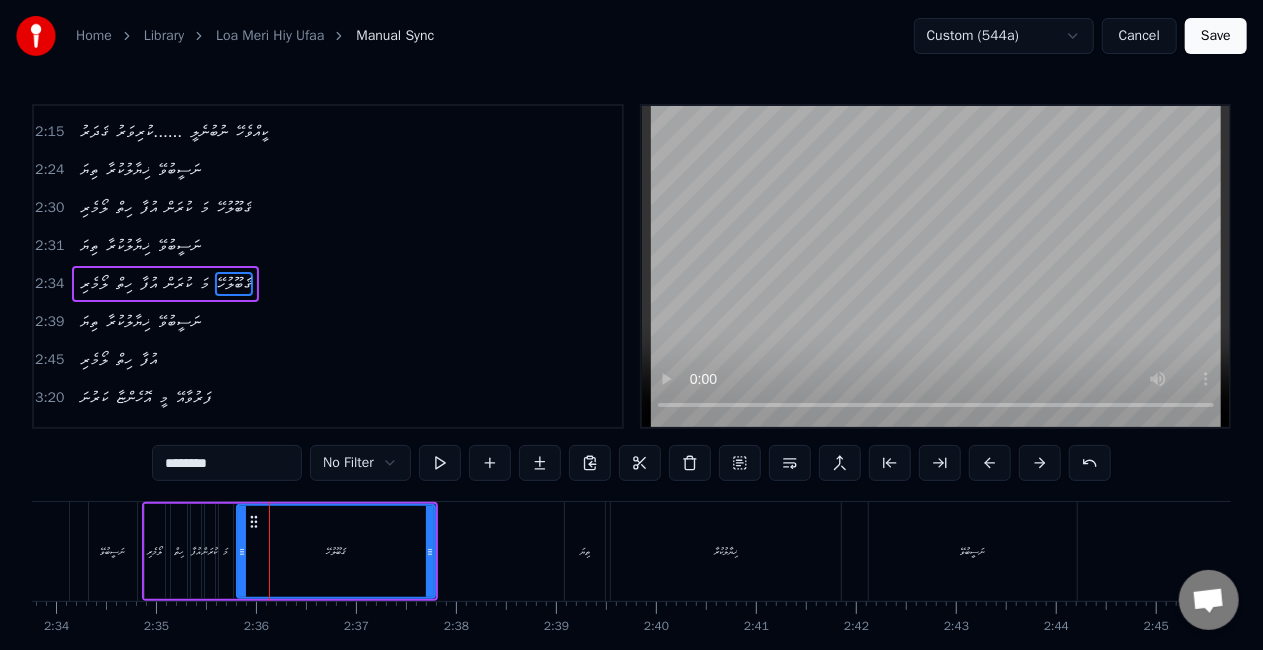 click on "ނަސީބުވޭ" at bounding box center (113, 551) 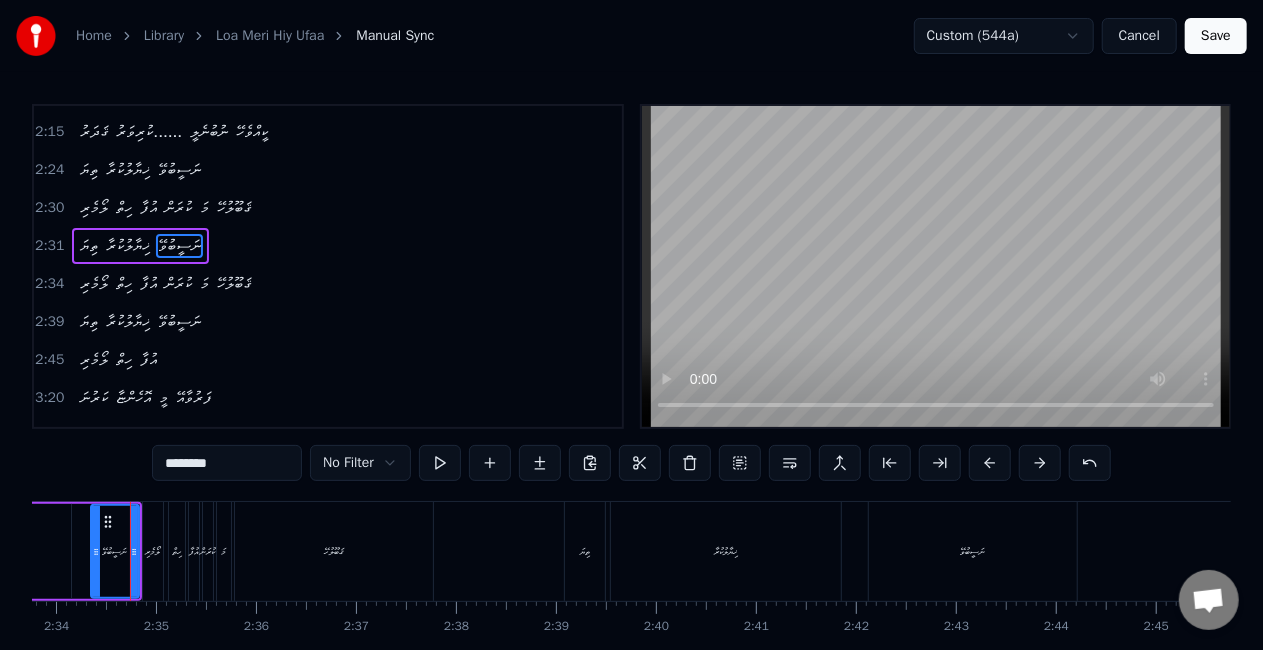 scroll, scrollTop: 789, scrollLeft: 0, axis: vertical 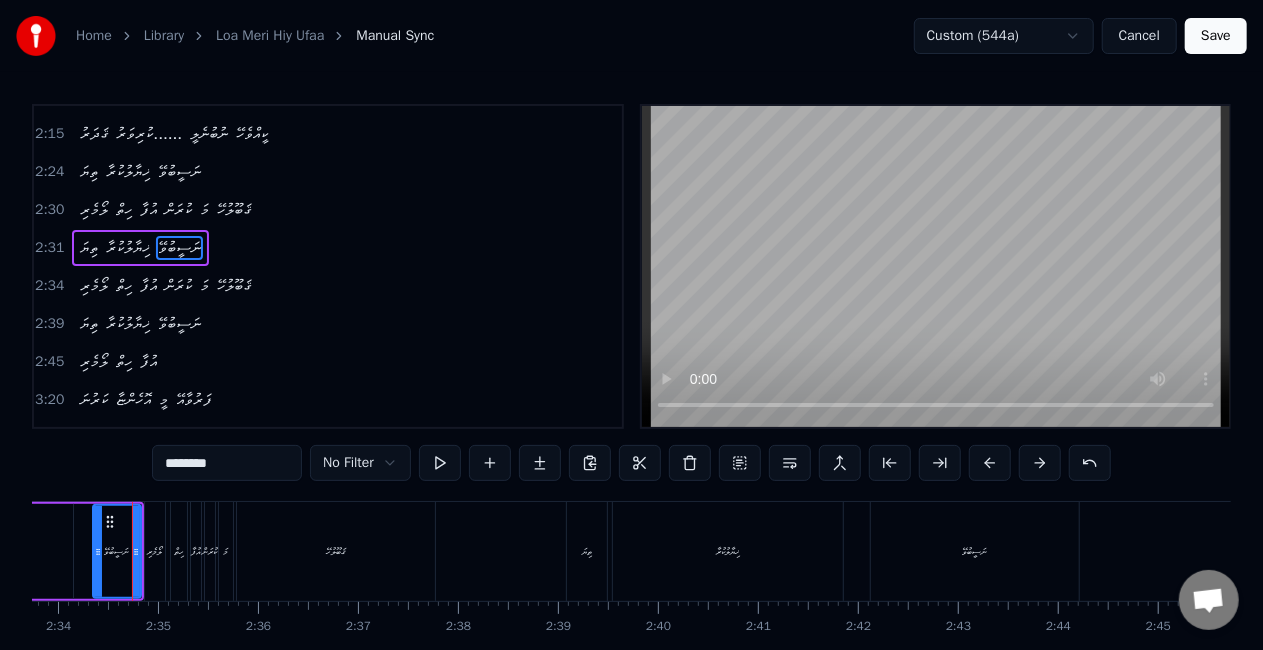 click on "ލޯމެރި" at bounding box center (155, 551) 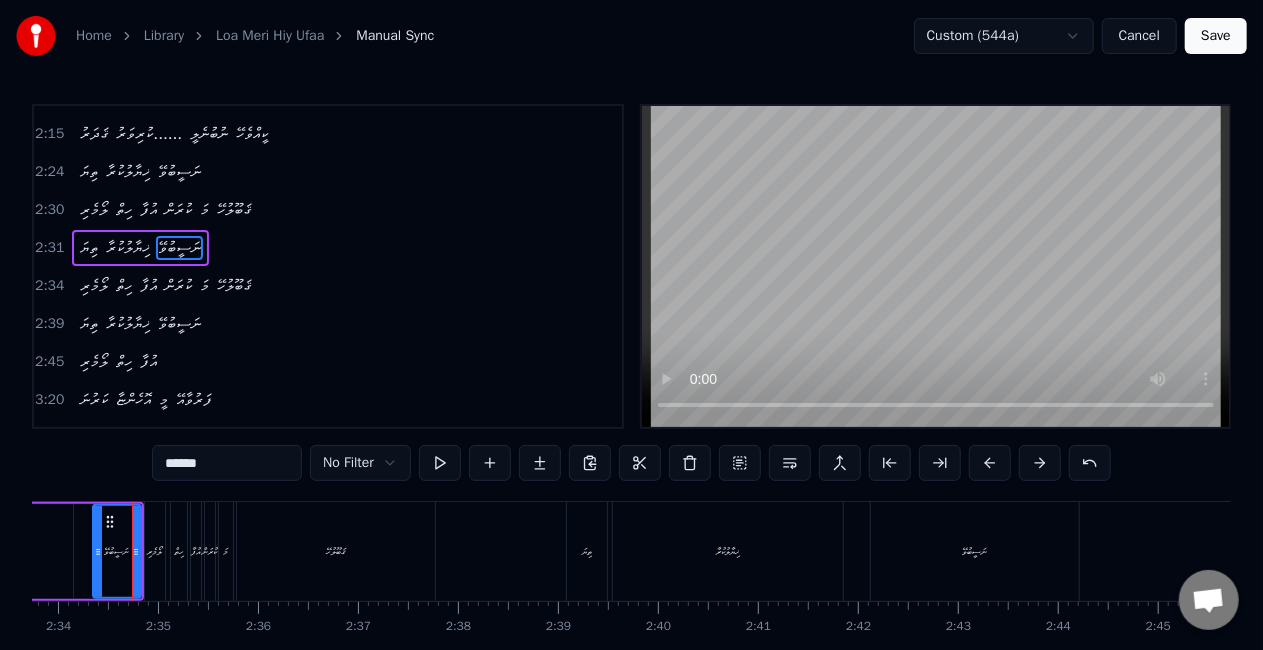 scroll, scrollTop: 791, scrollLeft: 0, axis: vertical 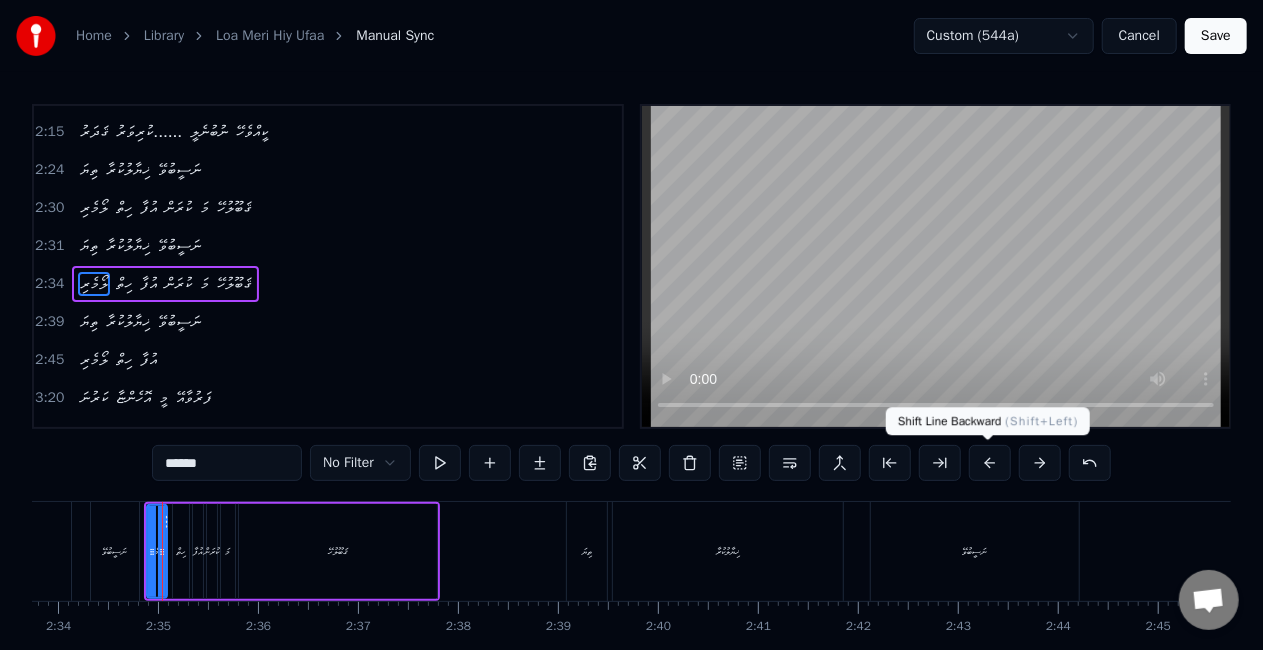 click at bounding box center (990, 463) 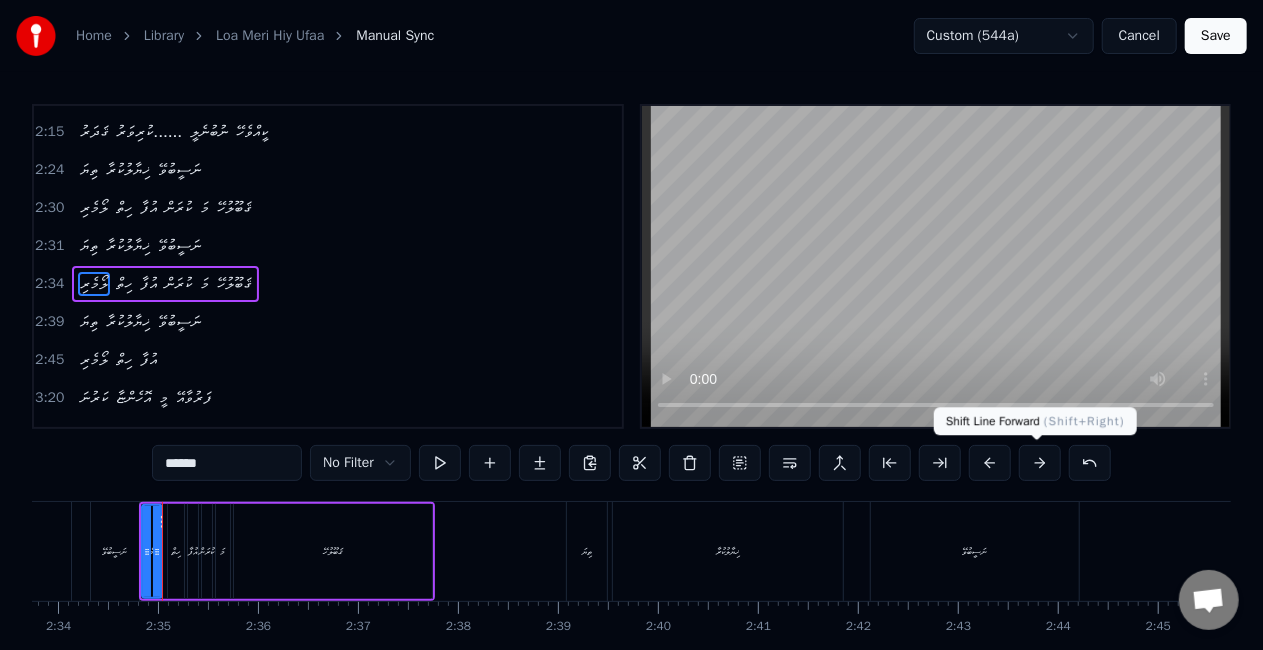 click at bounding box center (1040, 463) 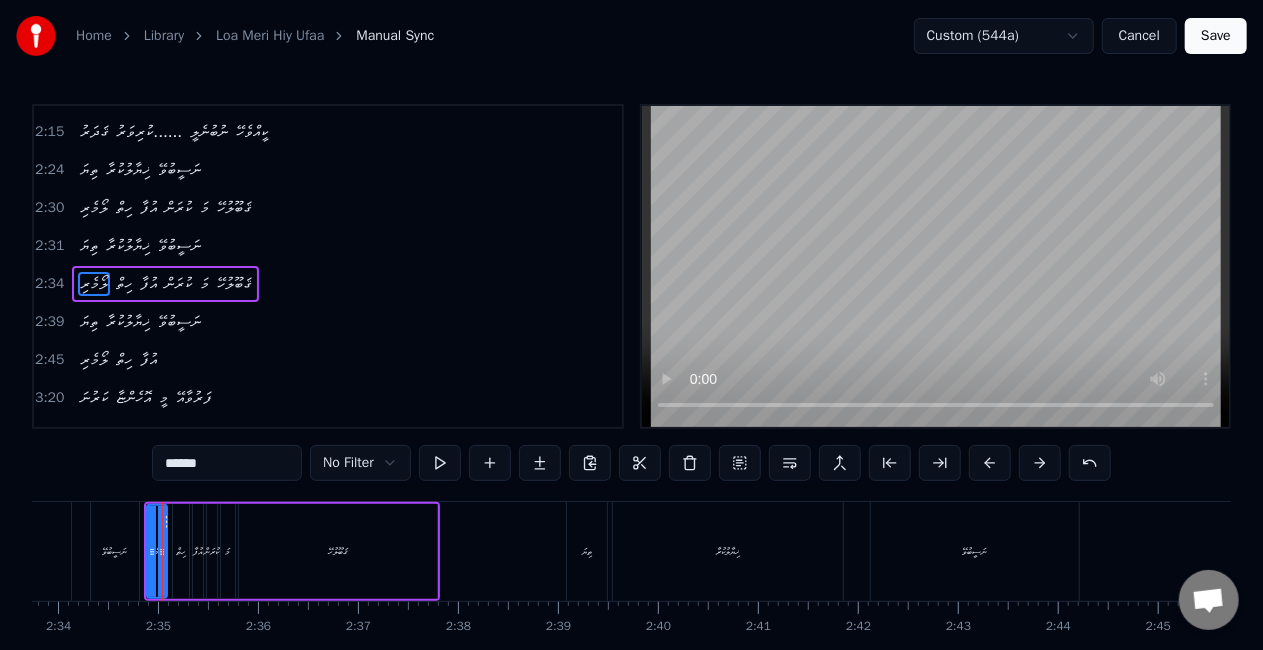 click at bounding box center (1040, 463) 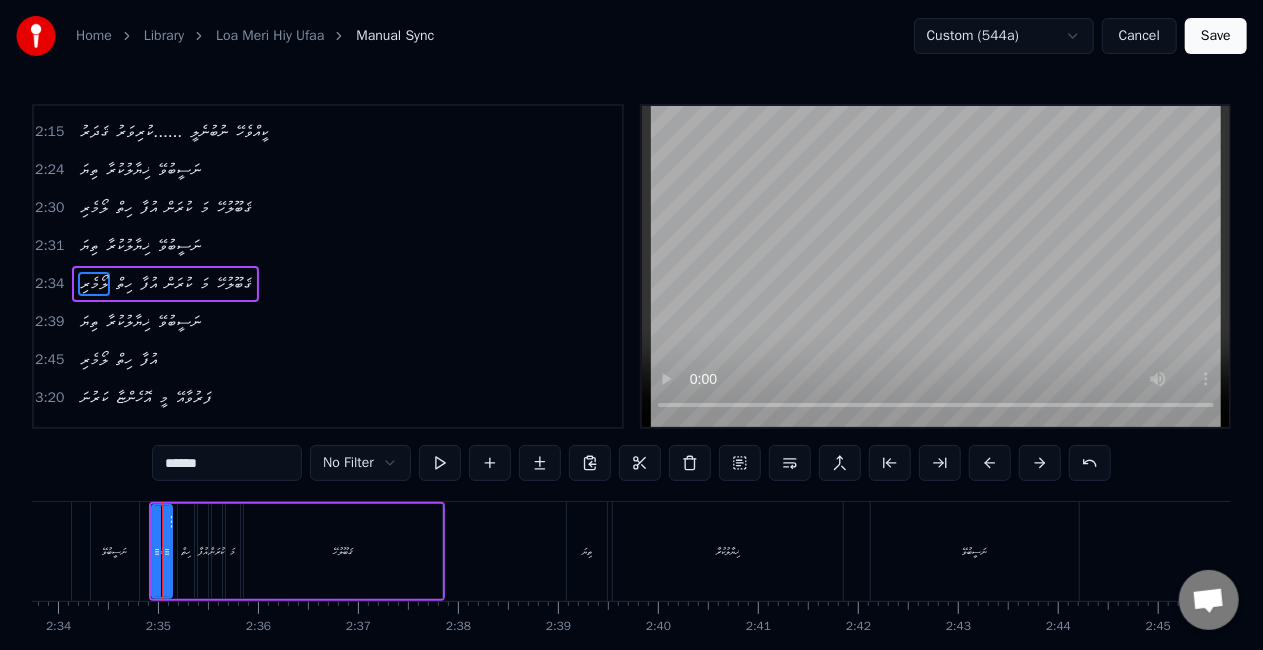 click at bounding box center (1040, 463) 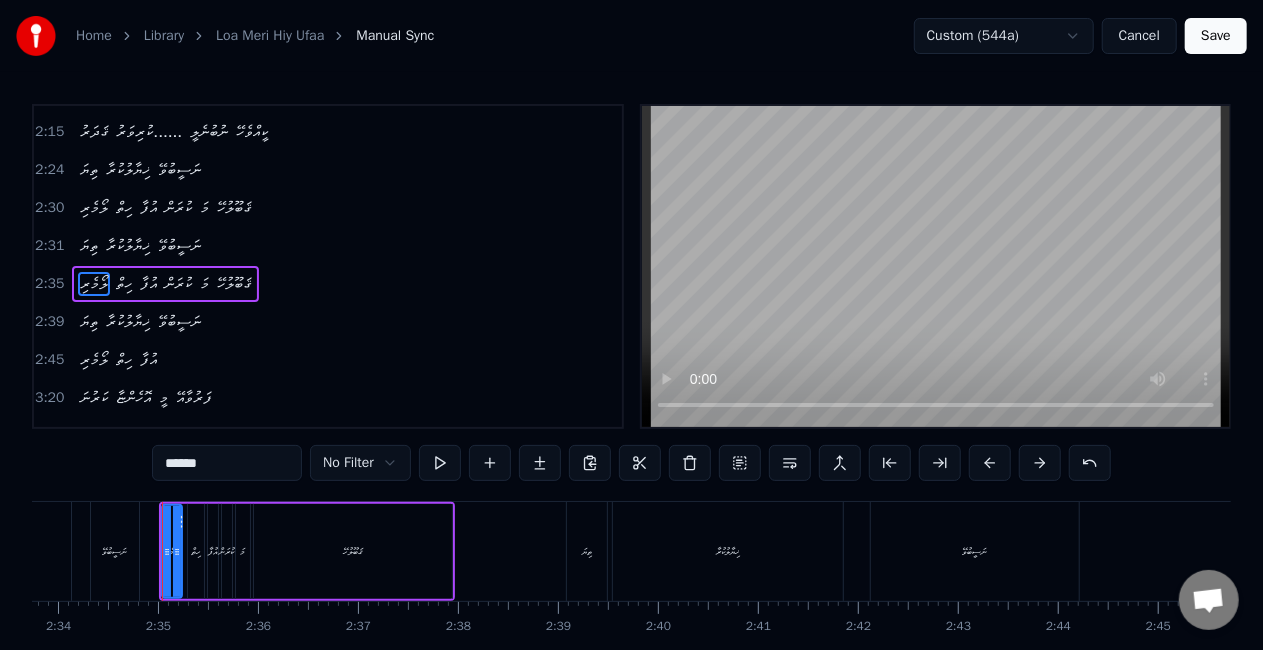 click at bounding box center [1040, 463] 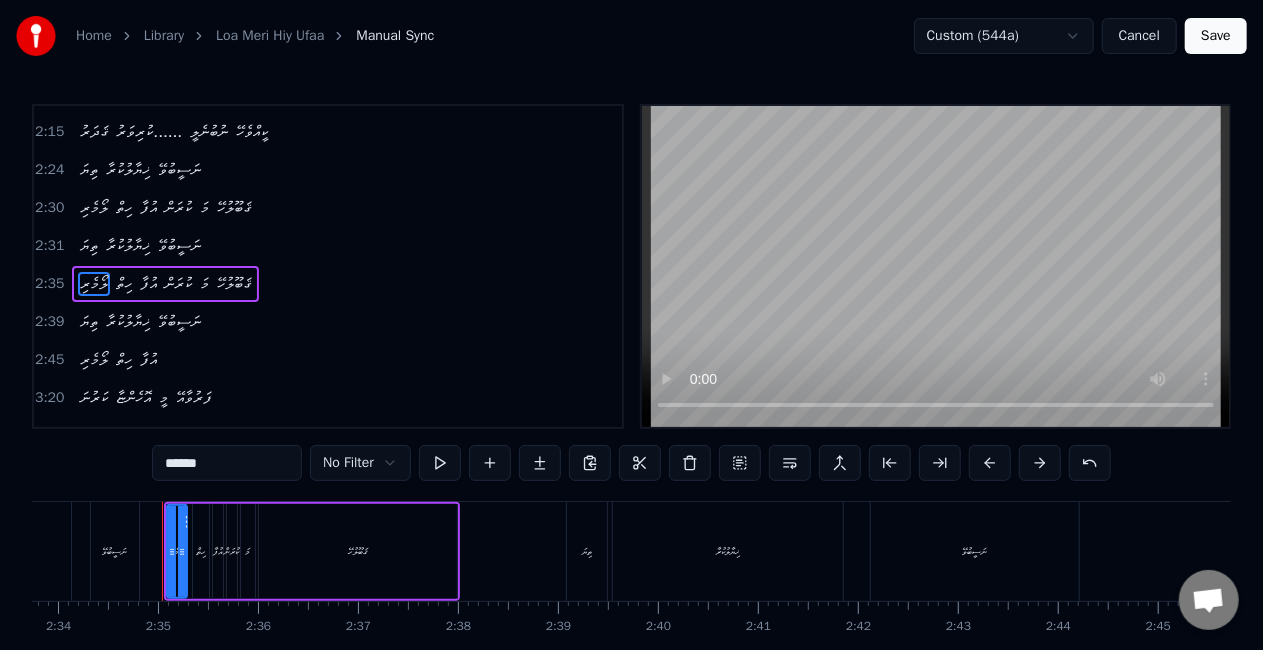 click at bounding box center (1040, 463) 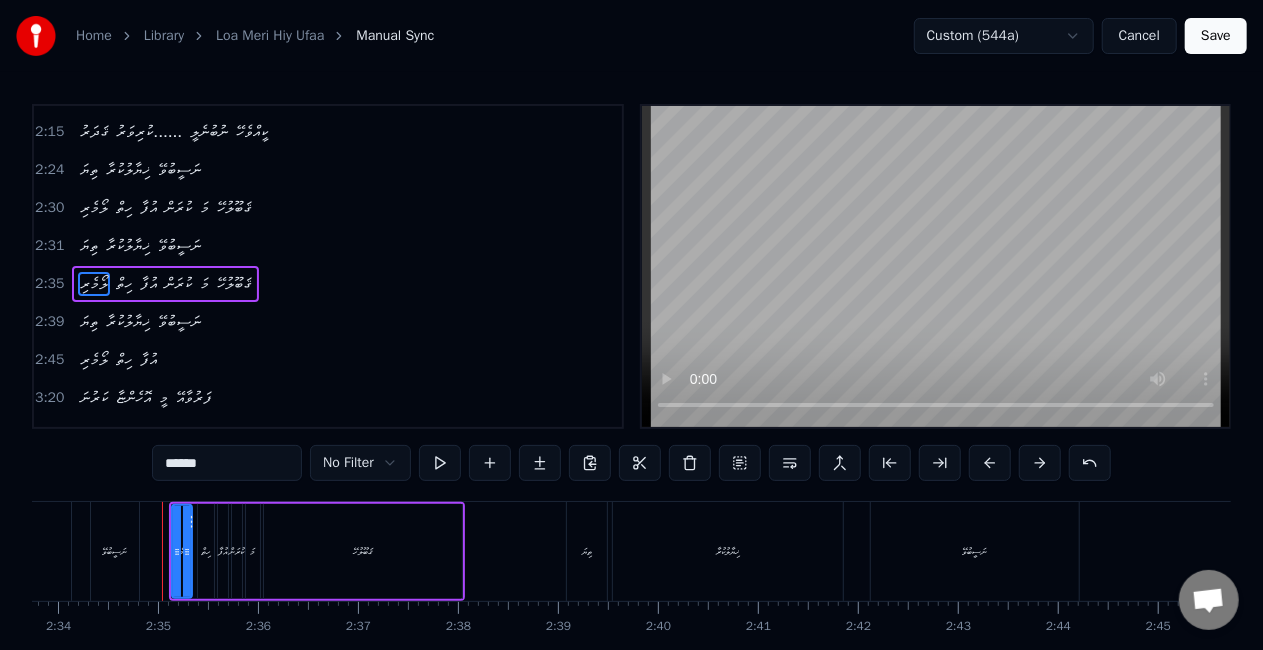 click at bounding box center (1040, 463) 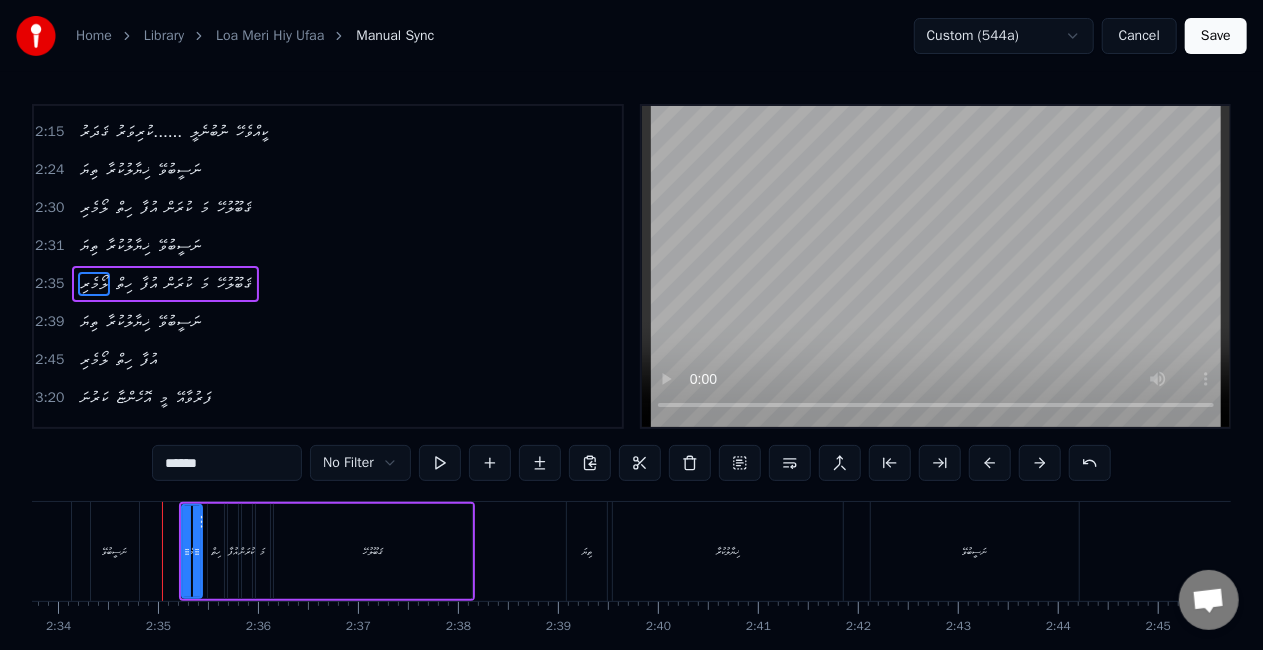 click at bounding box center (1040, 463) 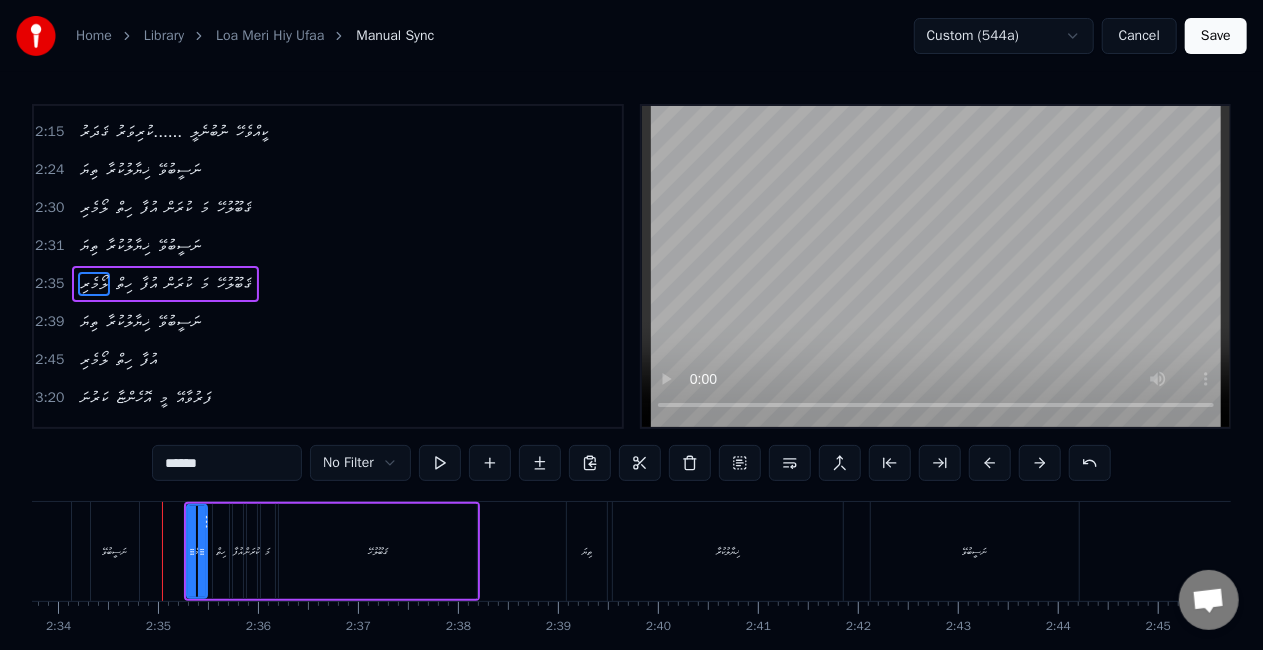 click at bounding box center [1040, 463] 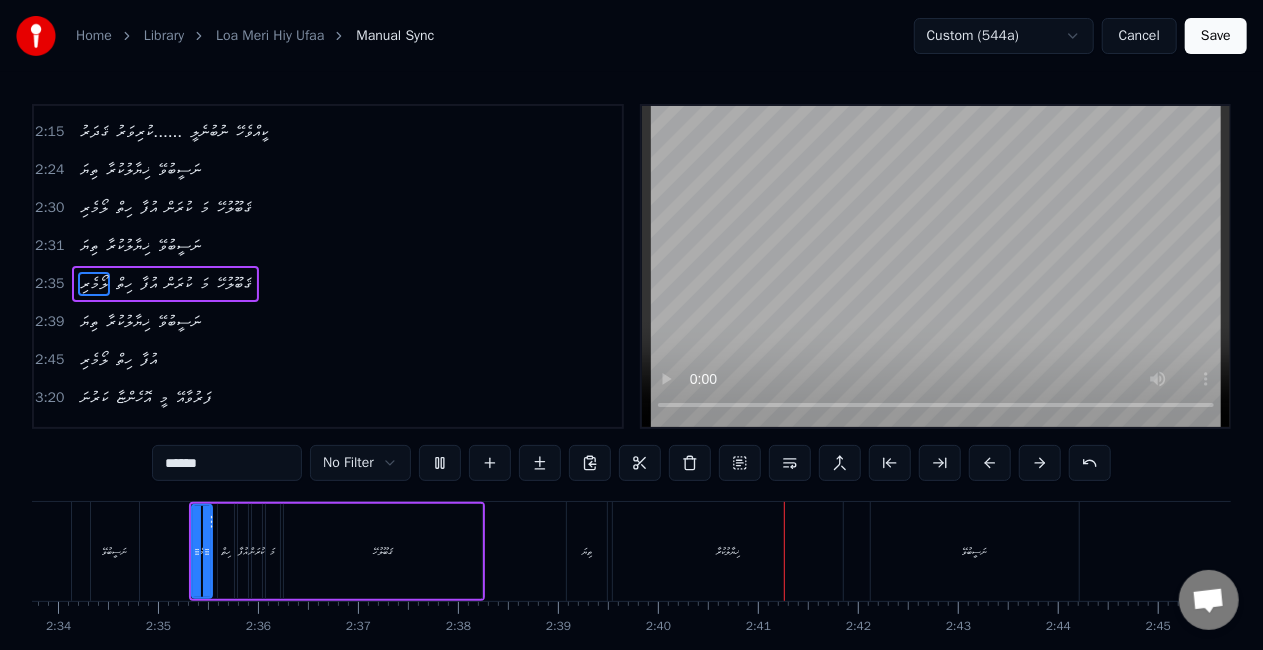 click on "ތިޔަ ޚިޔާލުކުރާ ނަސީބުވޭ" at bounding box center [-11, 551] 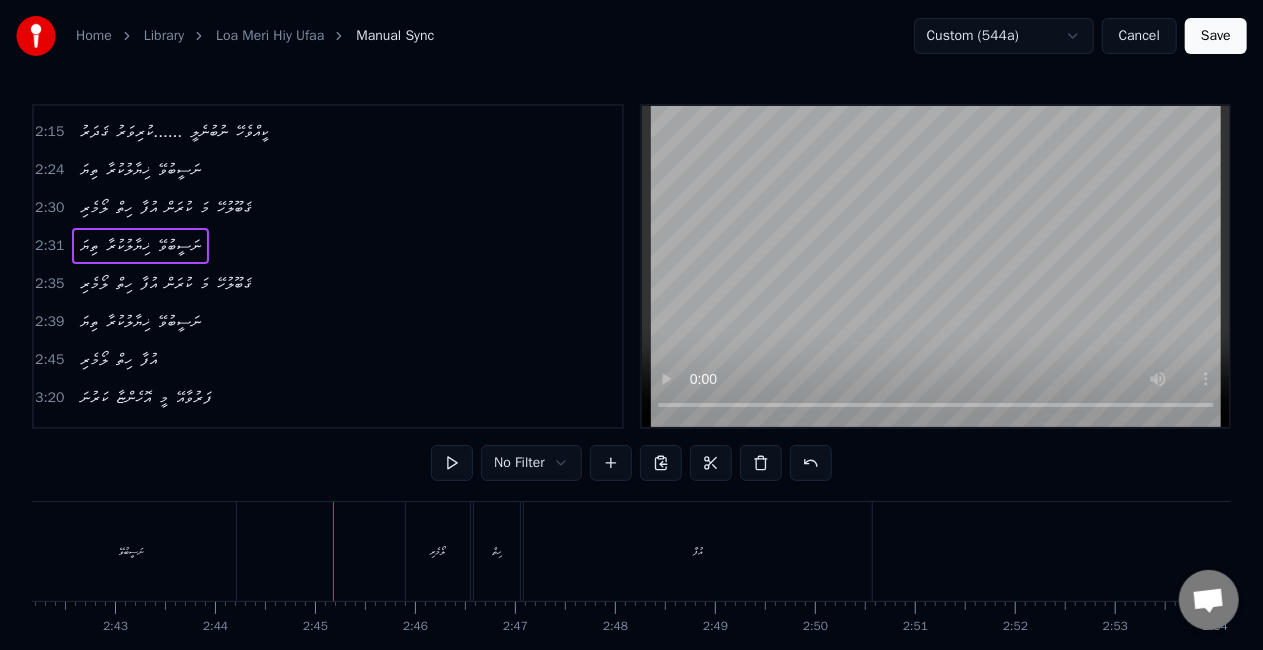 scroll, scrollTop: 0, scrollLeft: 16380, axis: horizontal 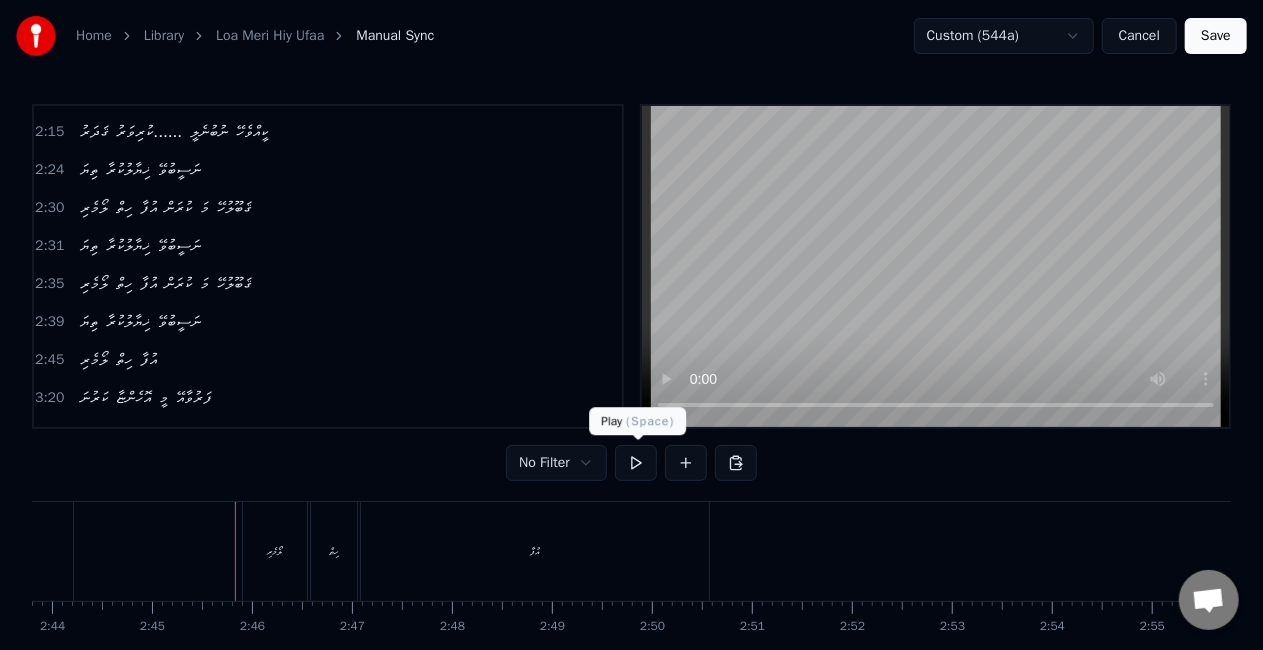 click at bounding box center (636, 463) 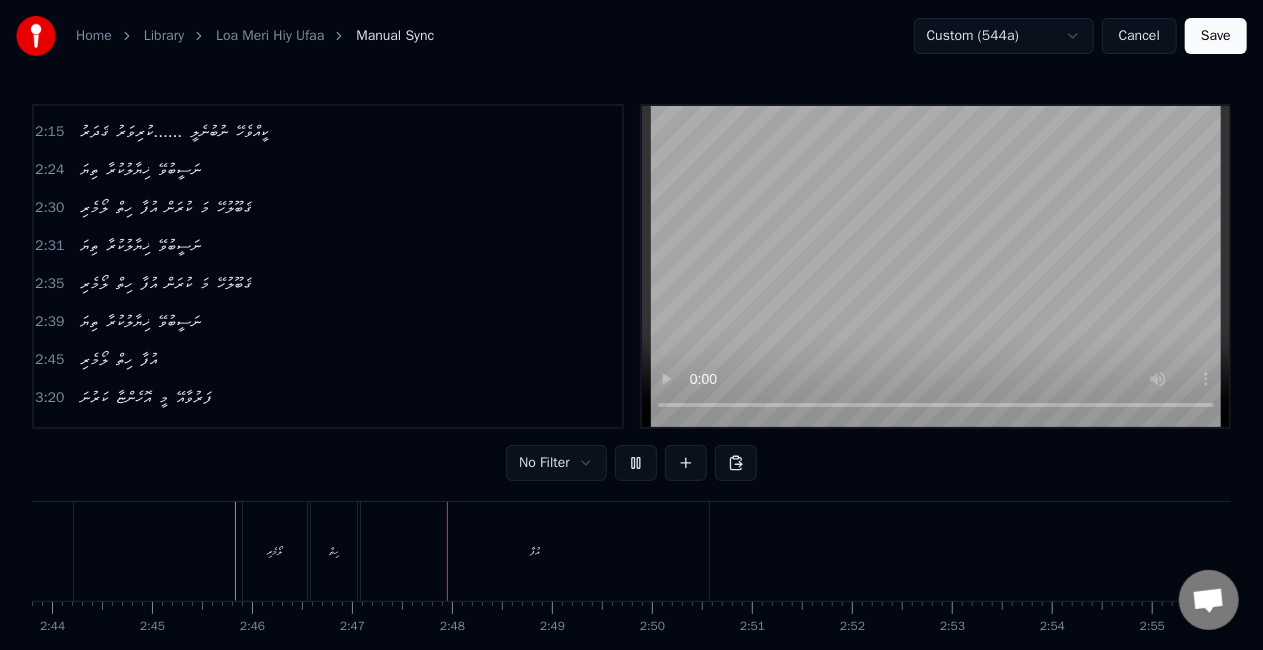 click on "ލޯމެރި" at bounding box center [275, 551] 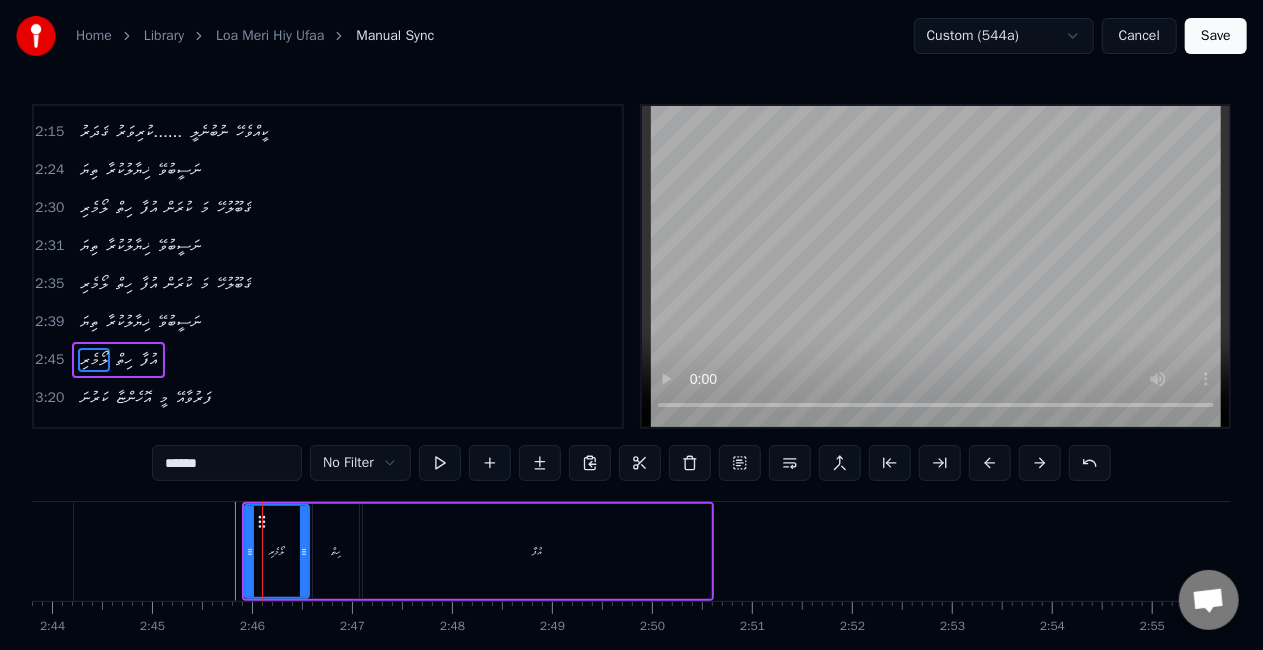scroll, scrollTop: 866, scrollLeft: 0, axis: vertical 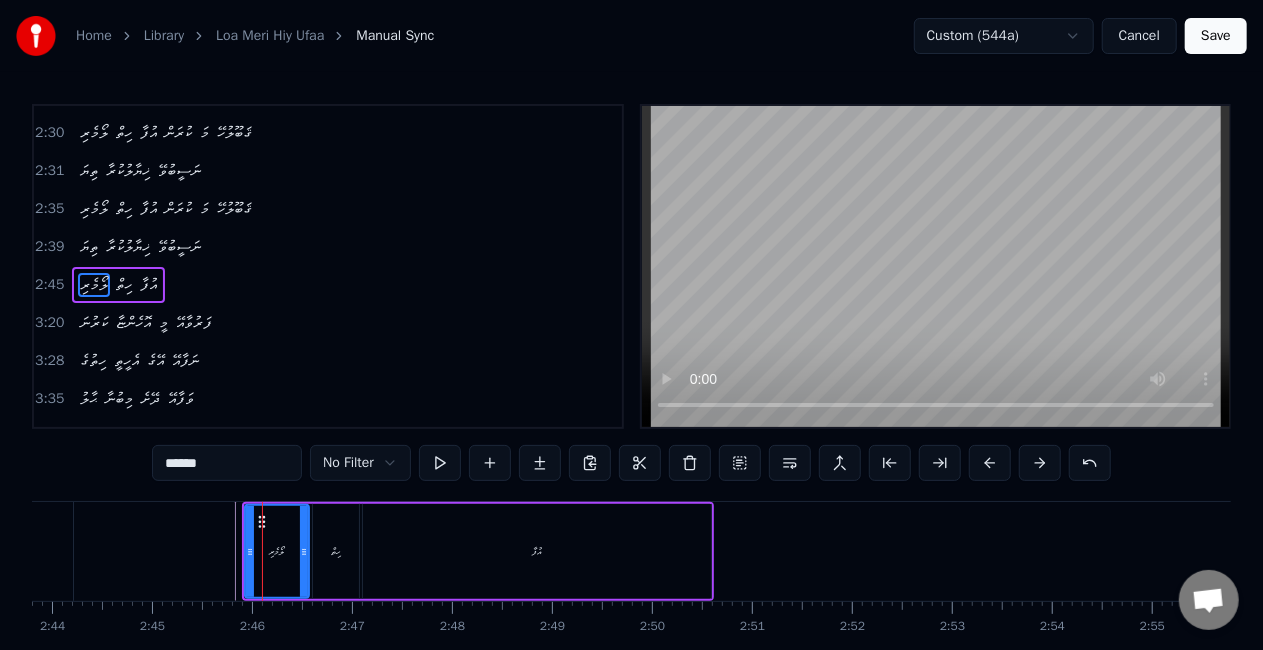 click on "ހިތް" at bounding box center (336, 551) 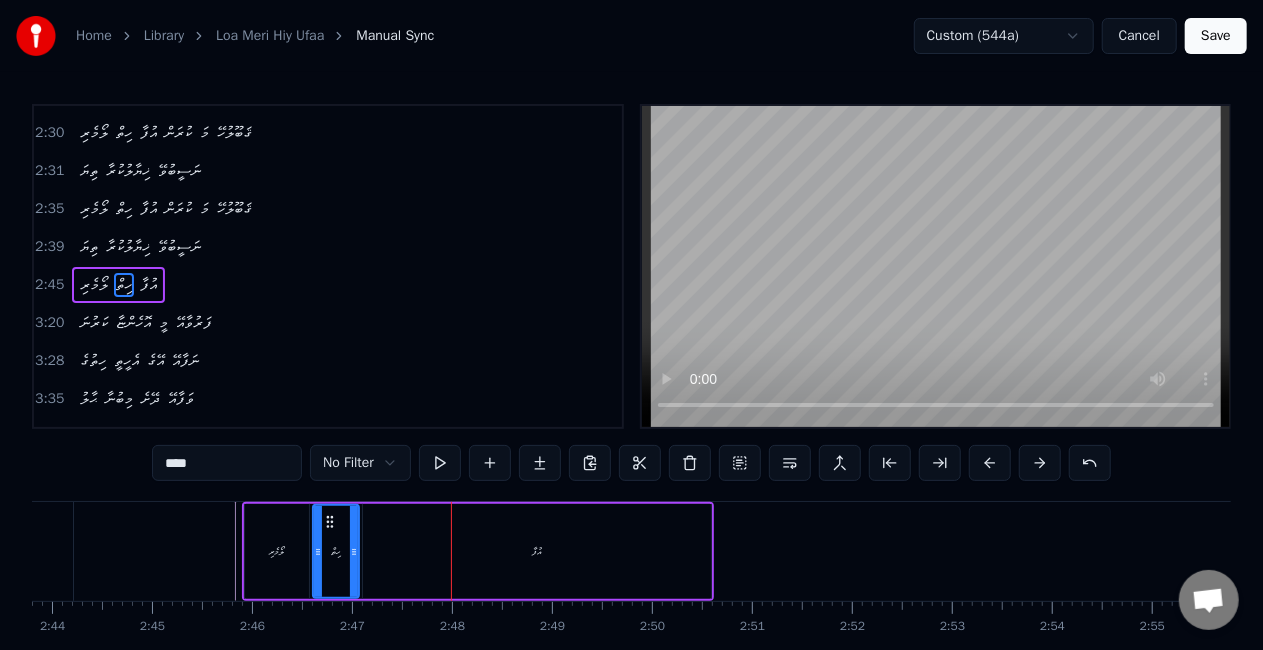 click on "އުފާ" at bounding box center [537, 551] 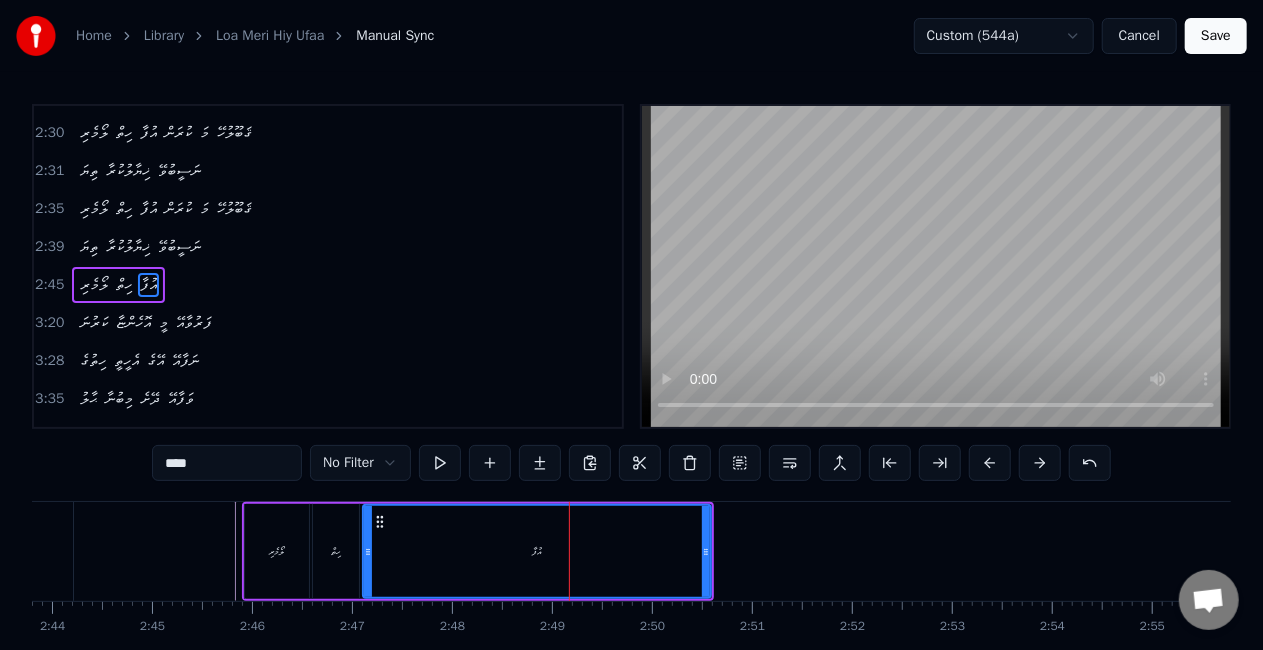 click on "****" at bounding box center (227, 463) 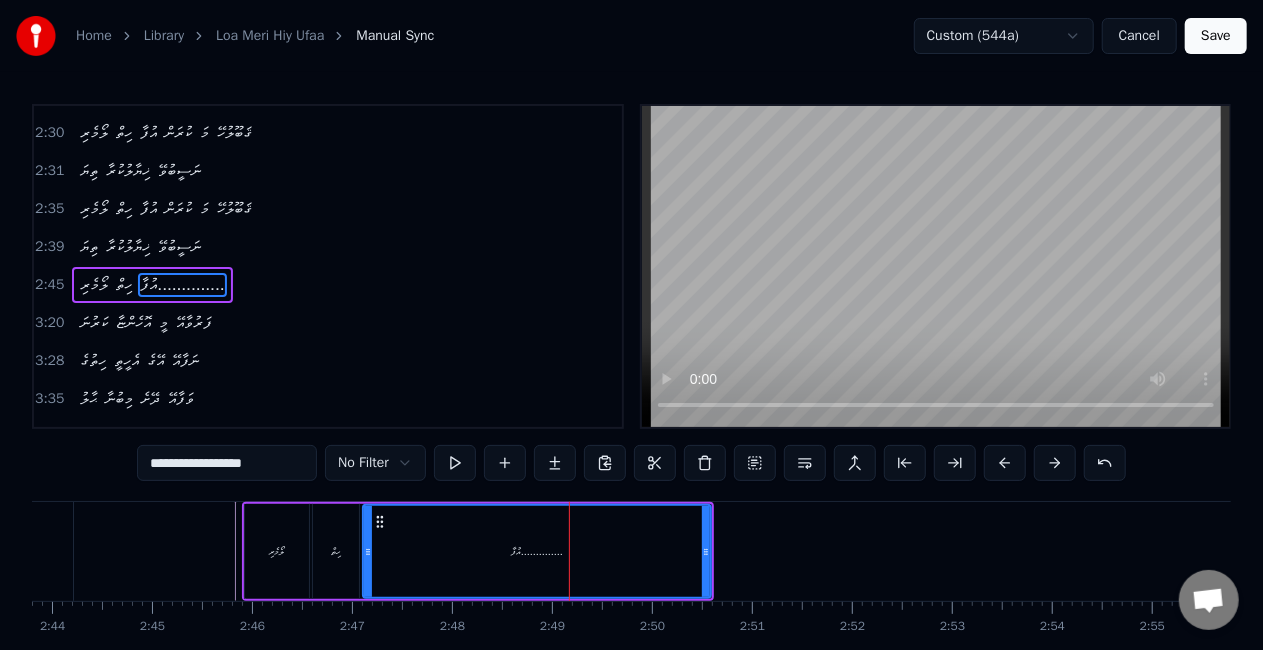 click on "ލޯމެރި" at bounding box center [277, 551] 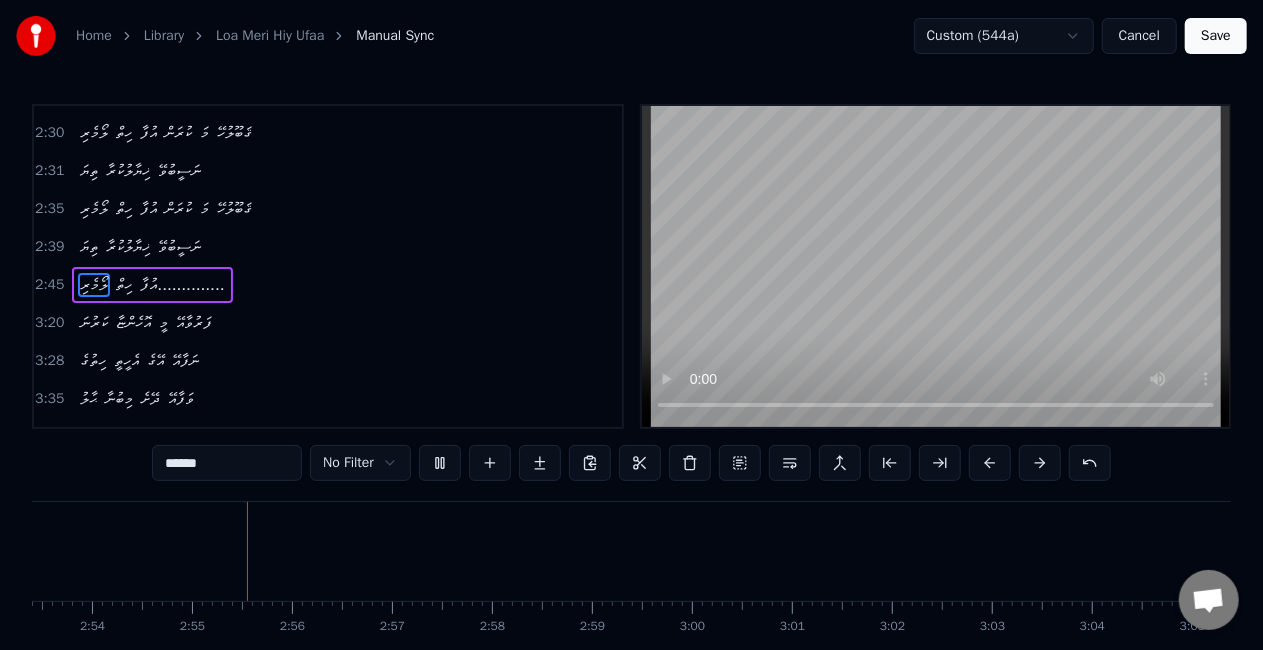 scroll, scrollTop: 0, scrollLeft: 17386, axis: horizontal 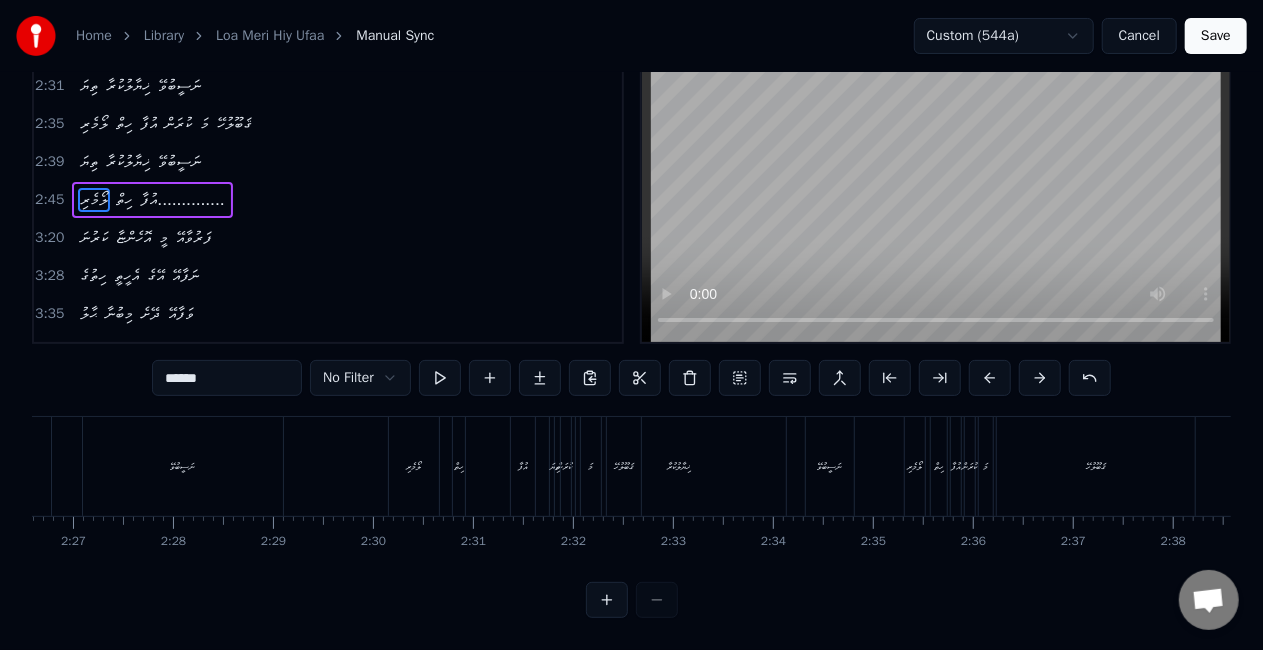 click on "ލޯމެރި" at bounding box center (414, 466) 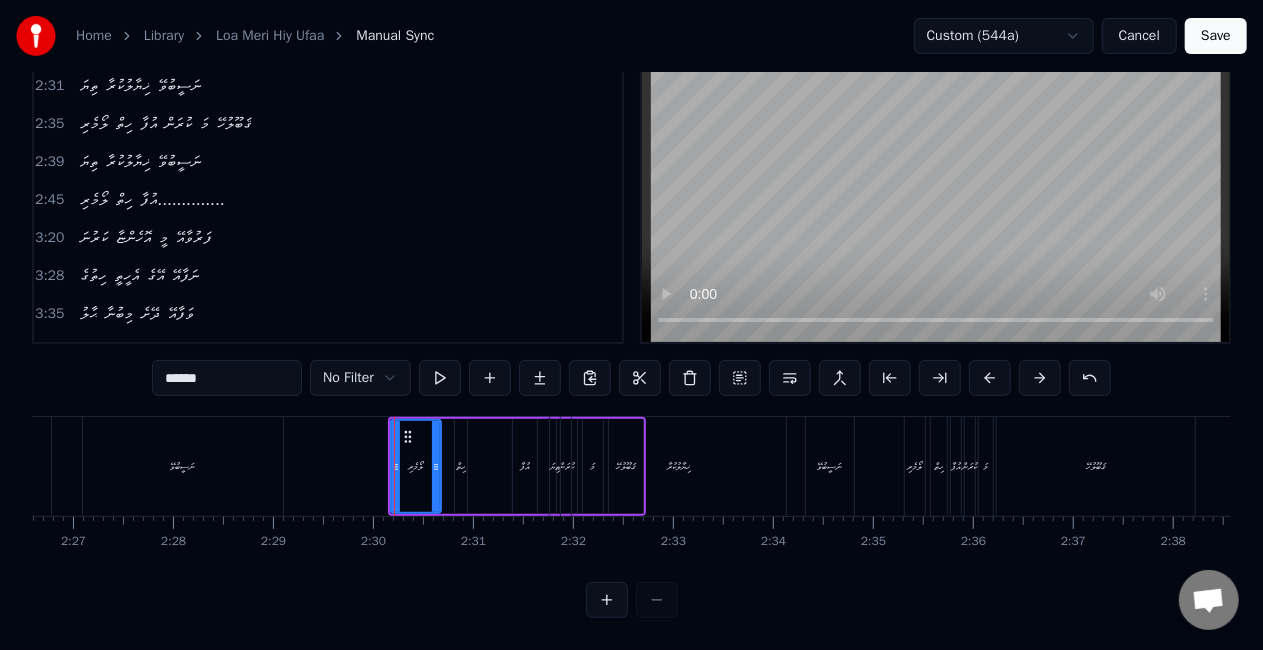 scroll, scrollTop: 0, scrollLeft: 0, axis: both 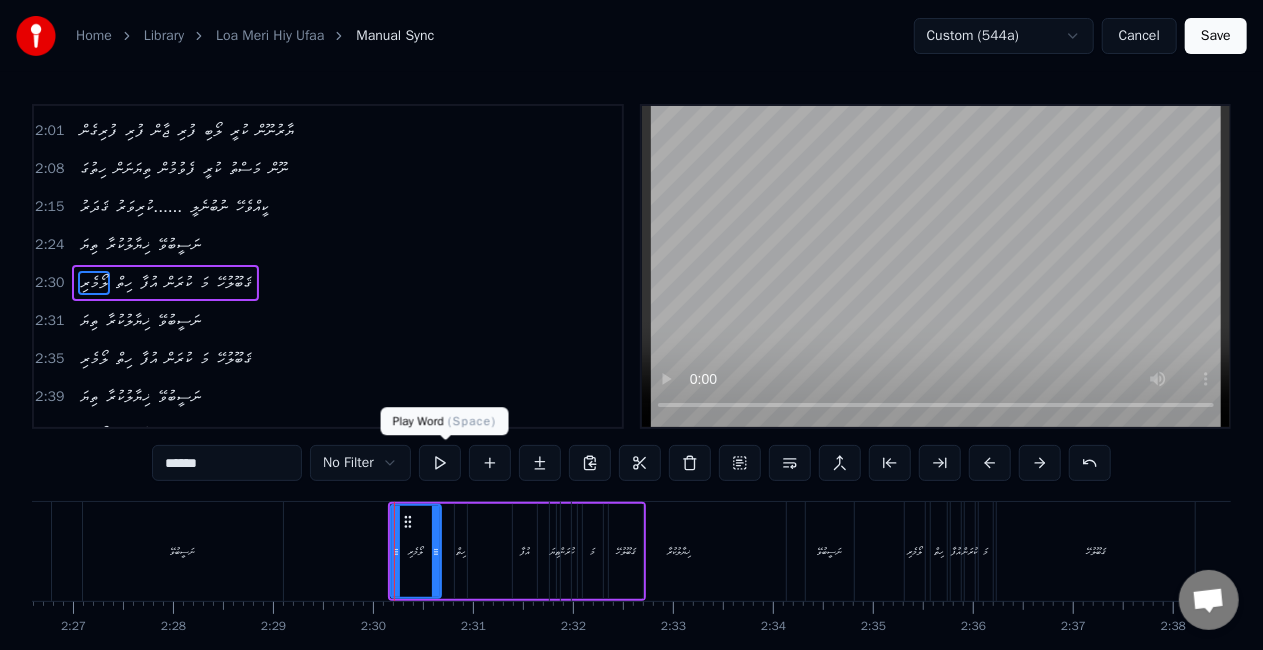 click at bounding box center [440, 463] 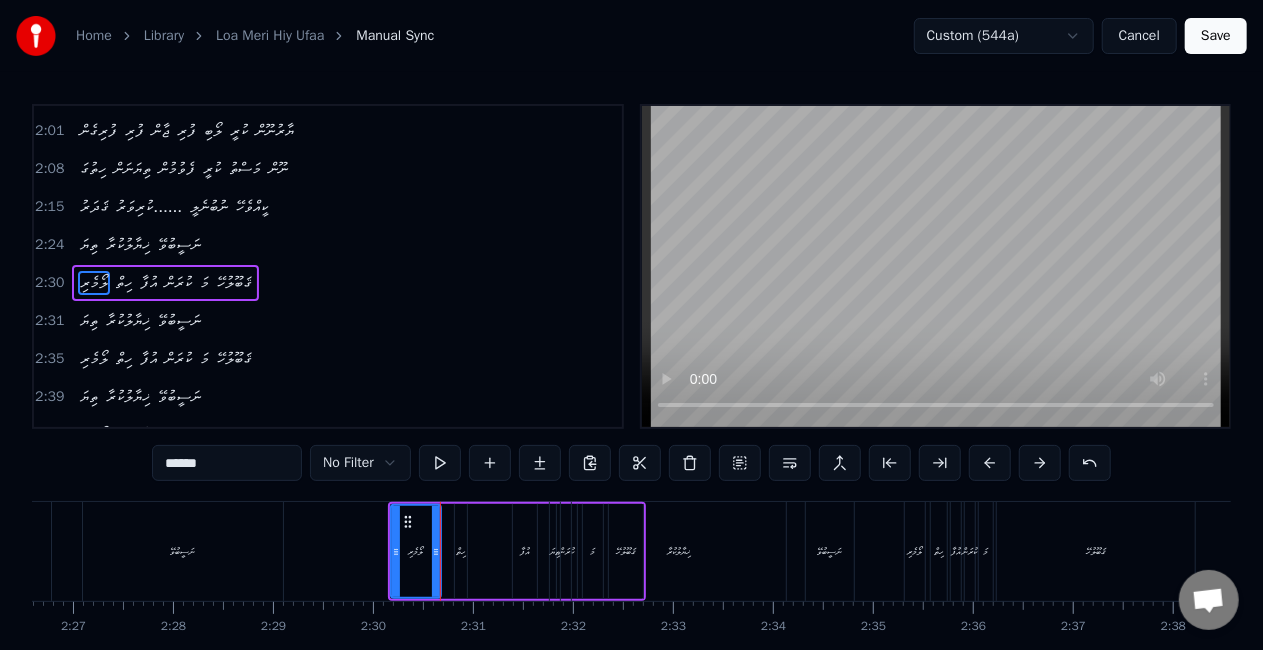 click at bounding box center (440, 463) 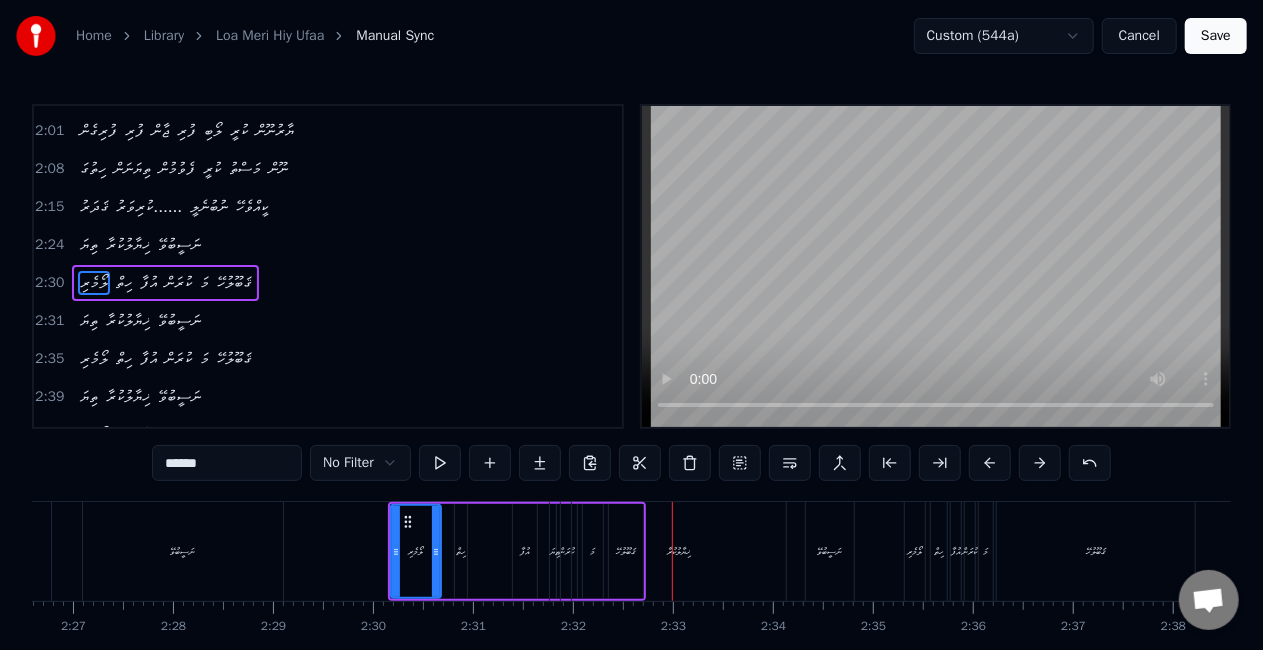 click on "ޚިޔާލުކުރާ" at bounding box center (679, 551) 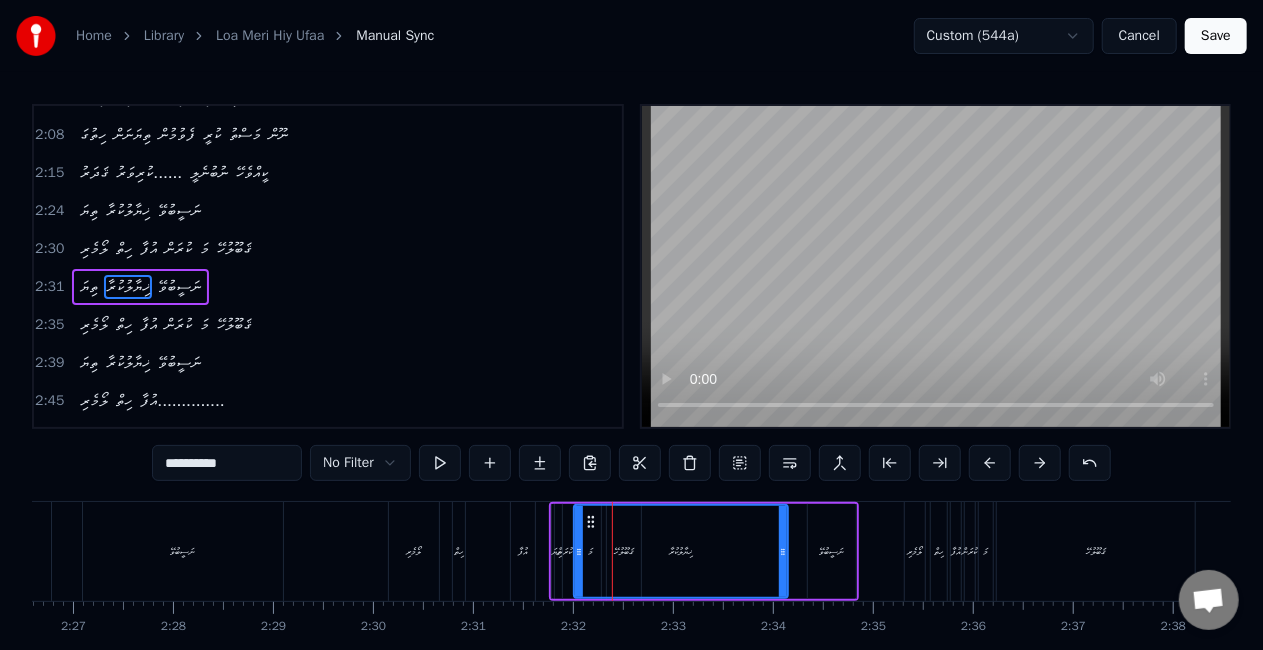 scroll, scrollTop: 754, scrollLeft: 0, axis: vertical 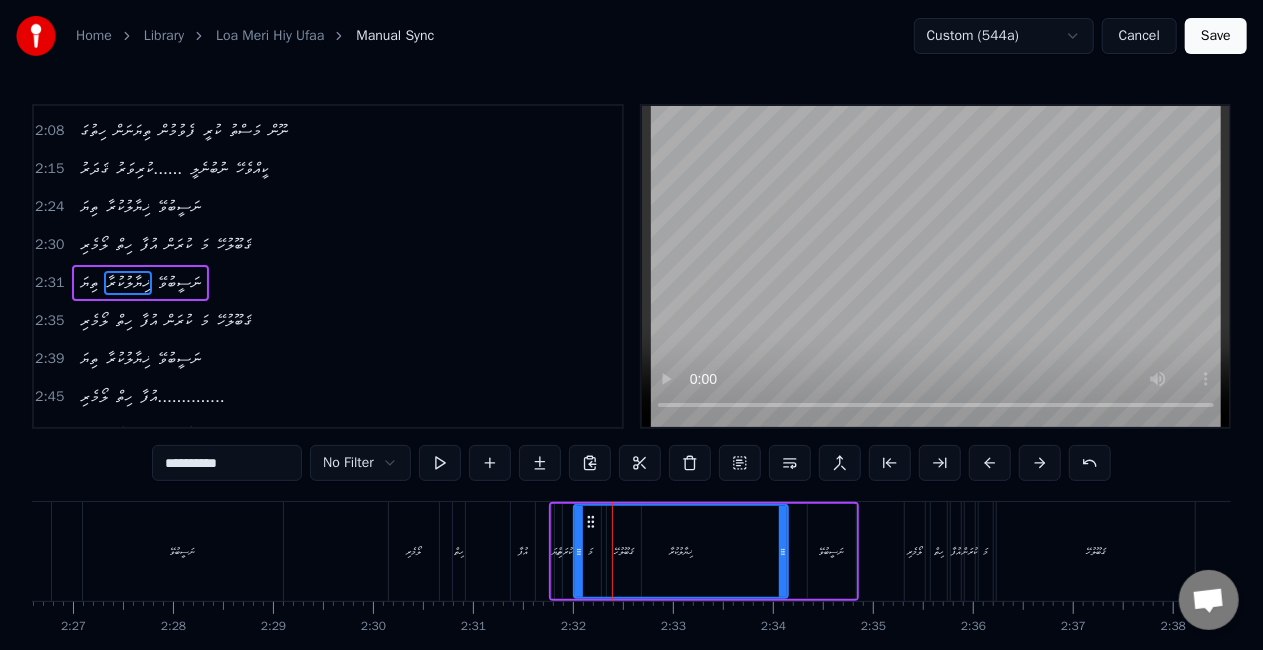 click on "ނަސީބުވޭ" at bounding box center (832, 551) 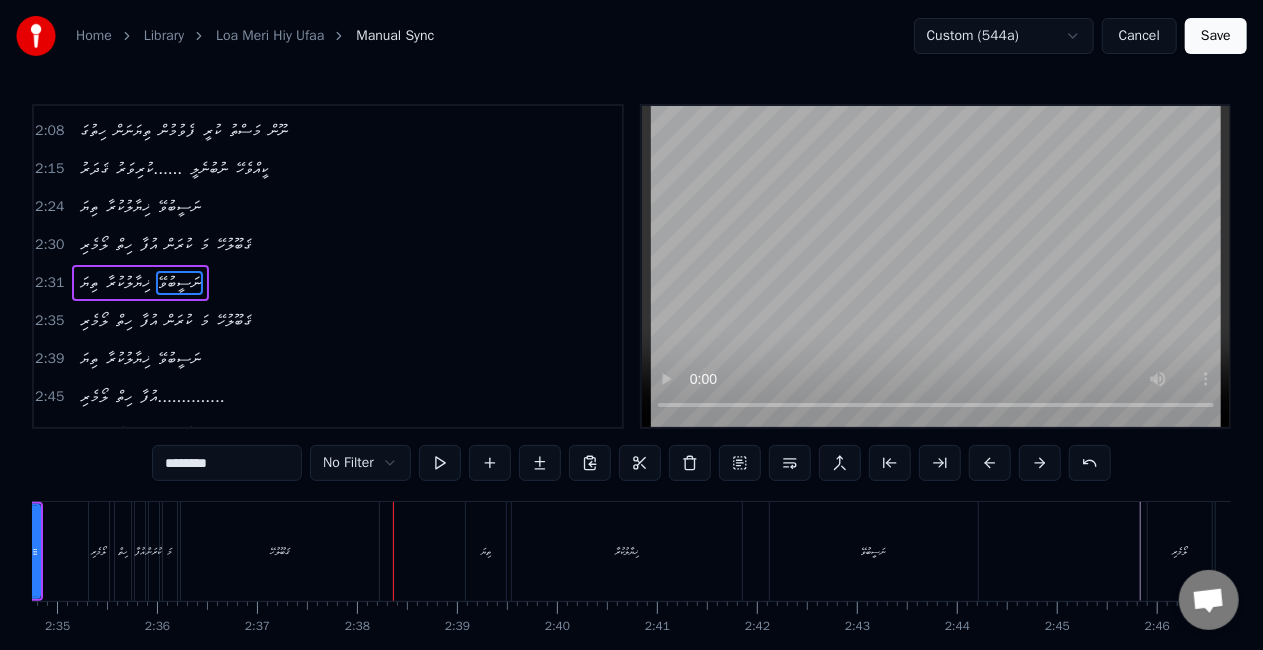 scroll, scrollTop: 0, scrollLeft: 15680, axis: horizontal 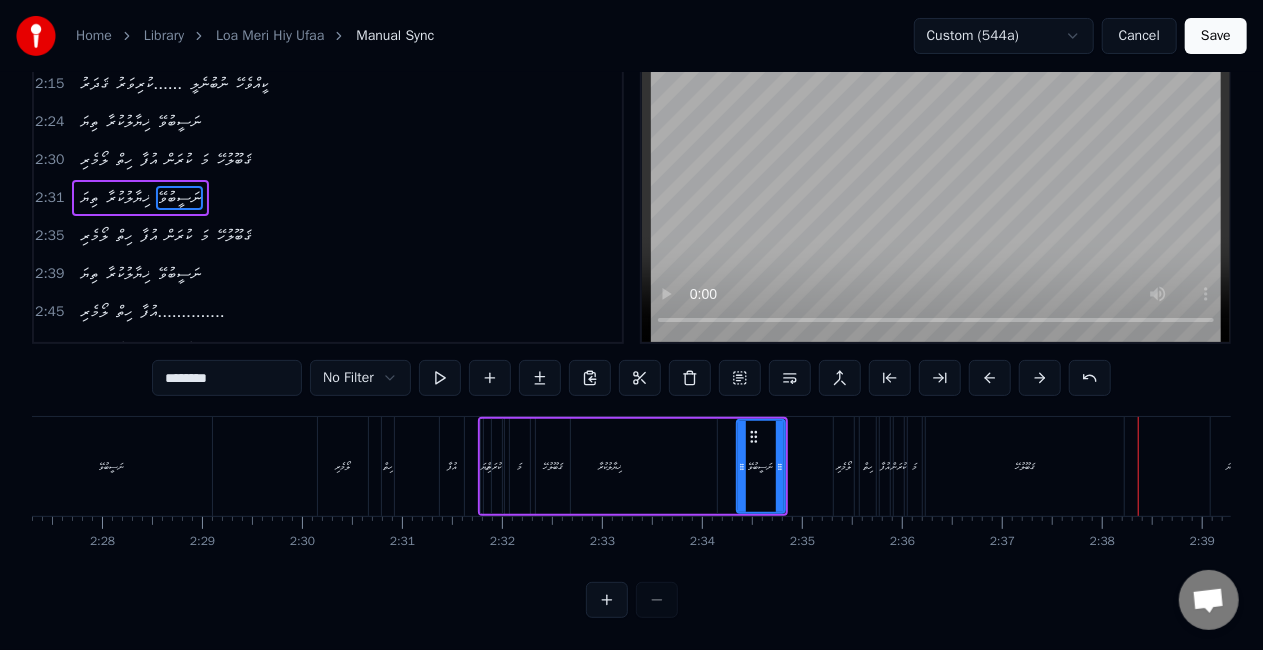 click on "ނަސީބުވޭ" at bounding box center [112, 466] 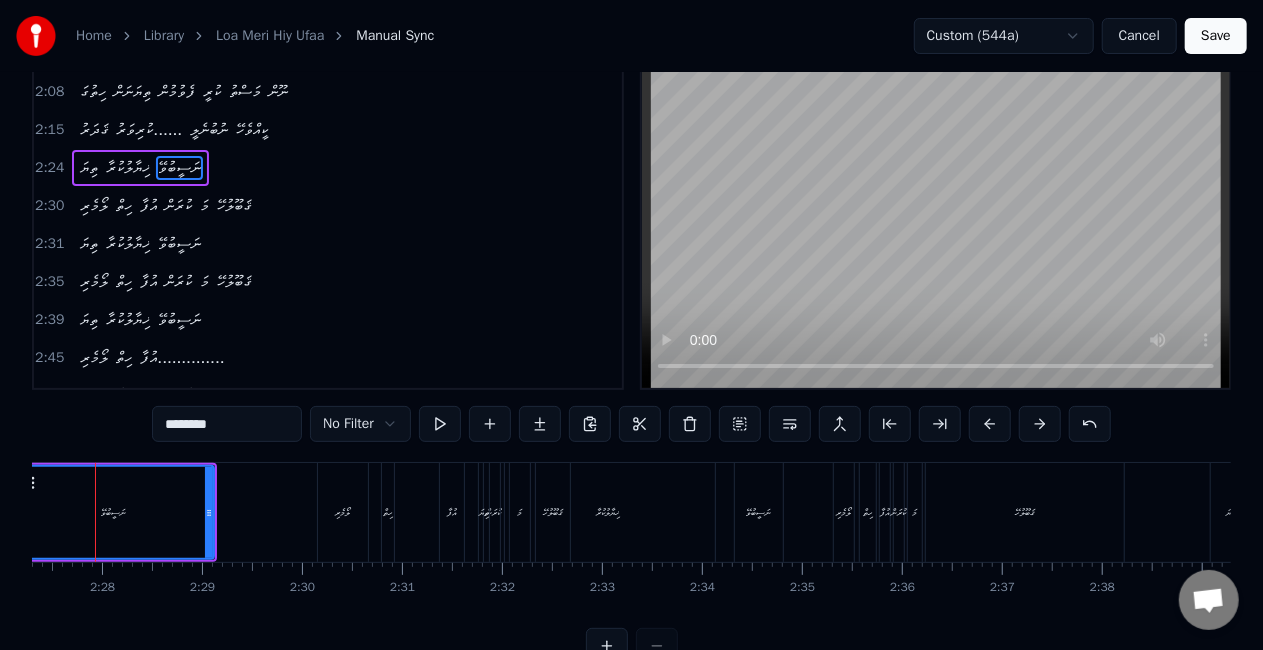 scroll, scrollTop: 0, scrollLeft: 0, axis: both 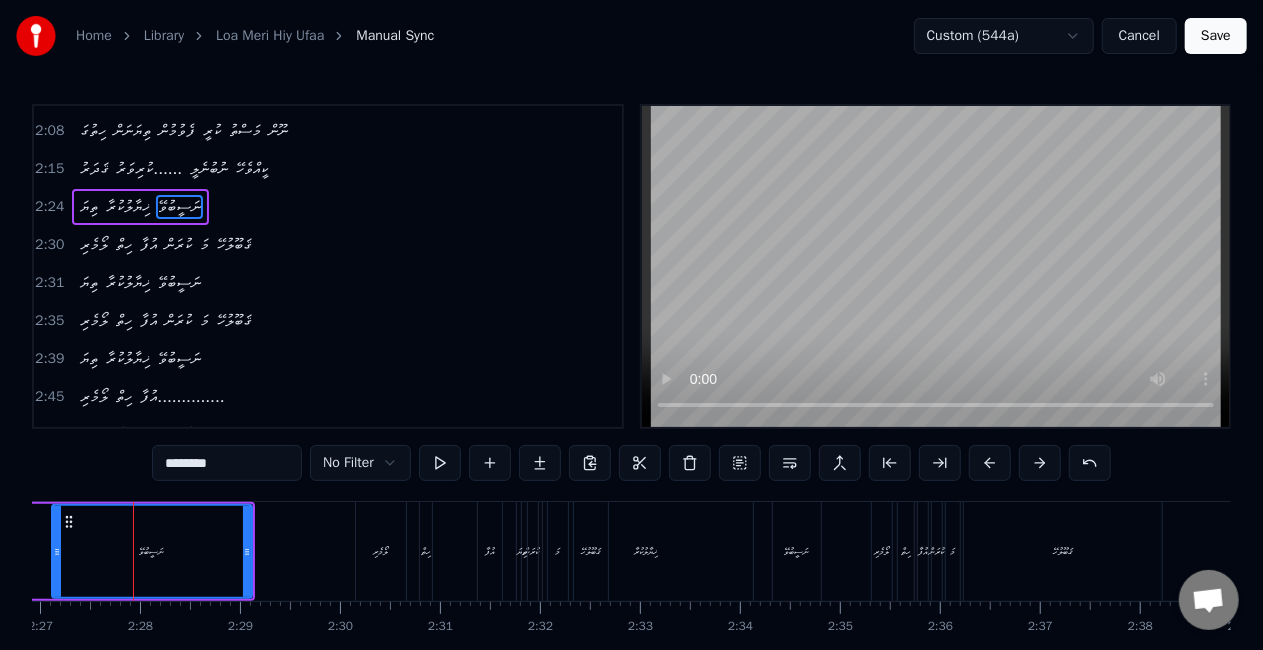 click at bounding box center [-1487, 551] 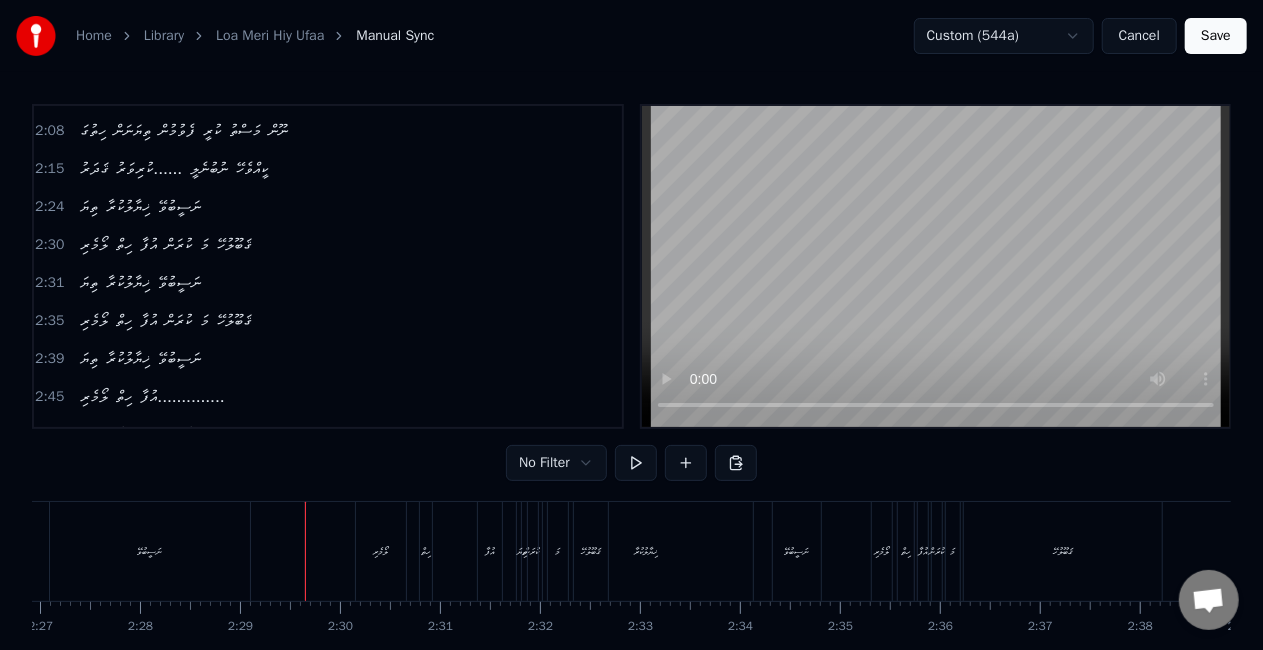 click on "ލޯމެރި" at bounding box center (381, 551) 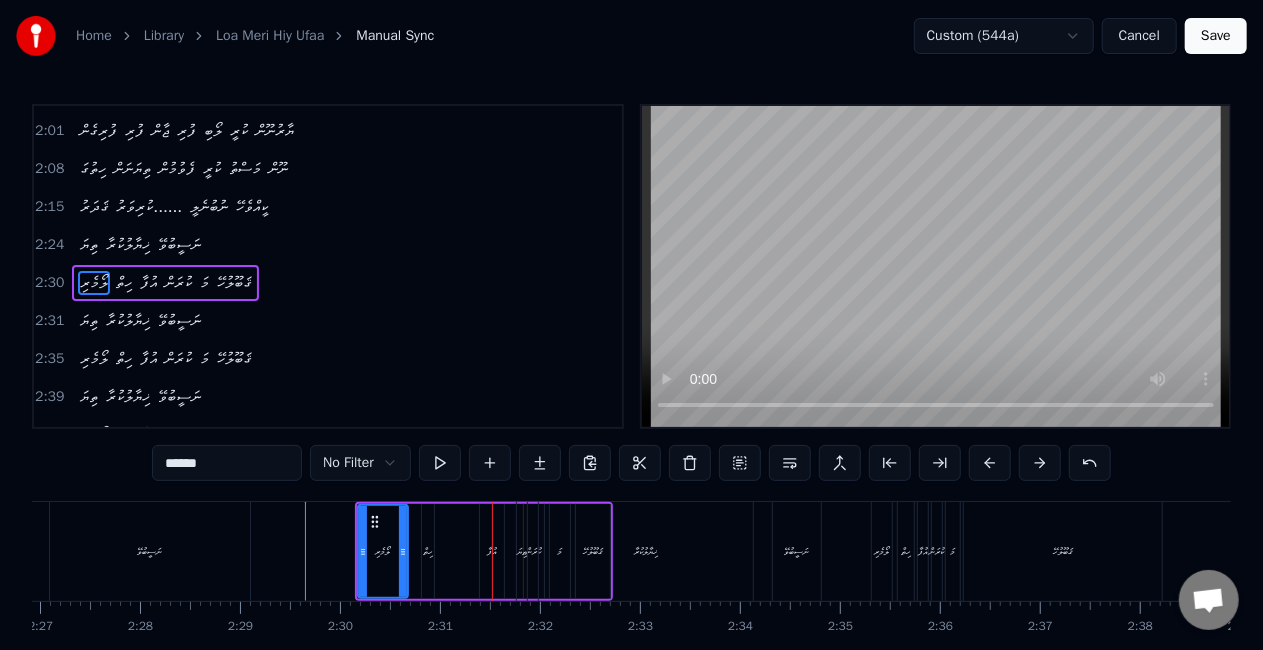 click on "ލޯމެރި" at bounding box center (383, 551) 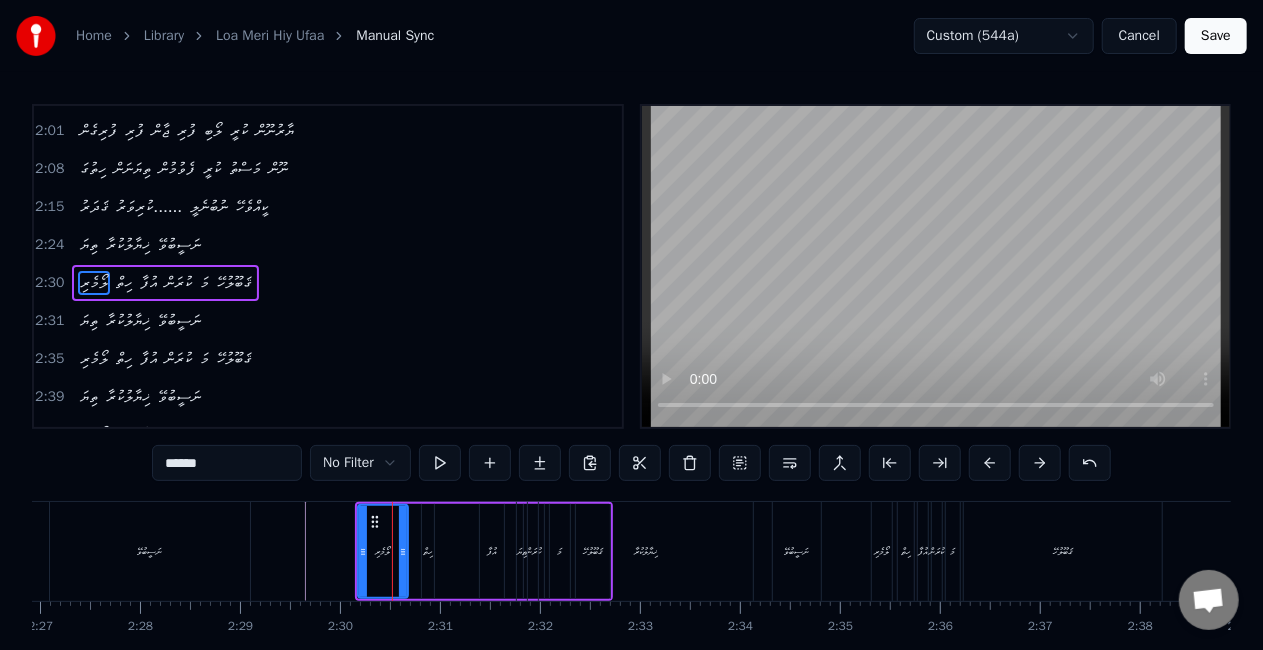 click on "ޚިޔާލުކުރާ" at bounding box center (646, 551) 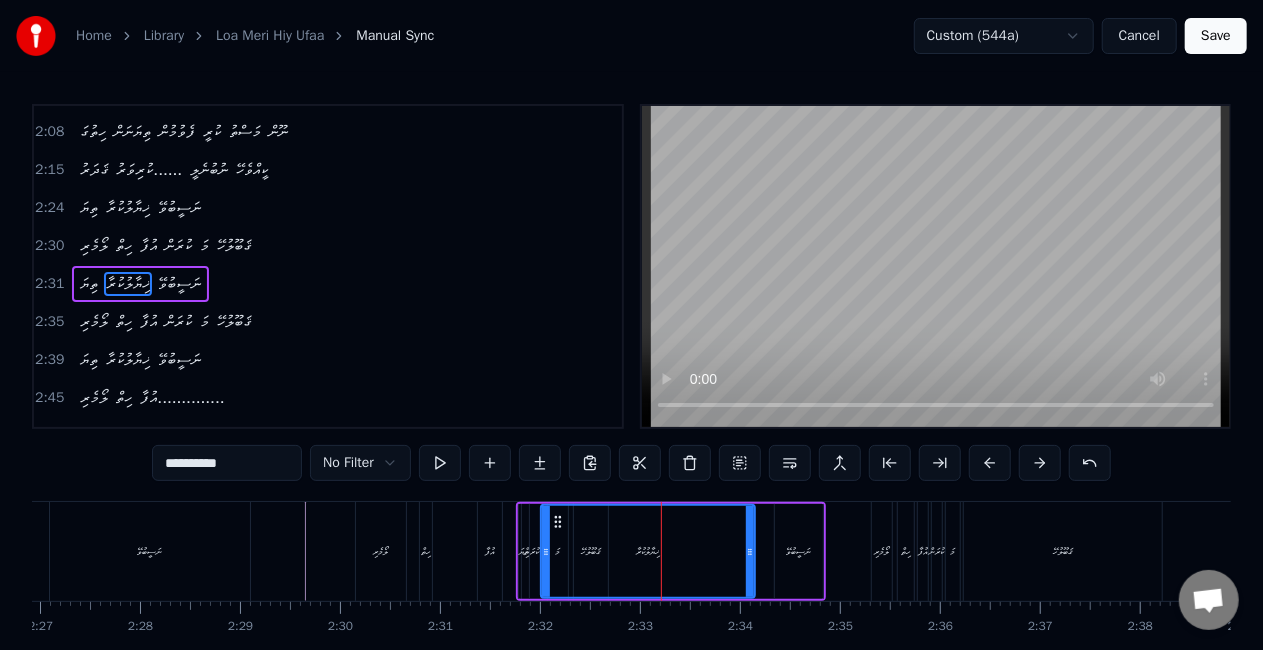 scroll, scrollTop: 754, scrollLeft: 0, axis: vertical 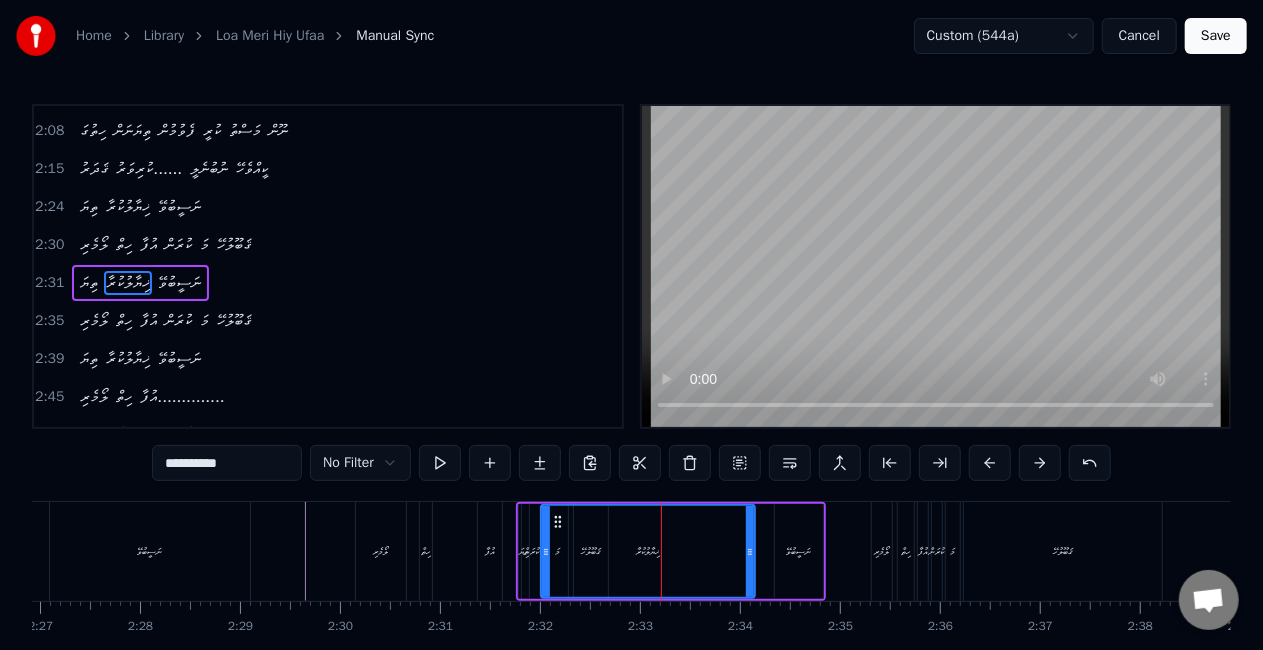 click on "ލޯމެރި" at bounding box center [381, 551] 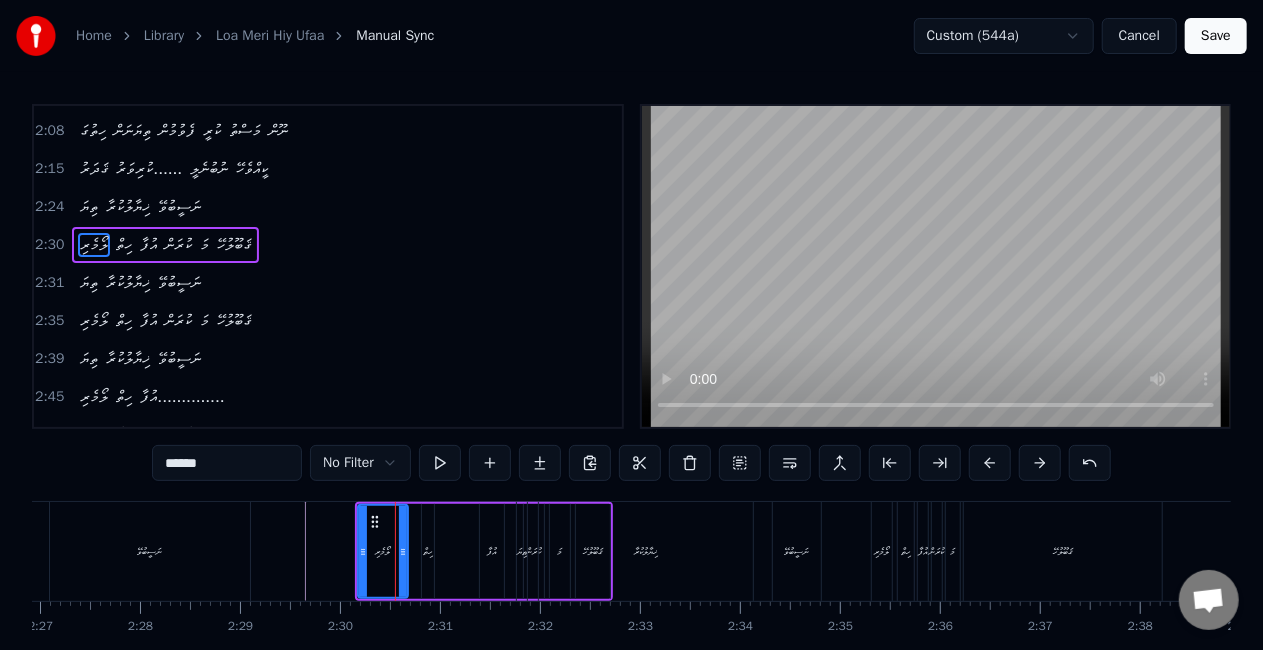 scroll, scrollTop: 716, scrollLeft: 0, axis: vertical 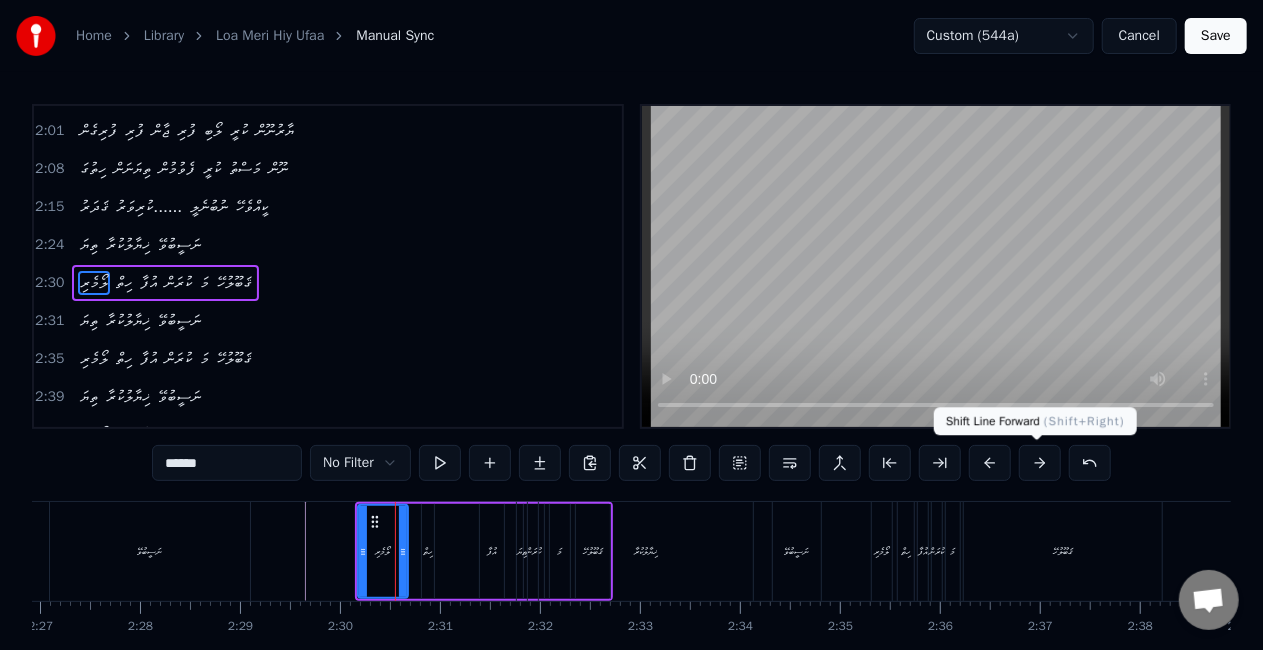 click at bounding box center (1040, 463) 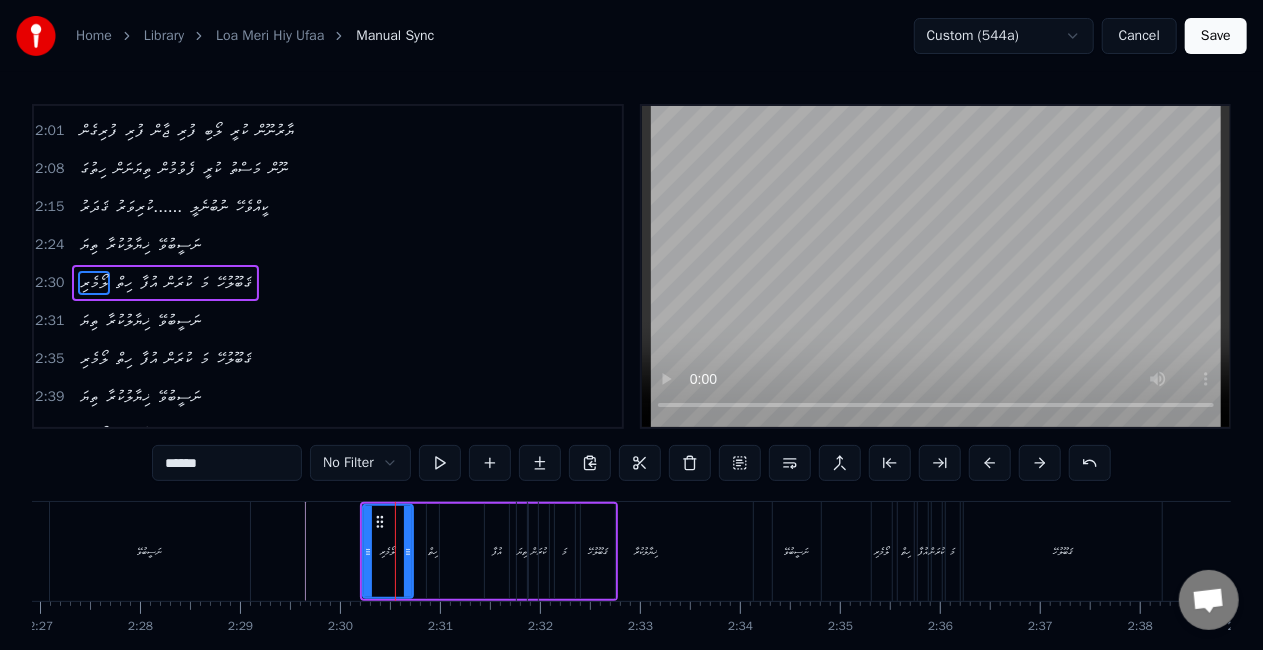 click at bounding box center (1040, 463) 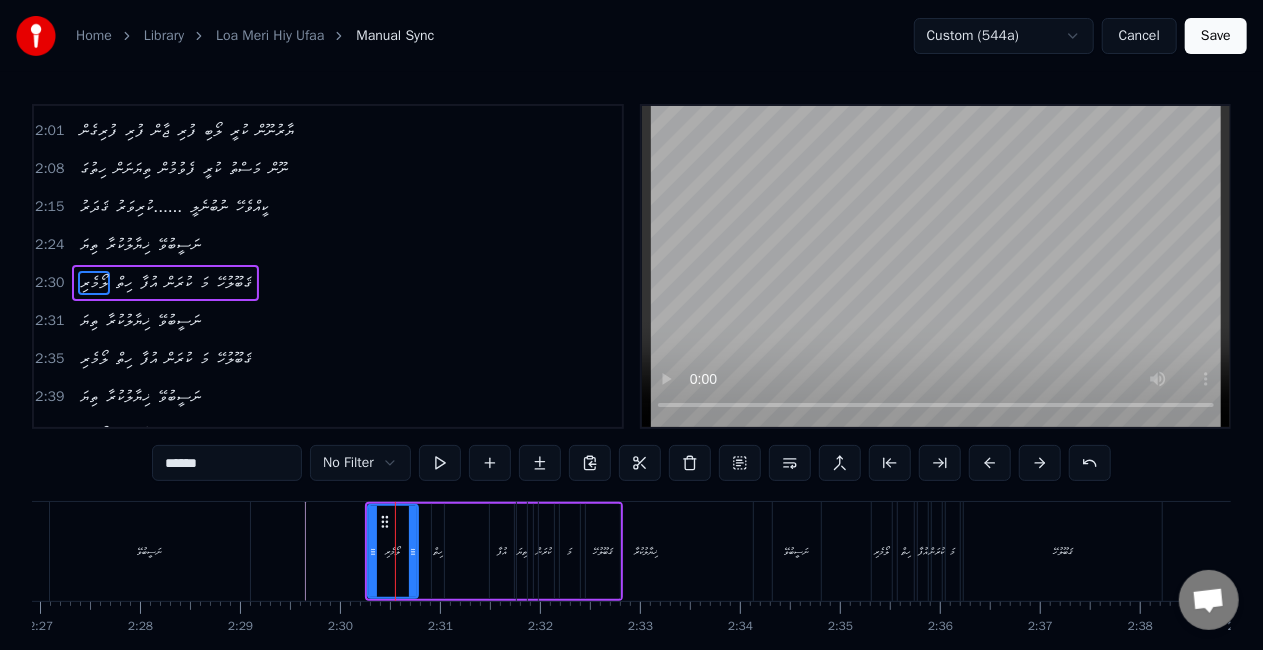 click at bounding box center [1040, 463] 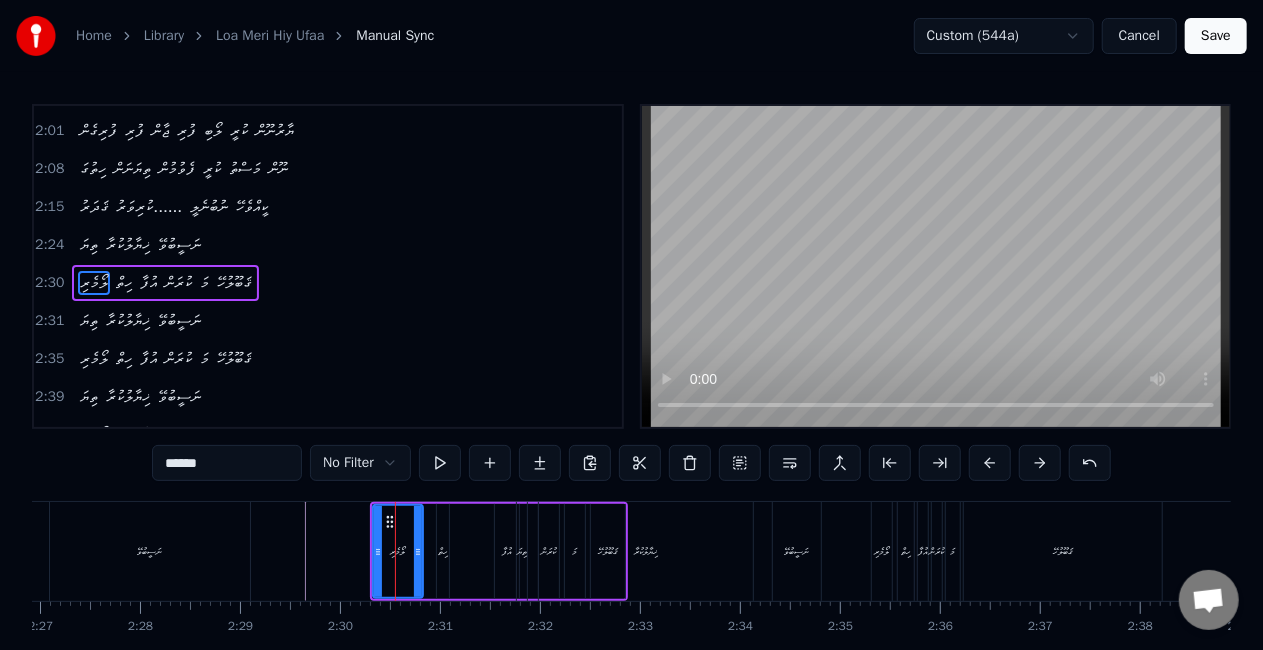 click at bounding box center [1040, 463] 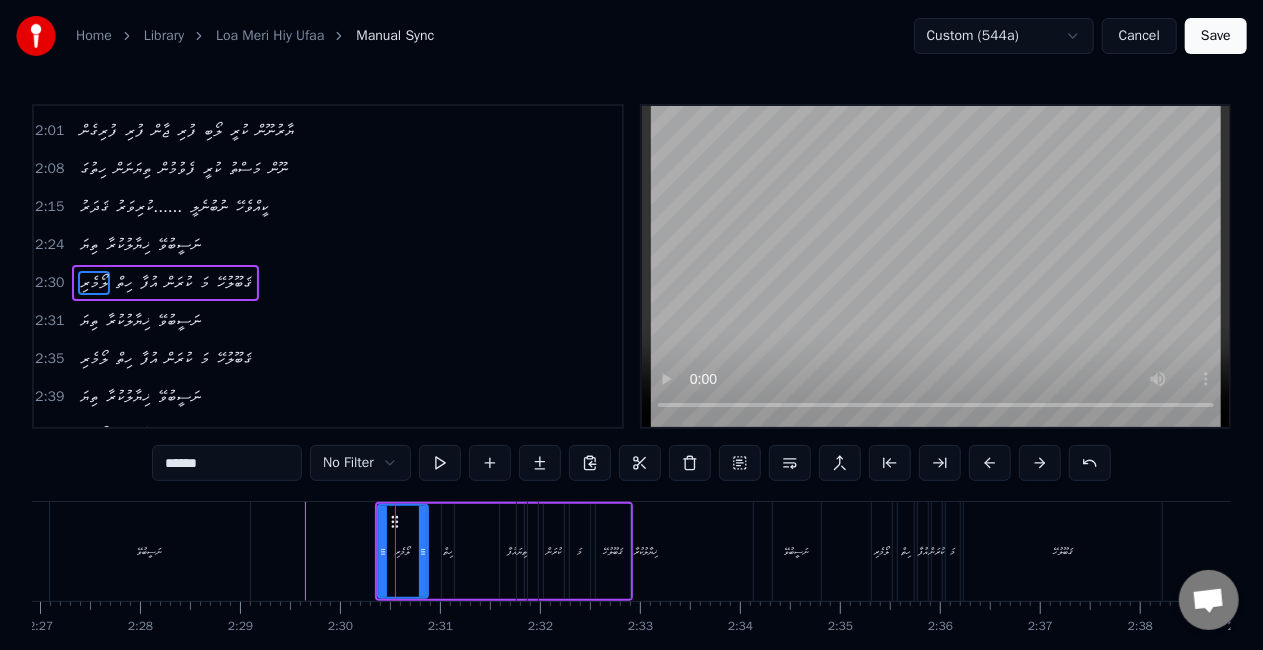 click at bounding box center [1040, 463] 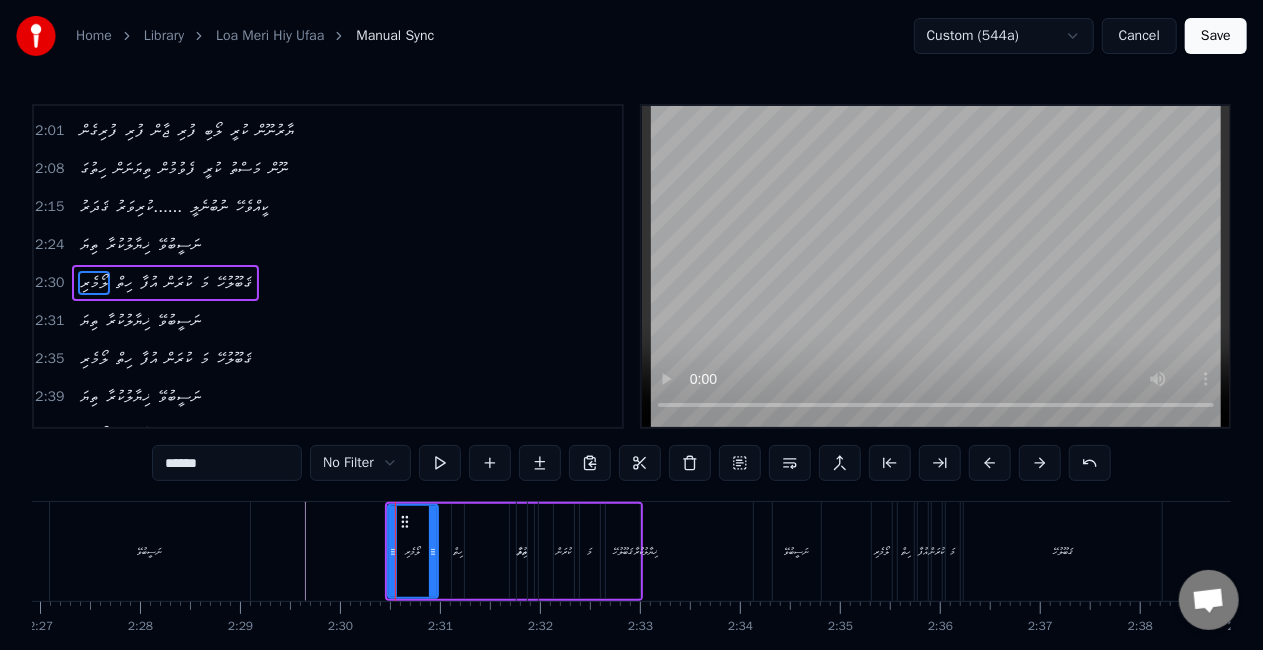 click at bounding box center [1040, 463] 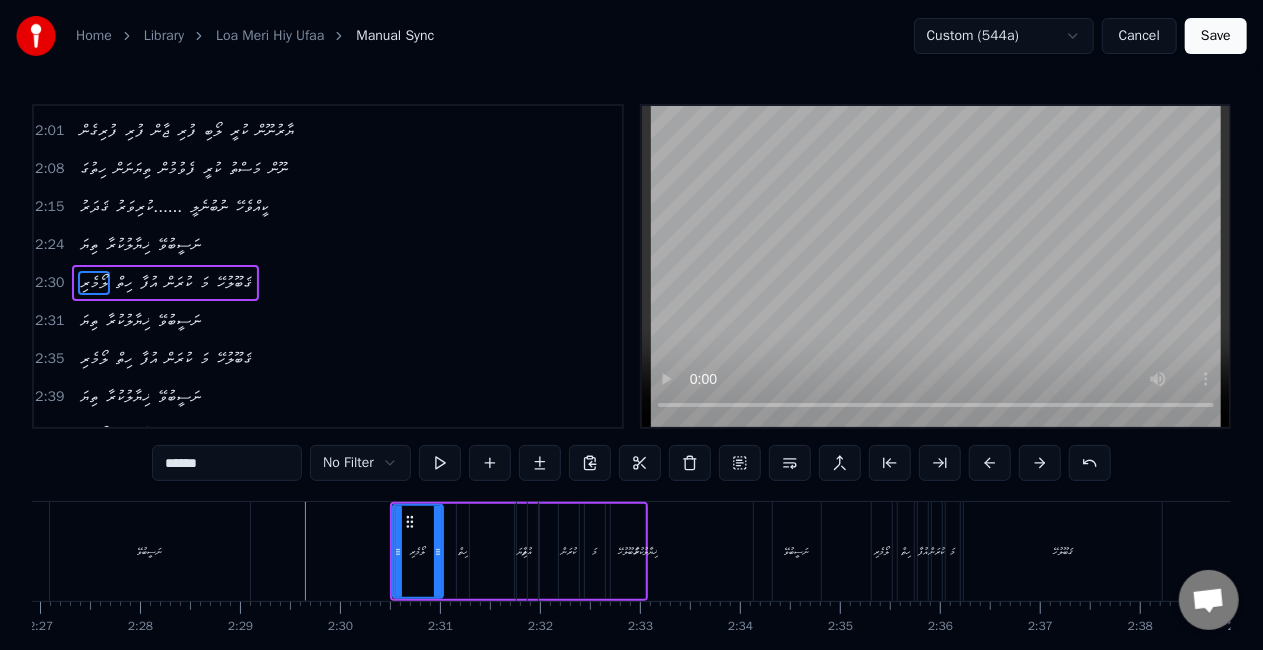 click at bounding box center [1040, 463] 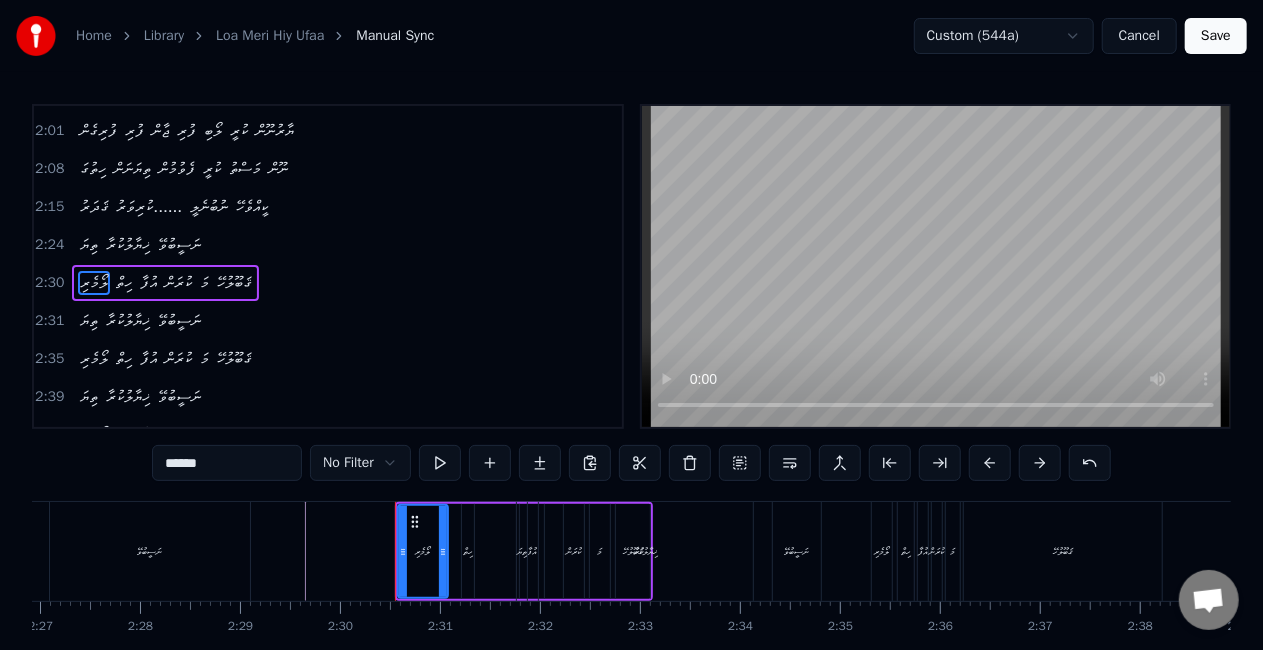 click at bounding box center [1040, 463] 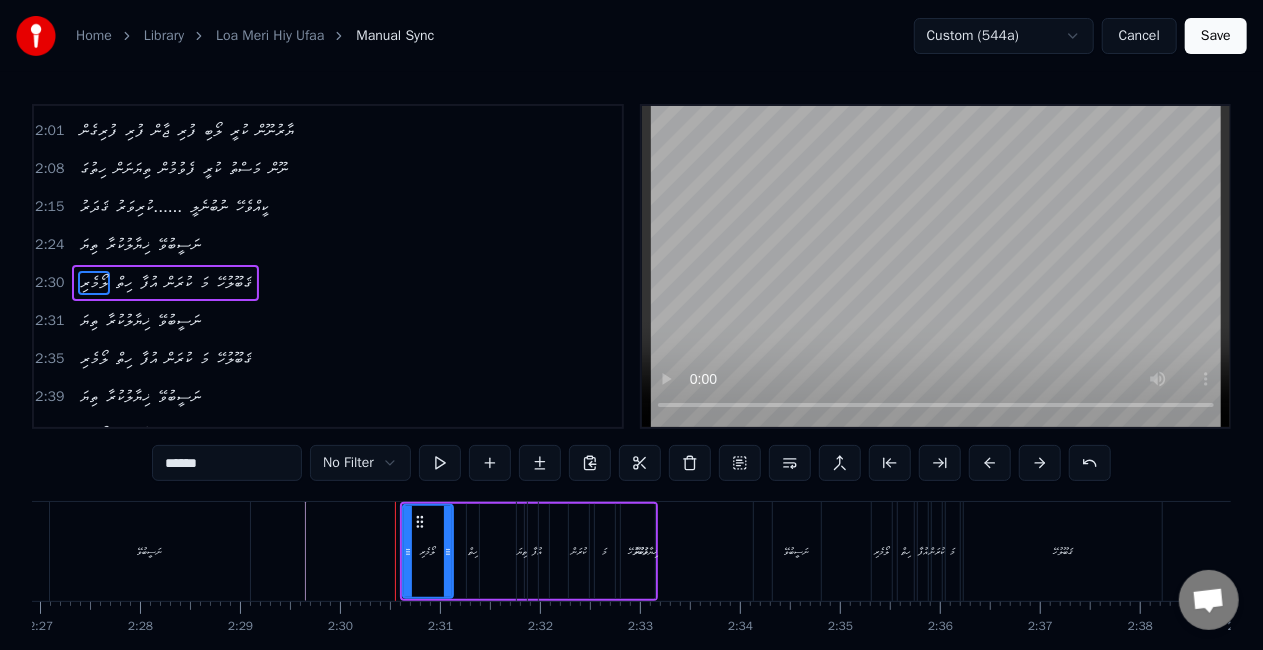 click at bounding box center [1040, 463] 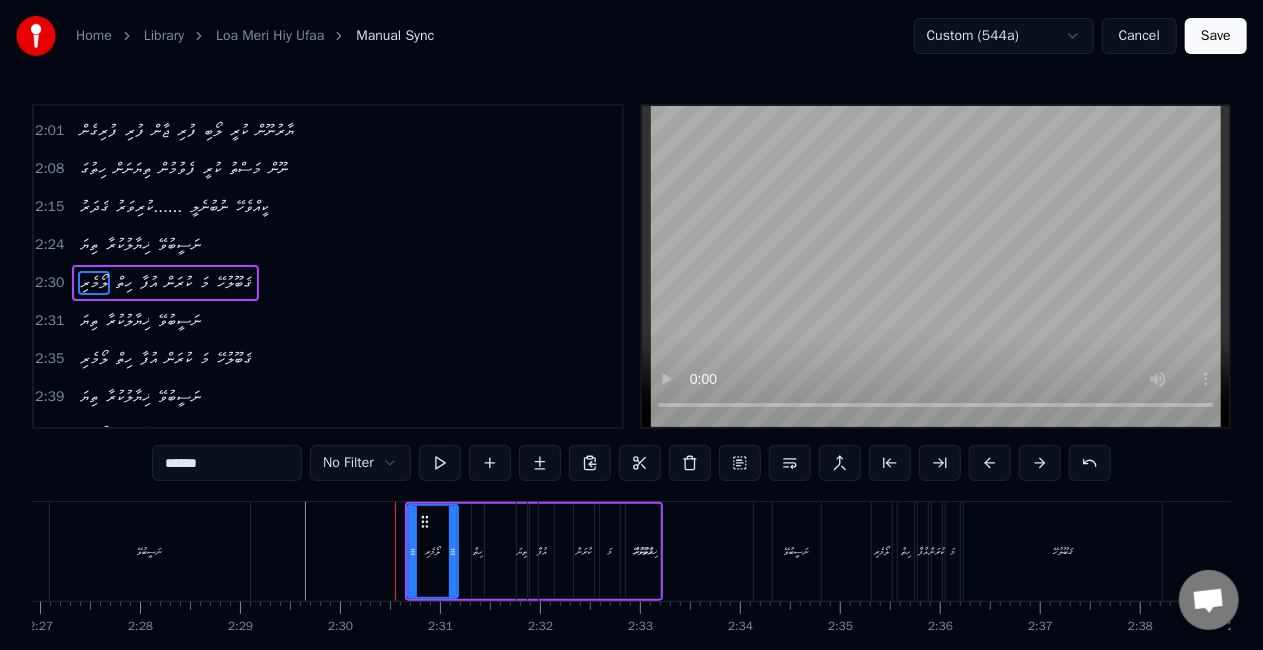 click at bounding box center [1040, 463] 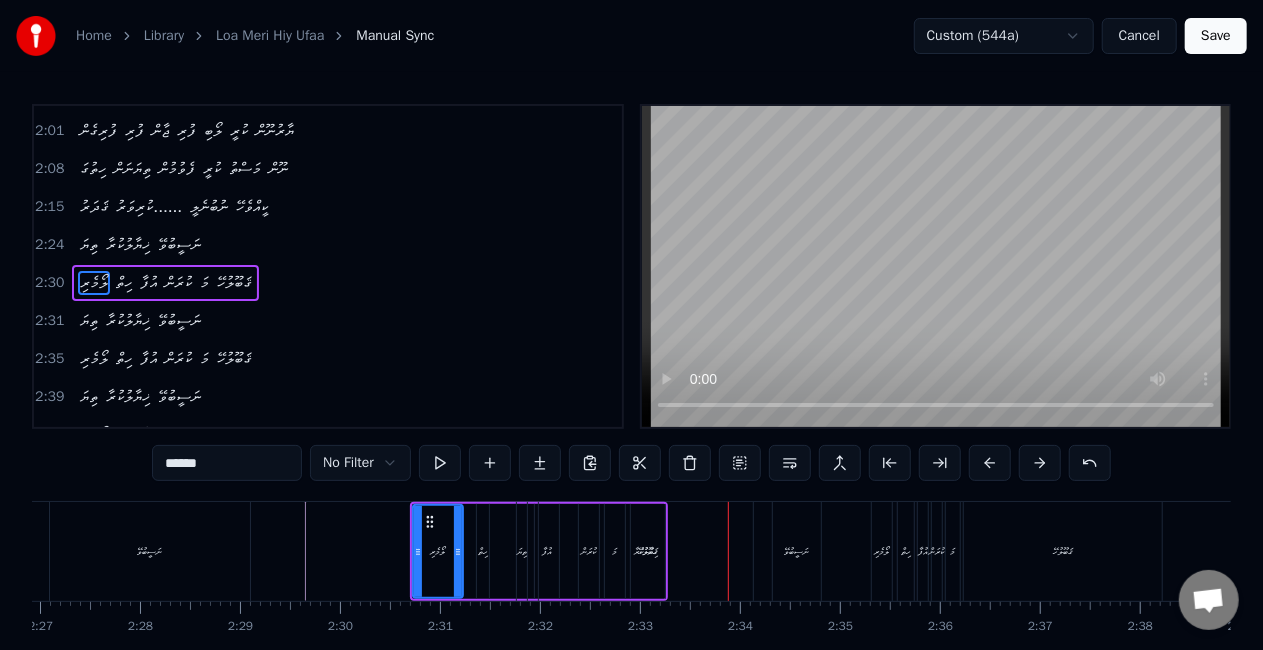 click on "ޚިޔާލުކުރާ" at bounding box center [646, 551] 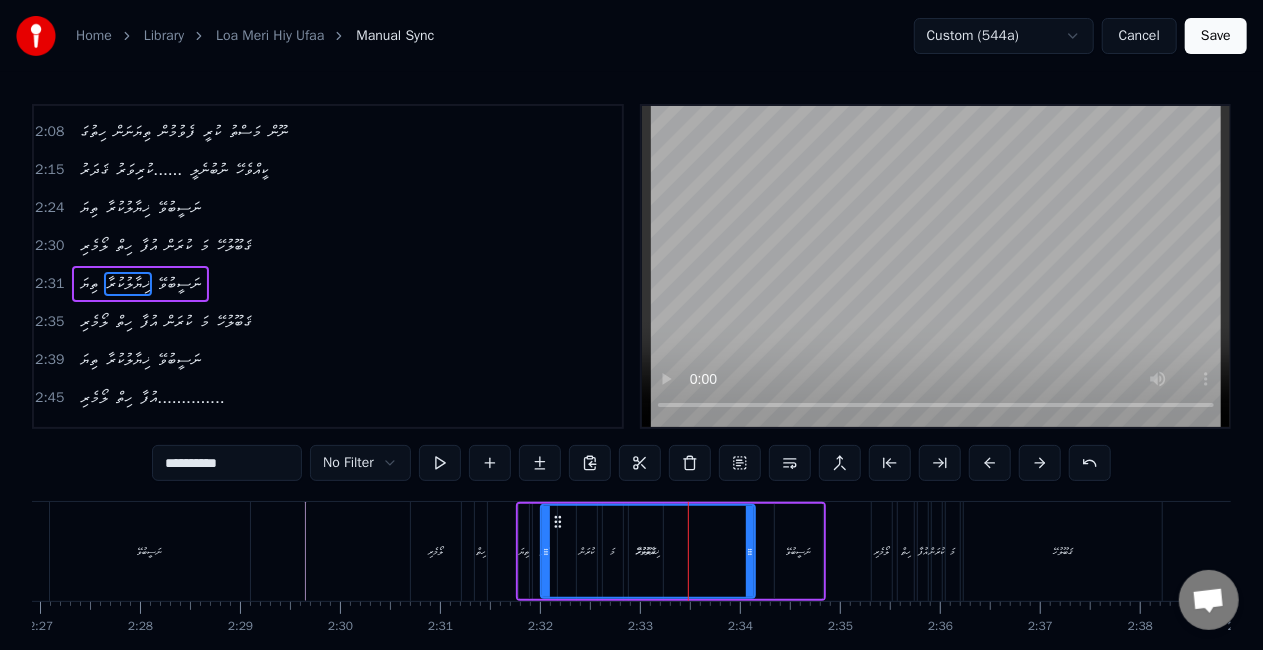scroll, scrollTop: 754, scrollLeft: 0, axis: vertical 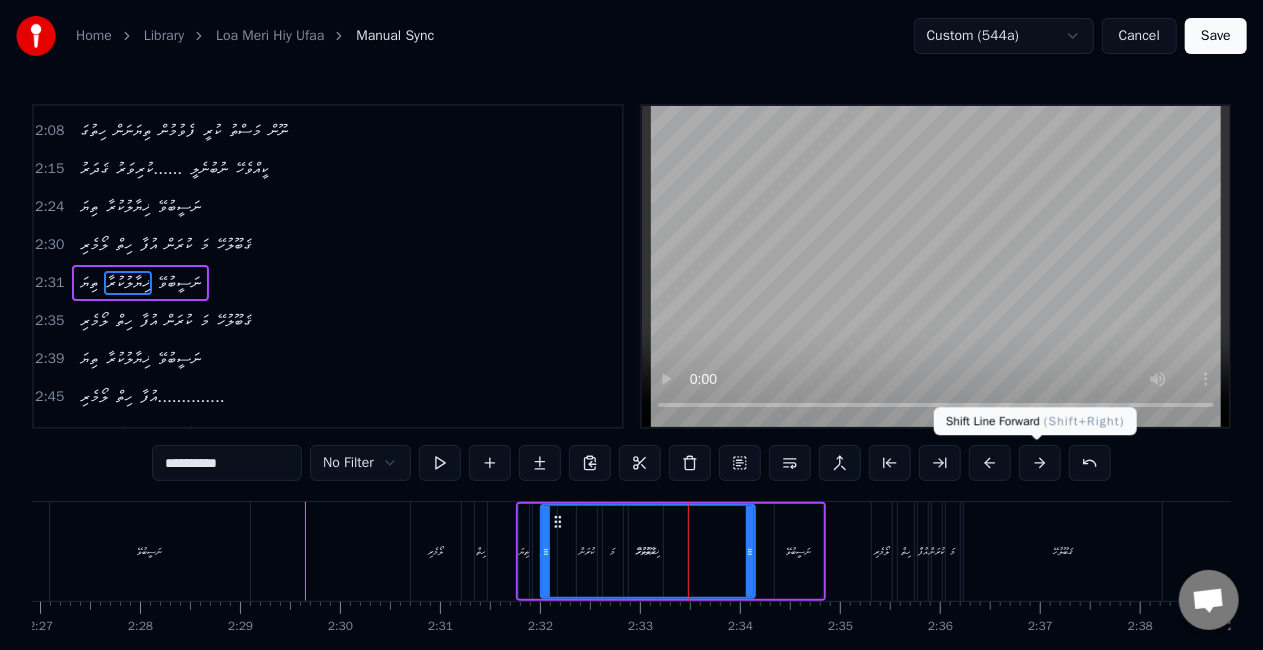 click at bounding box center [1040, 463] 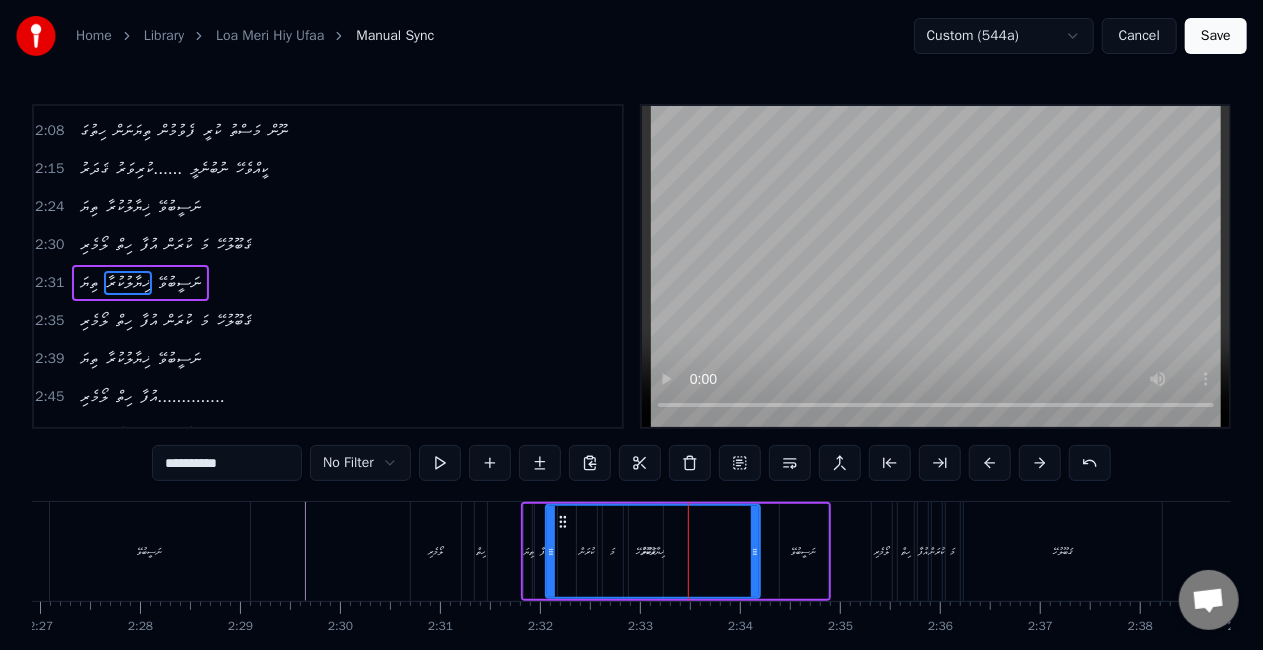 click at bounding box center [1040, 463] 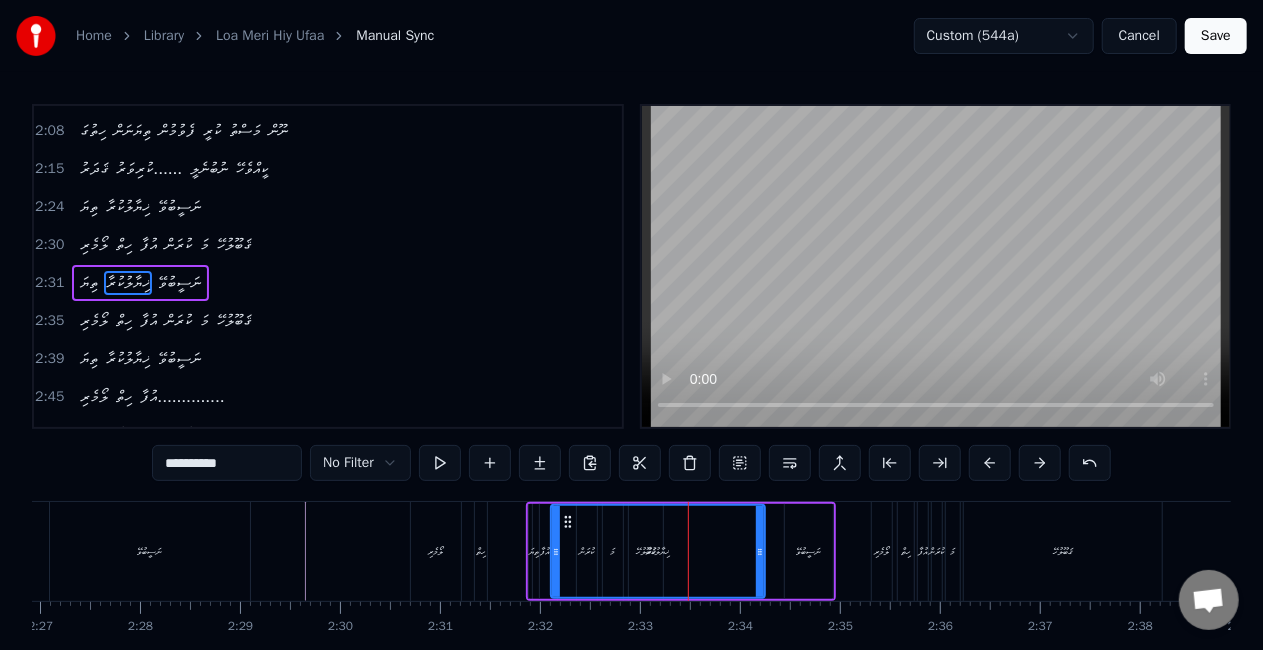 click at bounding box center (1040, 463) 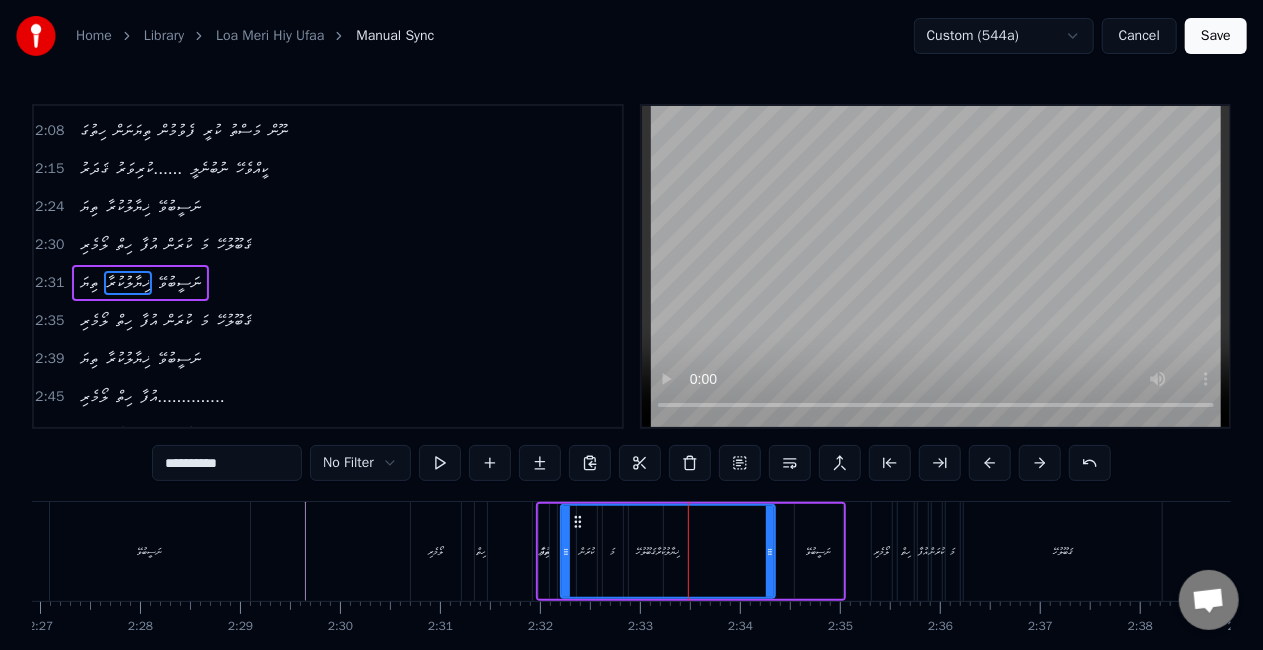 click at bounding box center (1040, 463) 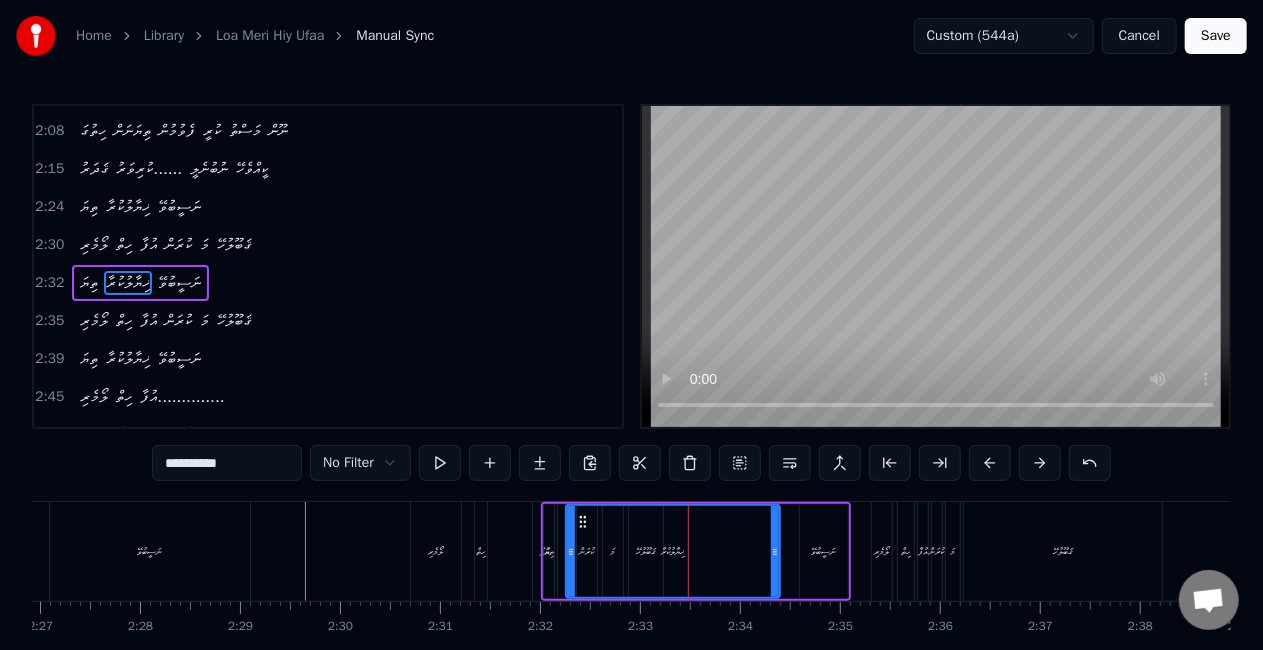 click at bounding box center (1040, 463) 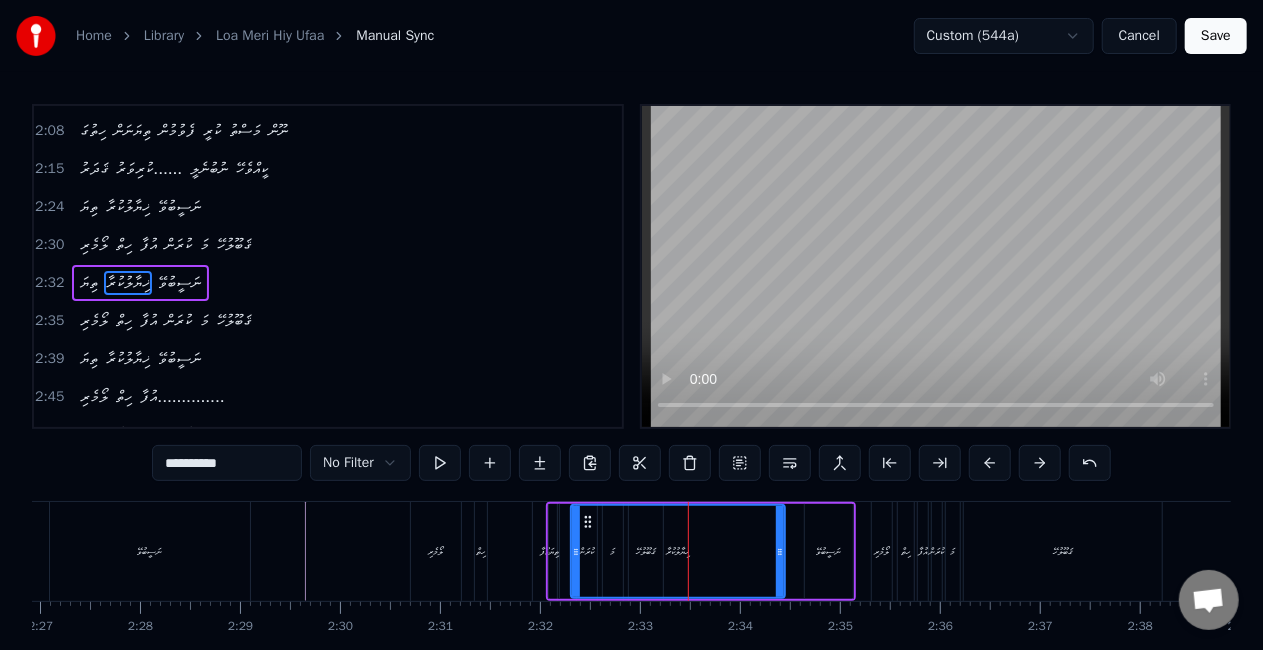 click at bounding box center [1040, 463] 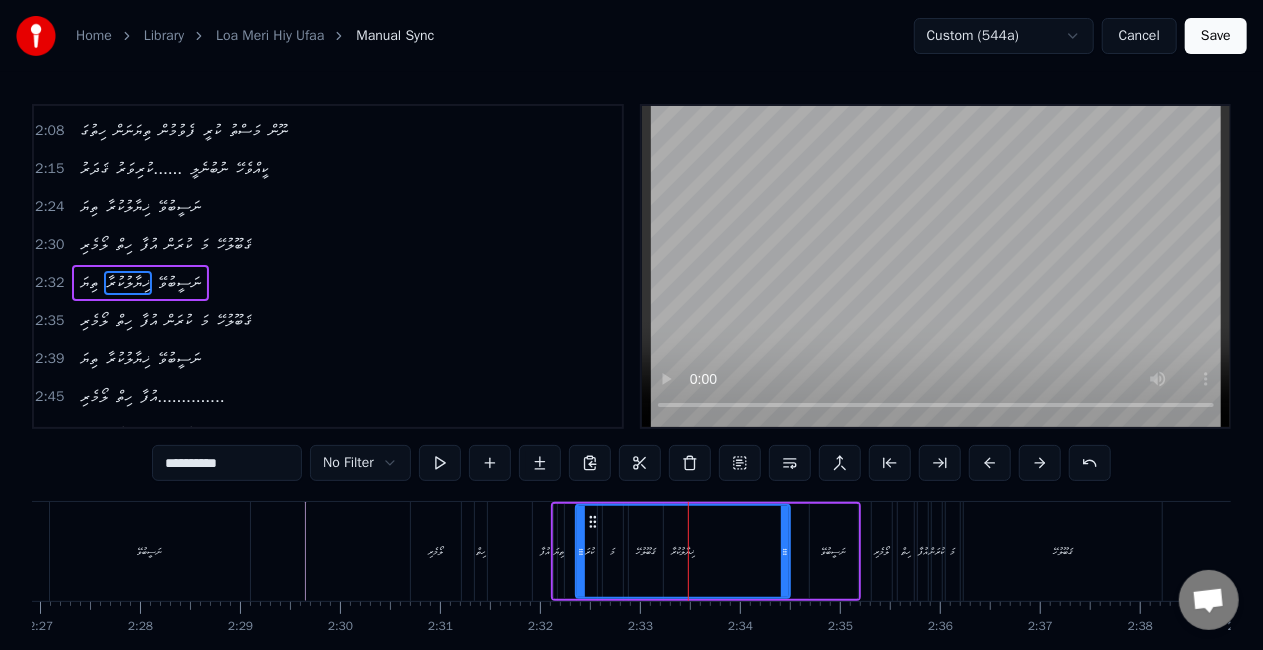click at bounding box center (1040, 463) 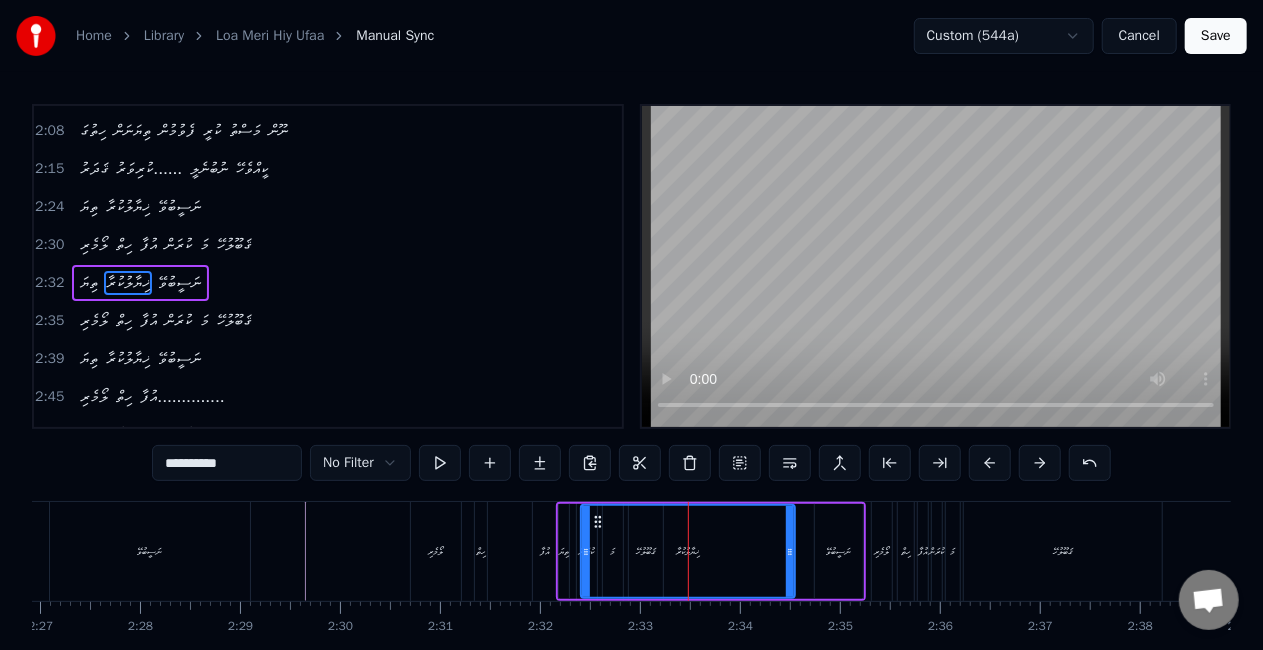 click at bounding box center [1040, 463] 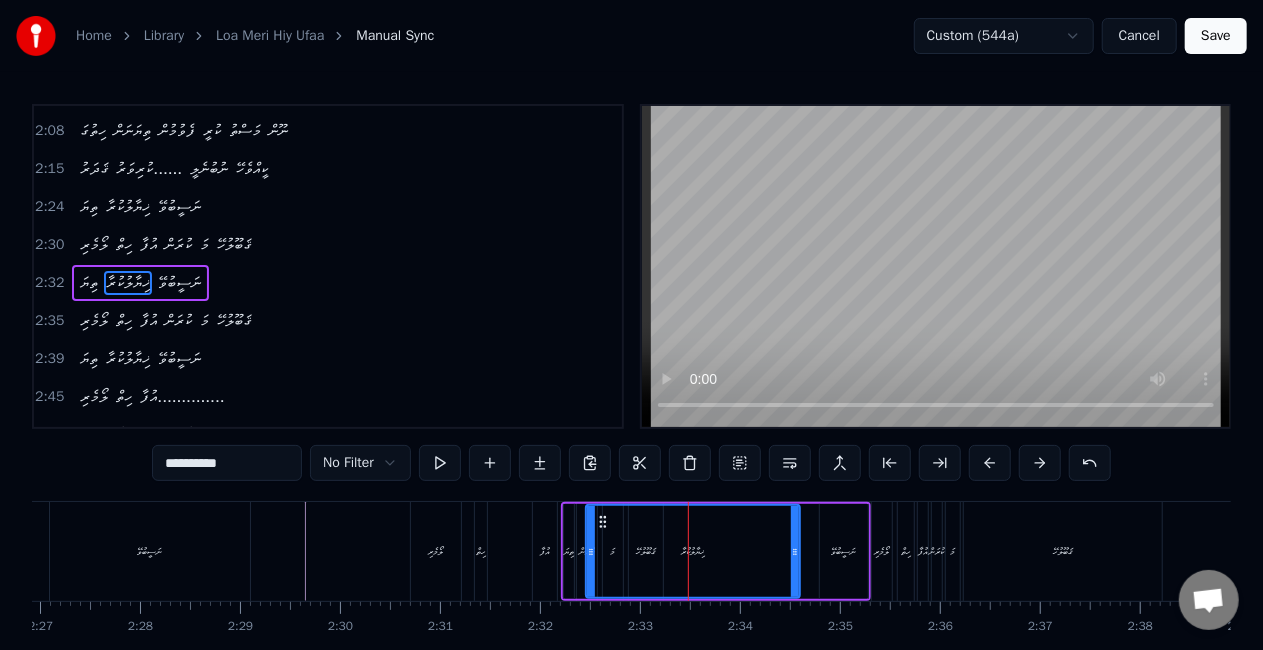 click at bounding box center (1040, 463) 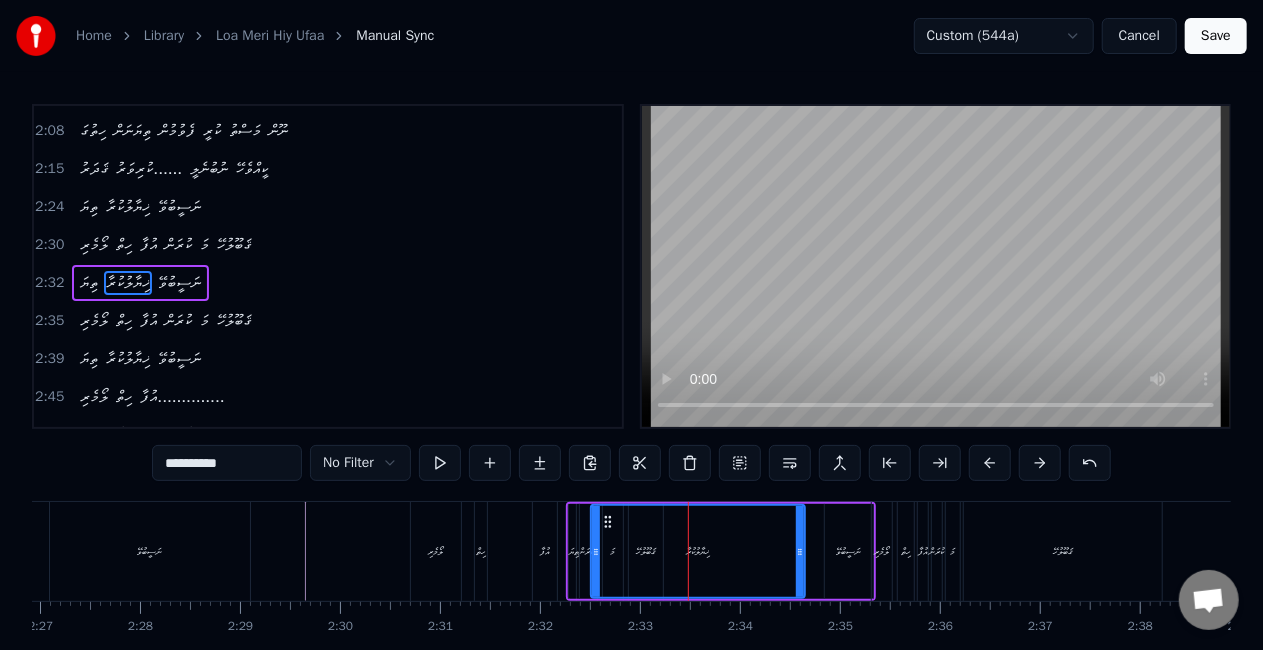 click at bounding box center (1040, 463) 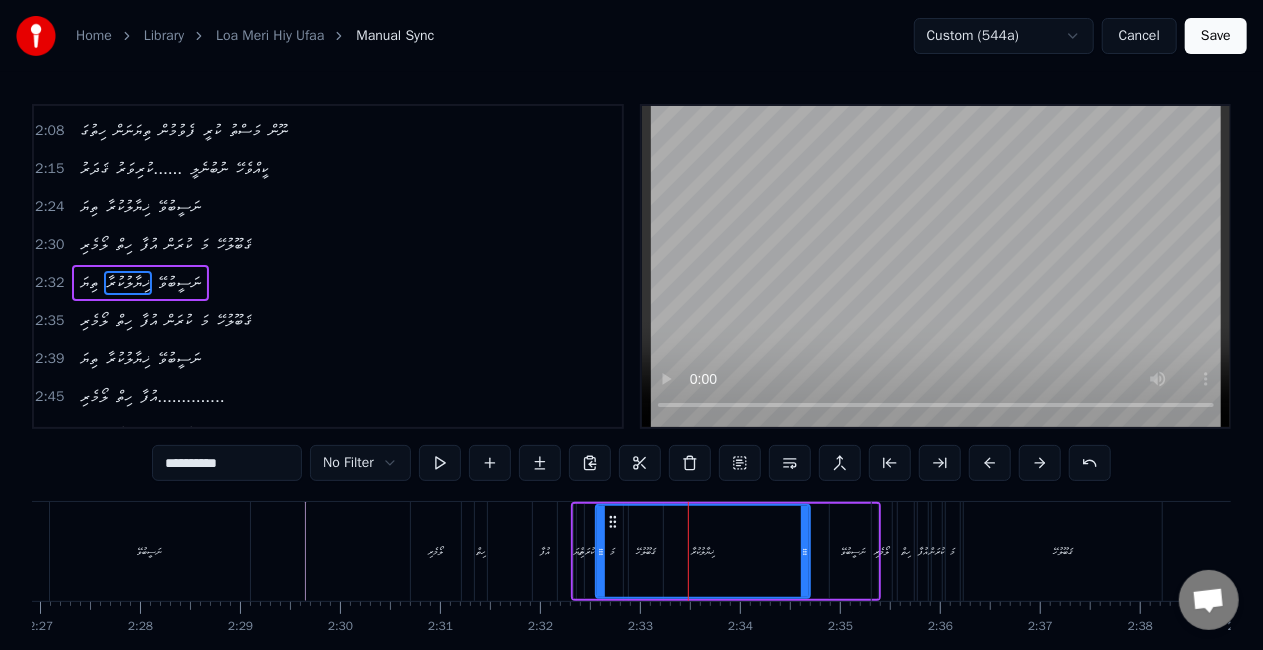 click at bounding box center (1040, 463) 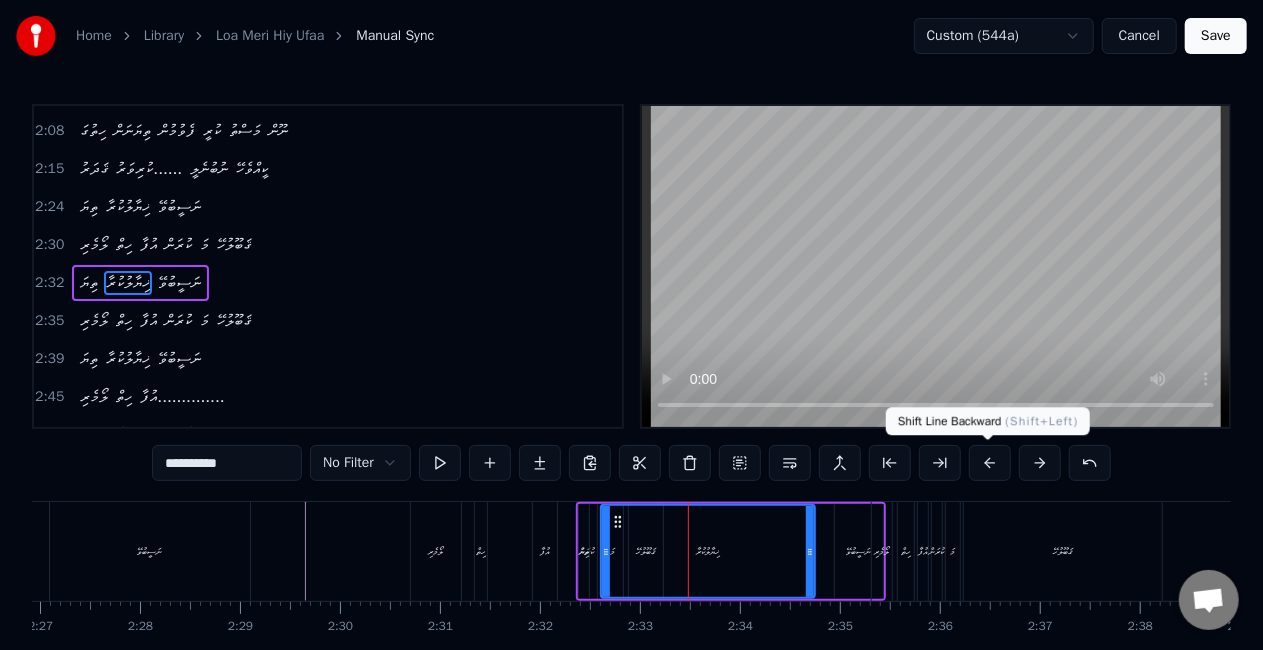 click at bounding box center [990, 463] 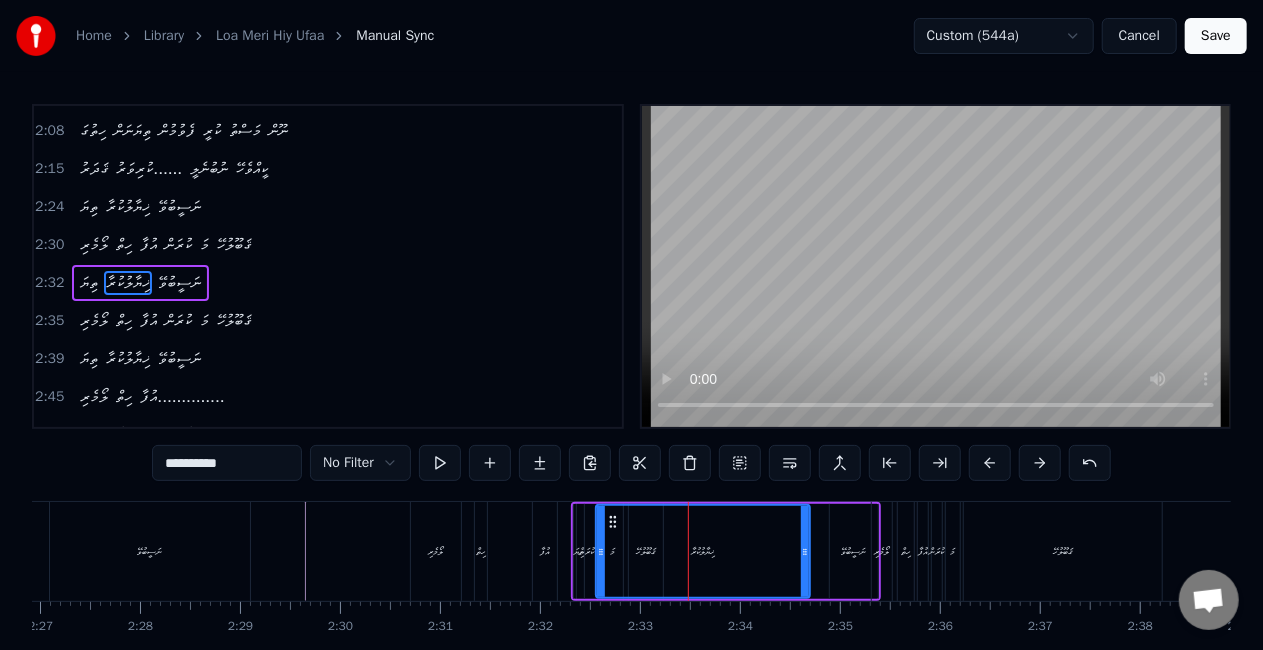 click on "ލޯމެރި" at bounding box center [436, 551] 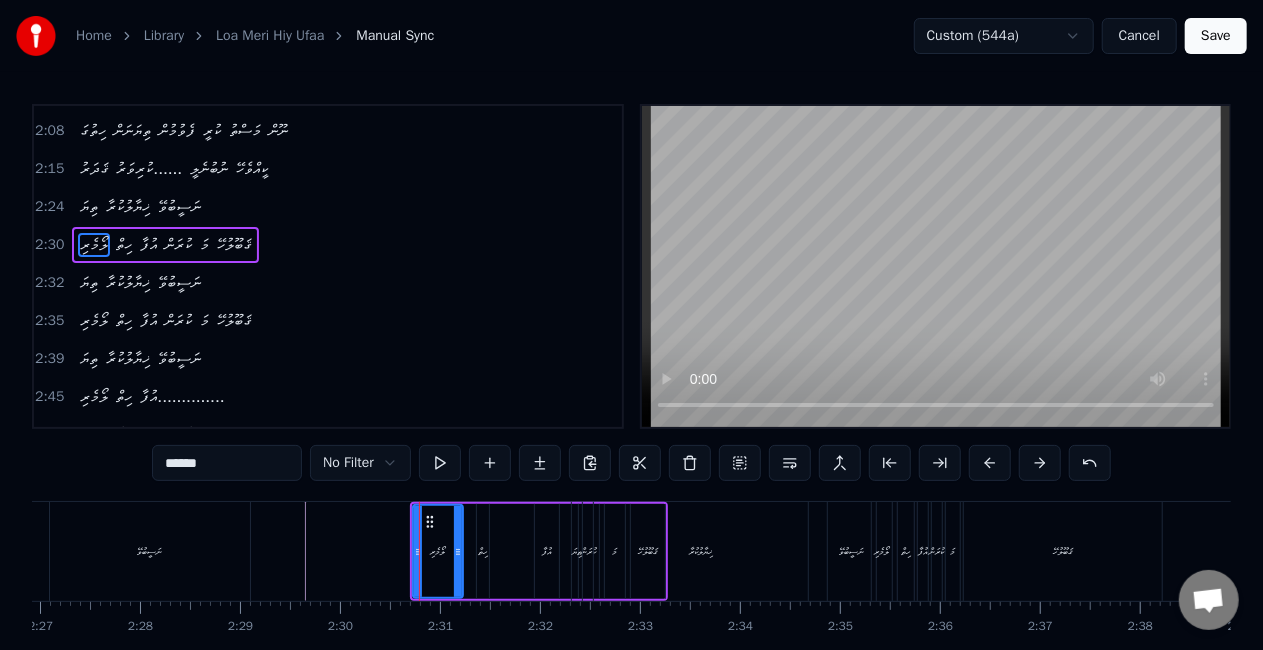 scroll, scrollTop: 716, scrollLeft: 0, axis: vertical 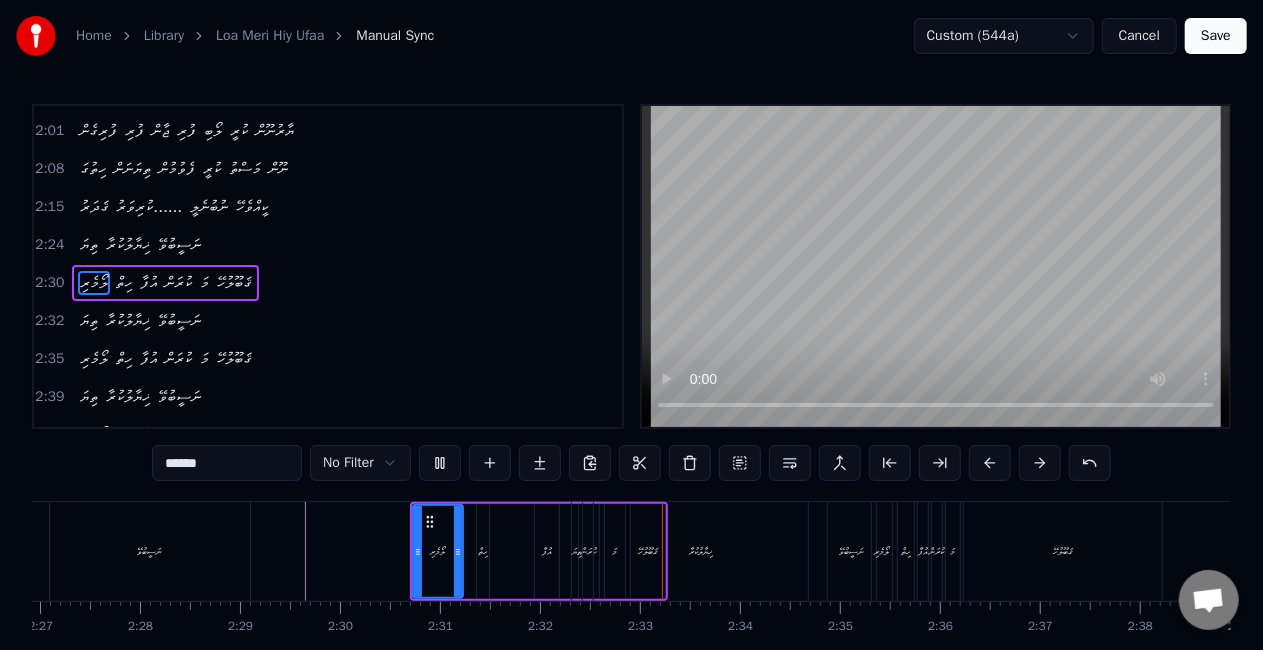 click on "ލޯމެރި" at bounding box center (438, 551) 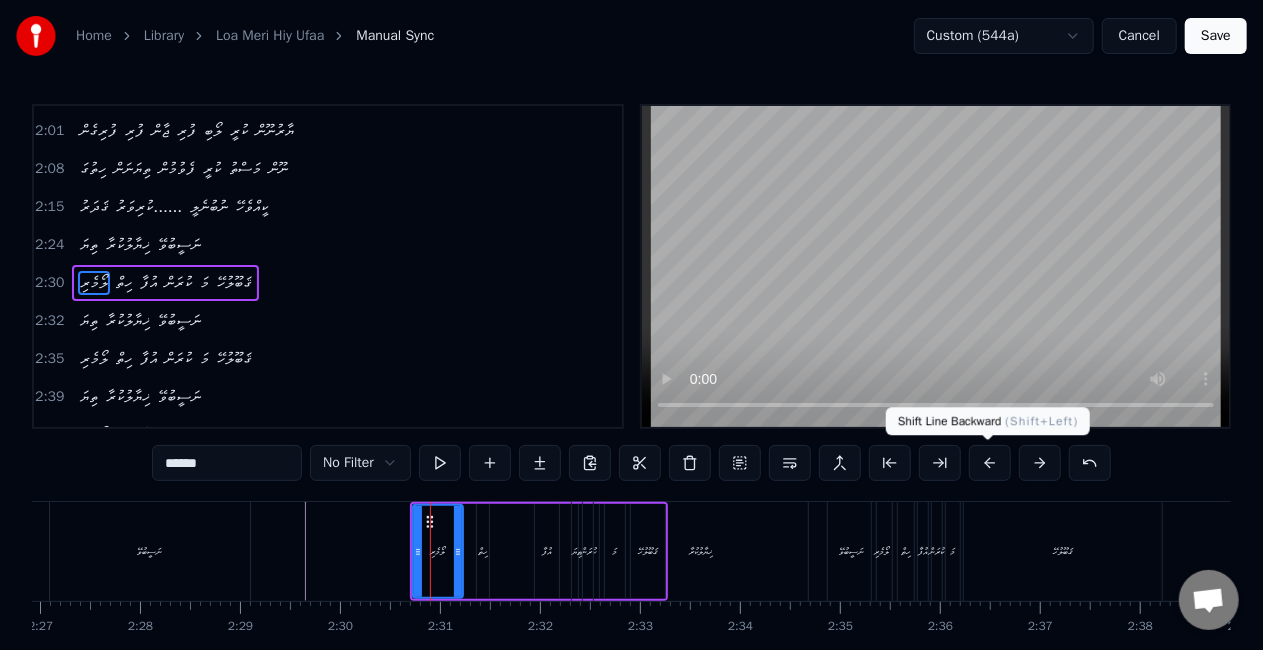 click at bounding box center (990, 463) 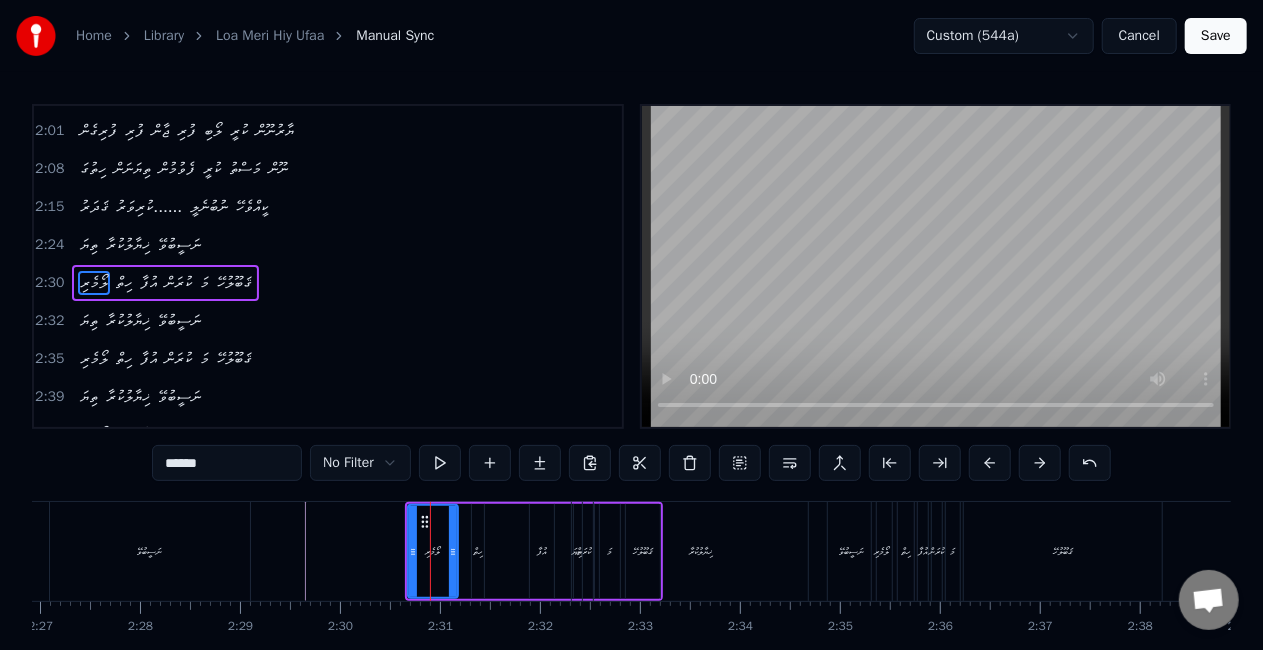 click at bounding box center (990, 463) 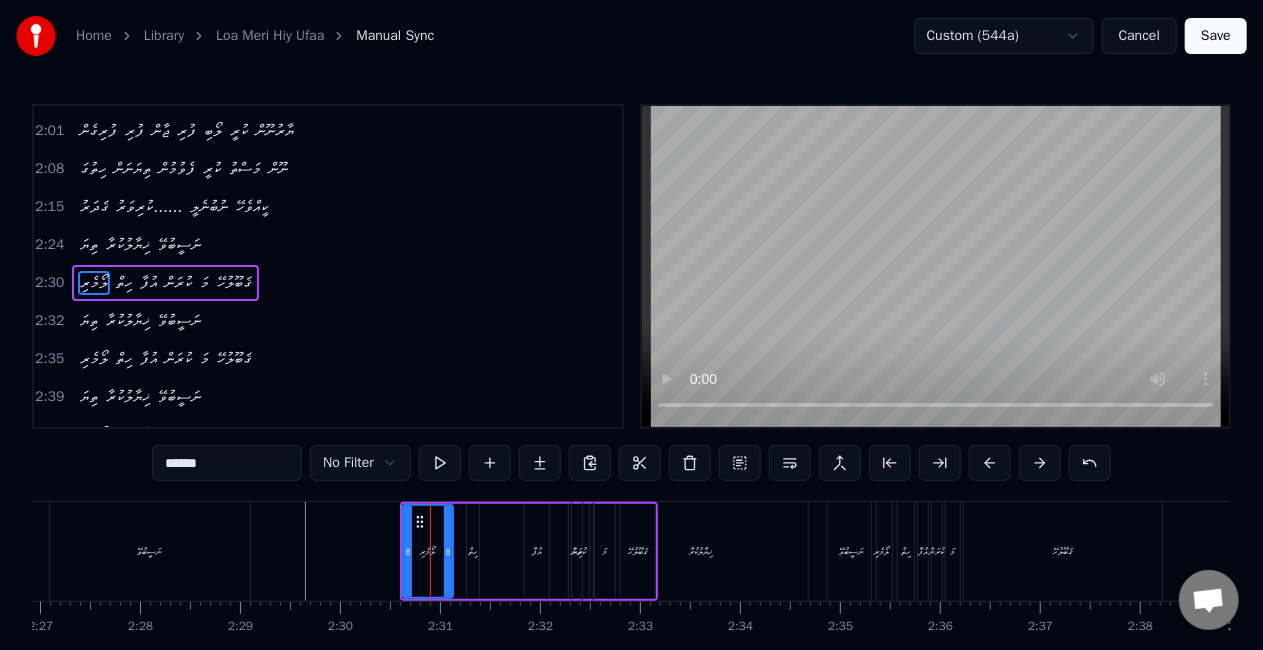 click at bounding box center [990, 463] 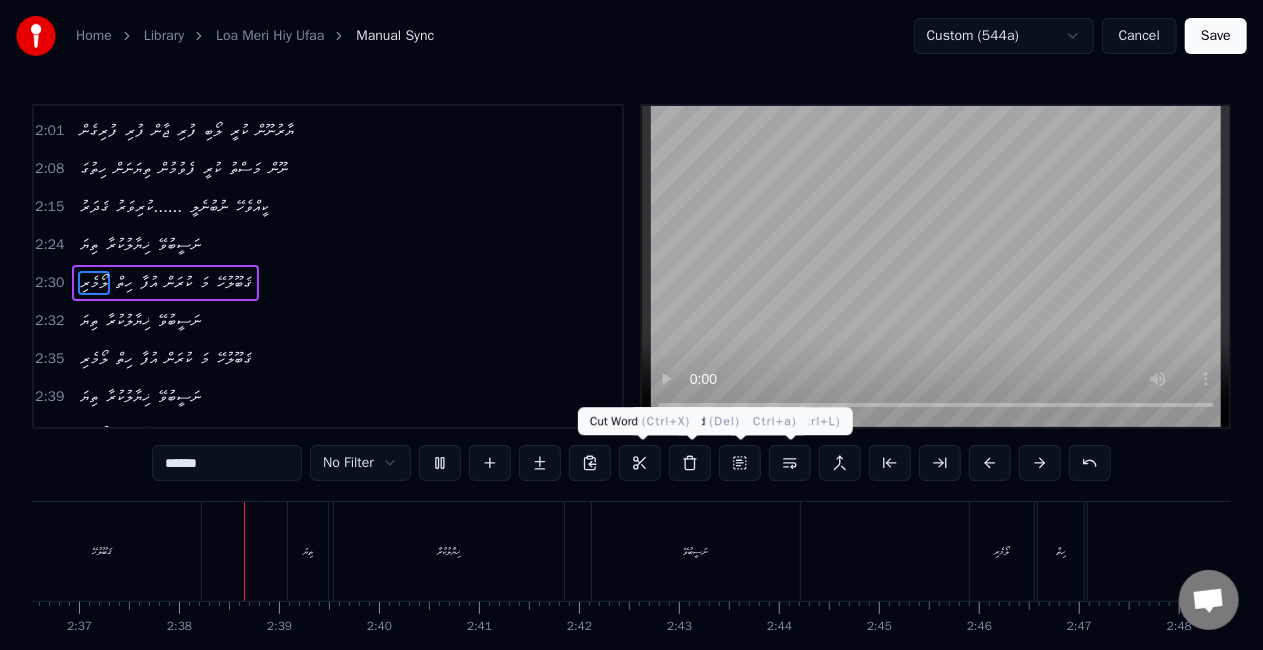 scroll, scrollTop: 0, scrollLeft: 15699, axis: horizontal 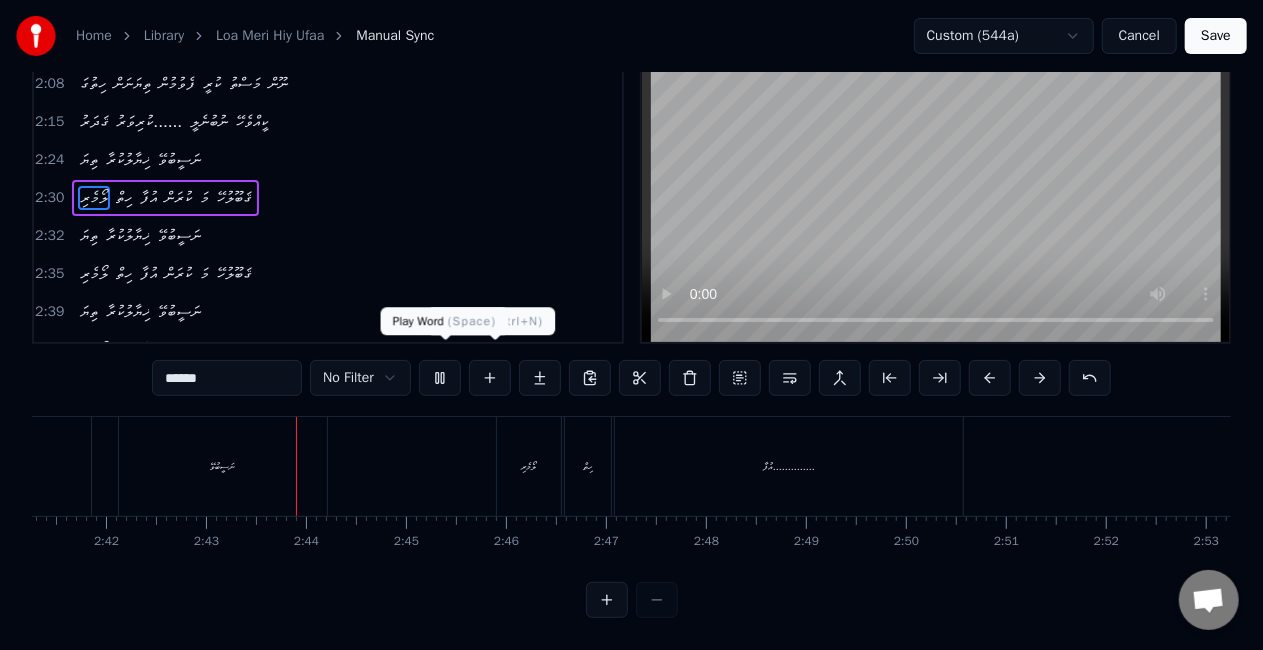 click at bounding box center (440, 378) 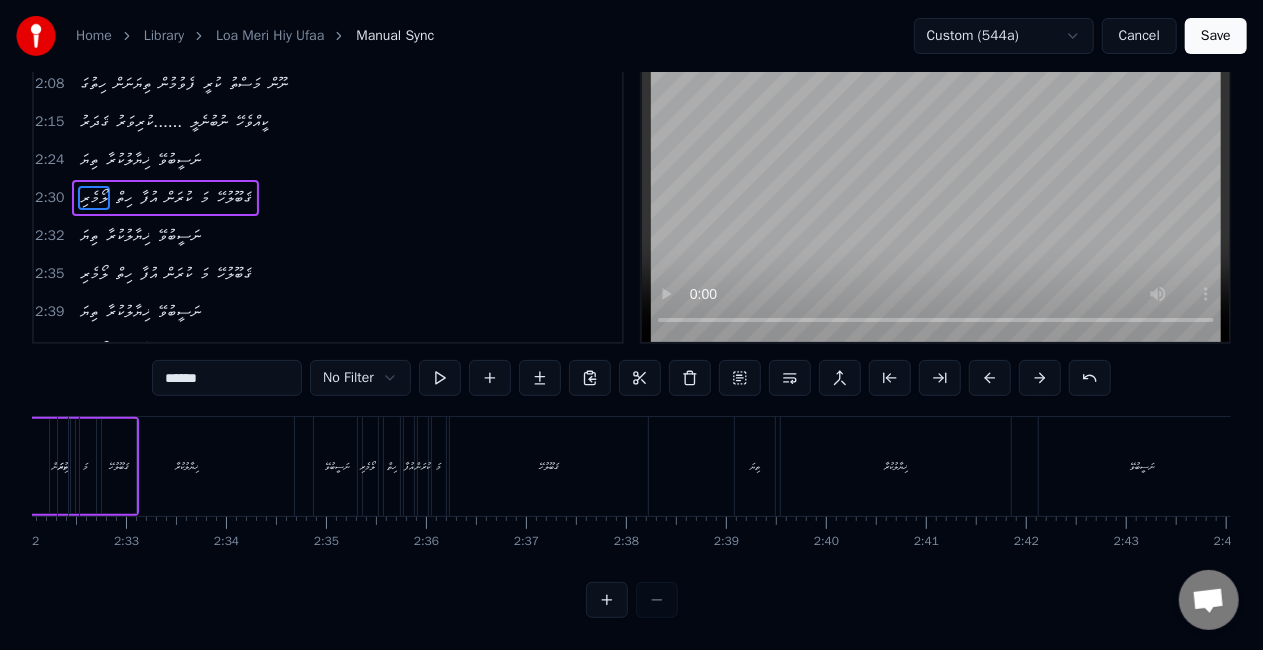 scroll, scrollTop: 0, scrollLeft: 14966, axis: horizontal 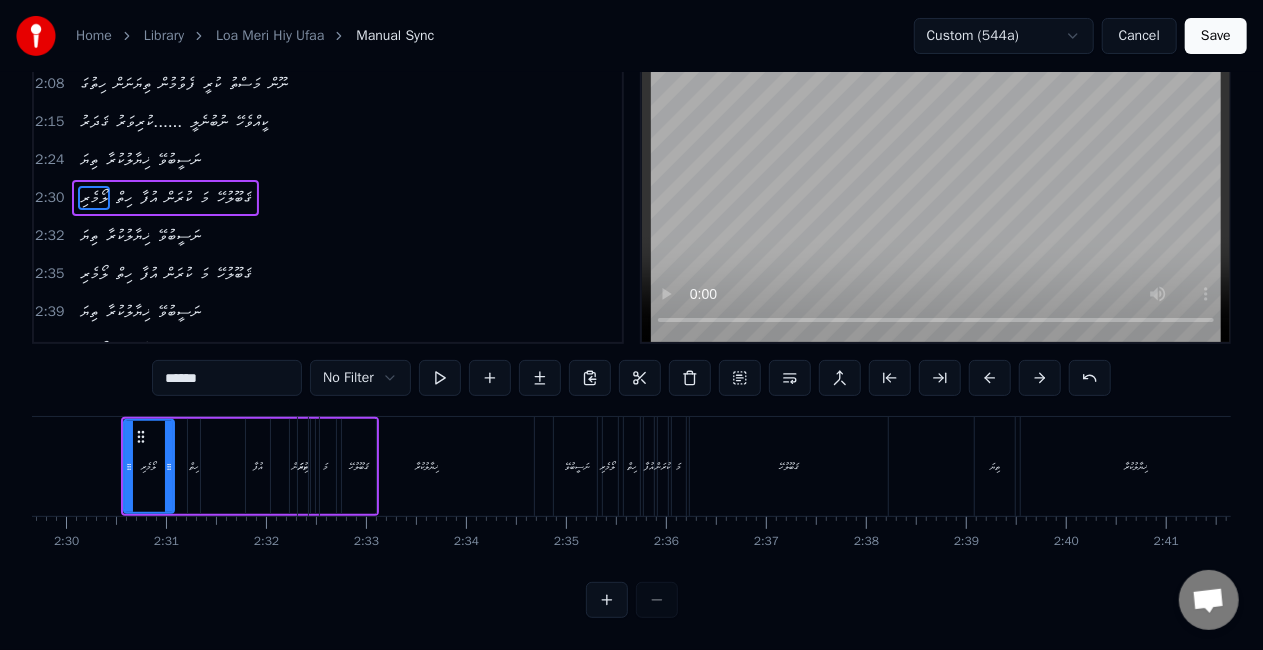 click on "ޚިޔާލުކުރާ" at bounding box center (427, 466) 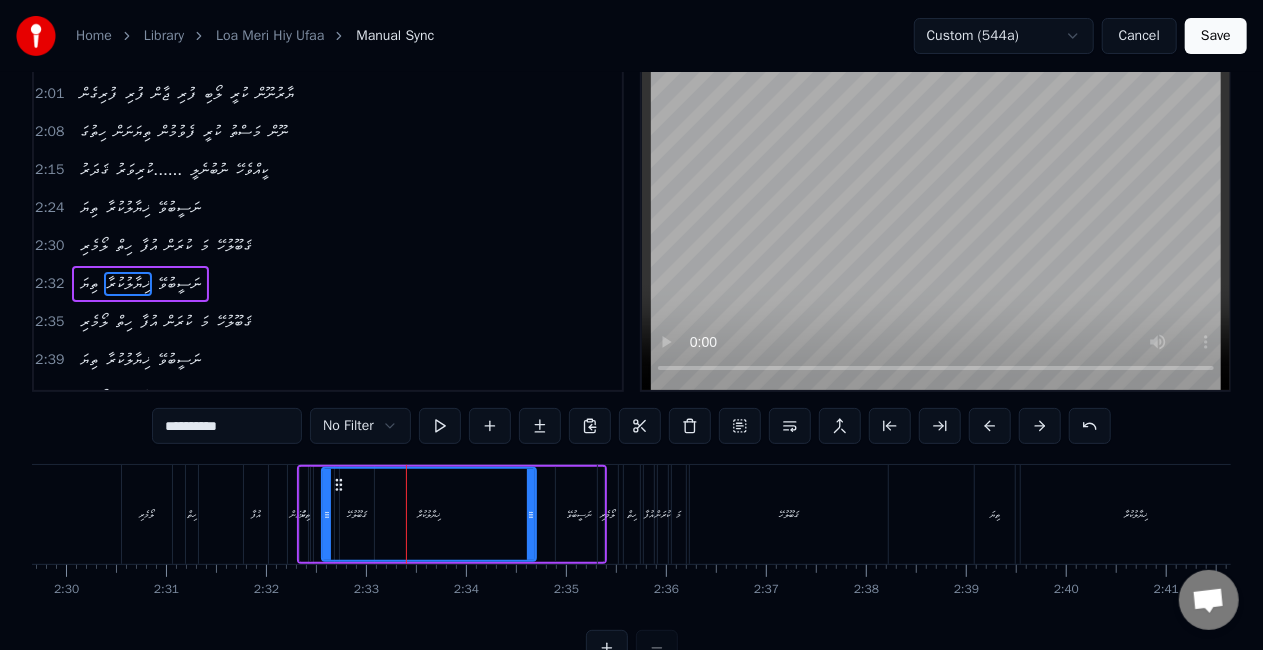 scroll, scrollTop: 0, scrollLeft: 0, axis: both 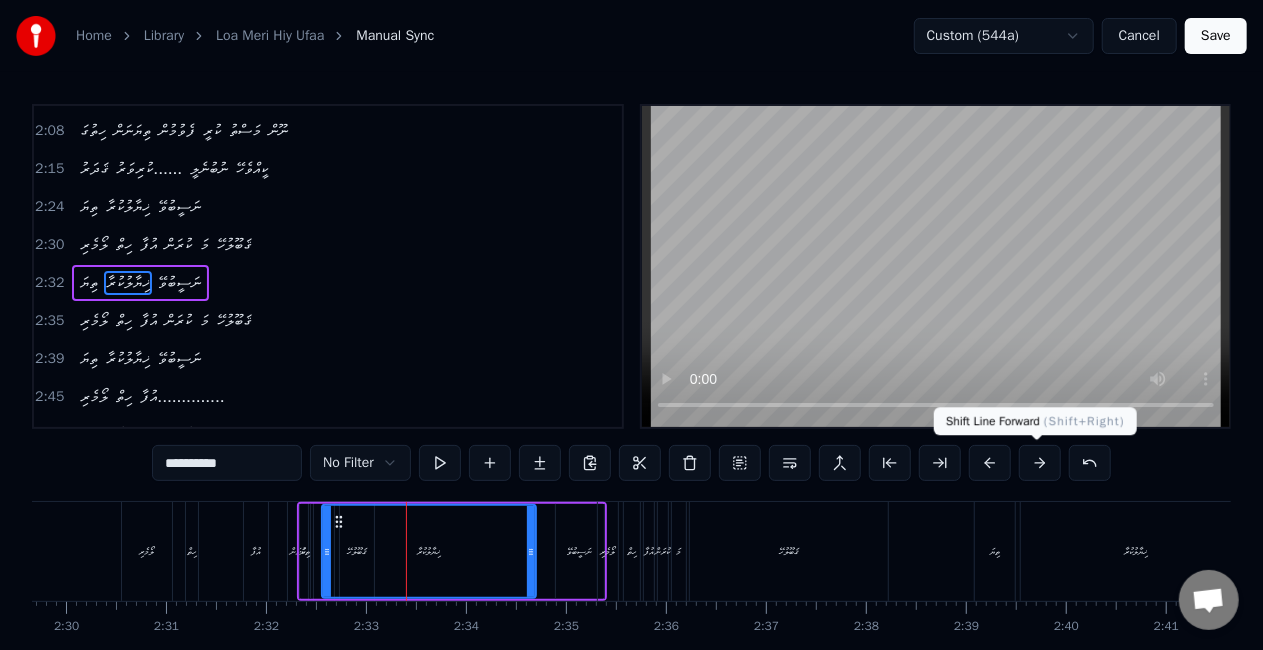 click at bounding box center [1040, 463] 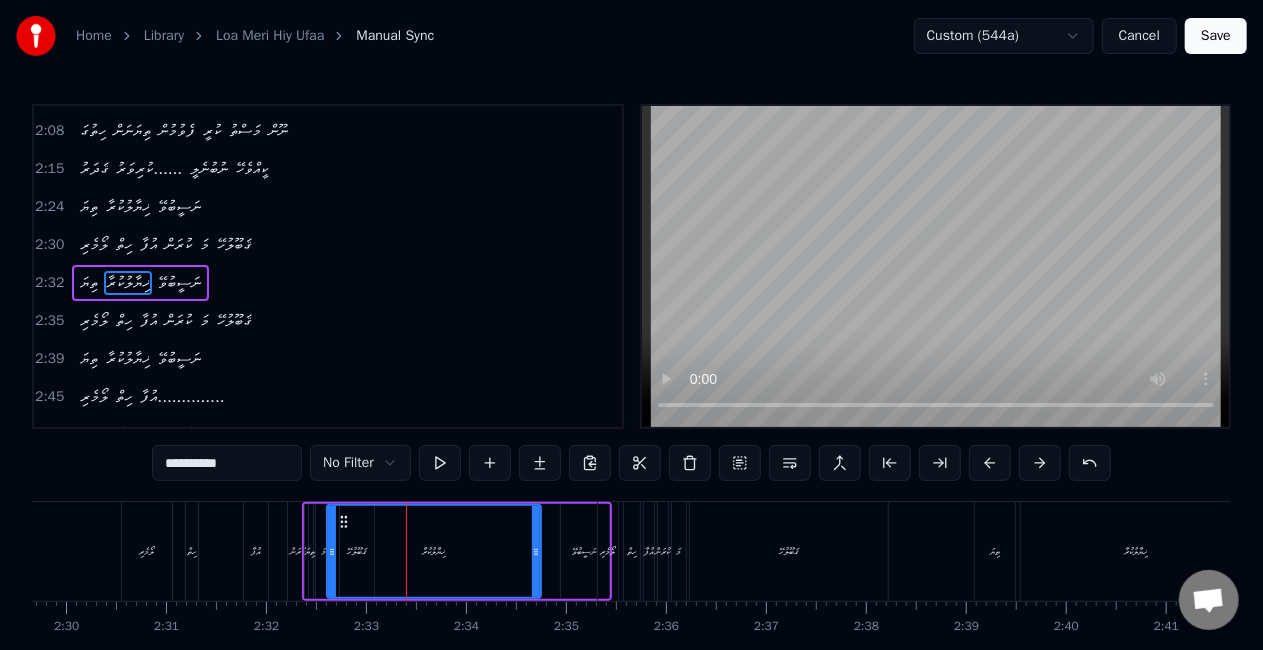 click at bounding box center (1040, 463) 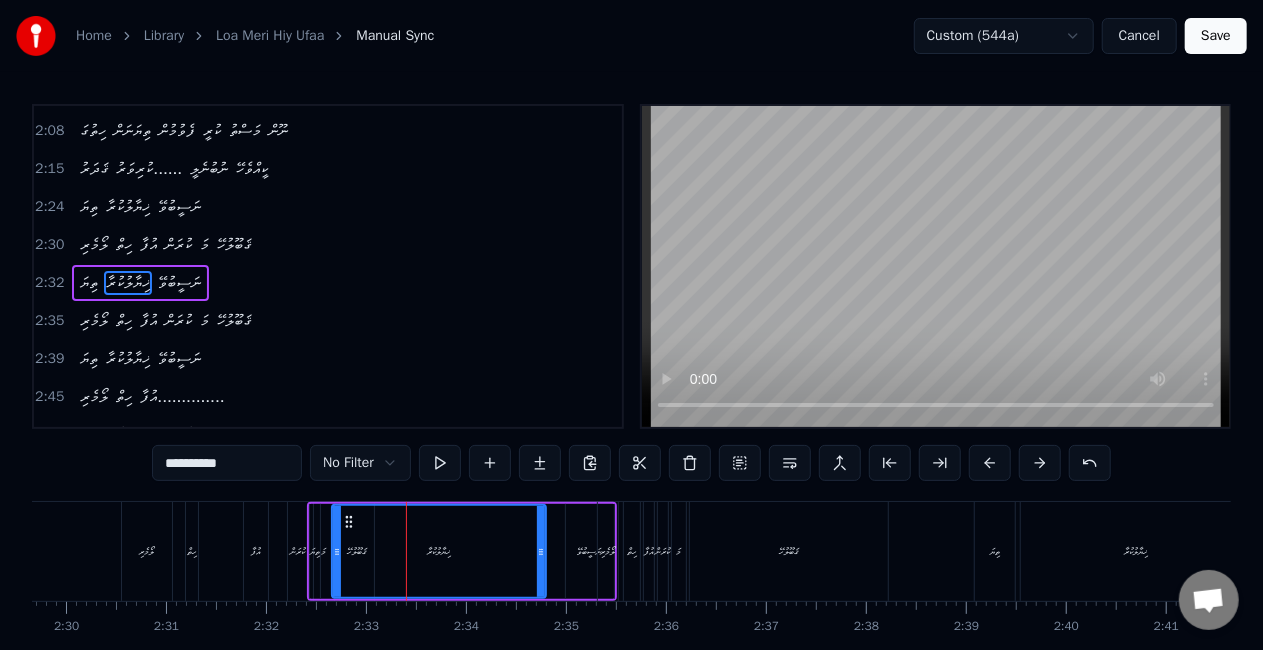 click at bounding box center (1040, 463) 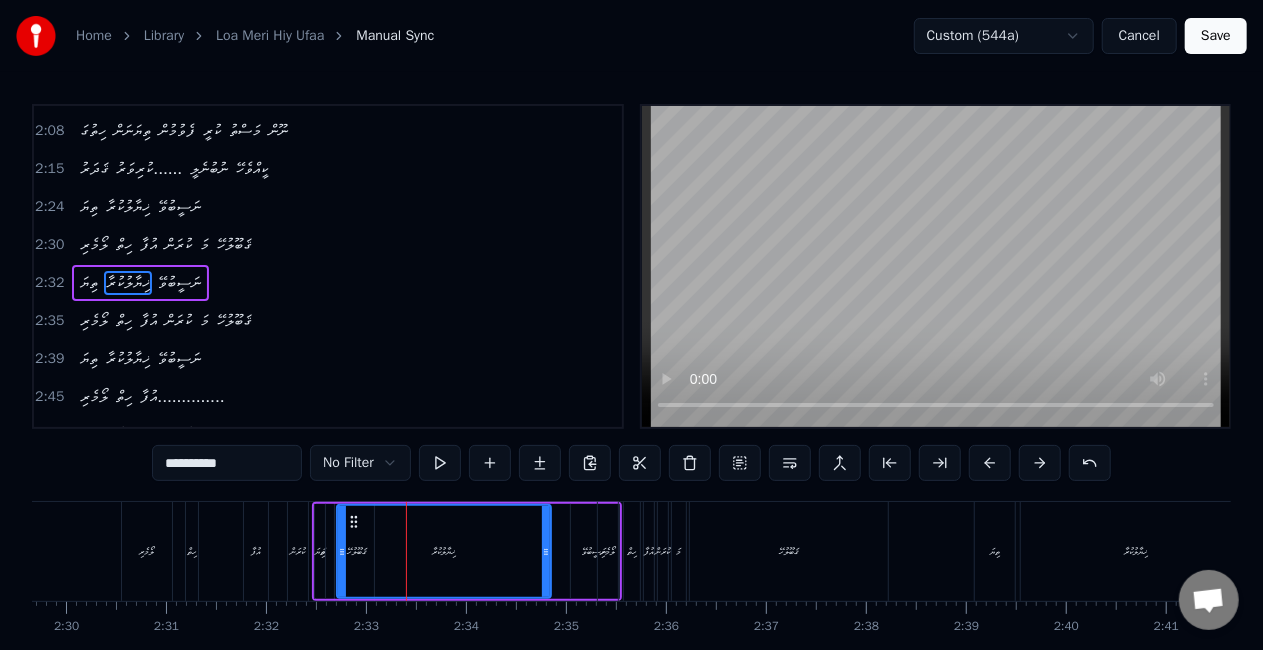click at bounding box center (1040, 463) 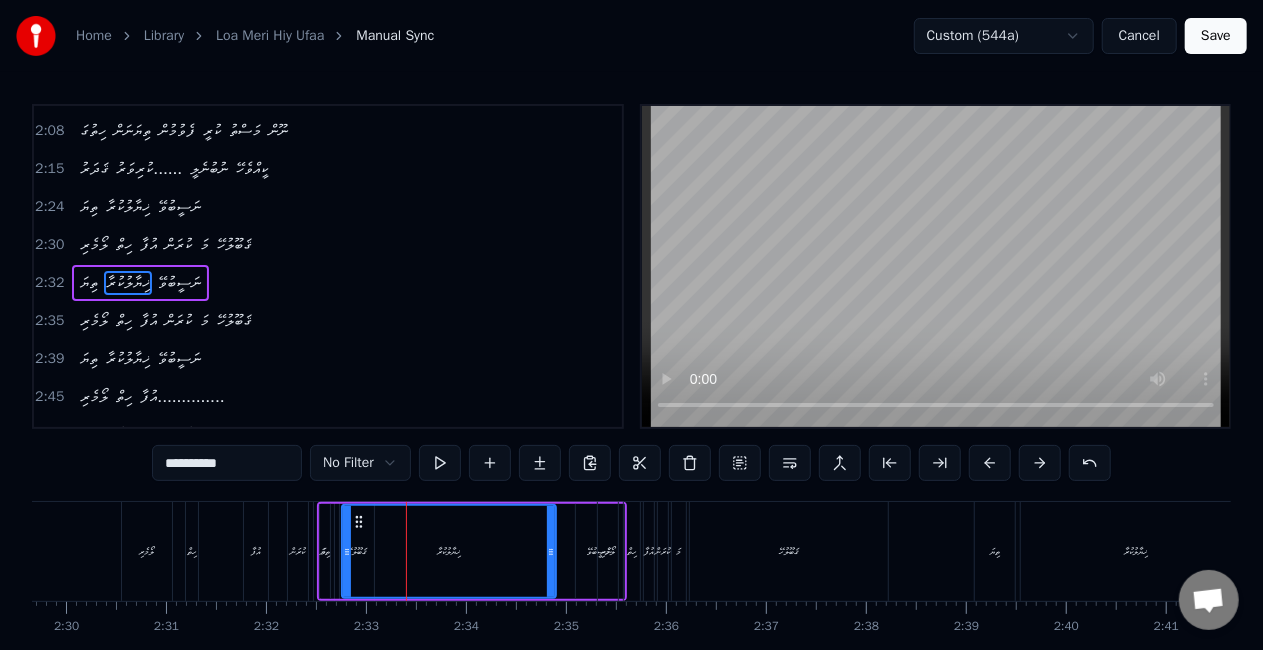 click at bounding box center [1040, 463] 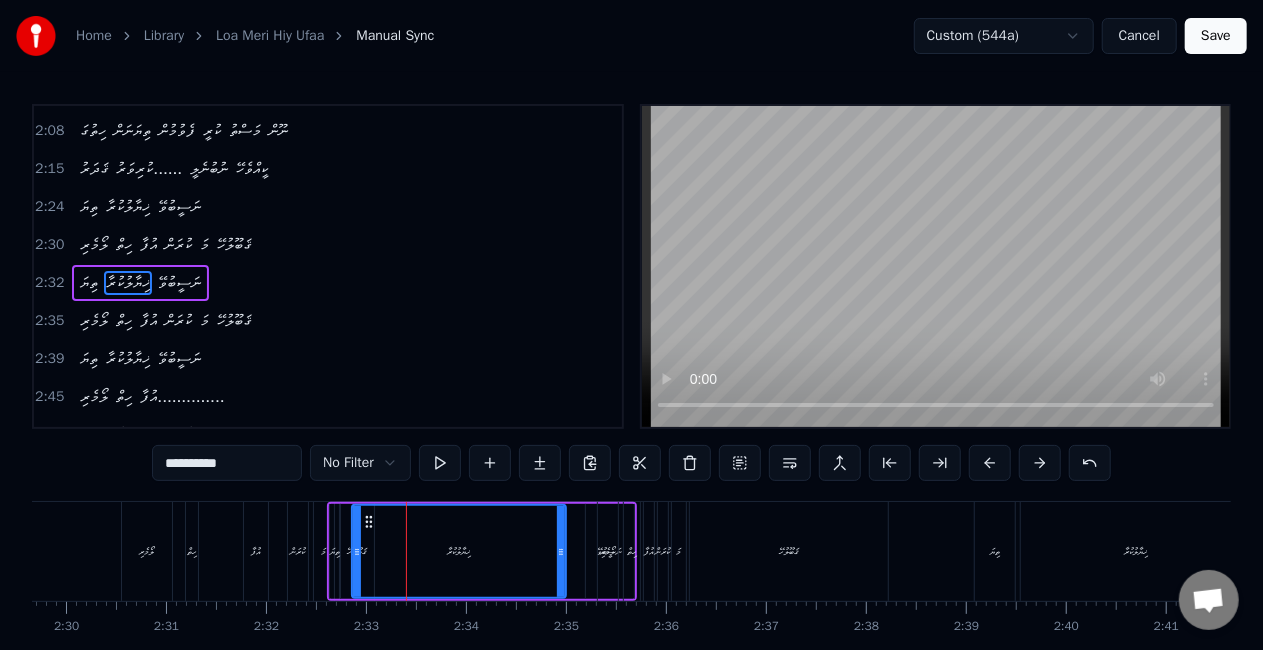 click at bounding box center (1040, 463) 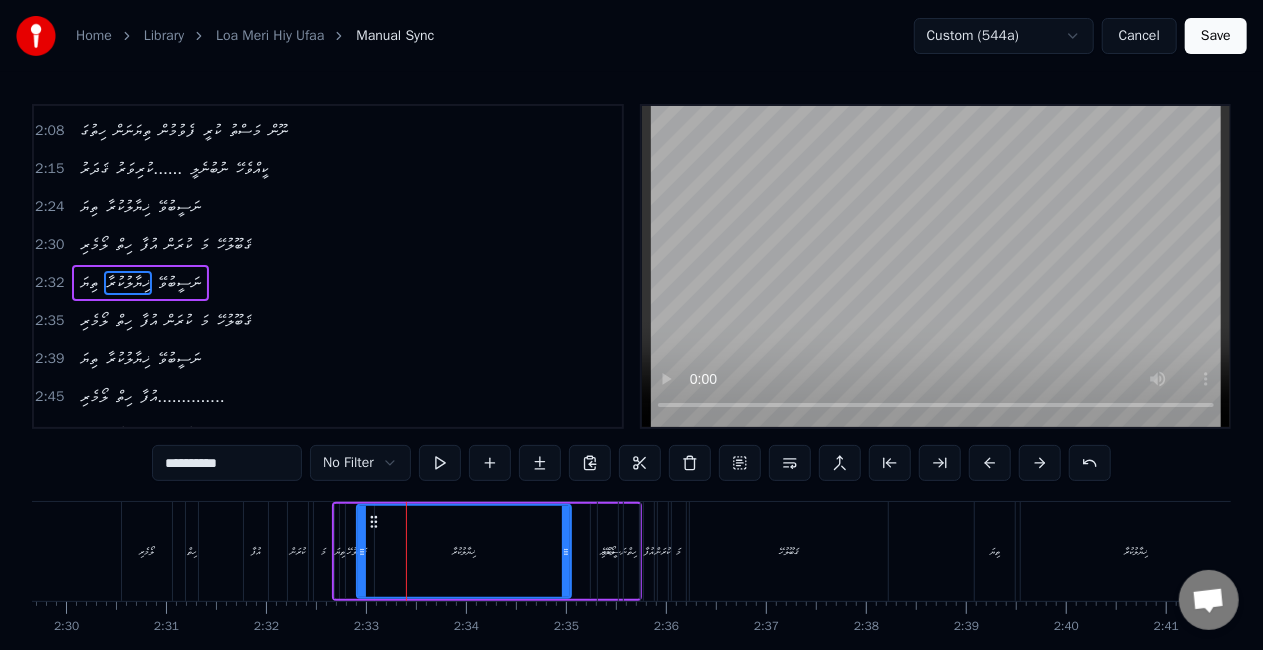 click at bounding box center [1040, 463] 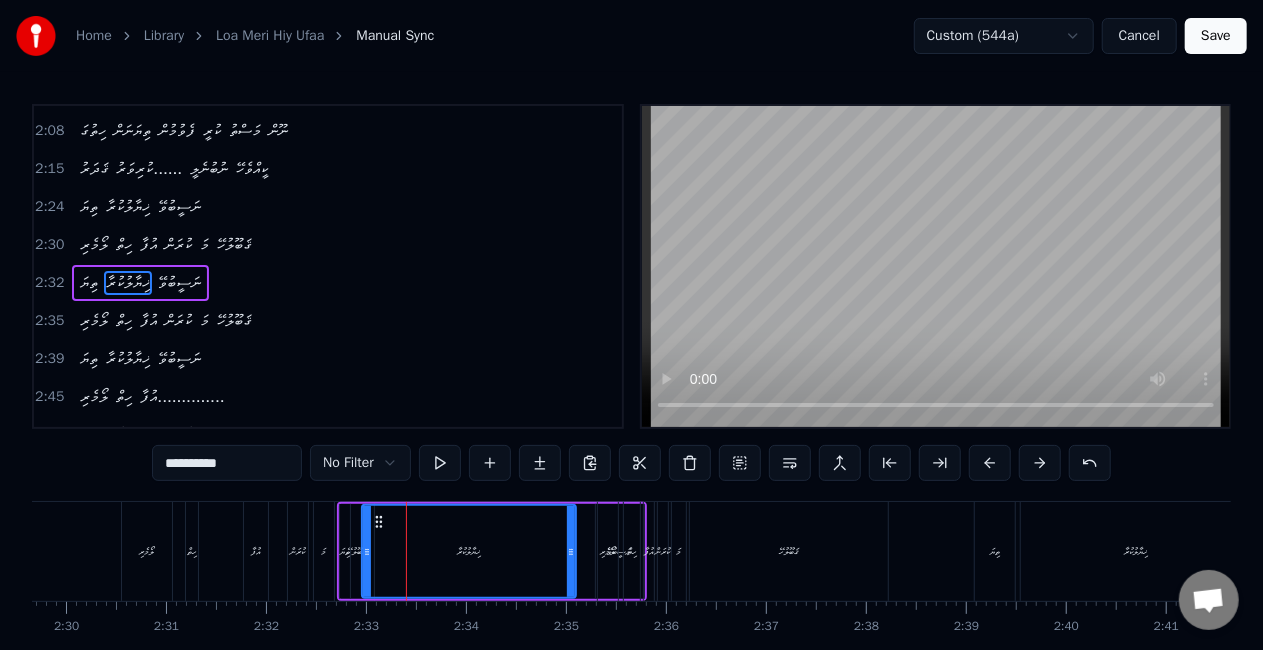 click at bounding box center (1040, 463) 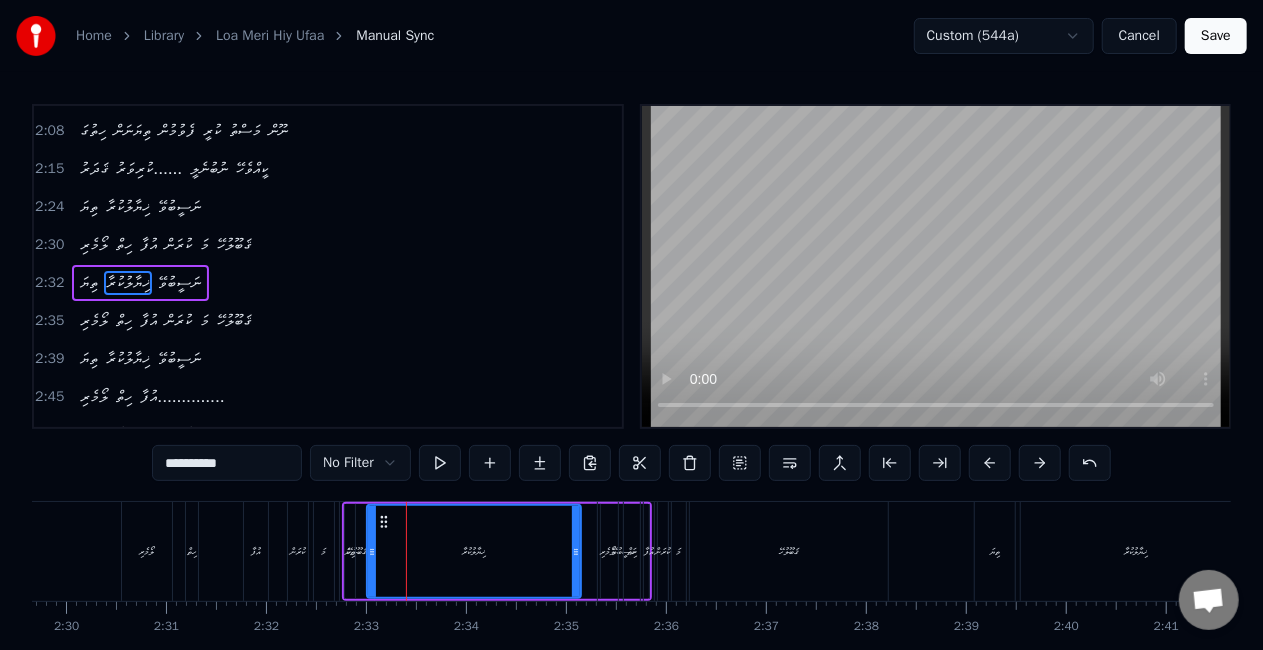 click at bounding box center [1040, 463] 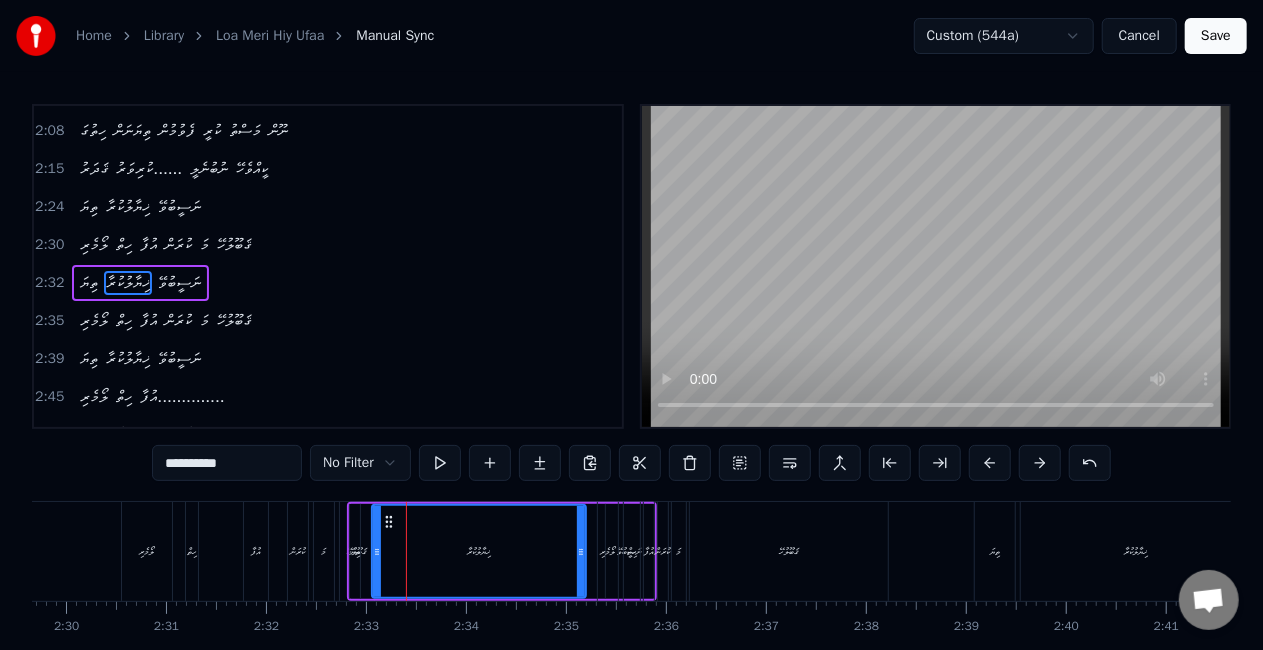 click at bounding box center (1040, 463) 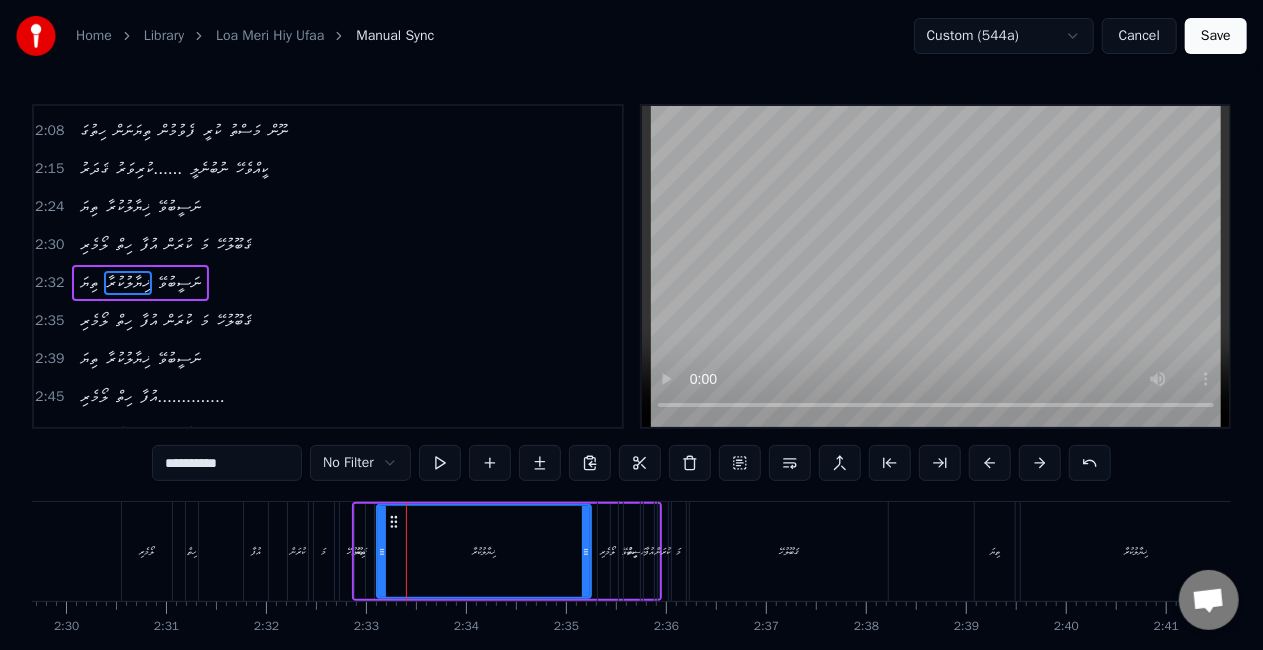 click at bounding box center (1040, 463) 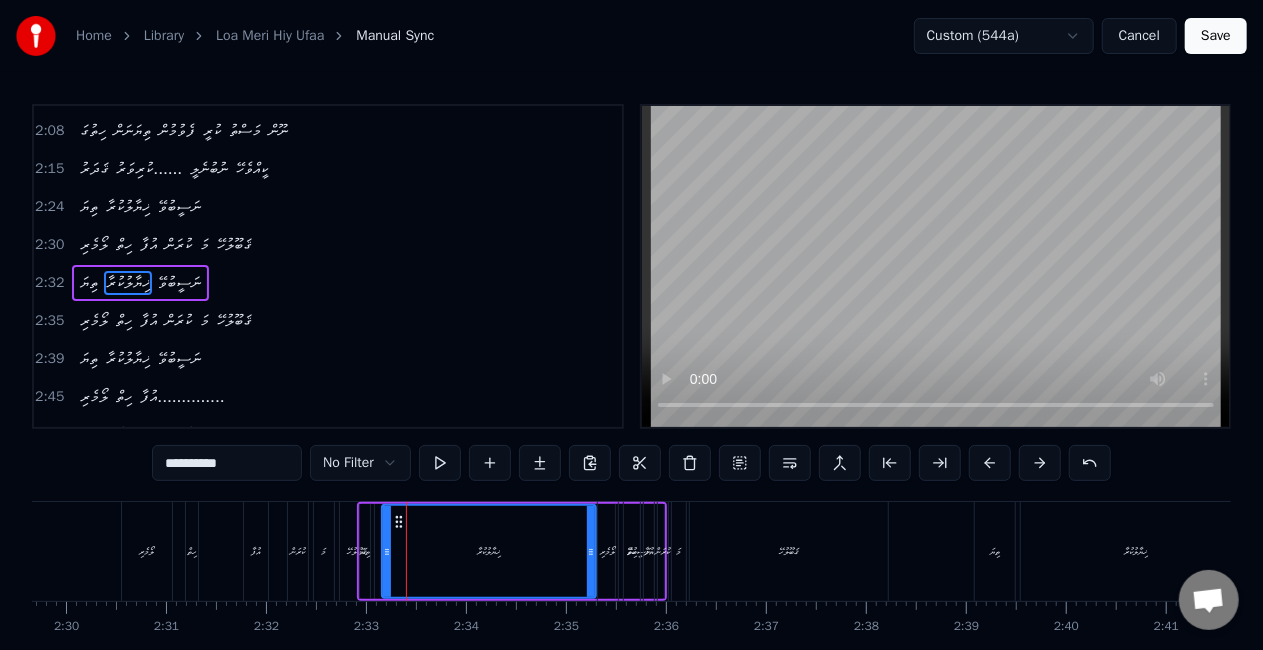 click at bounding box center [1040, 463] 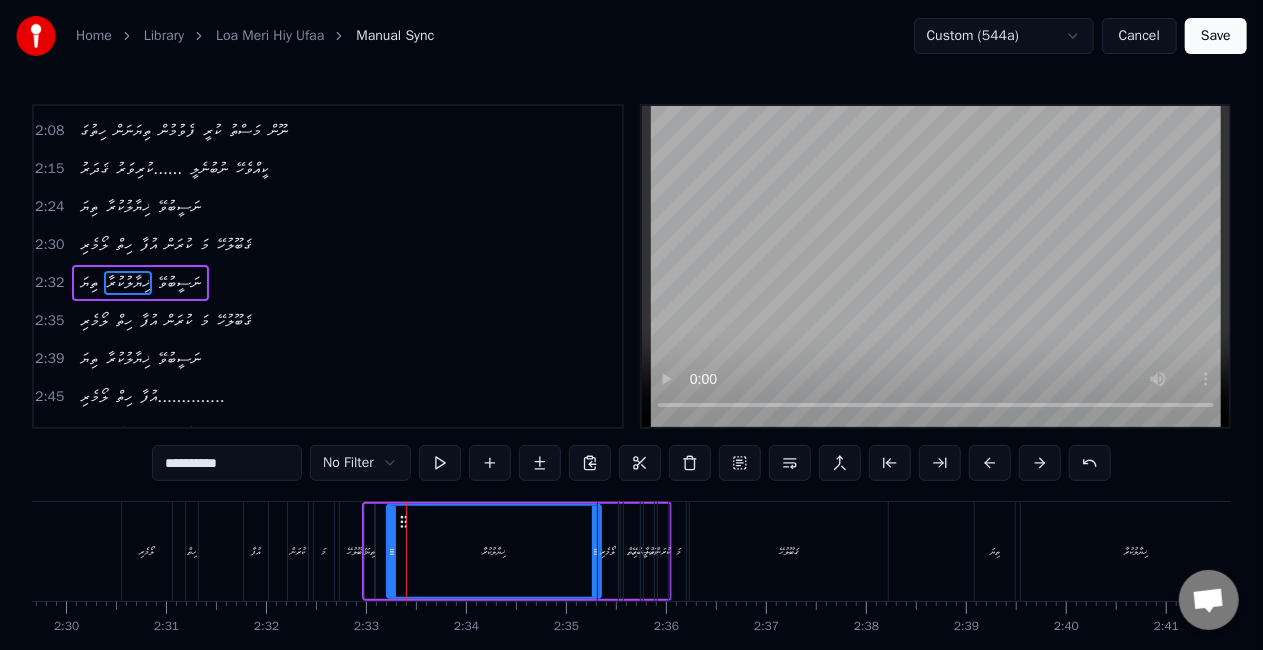 click at bounding box center (1040, 463) 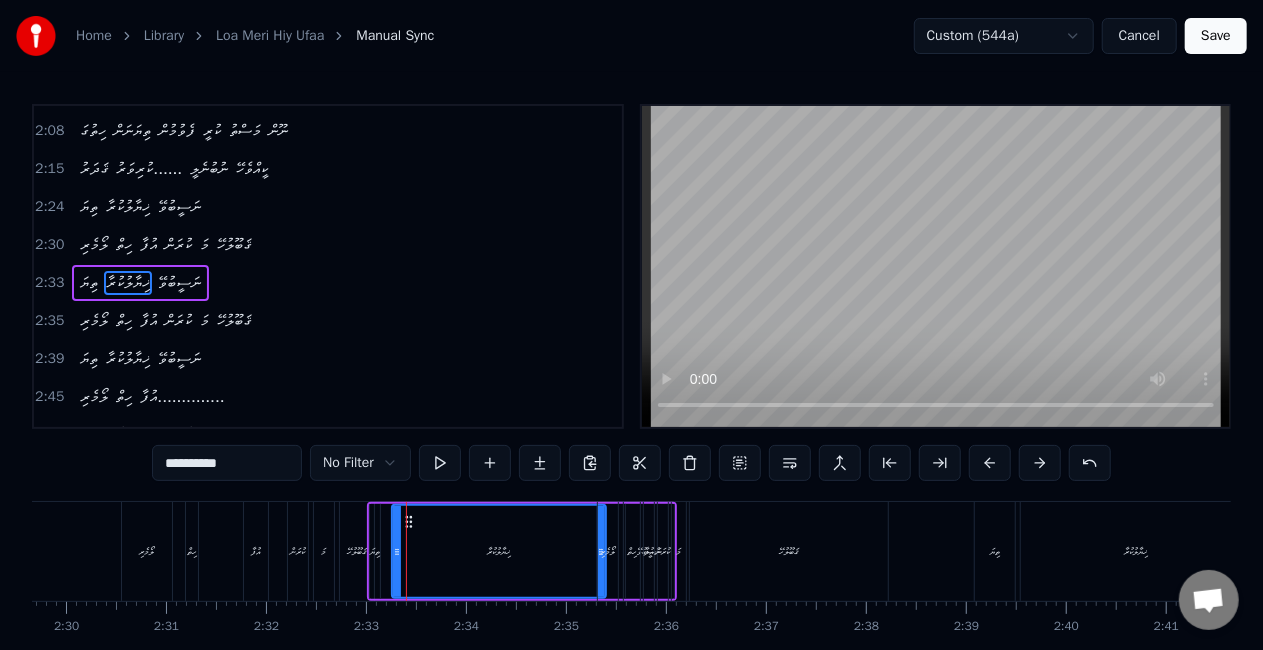 click at bounding box center [1040, 463] 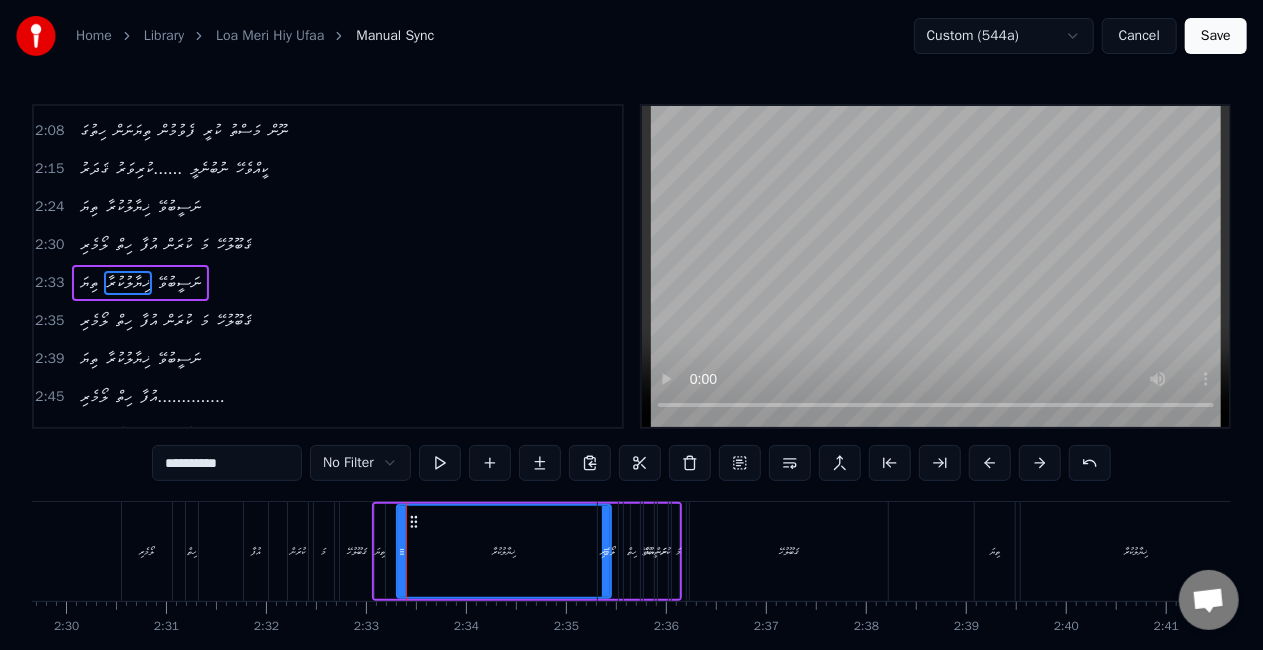 click at bounding box center (1040, 463) 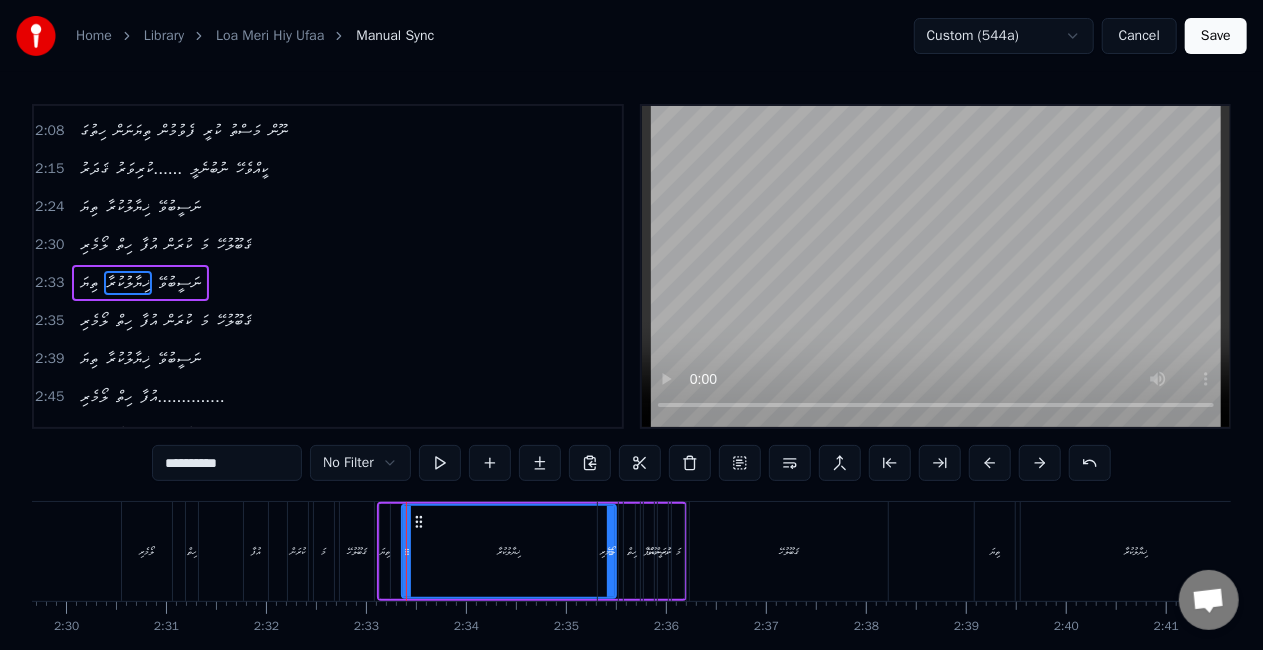 click at bounding box center (1040, 463) 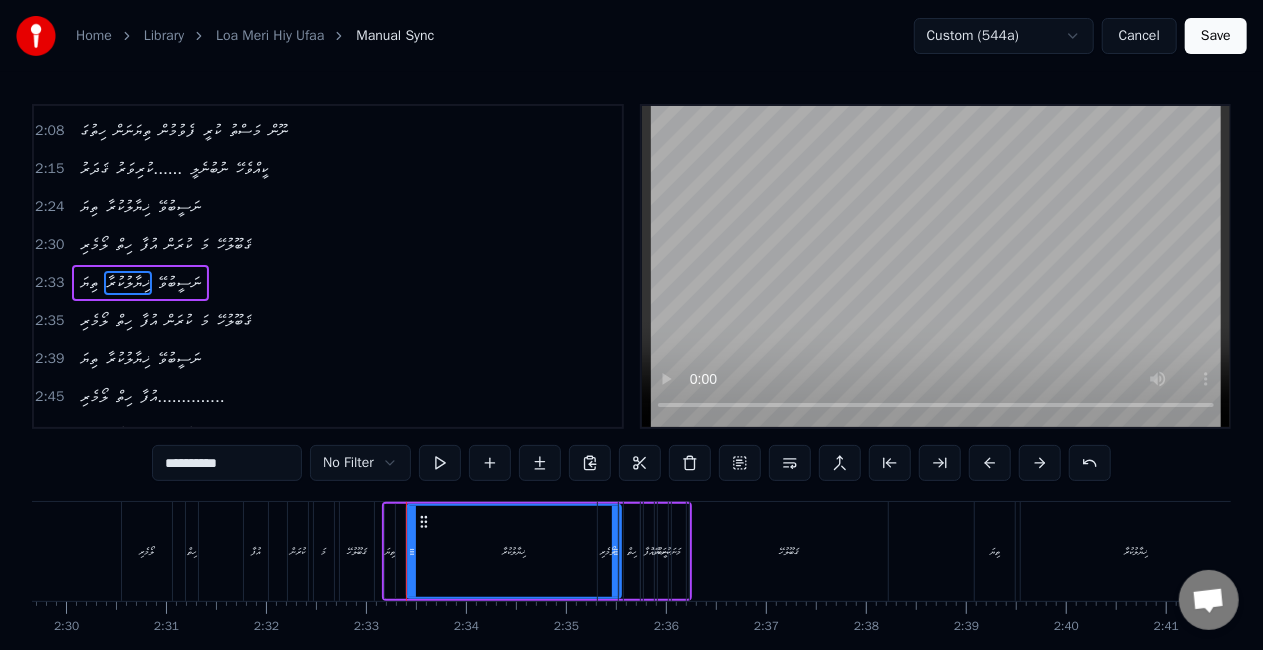 click on "ލޯމެރި" at bounding box center [147, 551] 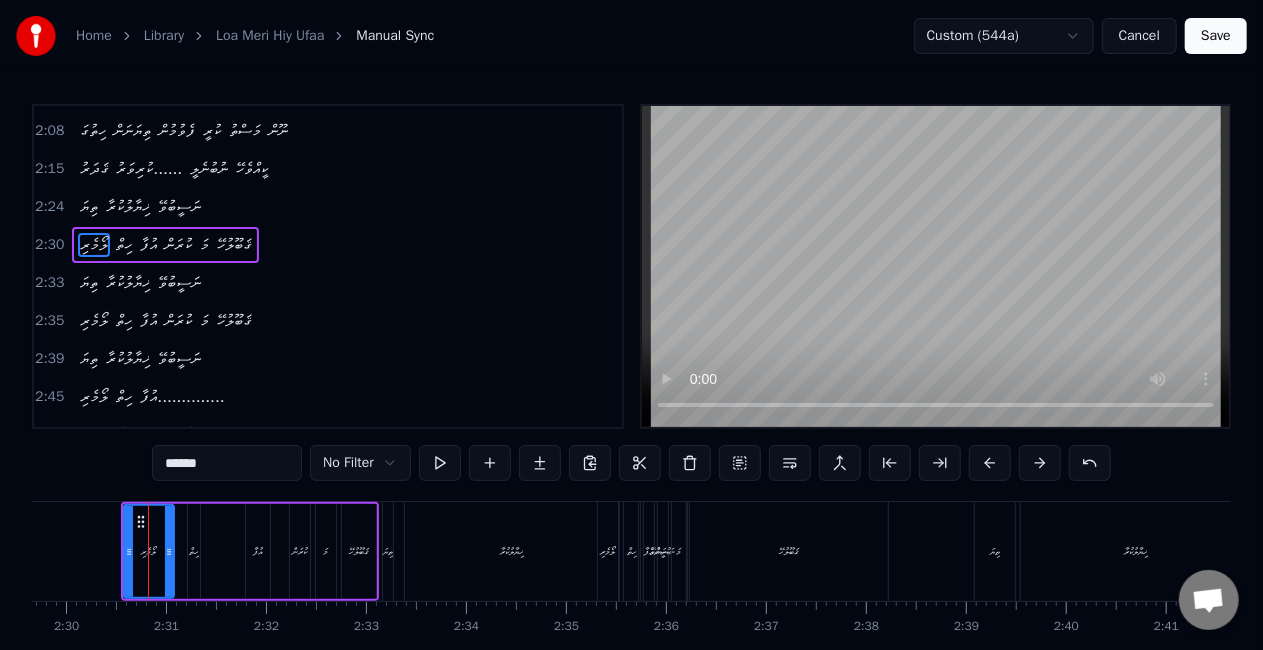 scroll, scrollTop: 716, scrollLeft: 0, axis: vertical 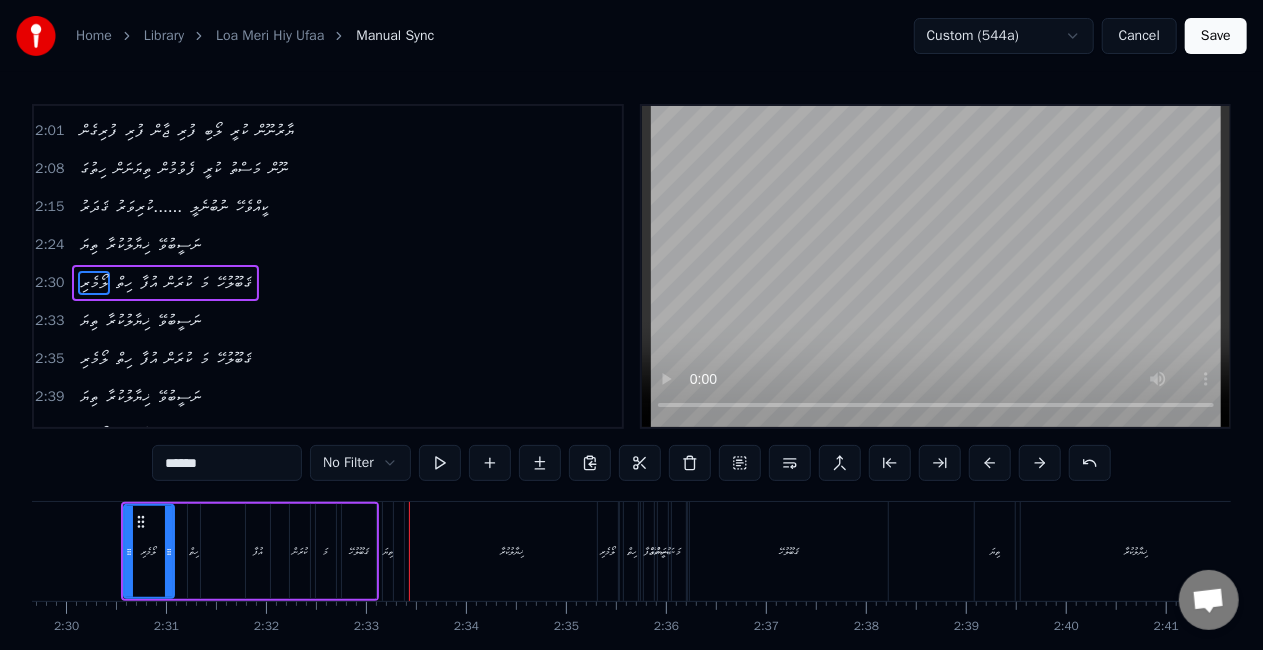 click on "ލޯމެރި ހިތް އުފާ ކުރަން މަ ޤަބޫލުހޭ" at bounding box center [250, 551] 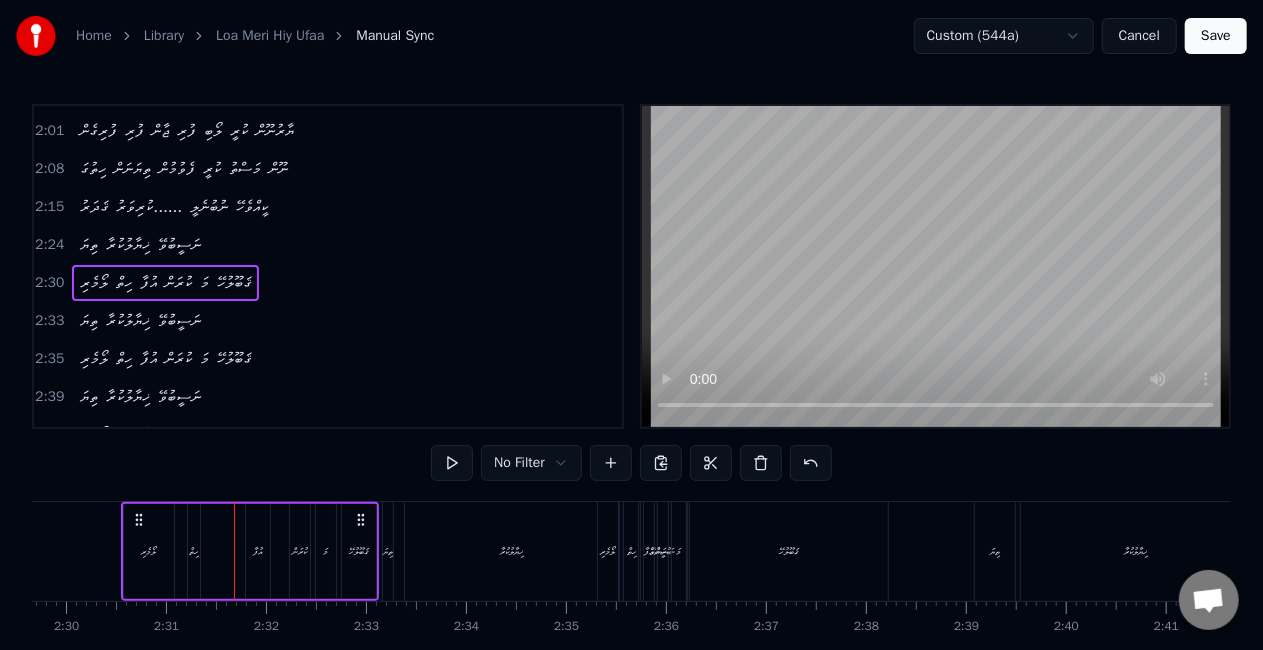 click on "ކުރަން" at bounding box center (300, 551) 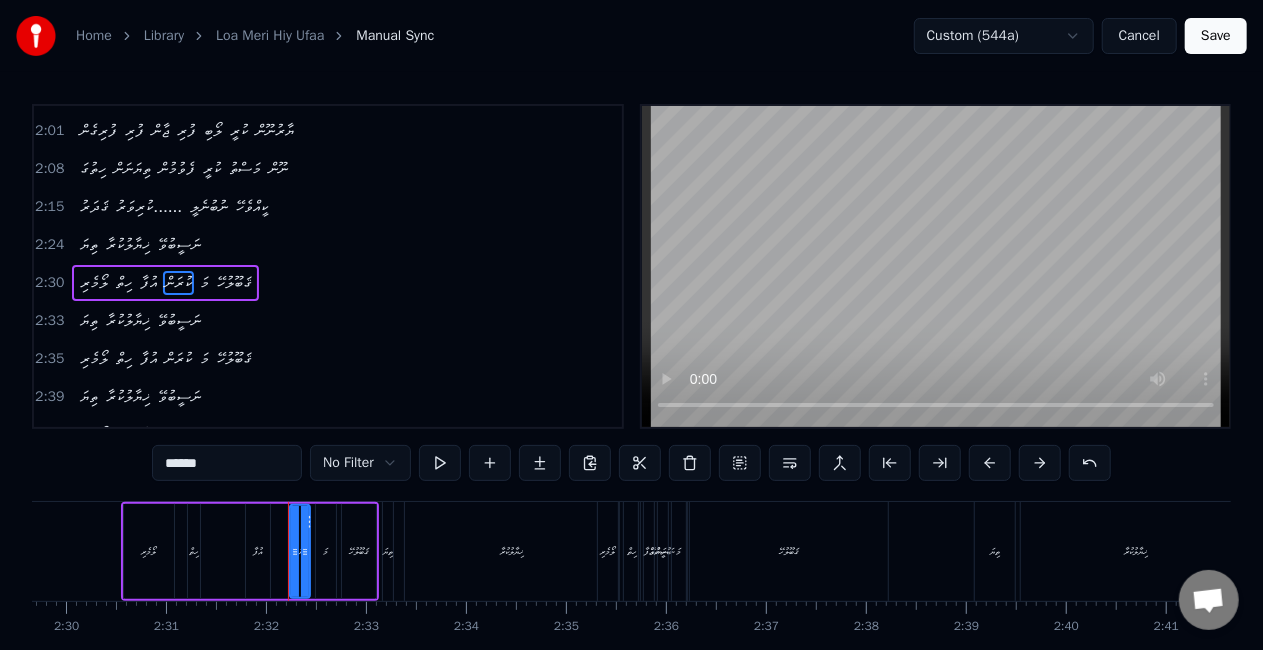 click on "ޤަބޫލުހޭ" at bounding box center (359, 551) 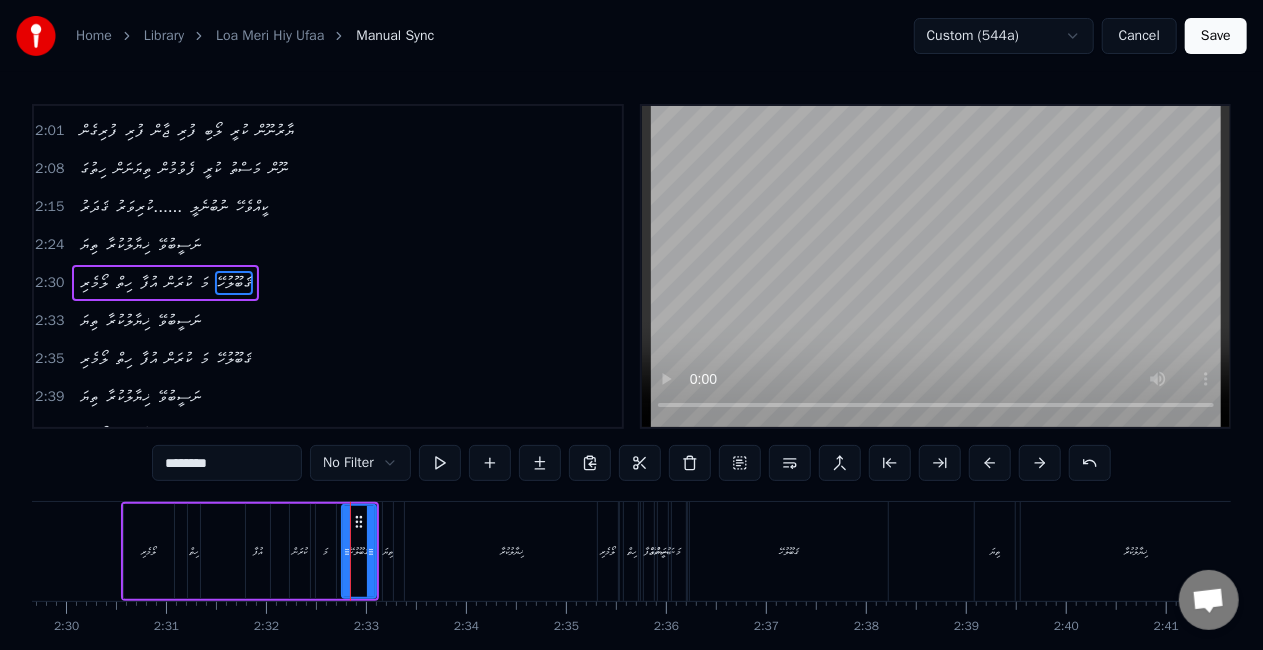 click on "މަ" at bounding box center [326, 551] 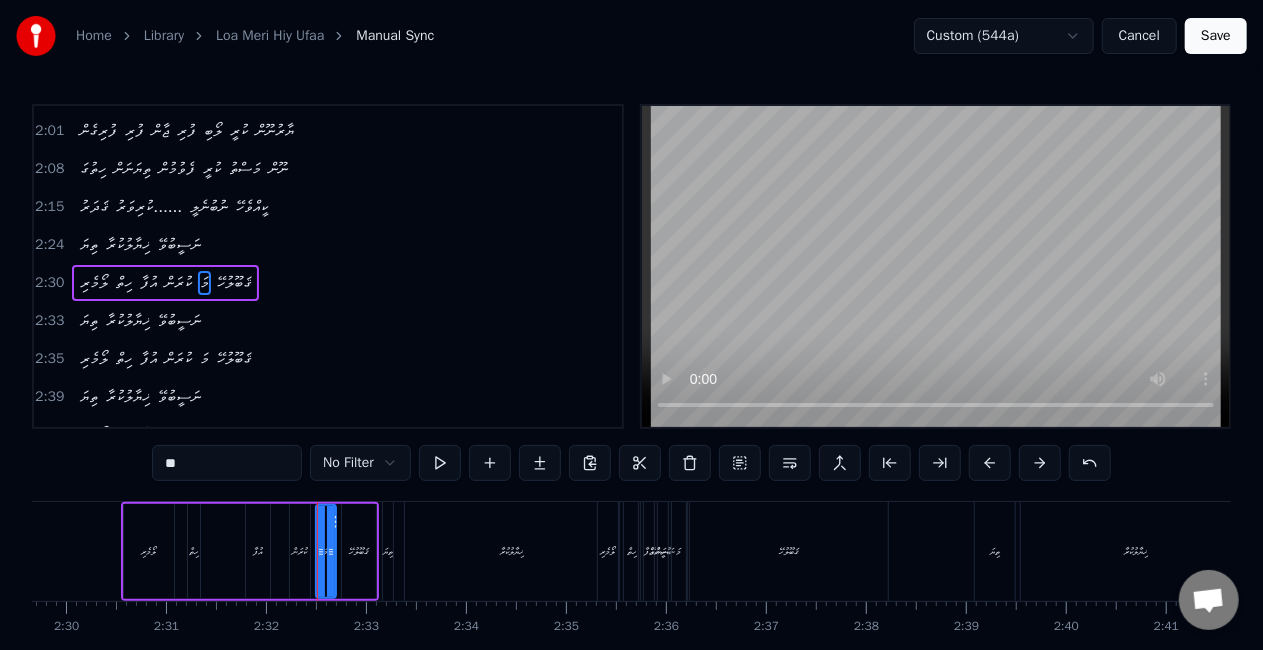 click on "ލޯމެރި ހިތް އުފާ ކުރަން މަ ޤަބޫލުހޭ" at bounding box center (250, 551) 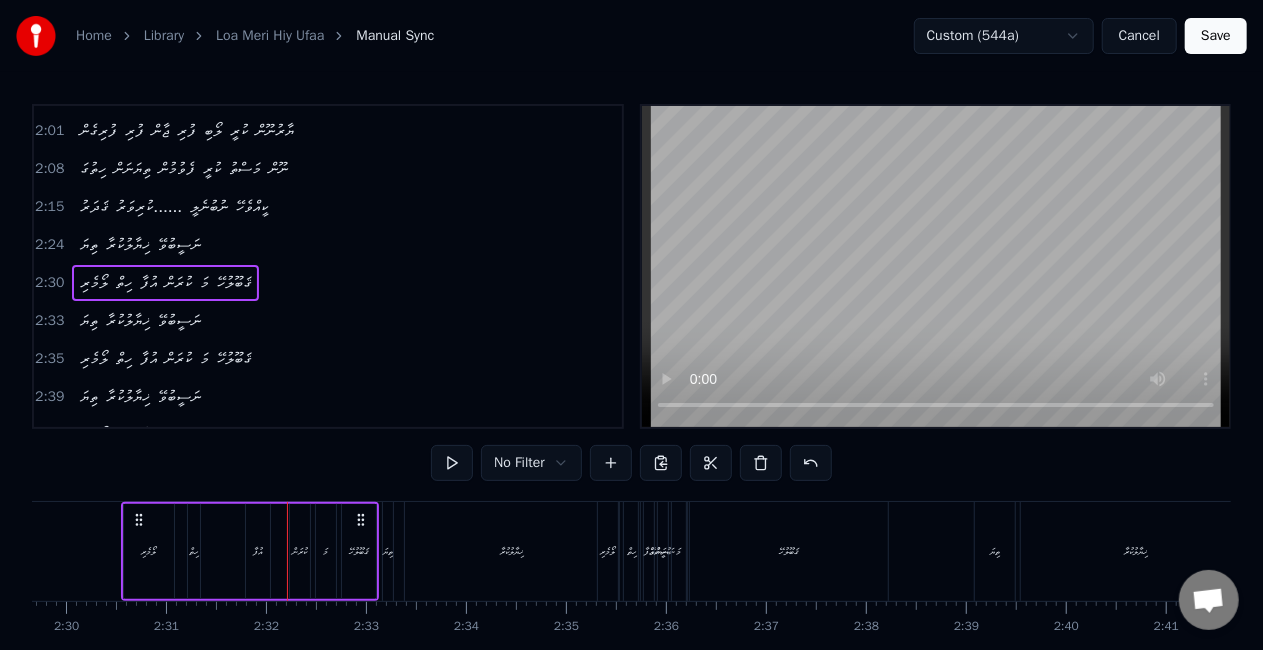click on "ކުރަން" at bounding box center [300, 551] 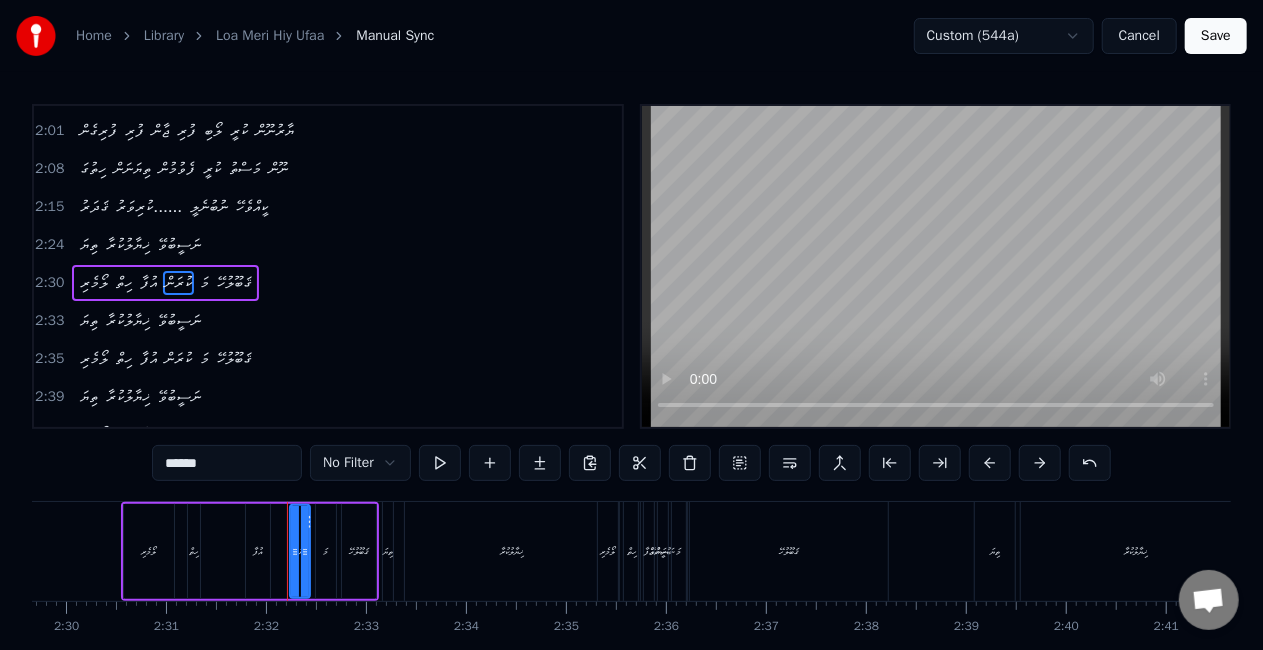 click on "އުފާ" at bounding box center [258, 551] 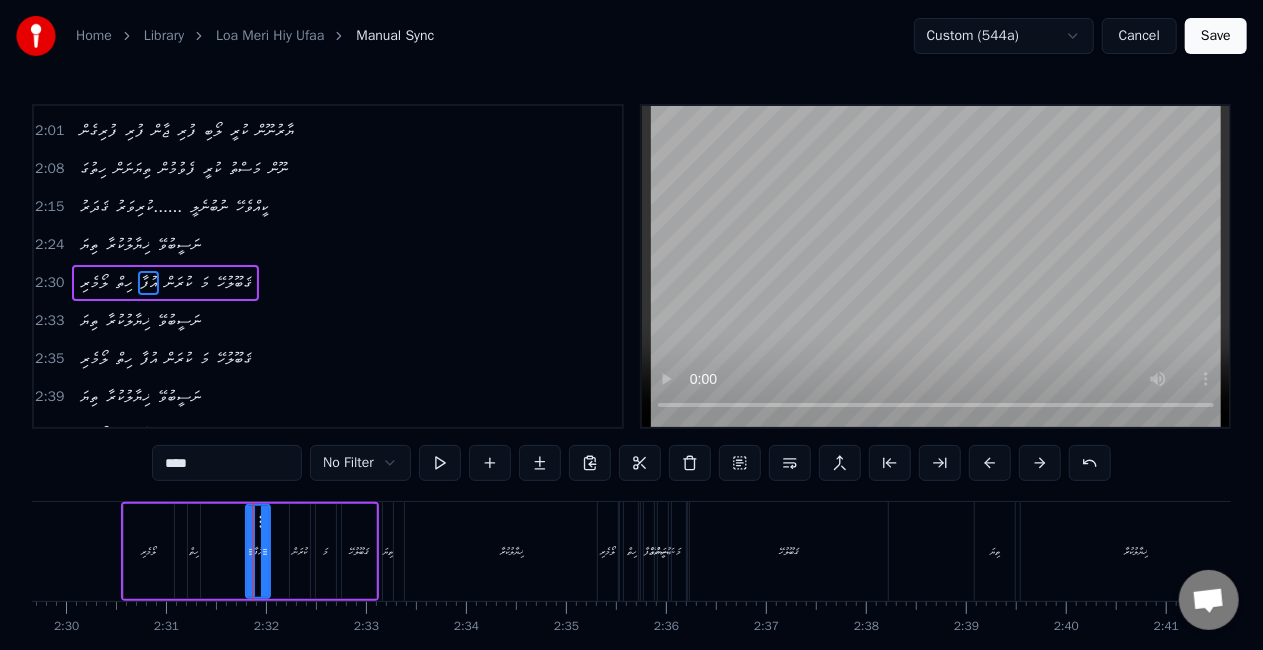 click on "ލޯމެރި ހިތް އުފާ ކުރަން މަ ޤަބޫލުހޭ" at bounding box center (250, 551) 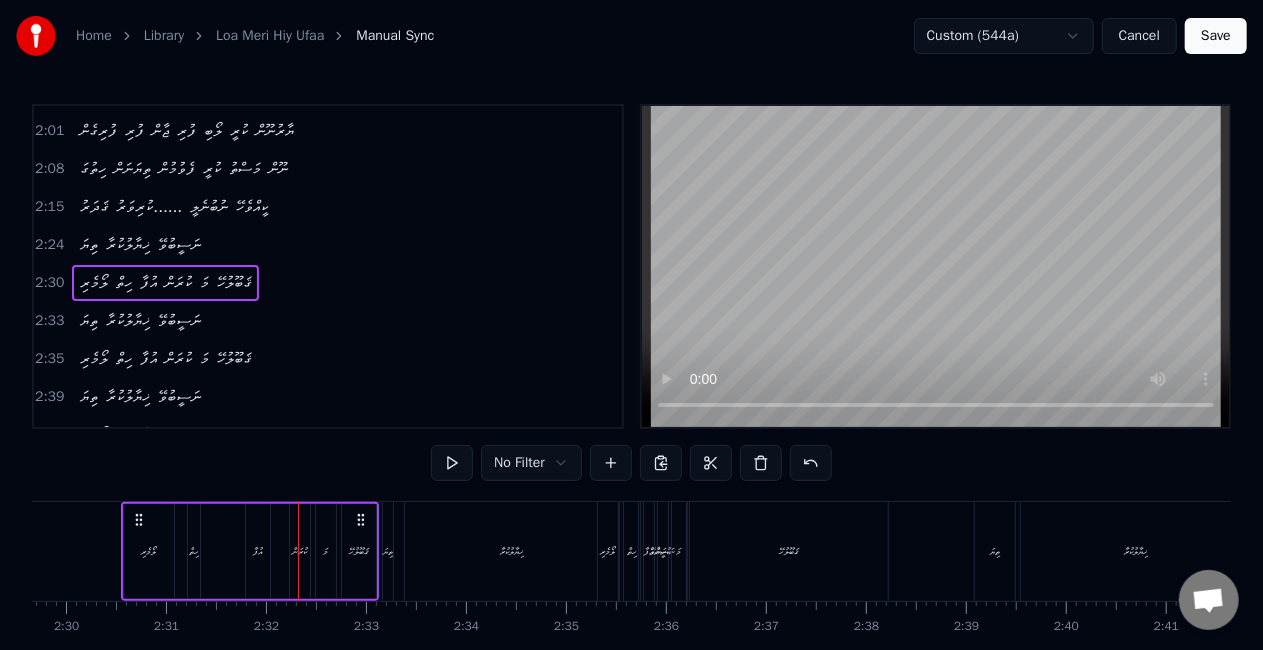 click on "ލޯމެރި ހިތް އުފާ ކުރަން މަ ޤަބޫލުހޭ" at bounding box center [250, 551] 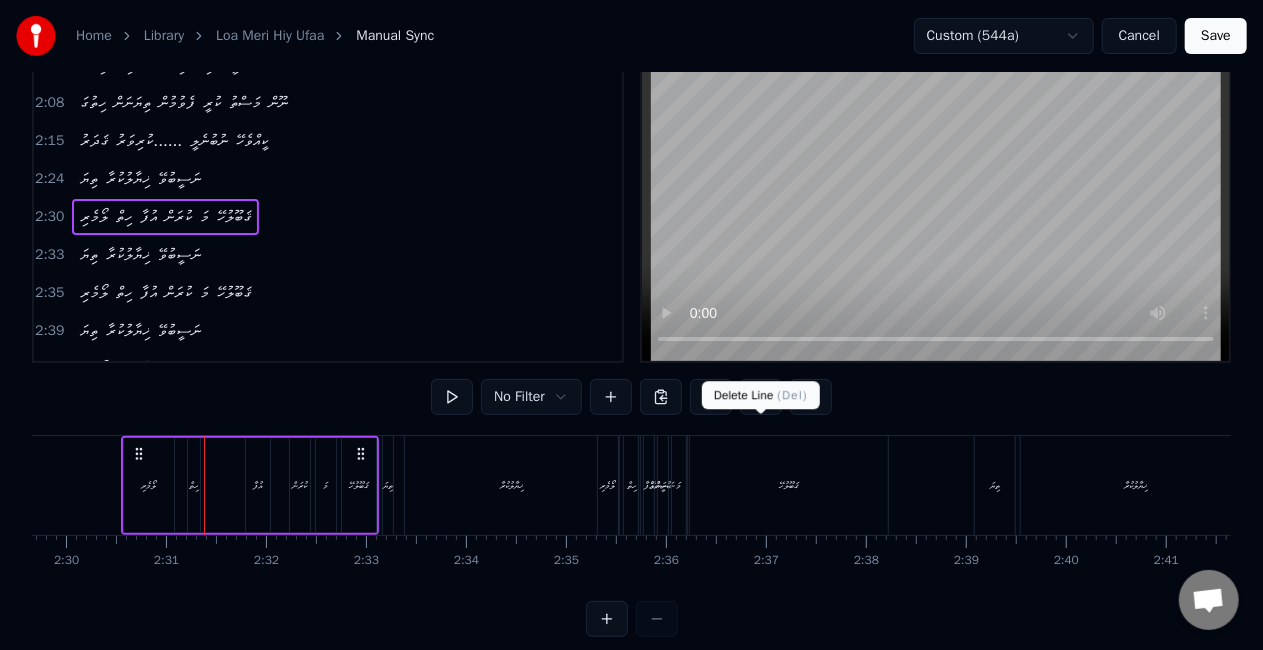 scroll, scrollTop: 102, scrollLeft: 0, axis: vertical 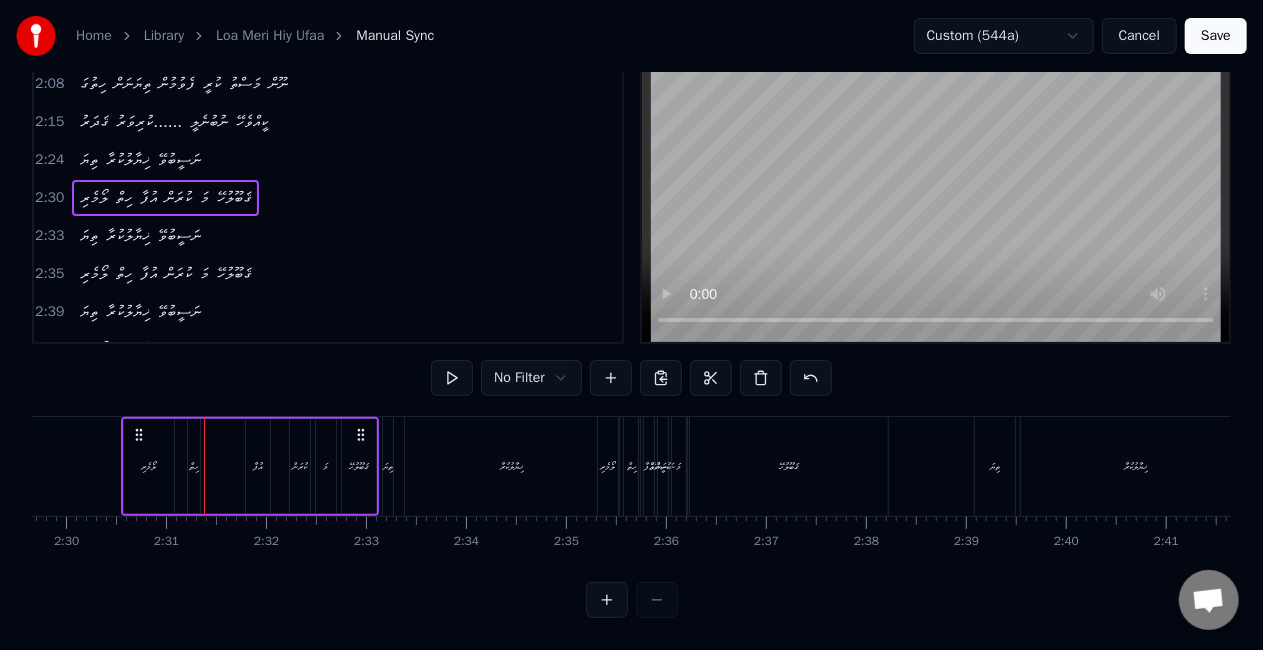 click on "0:15 ޕްރޭމް 0:15 ޕްރޭމް 0:17 ޕްރޭމް 0:17 ޕްރޭމް 0:18 ޕްރޭމް 0:19 ޕްރޭމް 0:20 ޕްރޭމް 0:21 ޕްރޭމް 0:25 ލޯމެރި ހިތް އުފާ ކުރަން މަ ޤަބޫލުހޭ 0:33 ތިޔަ ޚިޔާލުކުރާ އާ...... ނަސީބުވޭ....... 0:40 ލޯމެރި ހިތް އުފާ ކުރަން މަ ޤަބޫލުހޭ... 0:48 ތިޔަ ޚިޔާލުކުރާ ނަސީބުވޭ 0:55 ލޯމެރި ހިތް އުފާ....... 1:30 ޔާރާ ގޮސް ދެން ބަލަ ފޮރުވާށޭ 1:37 މާފު ކުރީމެ ހިތާ ރުހިލާށޭ 1:45 އާދެ މިލޯބި އަބަދު ހޯދާށޭ 1:49 ޖާނު ފިދާވަމެ ދެންހެ ބުނާށޭ 1:52 ޔާރު އެދޭނަމަ އަތުގަ ހިފާށޭ 1:56 ތިހުރި ޙާލު ނިކަން ކިޔާބަލާށޭ 2:01 ފުރިގެން ފުރި ޖާން ފުރި ލޯބި ކުރީ ޔާރުނޫން 2:08 ހިތުގަ ތިޔަނަން ފެވުމުން ކުރީ މަސްތު ނޫން 2:15 ޤަދަރު ކުރިވަރު...... ނުބުނެލީ 2:24 0" at bounding box center [631, 318] 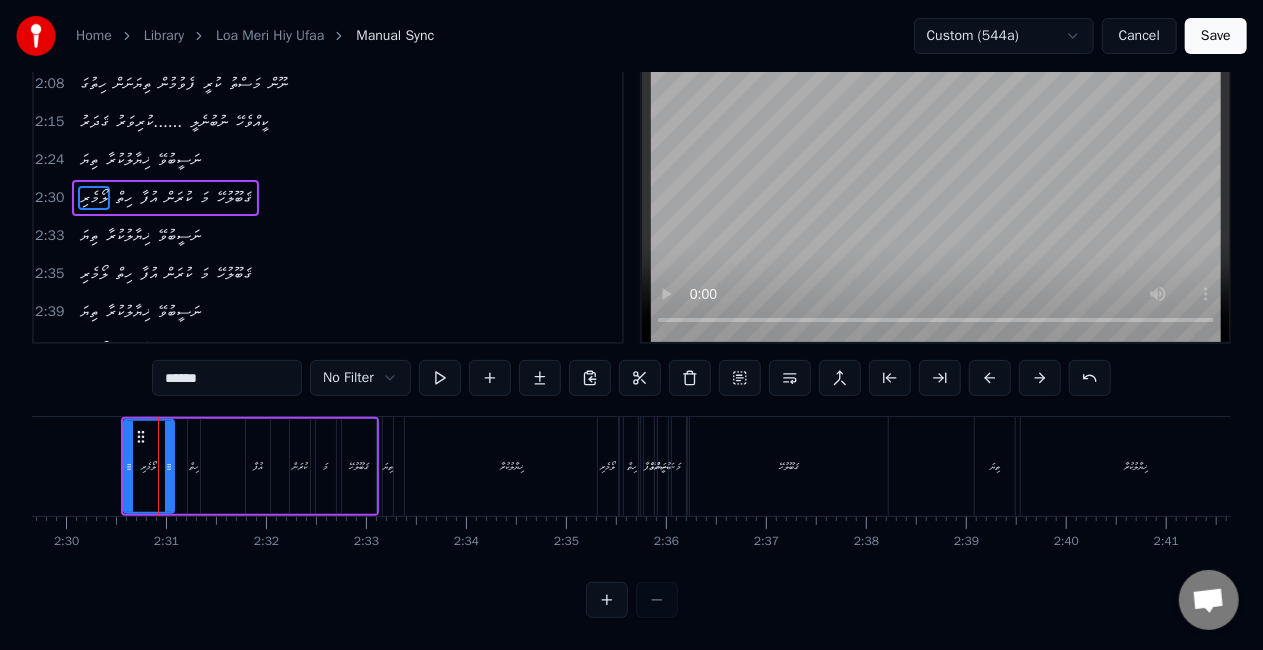 scroll, scrollTop: 0, scrollLeft: 0, axis: both 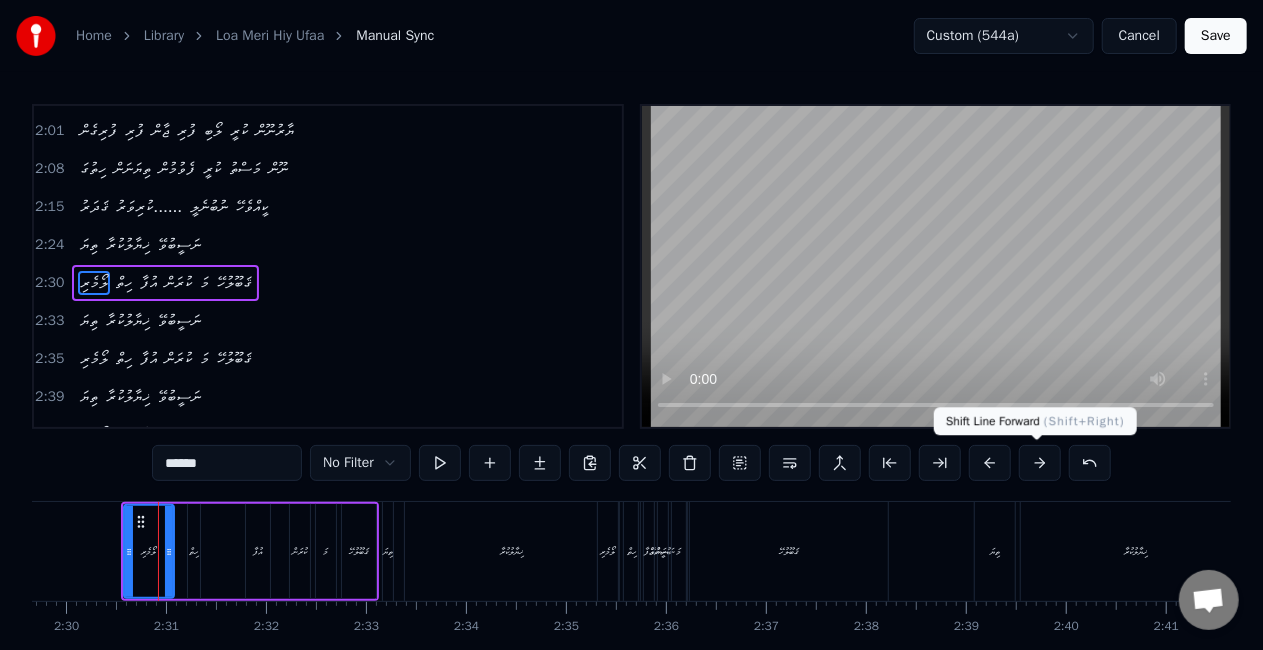 click at bounding box center (1040, 463) 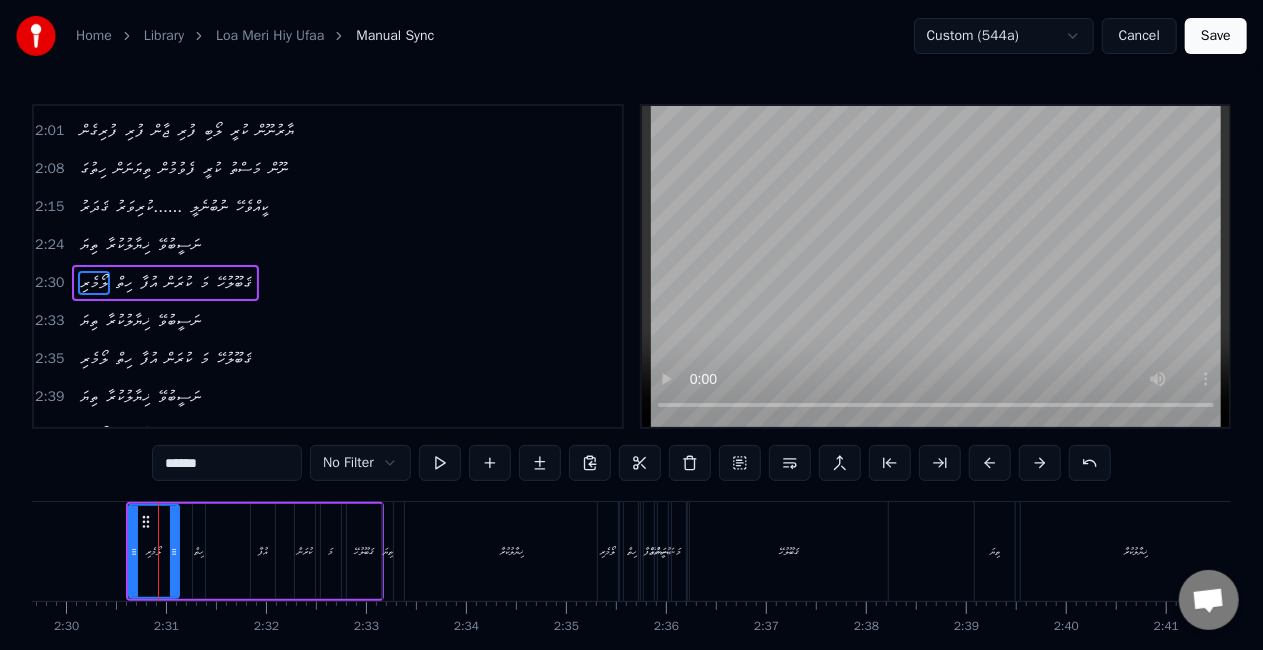 click at bounding box center [1040, 463] 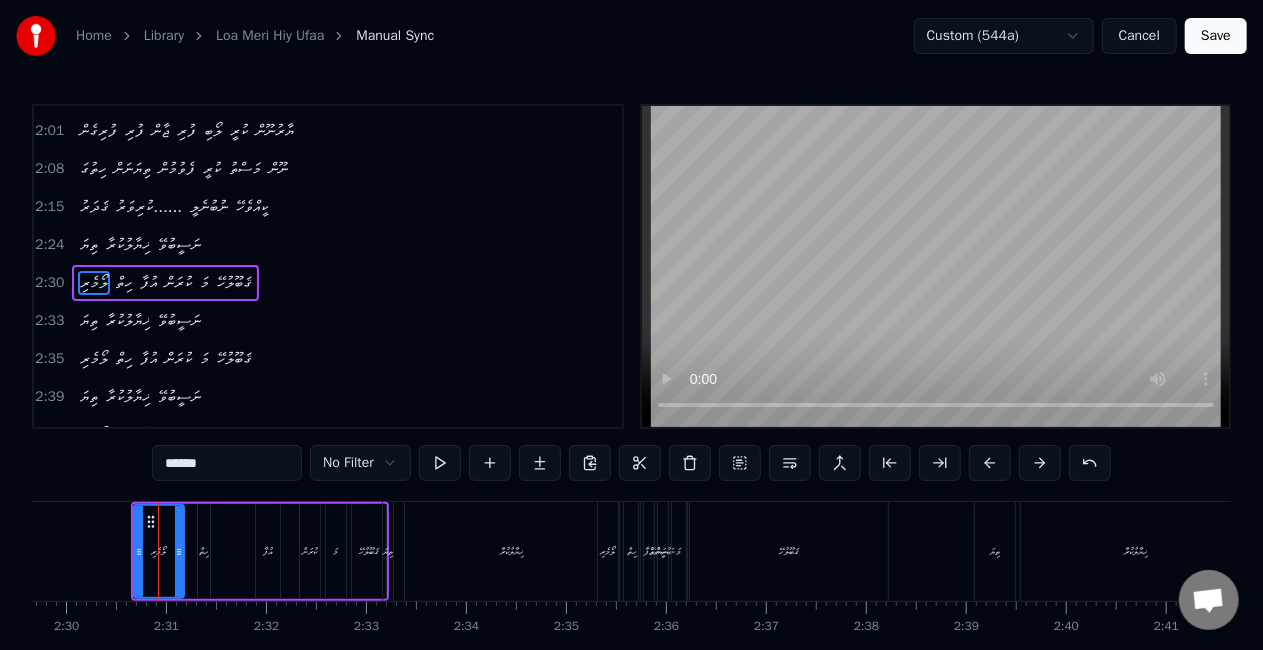 click at bounding box center (1040, 463) 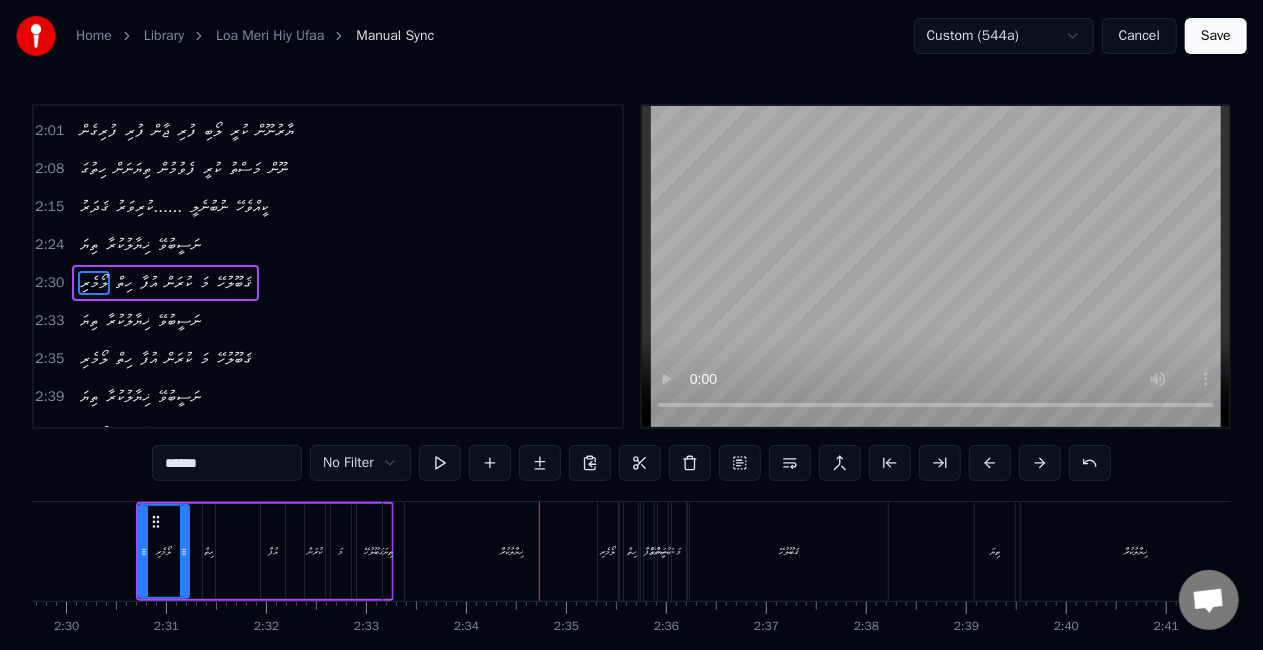 click on "ލޯމެރި ހިތް އުފާ ކުރަން މަ ޤަބޫލުހޭ" at bounding box center [265, 551] 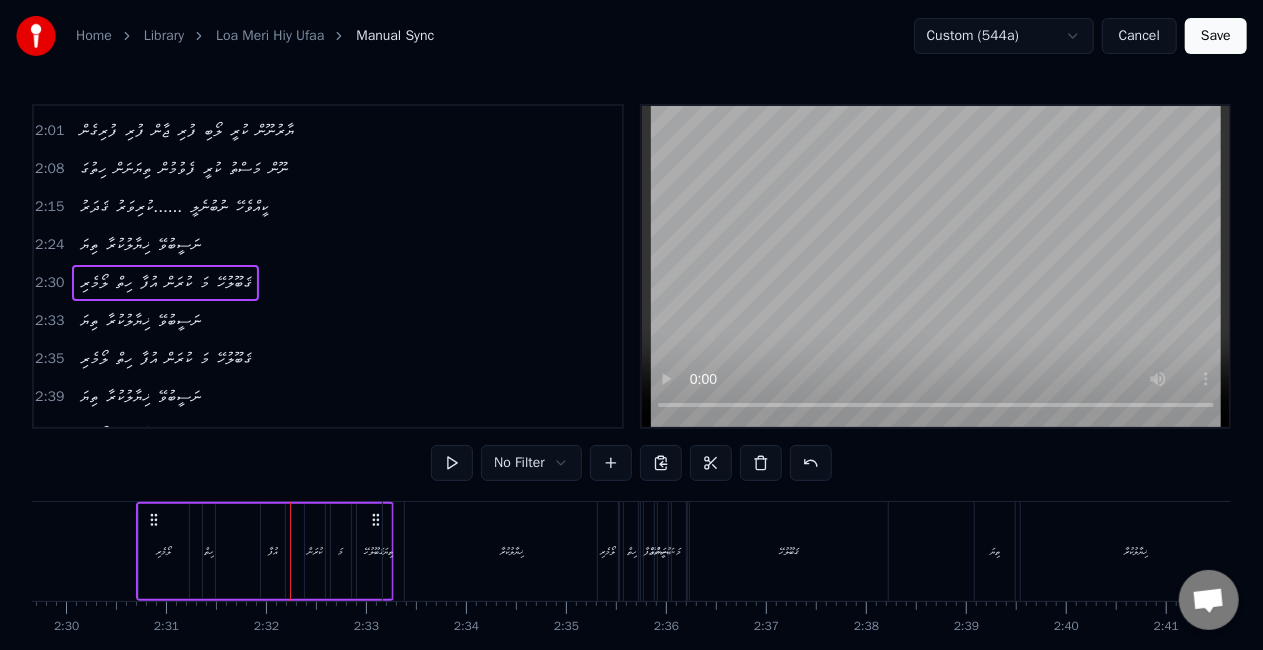 click on "ލޯމެރި ހިތް އުފާ ކުރަން މަ ޤަބޫލުހޭ" at bounding box center [265, 551] 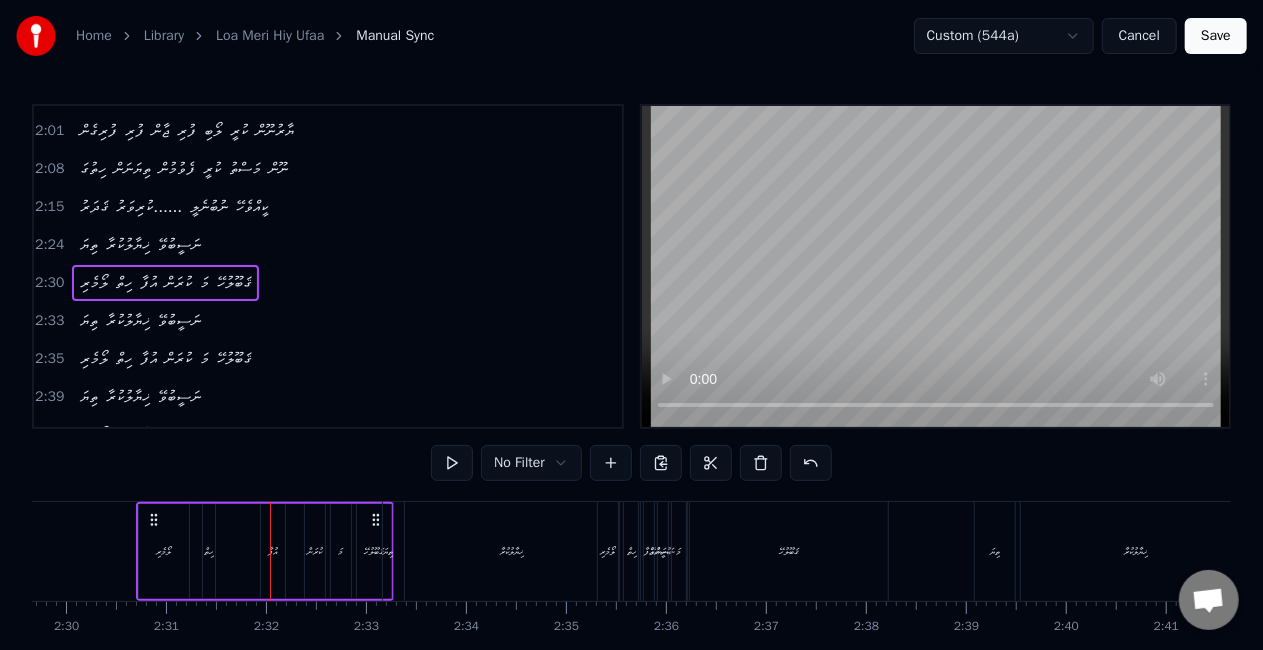 click on "ލޯމެރި ހިތް އުފާ ކުރަން މަ ޤަބޫލުހޭ" at bounding box center (265, 551) 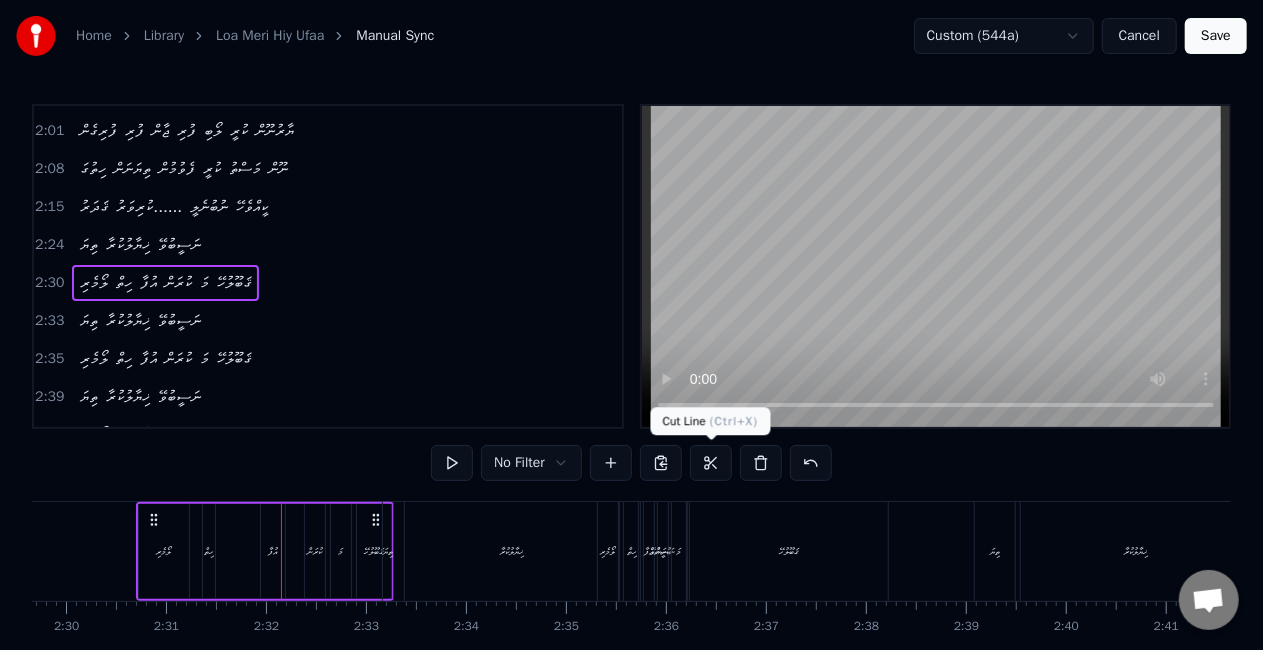 click at bounding box center (711, 463) 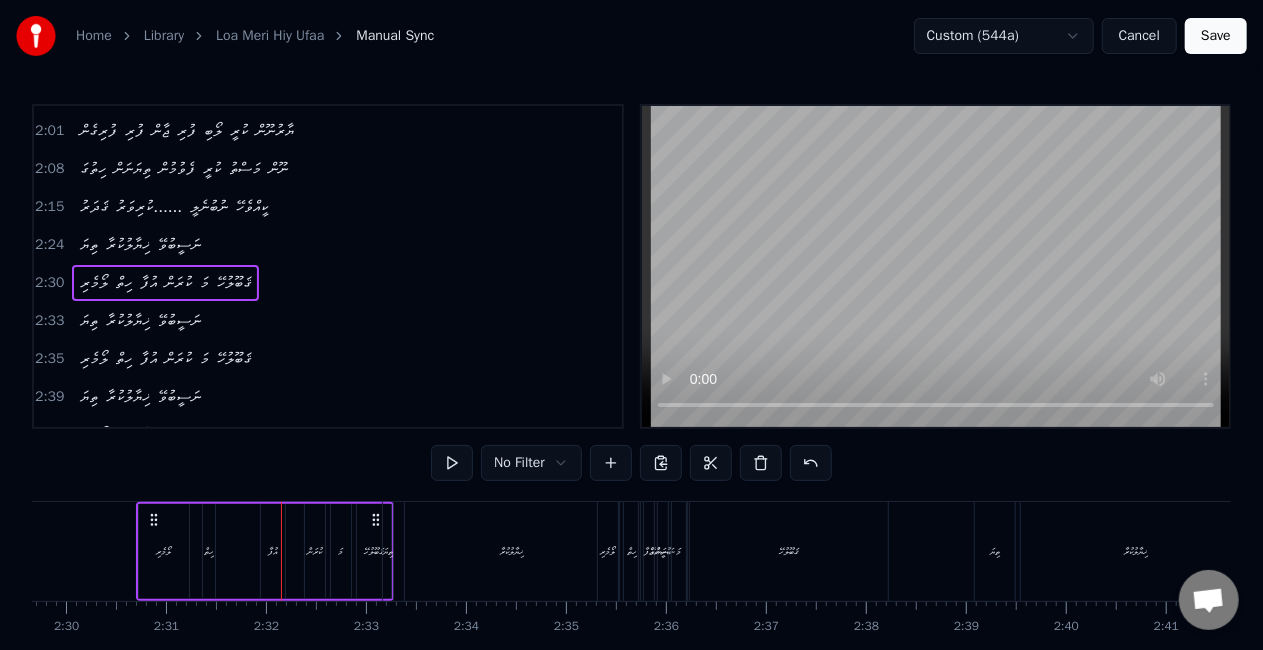 drag, startPoint x: 281, startPoint y: 496, endPoint x: 268, endPoint y: 535, distance: 41.109608 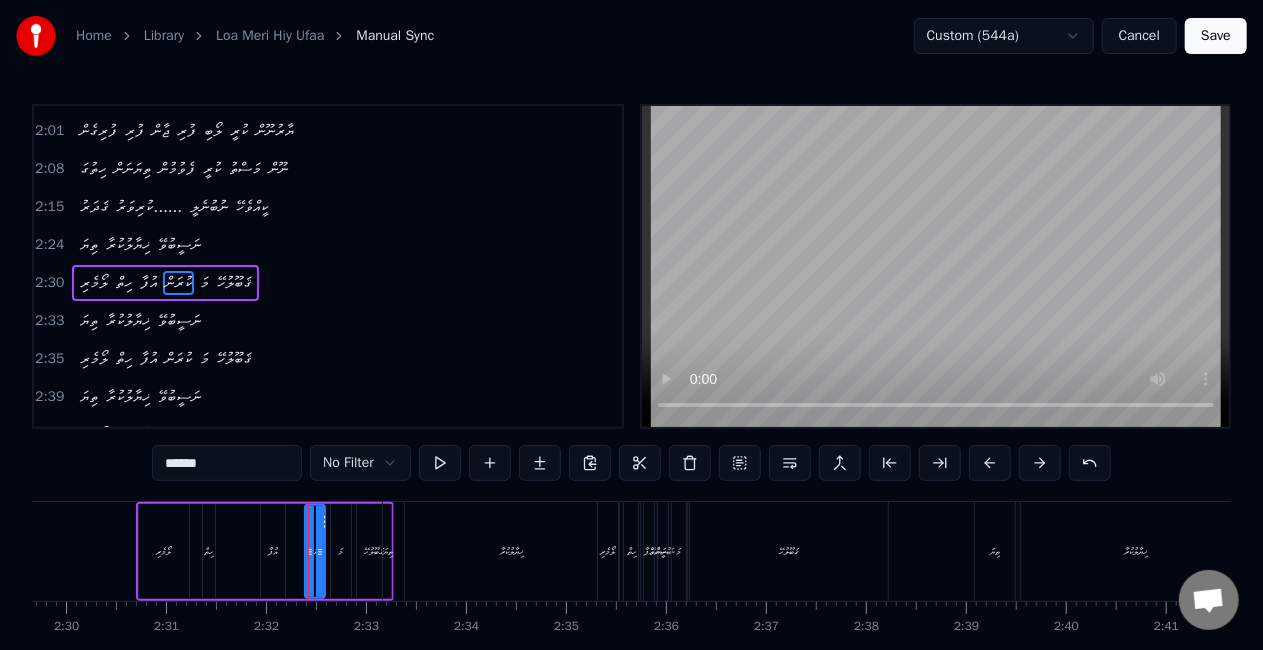 click on "ލޯމެރި ހިތް އުފާ ކުރަން މަ ޤަބޫލުހޭ" at bounding box center [265, 551] 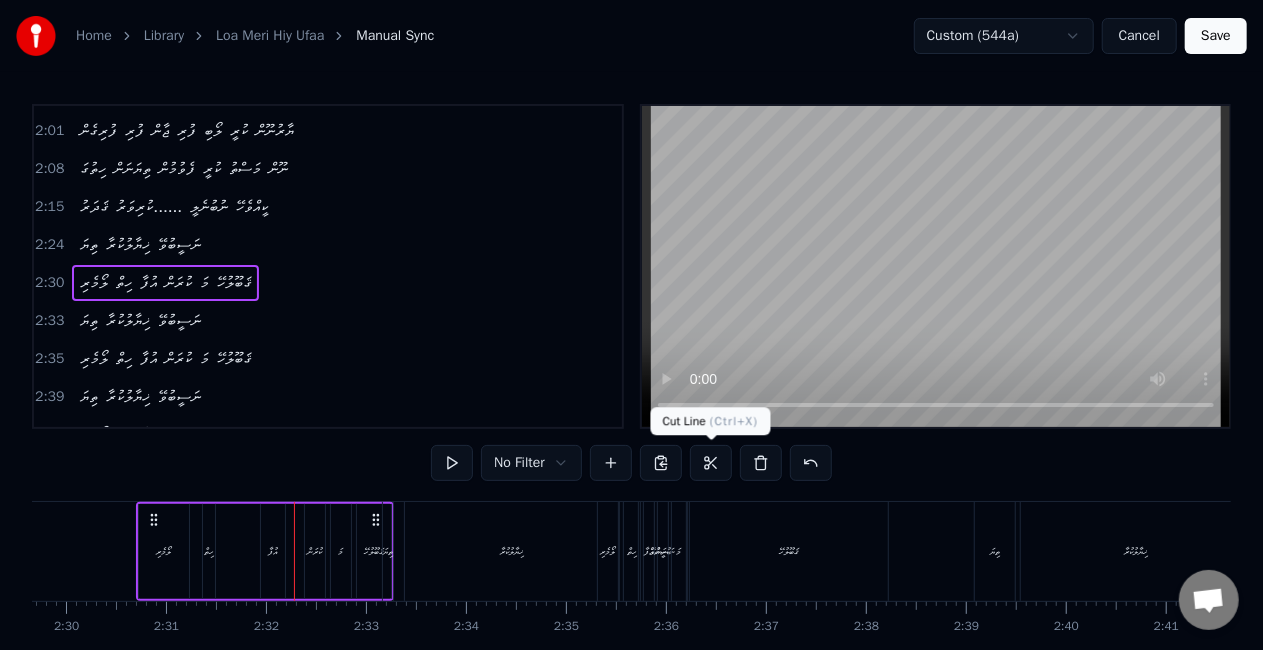 click at bounding box center [711, 463] 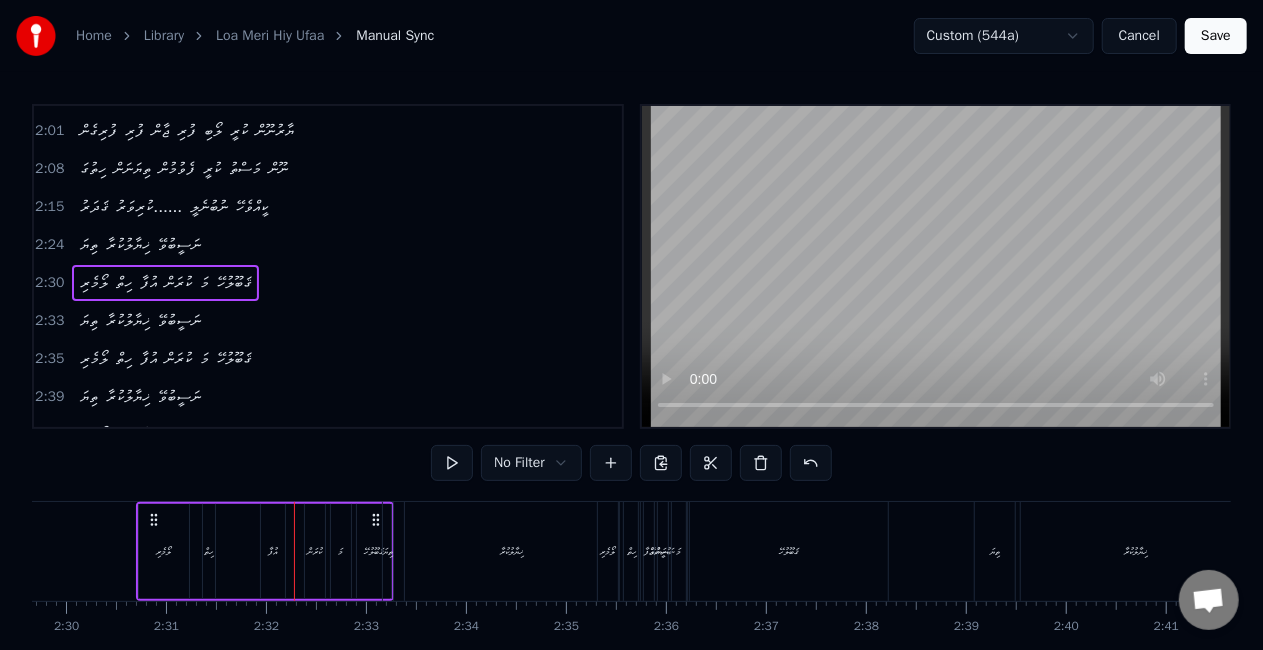 click on "0:15 ޕްރޭމް 0:15 ޕްރޭމް 0:17 ޕްރޭމް 0:17 ޕްރޭމް 0:18 ޕްރޭމް 0:19 ޕްރޭމް 0:20 ޕްރޭމް 0:21 ޕްރޭމް 0:25 ލޯމެރި ހިތް އުފާ ކުރަން މަ ޤަބޫލުހޭ 0:33 ތިޔަ ޚިޔާލުކުރާ އާ...... ނަސީބުވޭ....... 0:40 ލޯމެރި ހިތް އުފާ ކުރަން މަ ޤަބޫލުހޭ... 0:48 ތިޔަ ޚިޔާލުކުރާ ނަސީބުވޭ 0:55 ލޯމެރި ހިތް އުފާ....... 1:30 ޔާރާ ގޮސް ދެން ބަލަ ފޮރުވާށޭ 1:37 މާފު ކުރީމެ ހިތާ ރުހިލާށޭ 1:45 އާދެ މިލޯބި އަބަދު ހޯދާށޭ 1:49 ޖާނު ފިދާވަމެ ދެންހެ ބުނާށޭ 1:52 ޔާރު އެދޭނަމަ އަތުގަ ހިފާށޭ 1:56 ތިހުރި ޙާލު ނިކަން ކިޔާބަލާށޭ 2:01 ފުރިގެން ފުރި ޖާން ފުރި ލޯބި ކުރީ ޔާރުނޫން 2:08 ހިތުގަ ތިޔަނަން ފެވުމުން ކުރީ މަސްތު ނޫން 2:15 ޤަދަރު ކުރިވަރު...... ނުބުނެލީ 2:24 0" at bounding box center (631, 403) 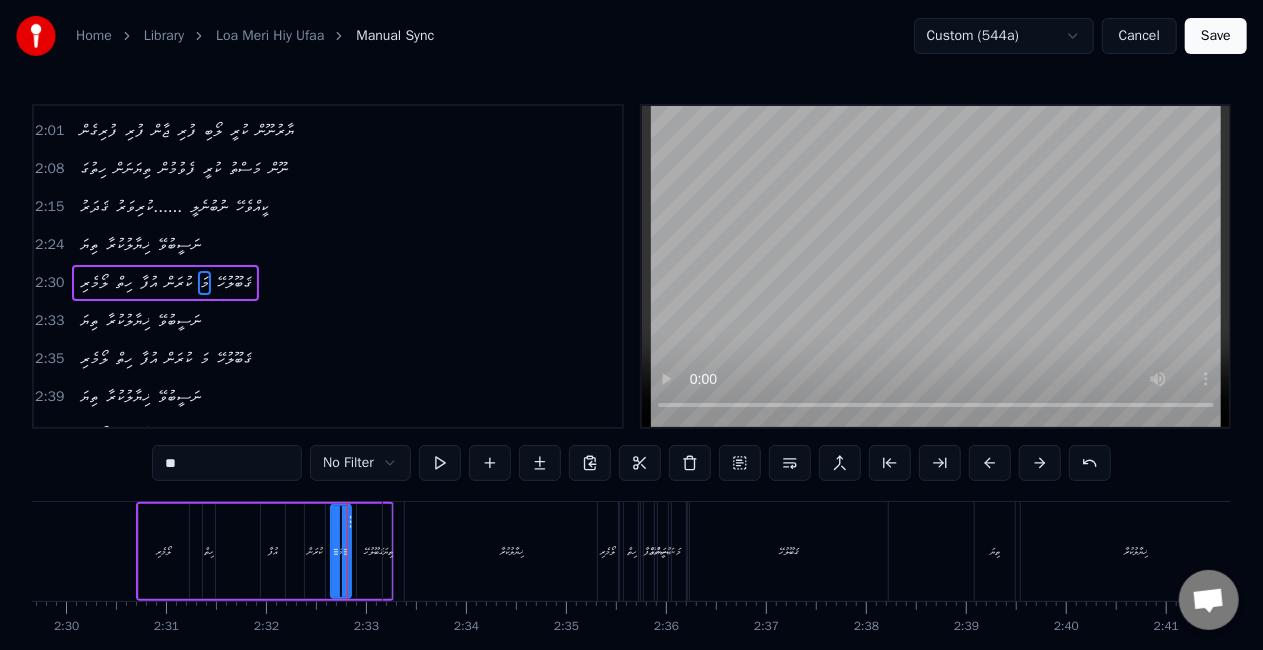 click on "ކުރަން" at bounding box center [315, 551] 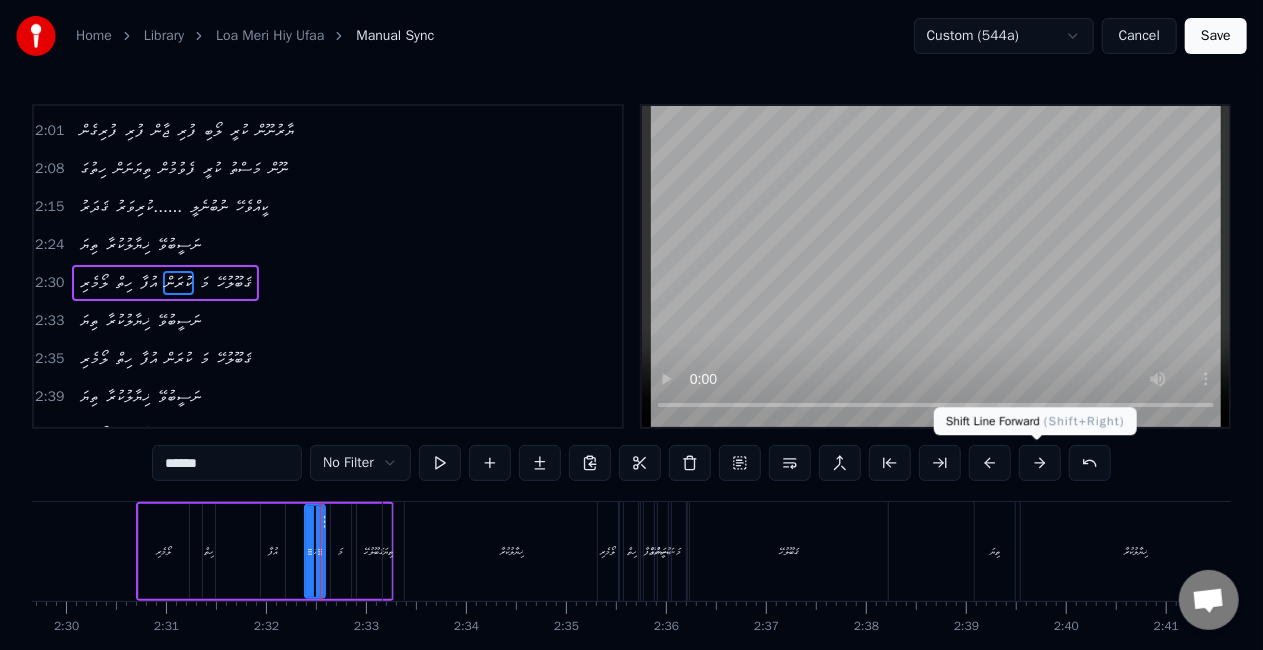 click at bounding box center [1040, 463] 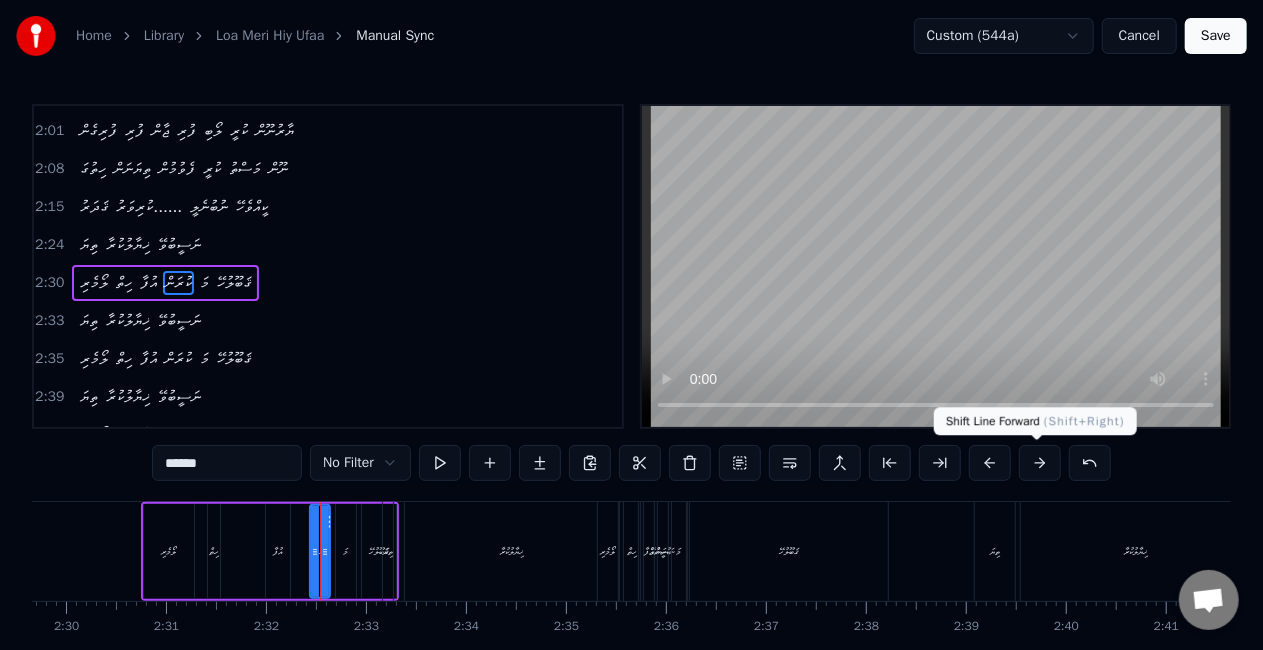 click at bounding box center (1040, 463) 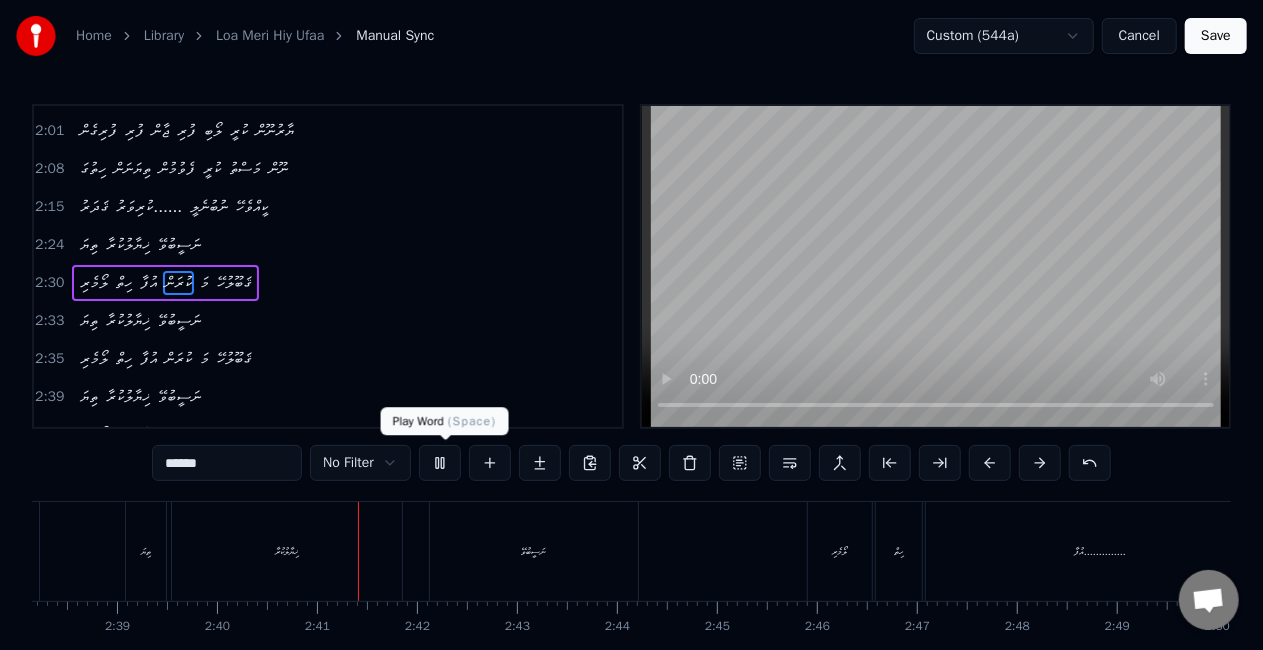 click at bounding box center [440, 463] 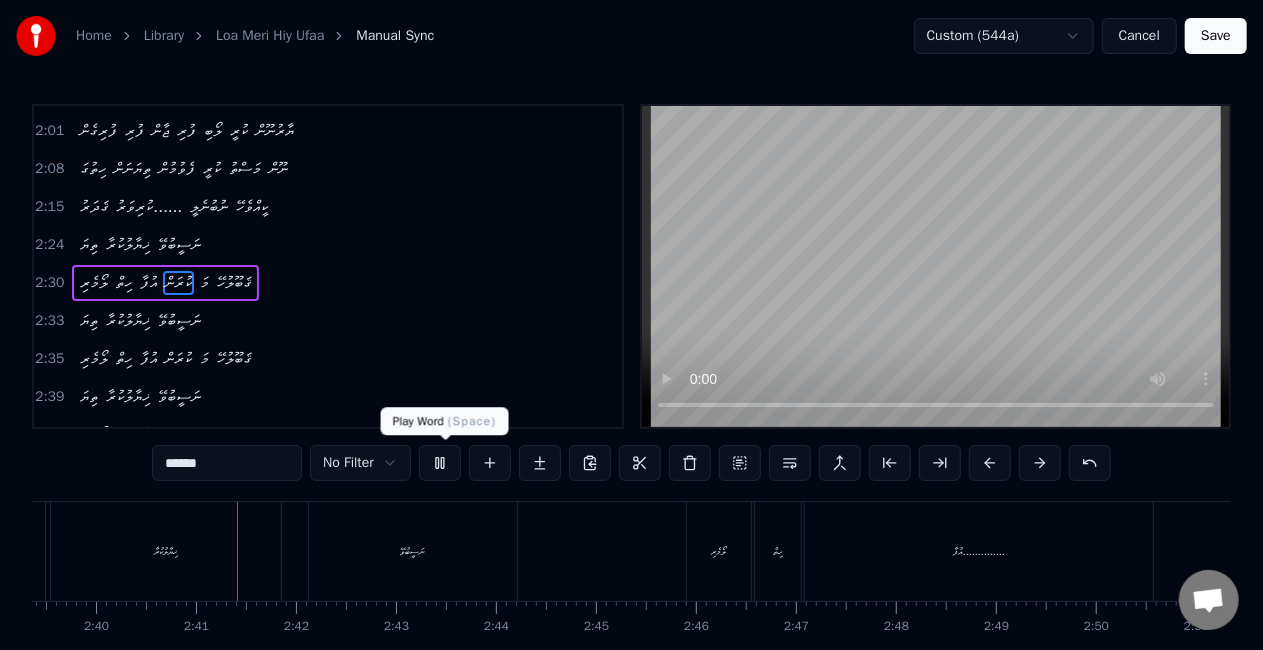 scroll, scrollTop: 0, scrollLeft: 15988, axis: horizontal 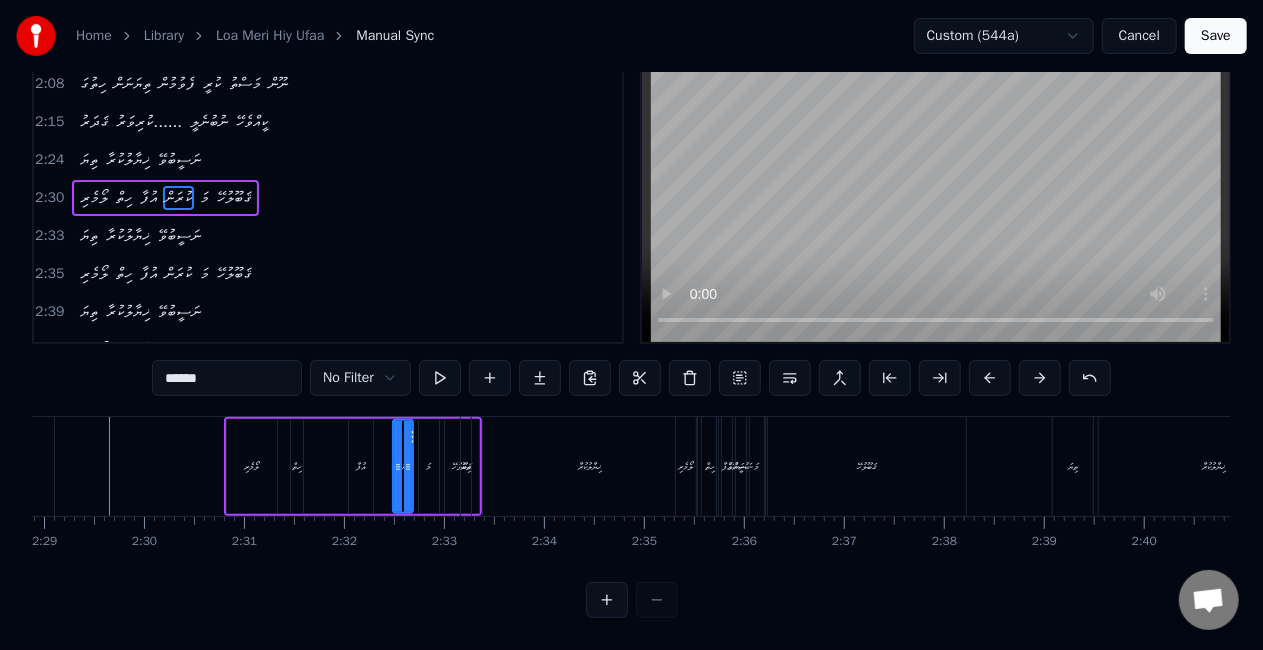 click on "ޤަބޫލުހޭ" at bounding box center [462, 466] 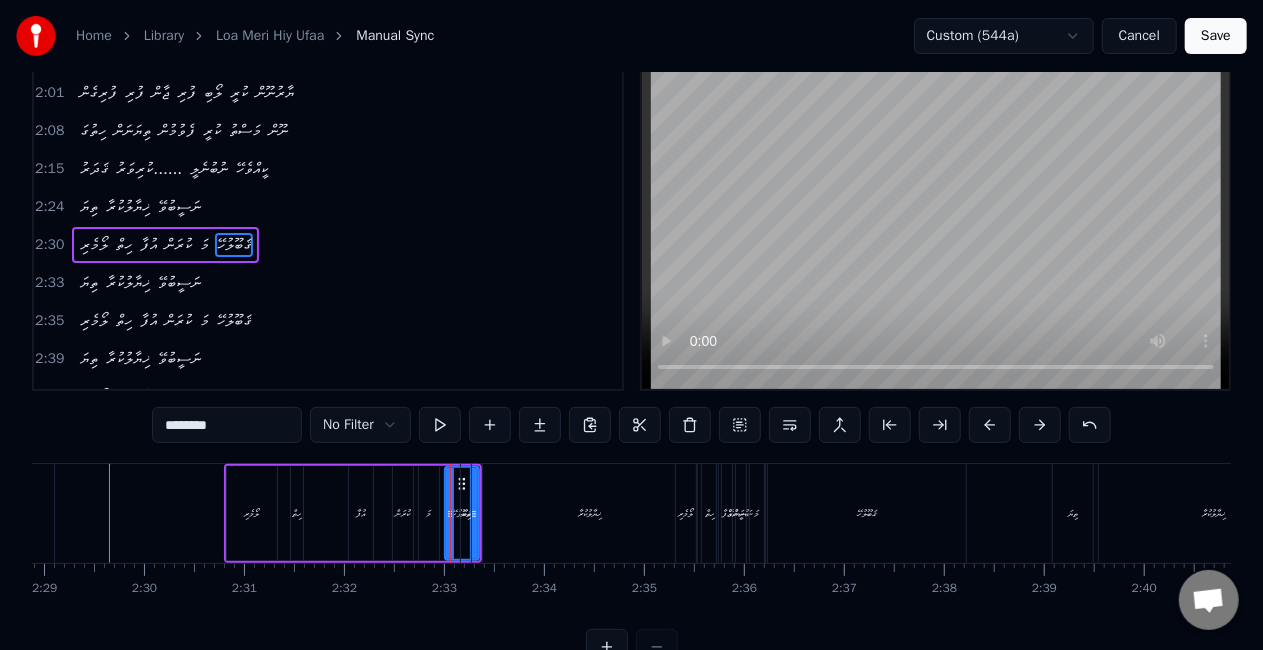 scroll, scrollTop: 0, scrollLeft: 0, axis: both 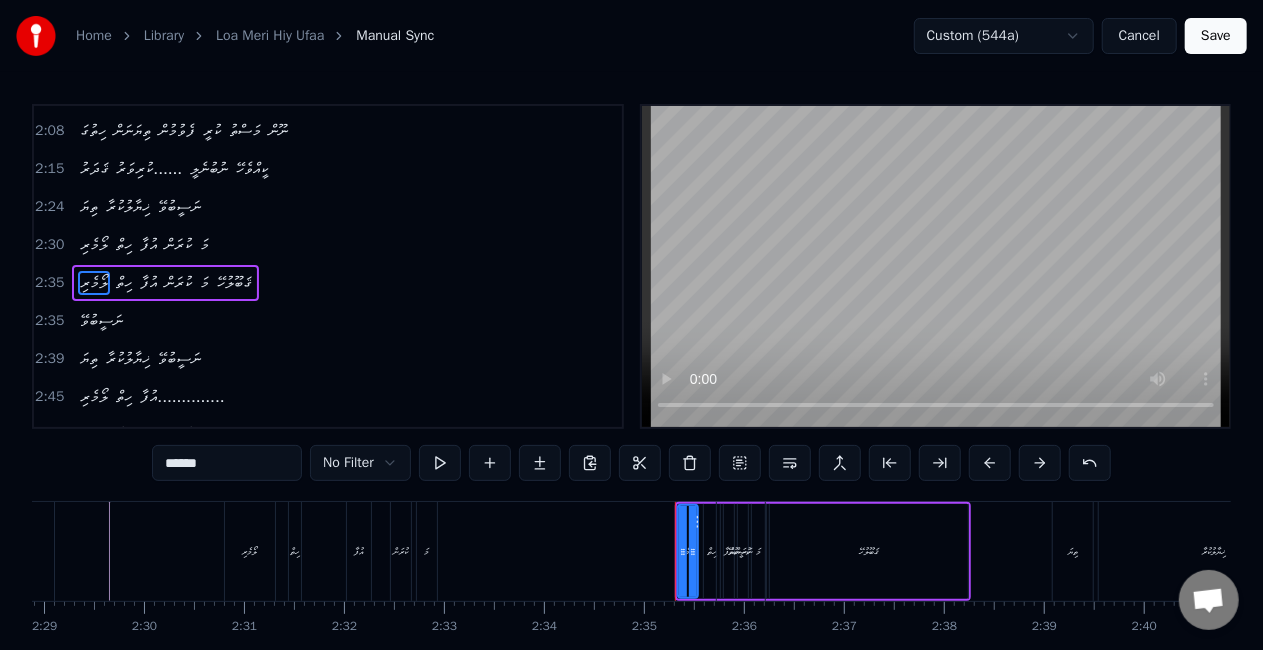 click on "ލޯމެރި" at bounding box center (250, 551) 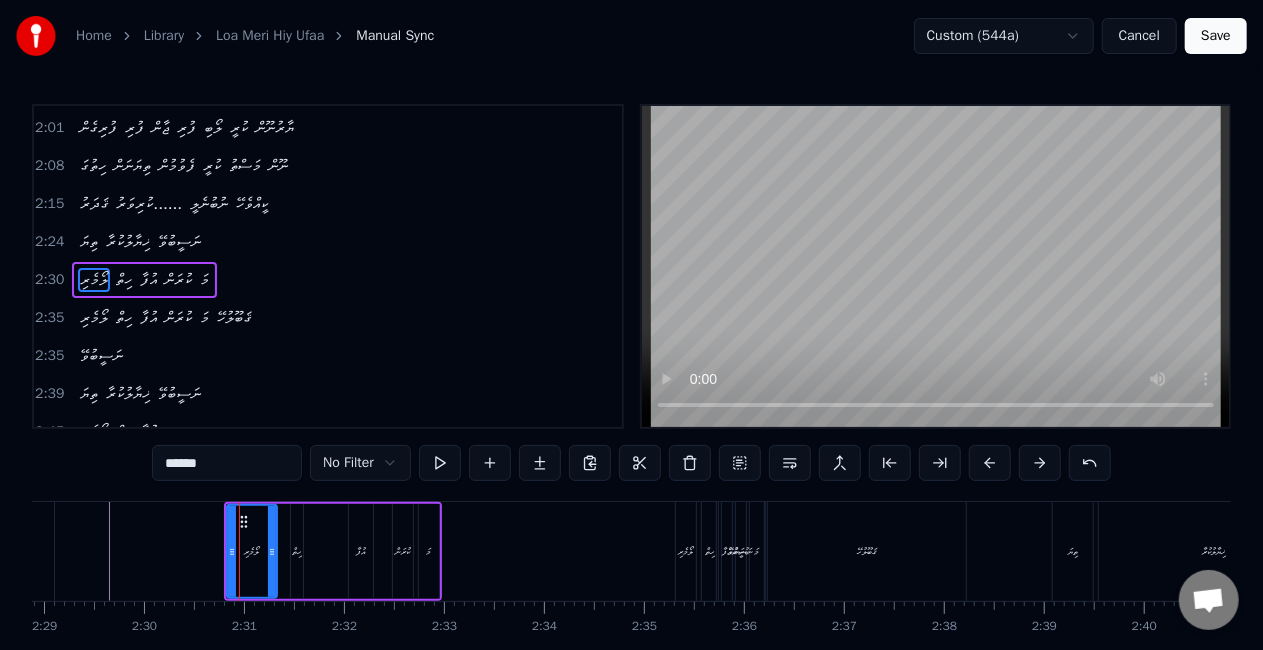 scroll, scrollTop: 716, scrollLeft: 0, axis: vertical 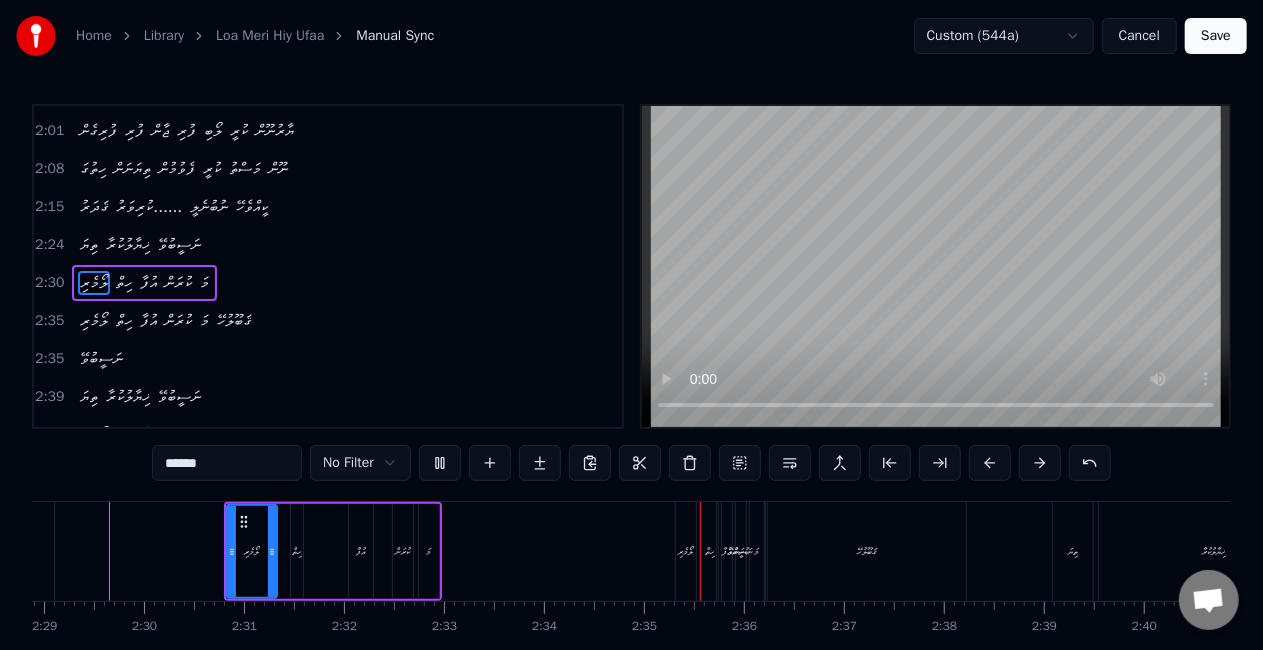 click on "އުފާ" at bounding box center [361, 551] 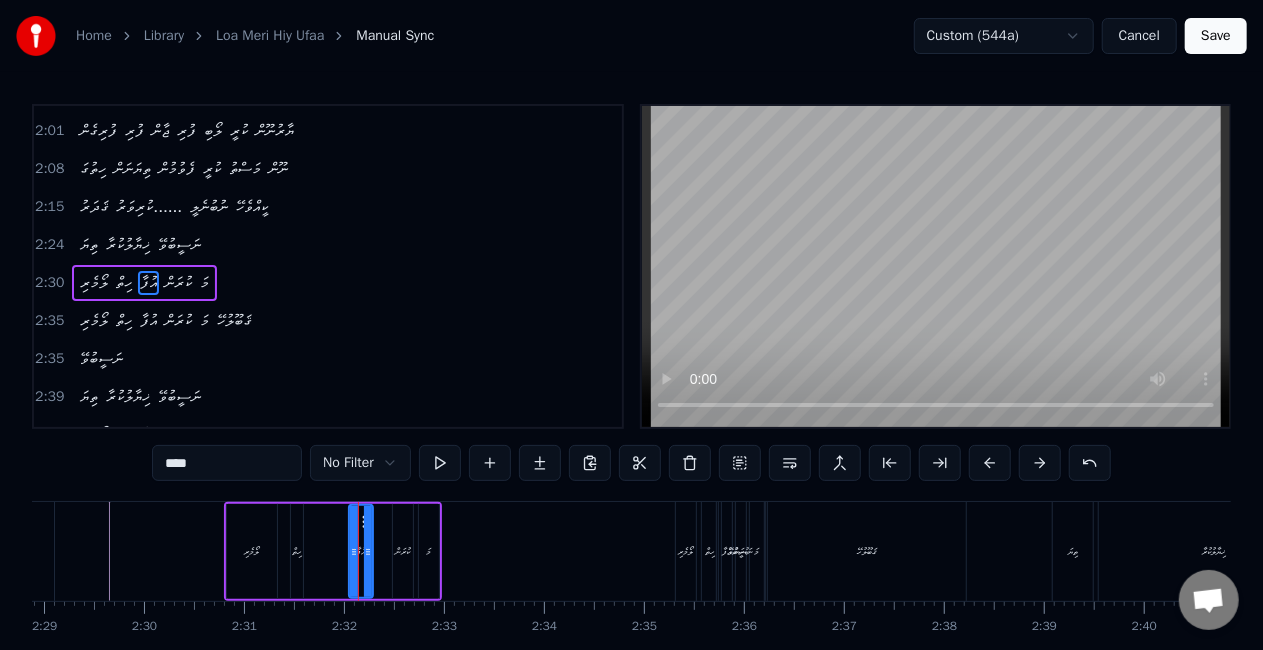click on "ކުރަން" at bounding box center (403, 551) 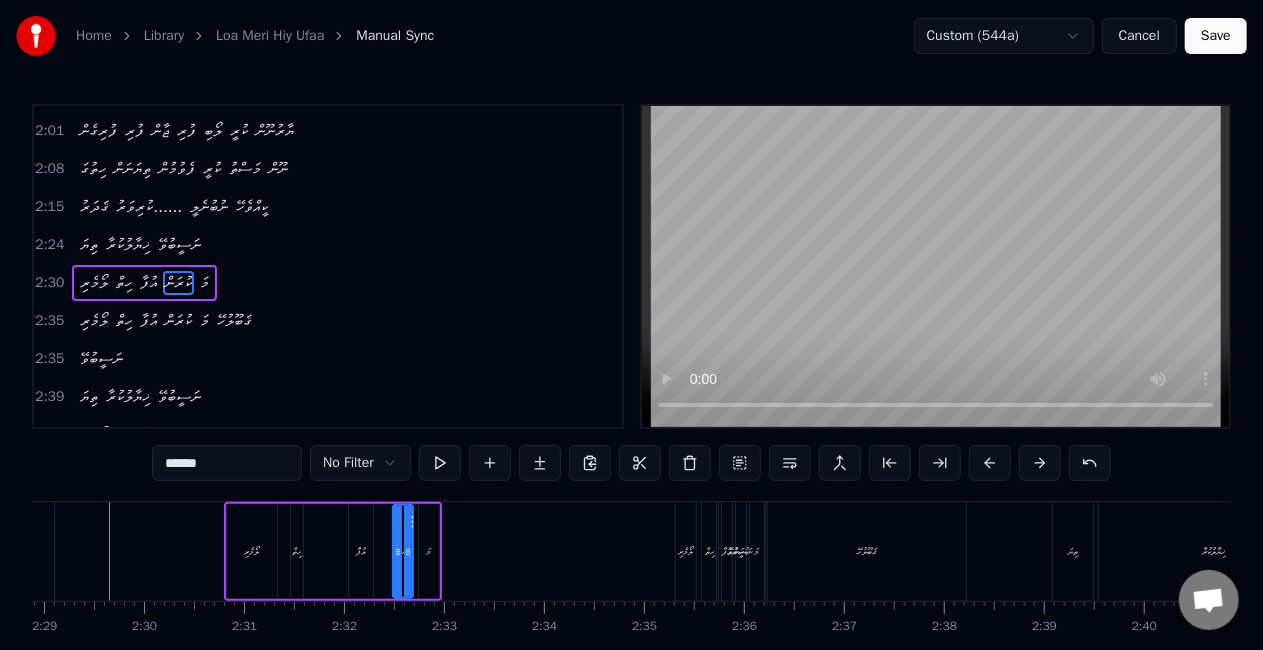 click on "މަ" at bounding box center (429, 551) 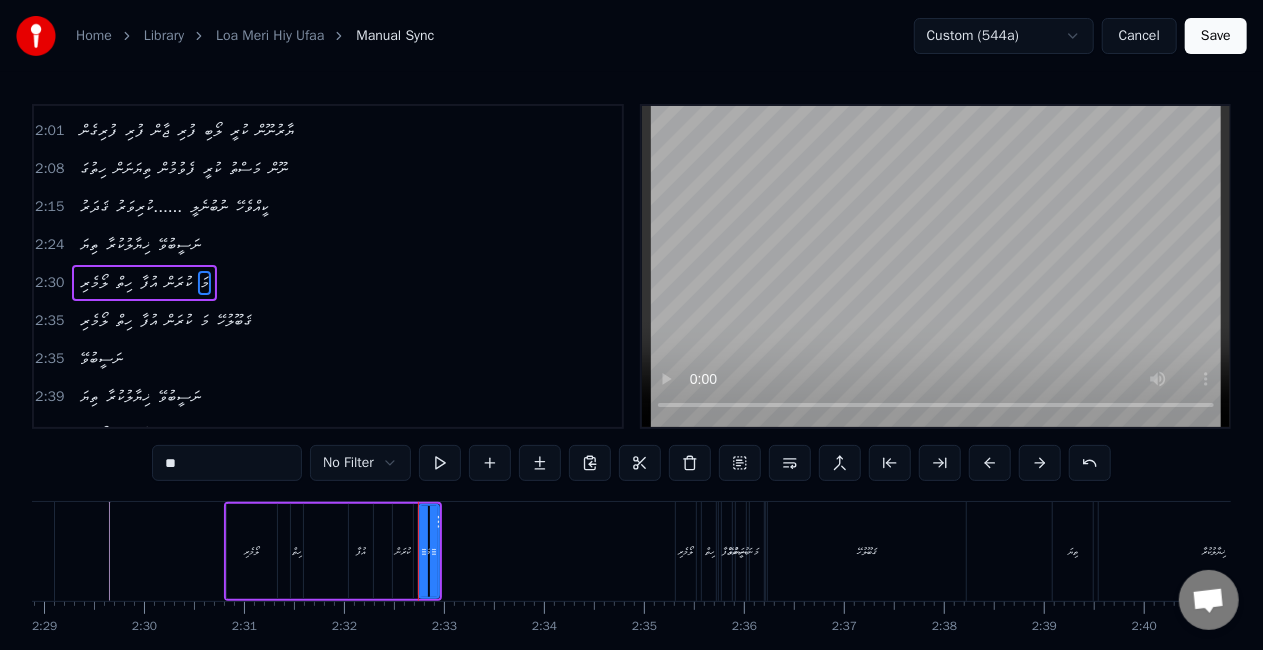 click on "ކުރަން" at bounding box center [403, 551] 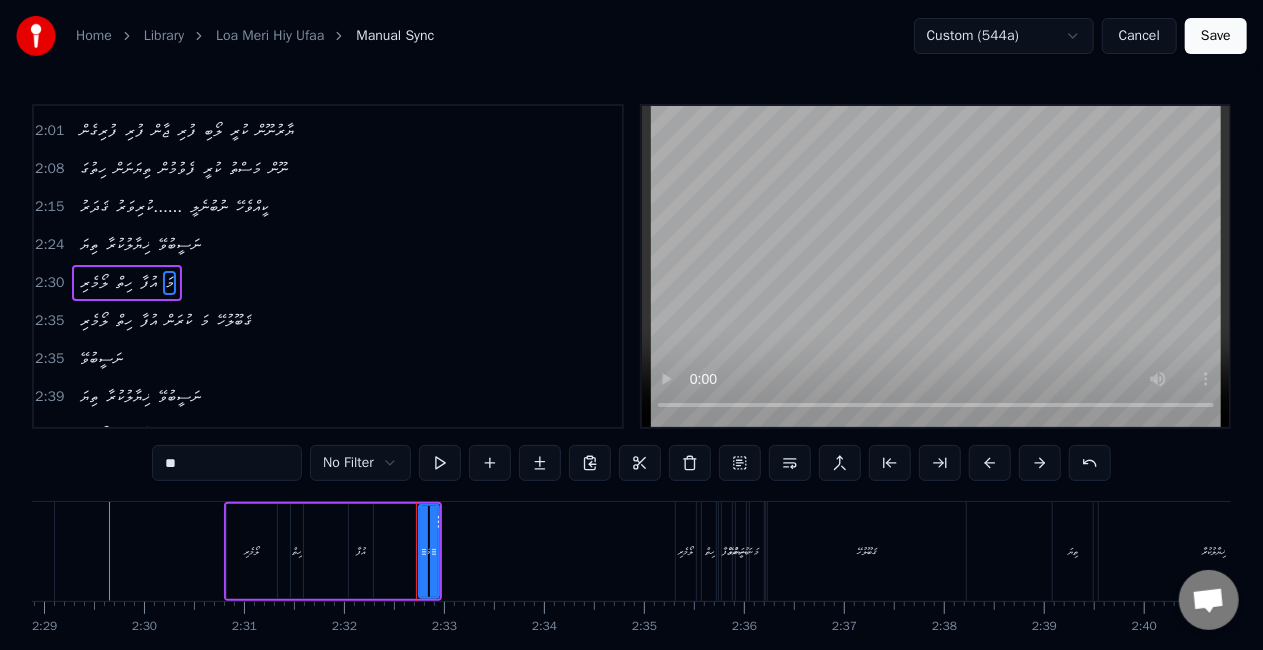 click on "މަ" at bounding box center (429, 551) 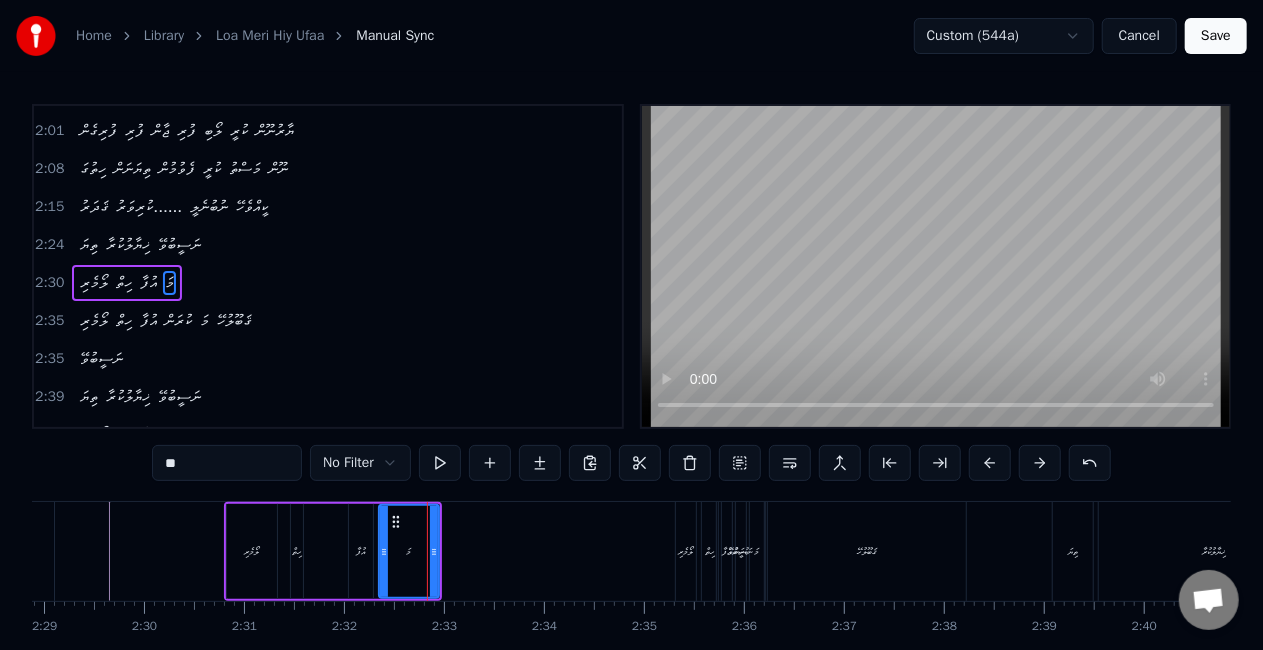 drag, startPoint x: 424, startPoint y: 554, endPoint x: 384, endPoint y: 555, distance: 40.012497 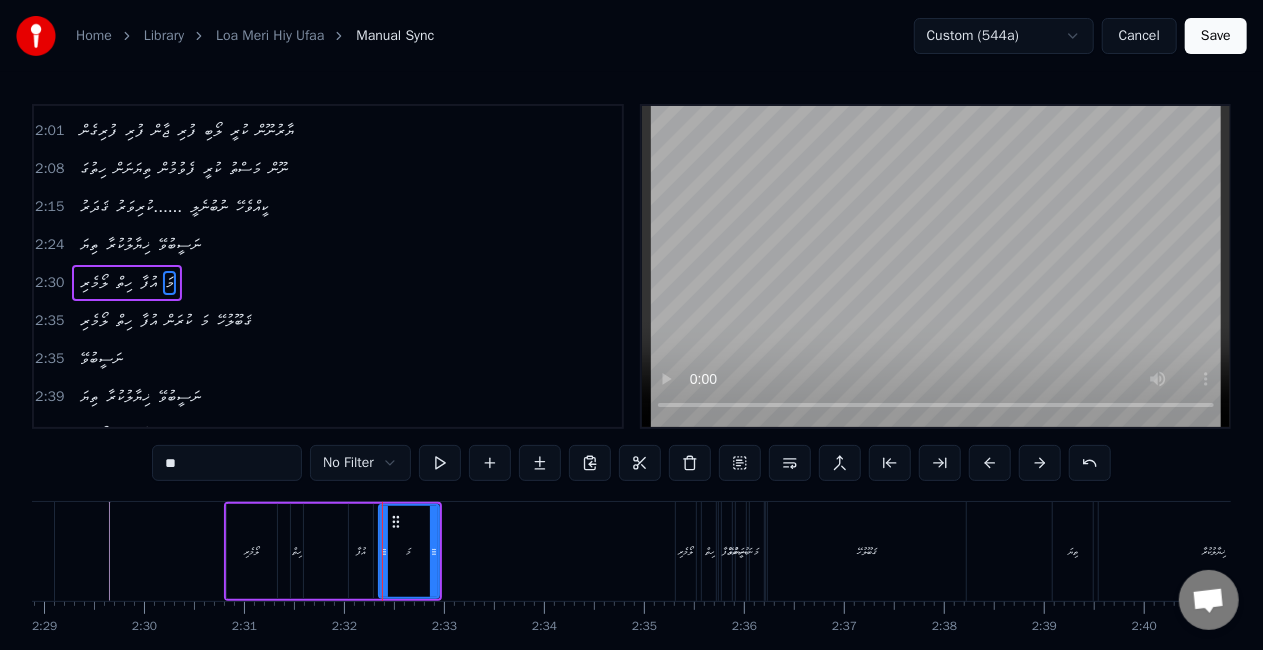 click on "މަ" at bounding box center (409, 551) 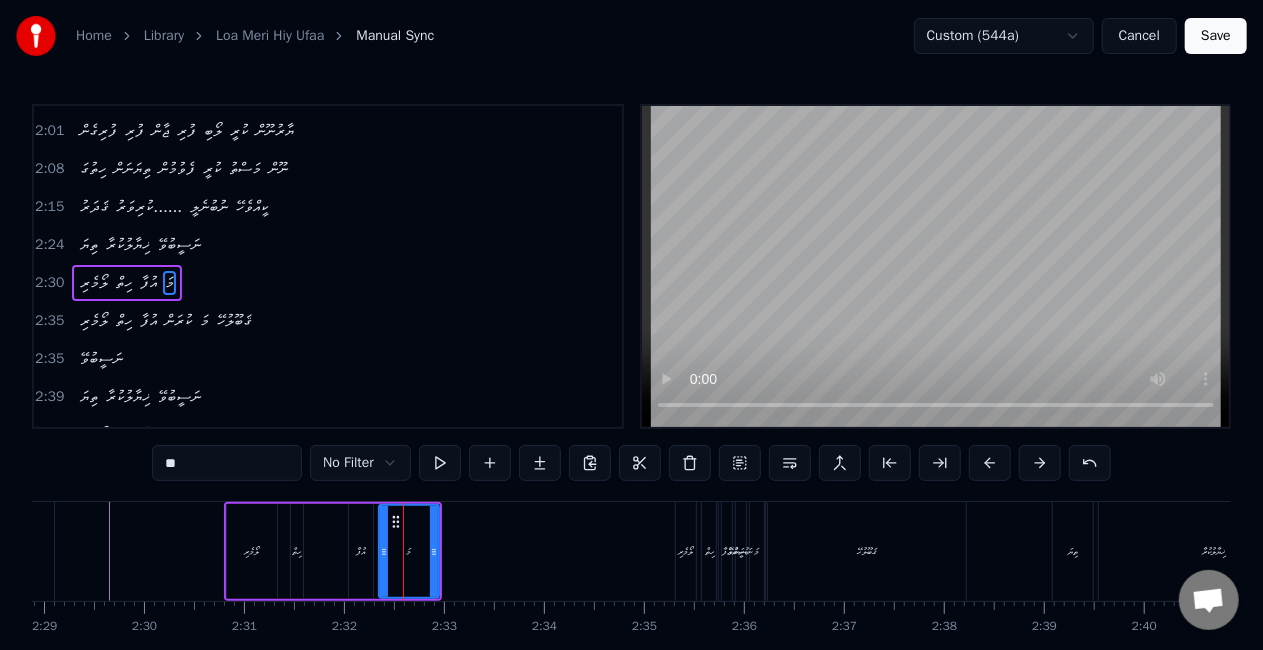 click on "މަ" at bounding box center [409, 551] 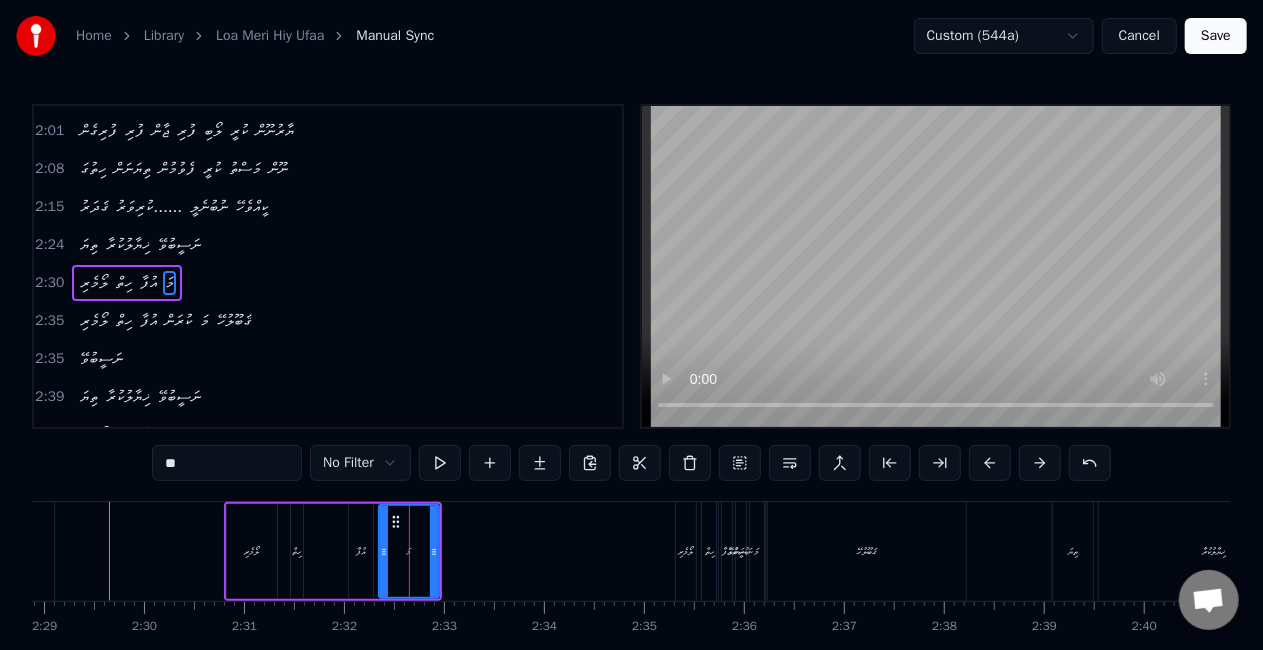 type on "******" 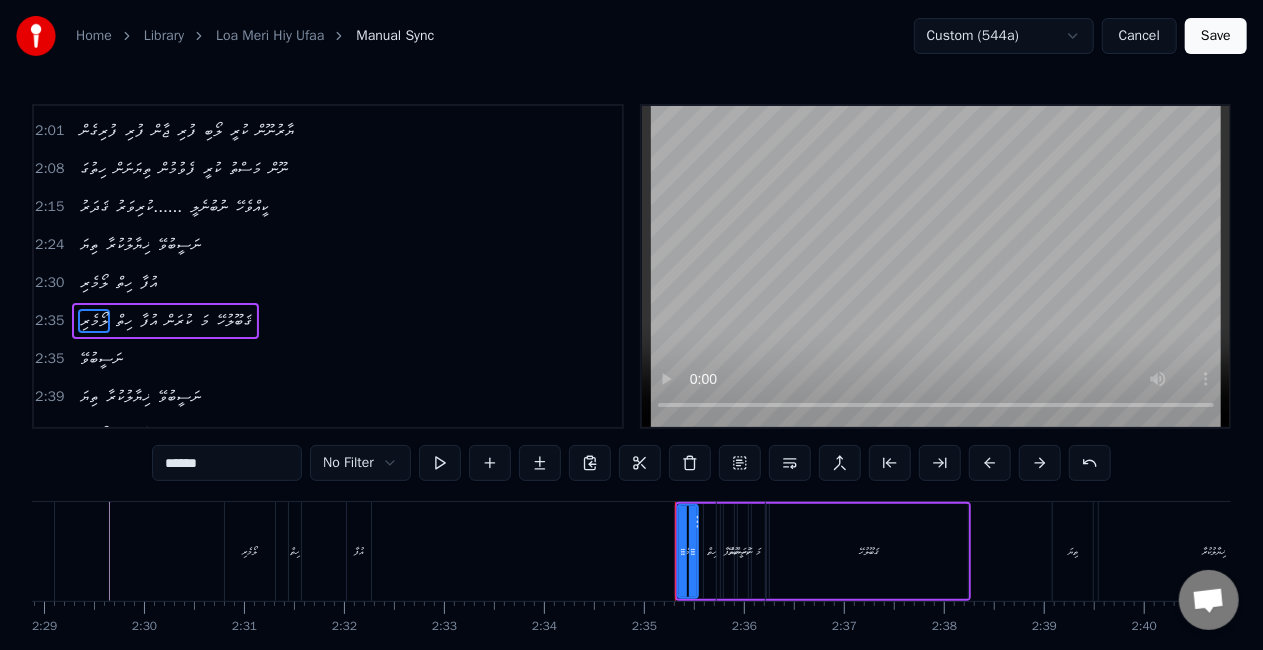 scroll, scrollTop: 754, scrollLeft: 0, axis: vertical 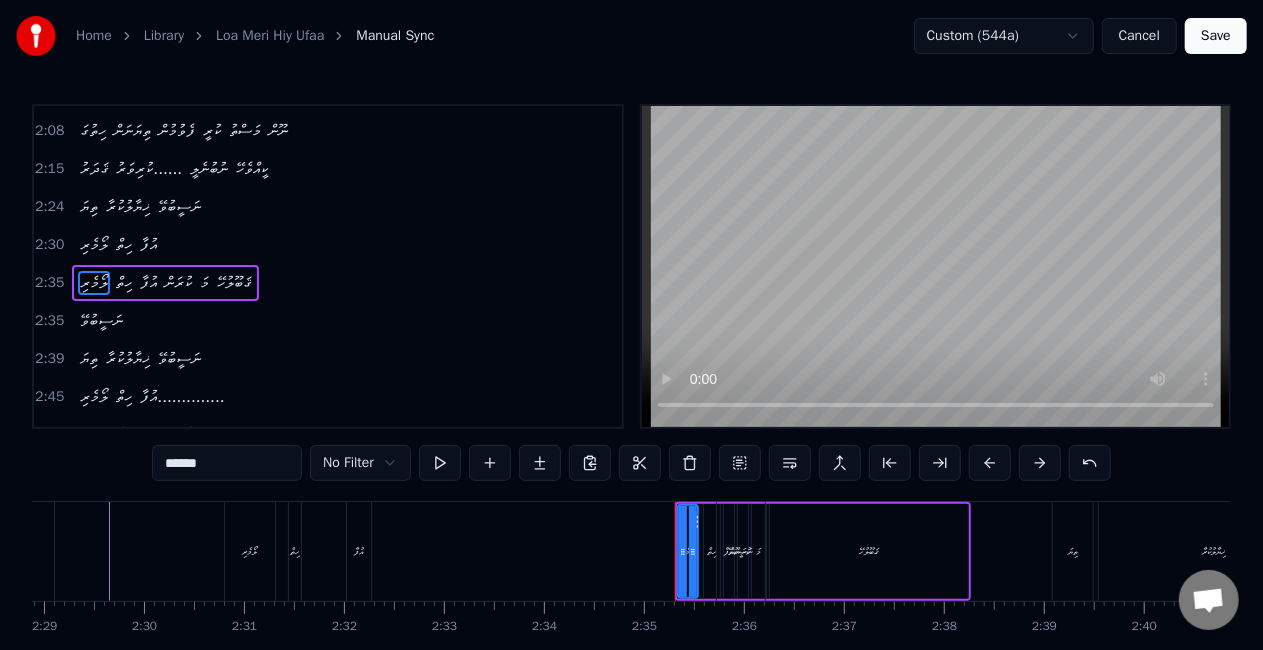 click on "ލޯމެރި ހިތް އުފާ" at bounding box center (300, 551) 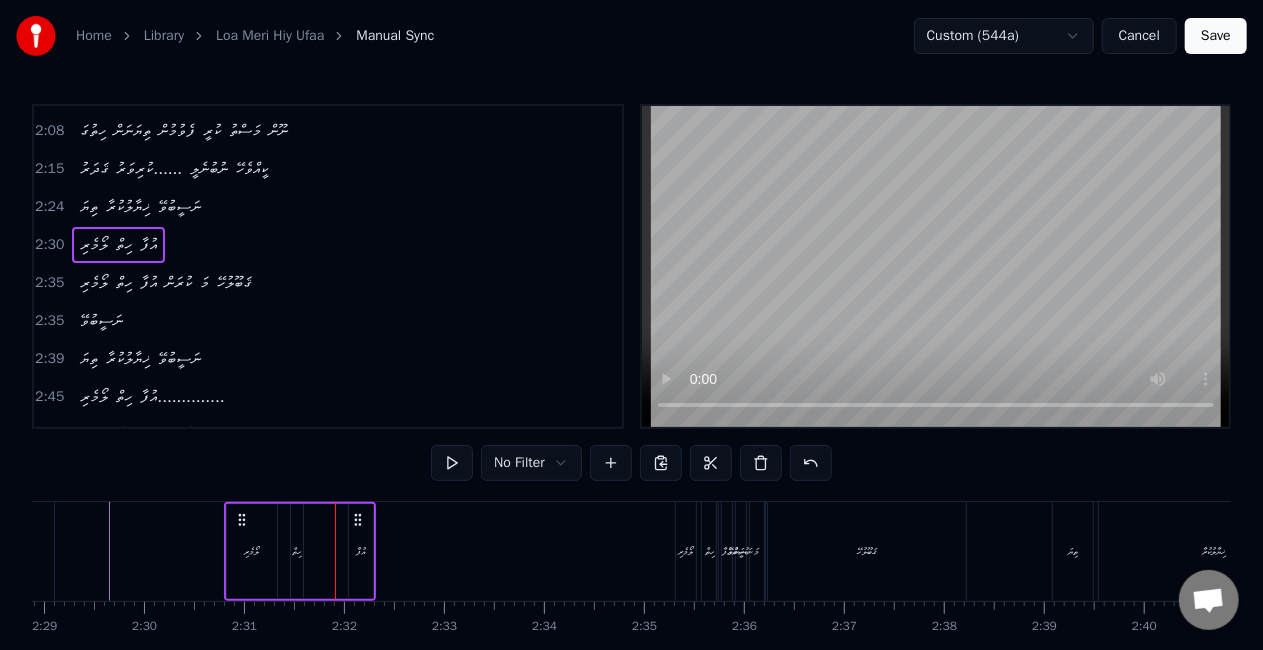 click on "ލޯމެރި" at bounding box center [252, 551] 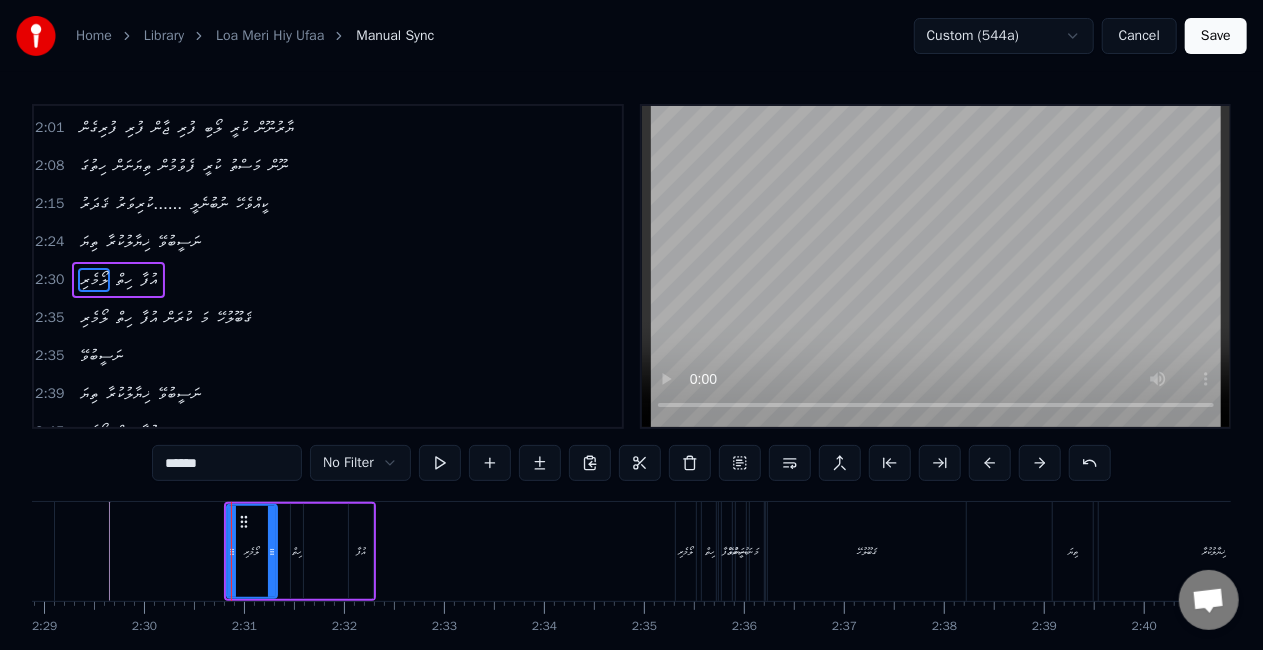 scroll, scrollTop: 716, scrollLeft: 0, axis: vertical 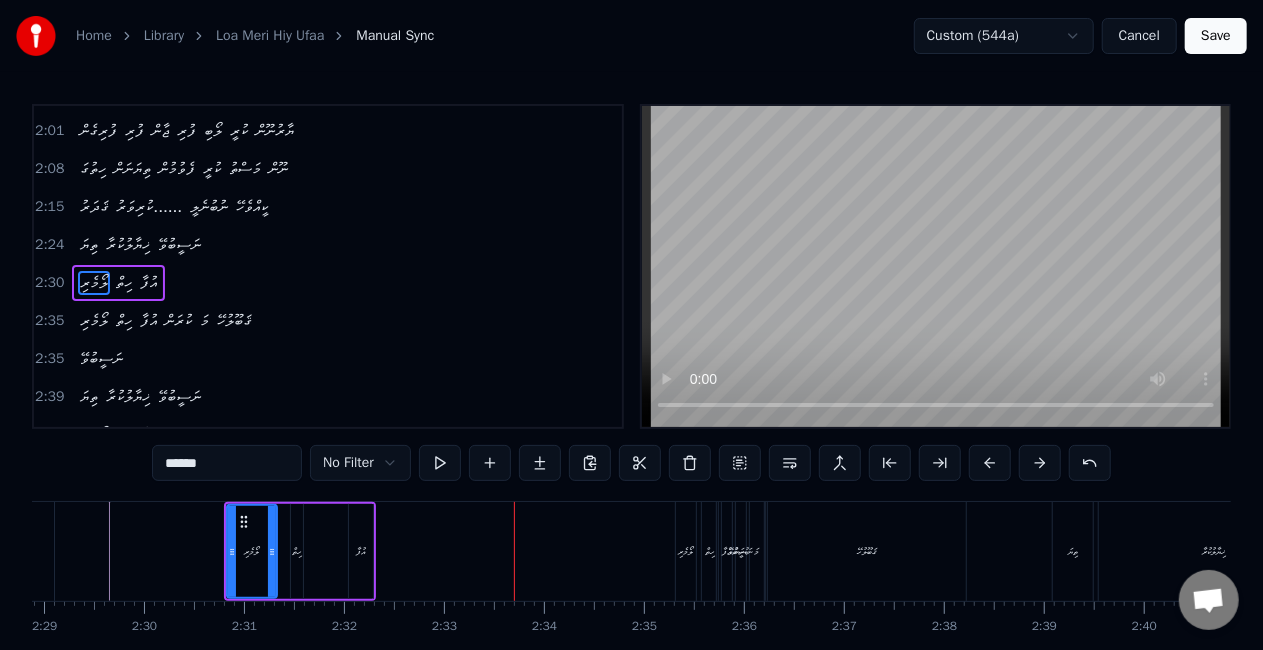 click on "އުފާ" at bounding box center [361, 551] 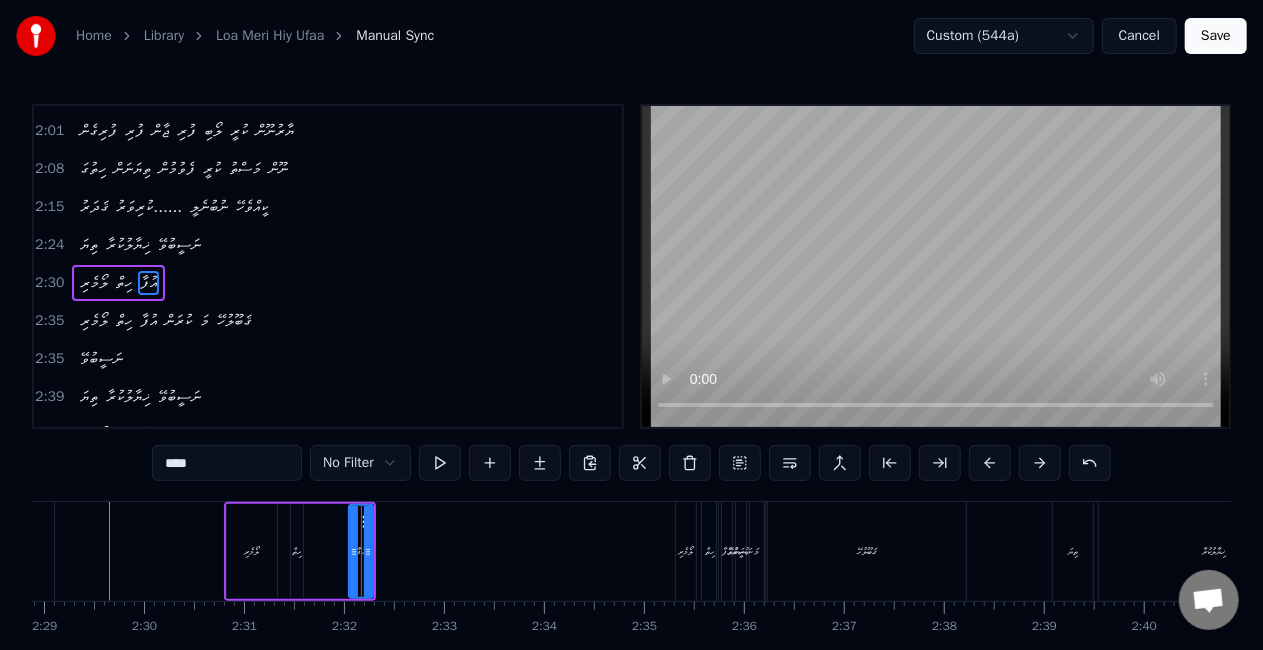 click on "****" at bounding box center [227, 463] 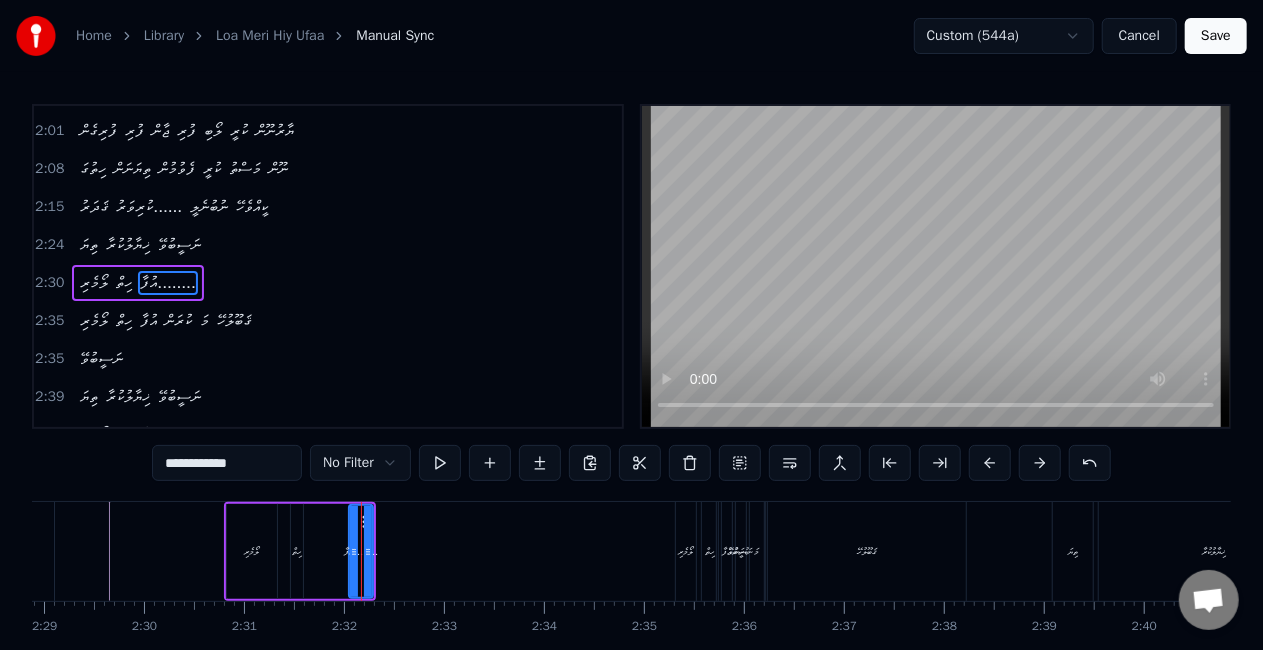 type on "**********" 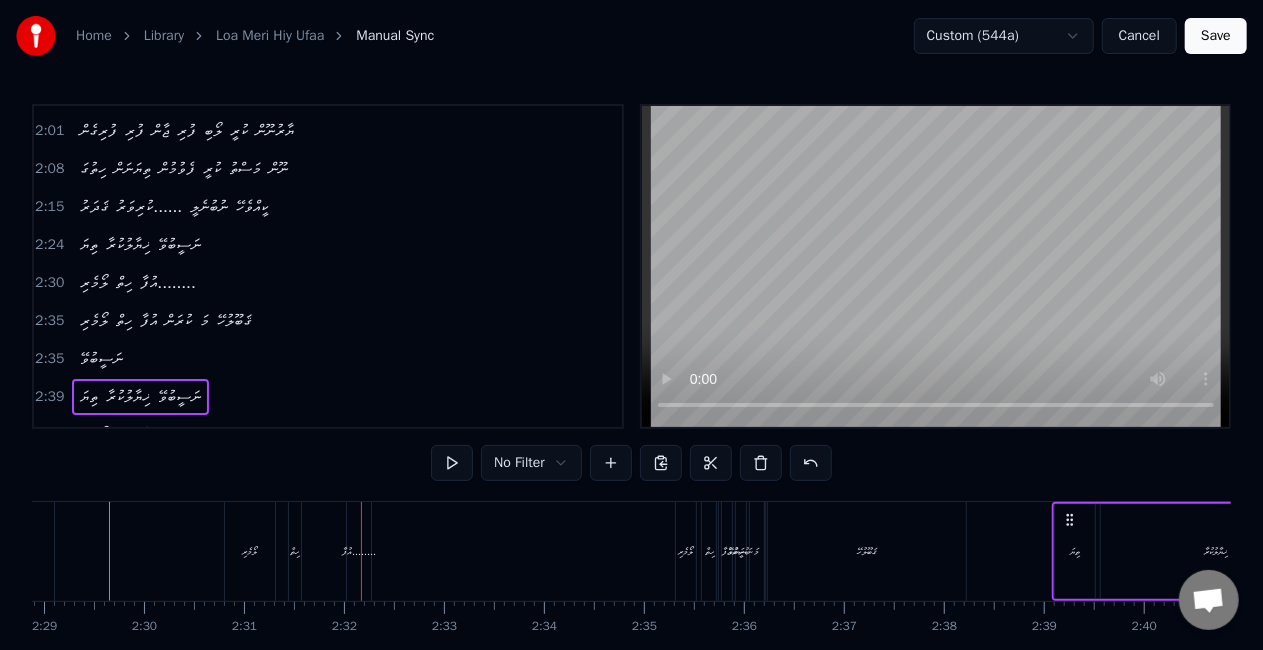 click on "ލޯމެރި" at bounding box center (250, 551) 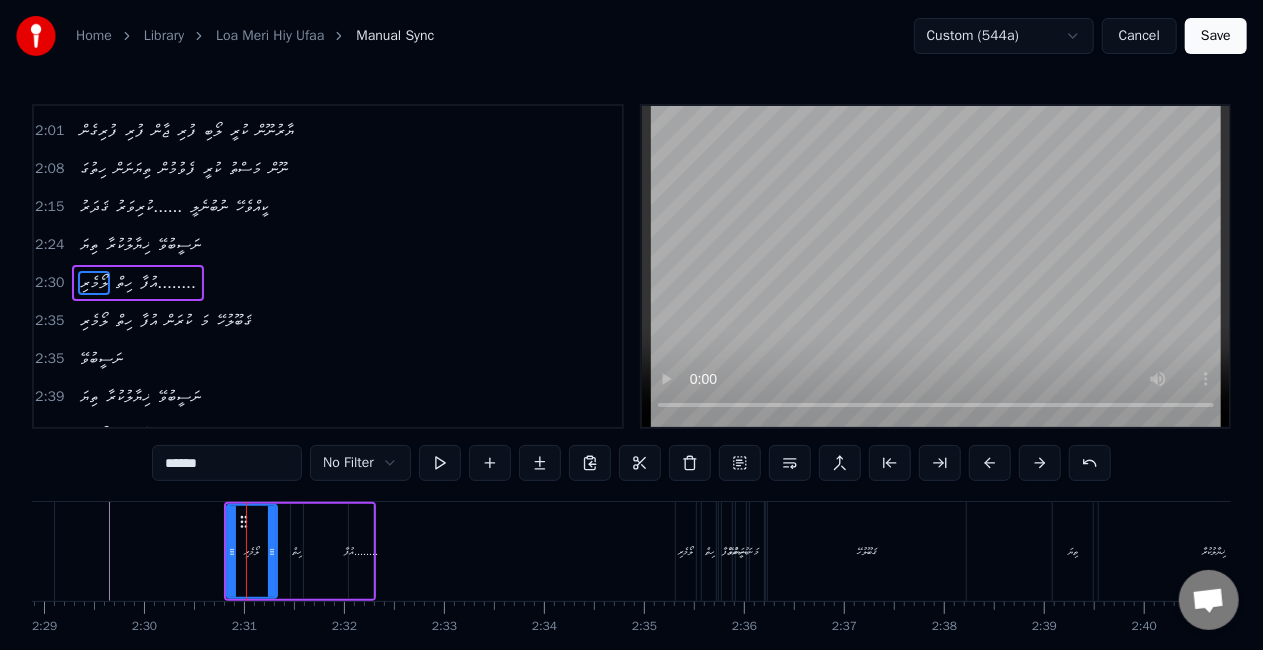 click on "އުފާ........" at bounding box center (361, 551) 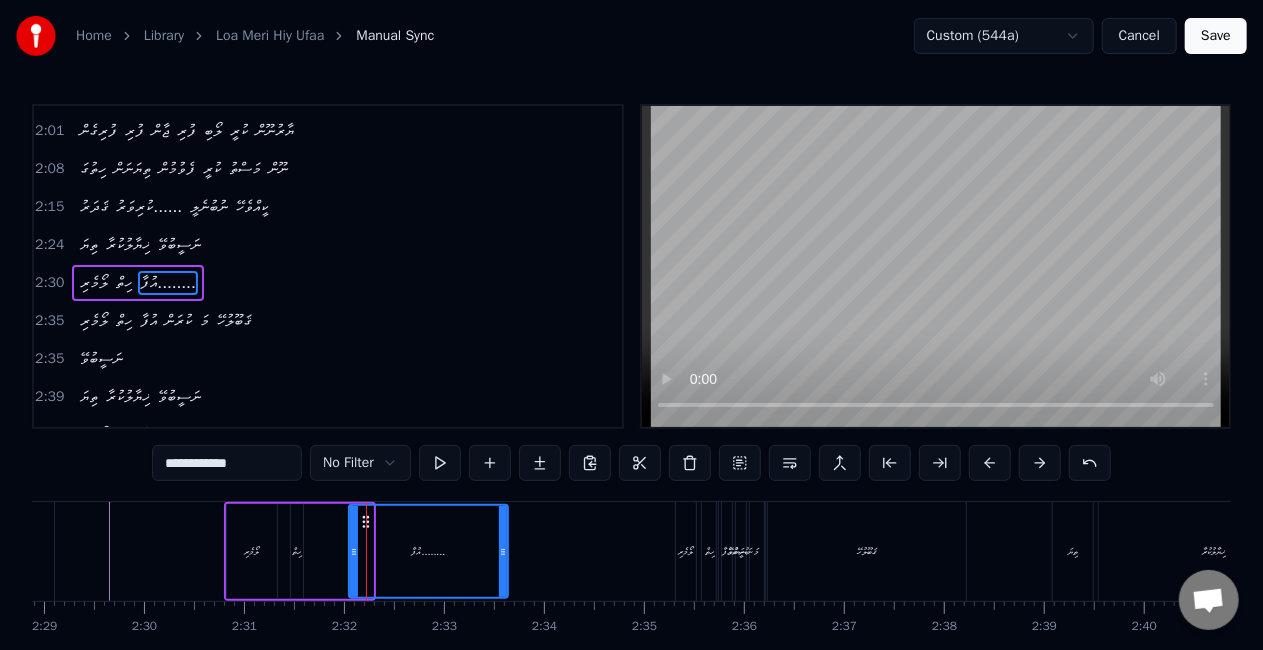 drag, startPoint x: 372, startPoint y: 554, endPoint x: 496, endPoint y: 541, distance: 124.67959 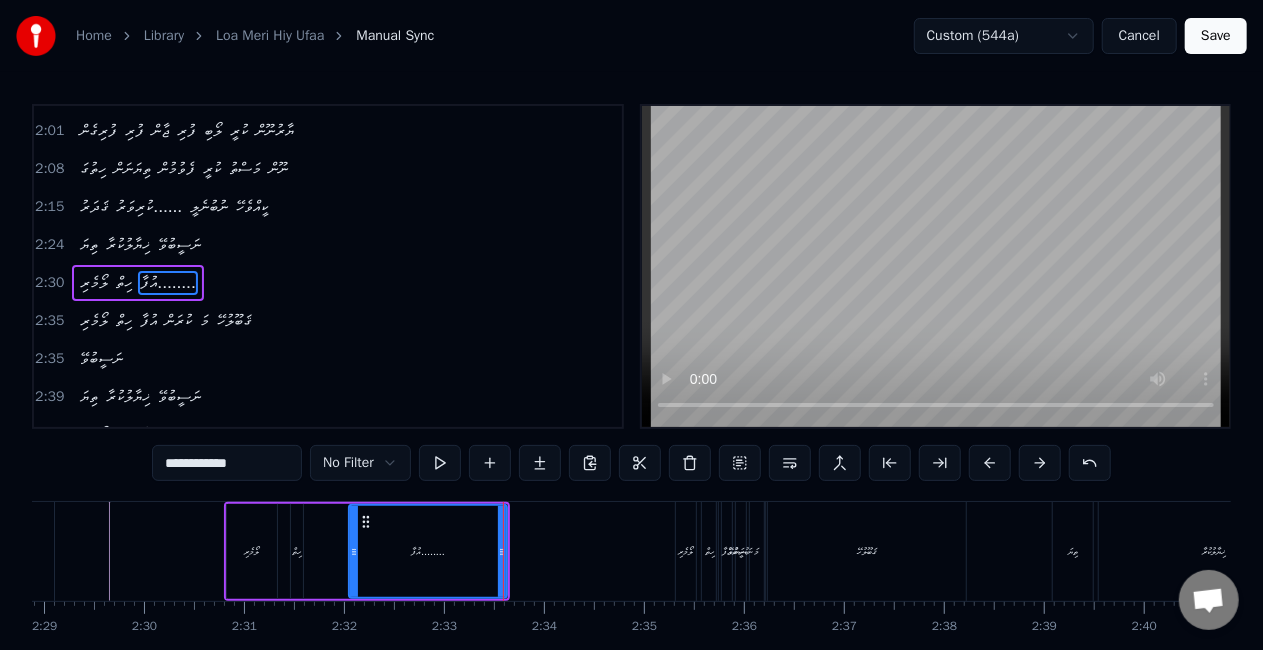 click on "ލޯމެރި ހިތް އުފާ........" at bounding box center [367, 551] 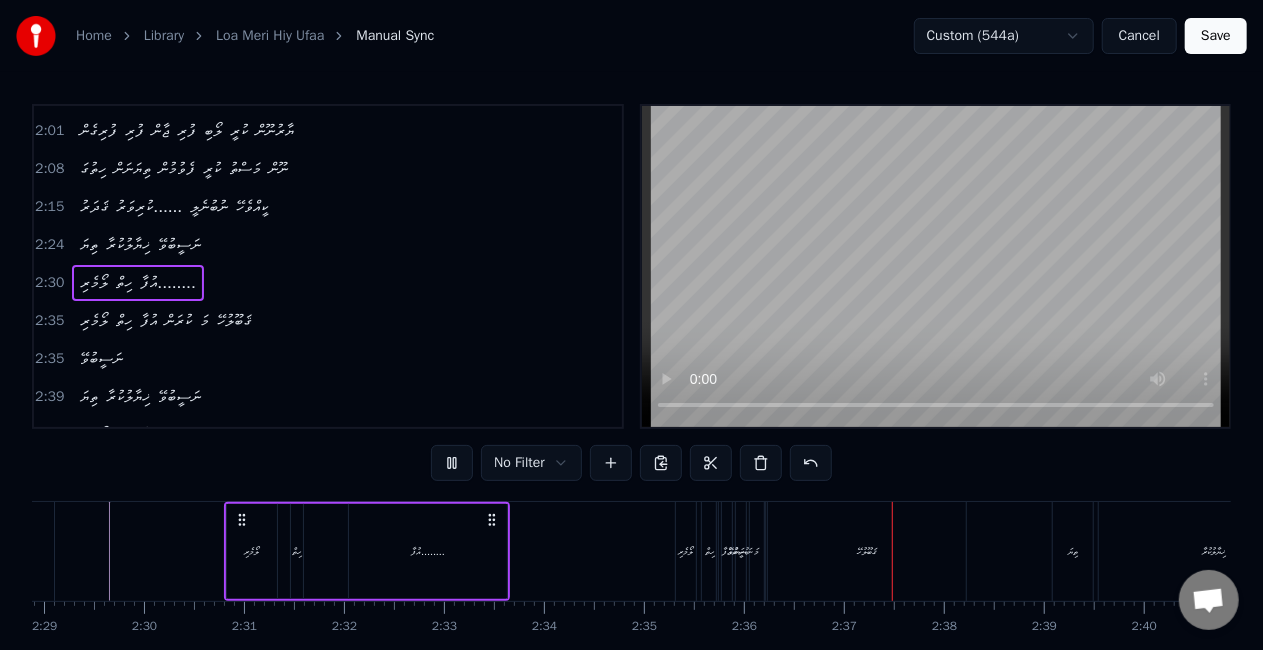 click on "ލޯމެރި" at bounding box center [686, 551] 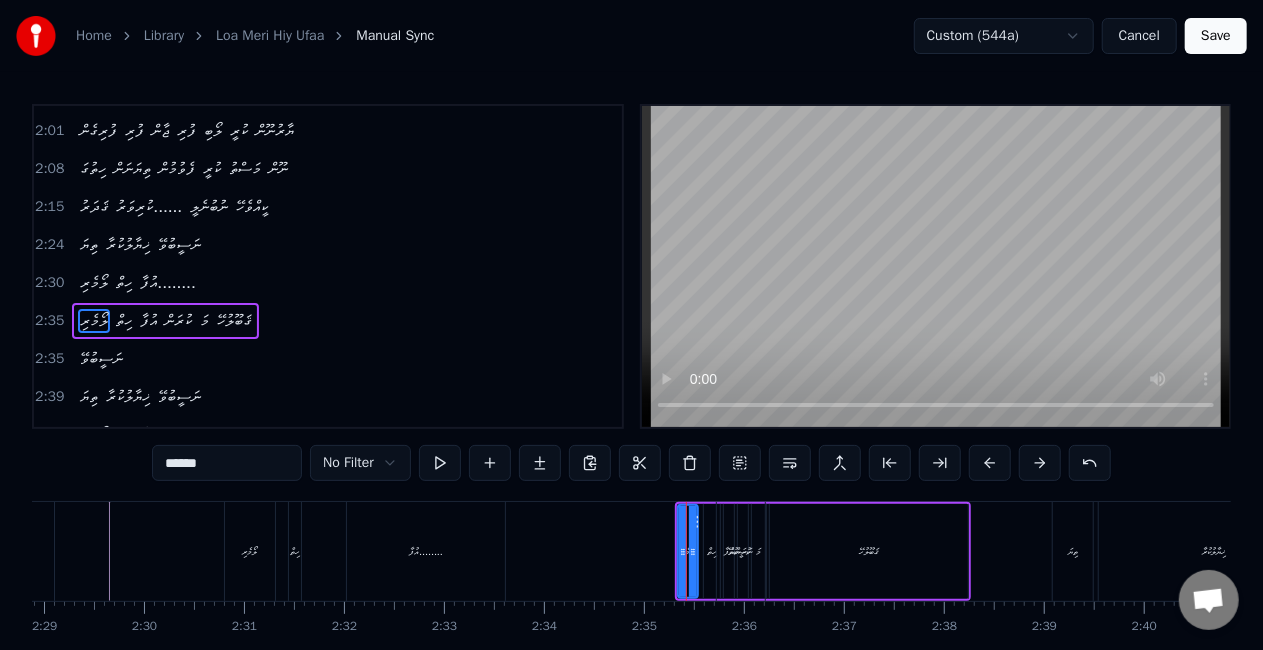 scroll, scrollTop: 754, scrollLeft: 0, axis: vertical 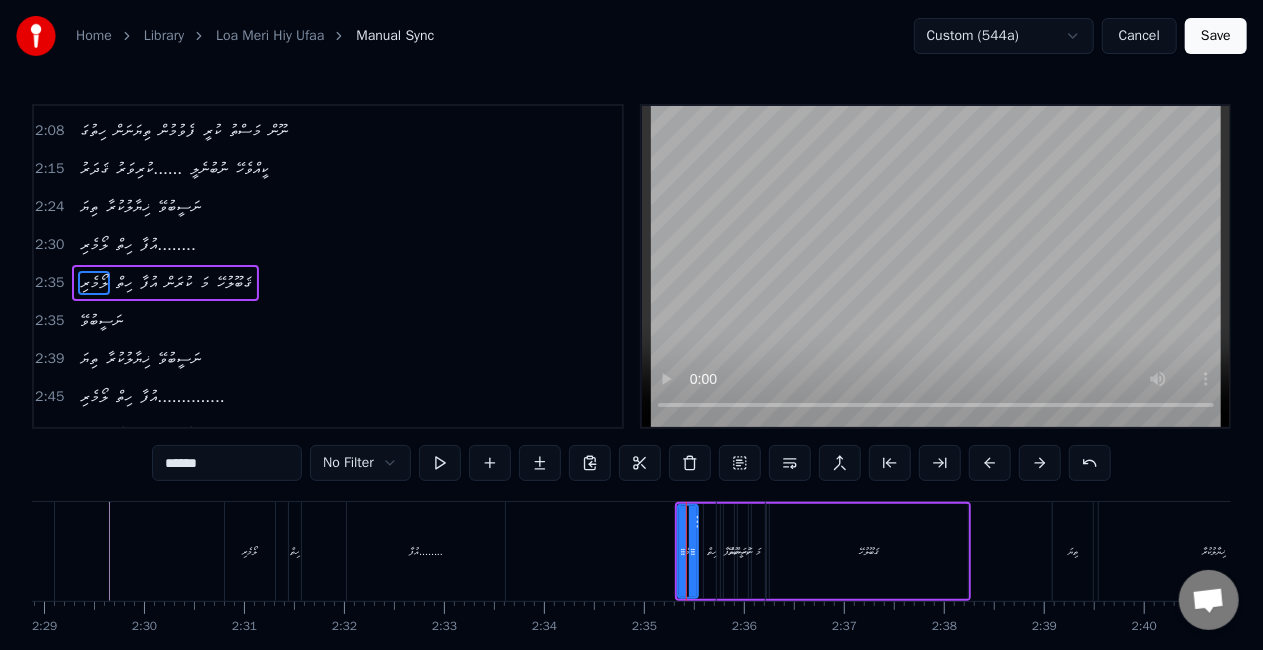 click at bounding box center [686, 551] 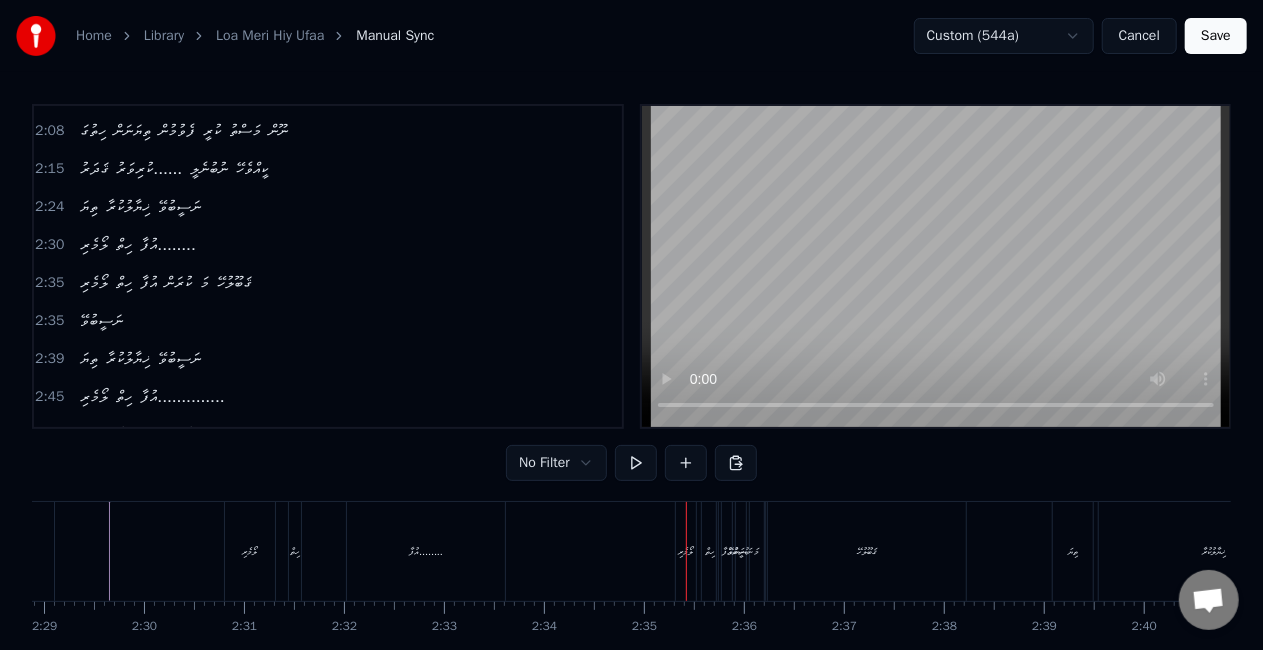 click on "ލޯމެރި" at bounding box center (686, 551) 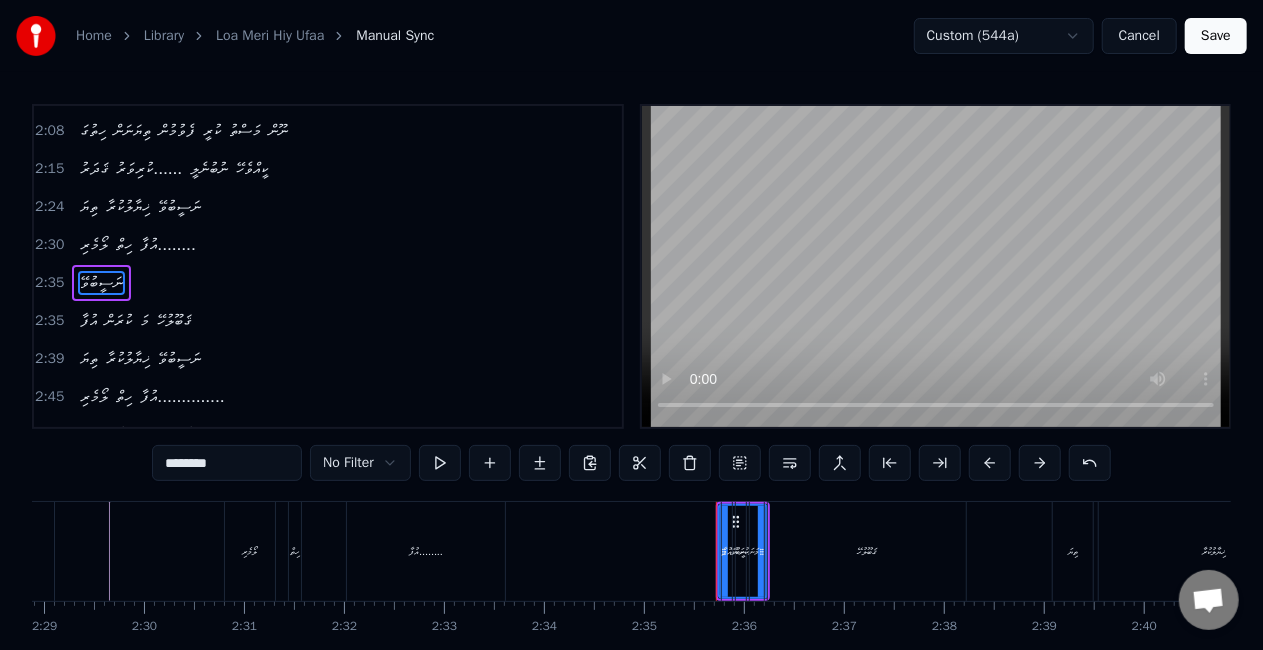 type on "****" 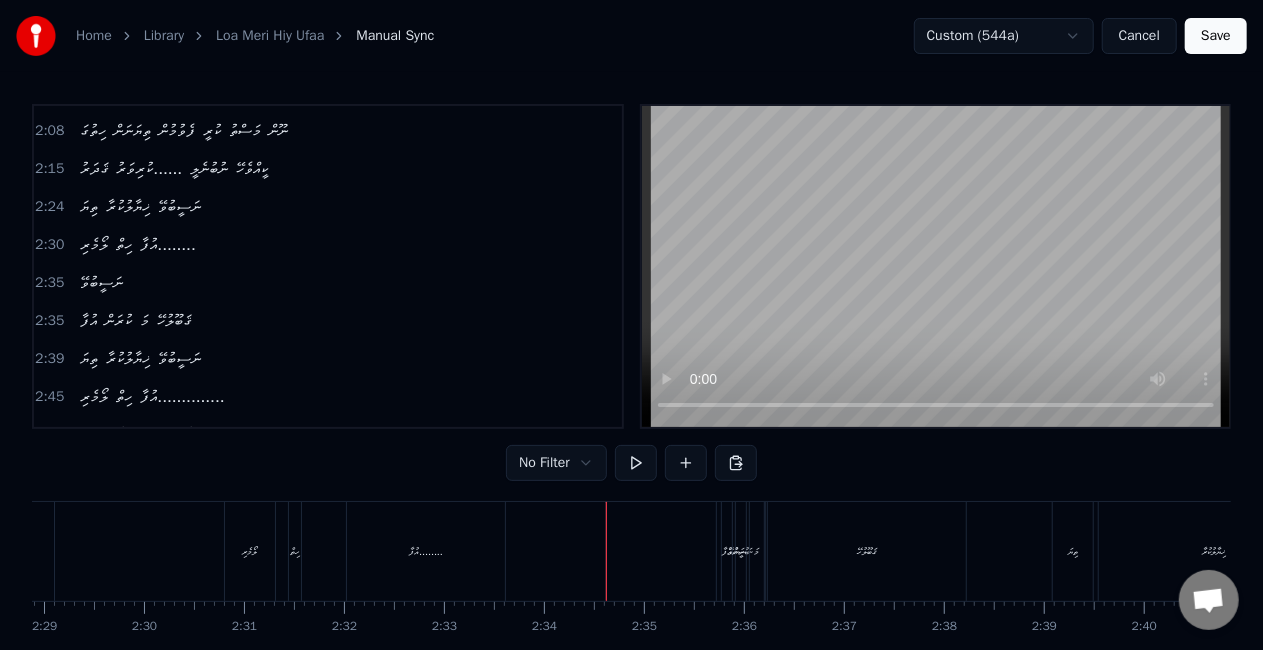 click on "ނަސީބުވޭ" at bounding box center (741, 551) 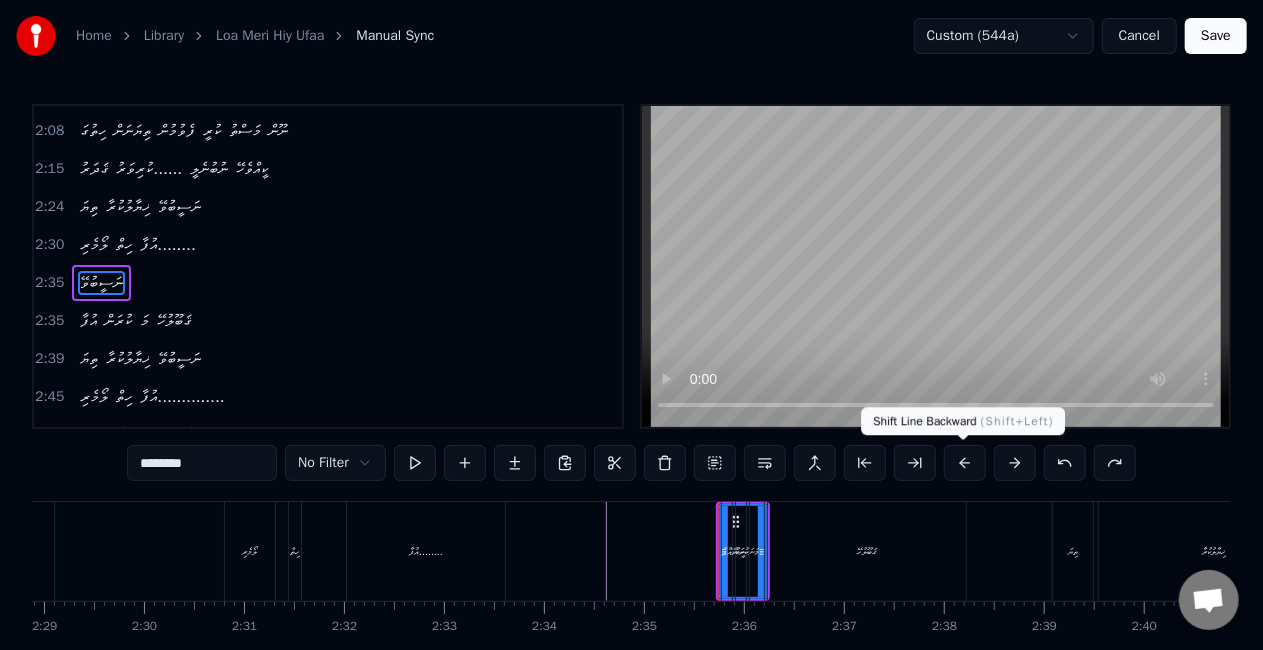 click at bounding box center (965, 463) 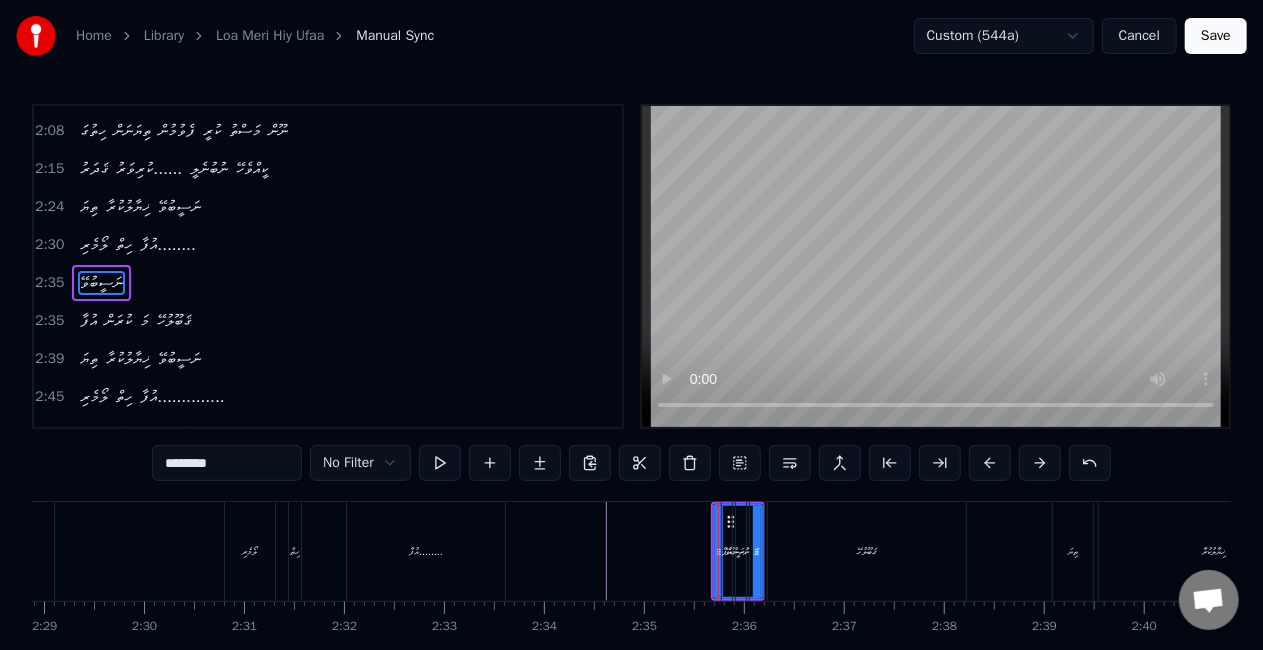 click at bounding box center (990, 463) 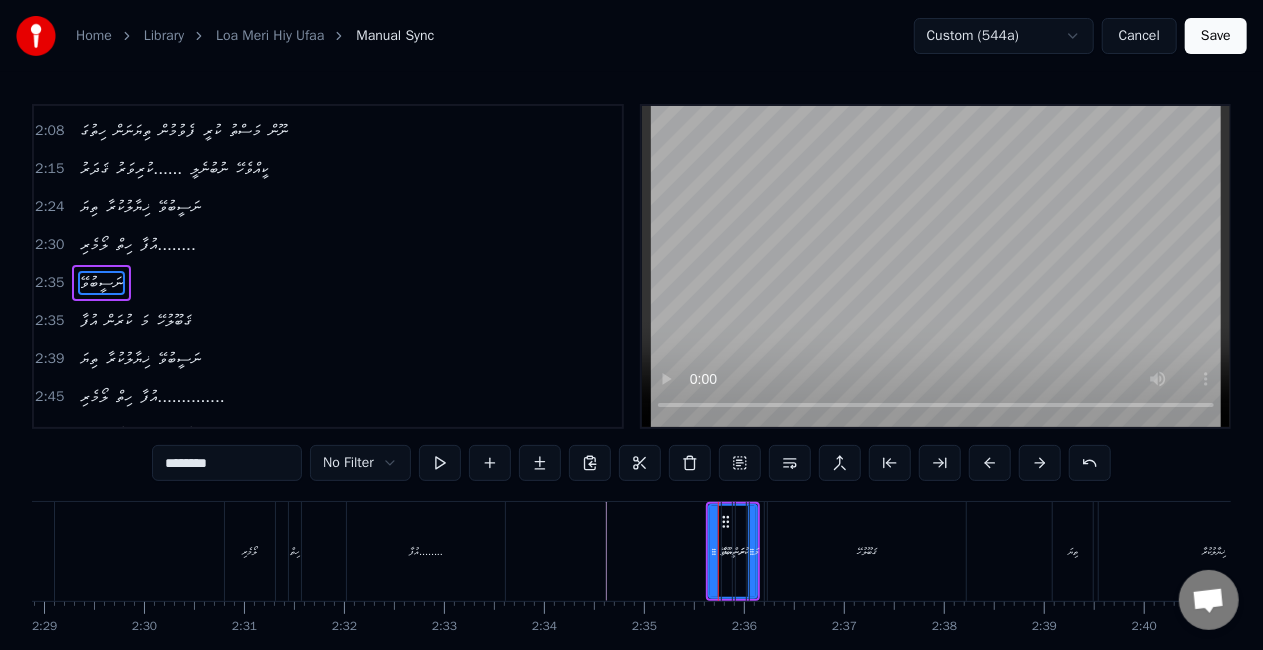 click at bounding box center [990, 463] 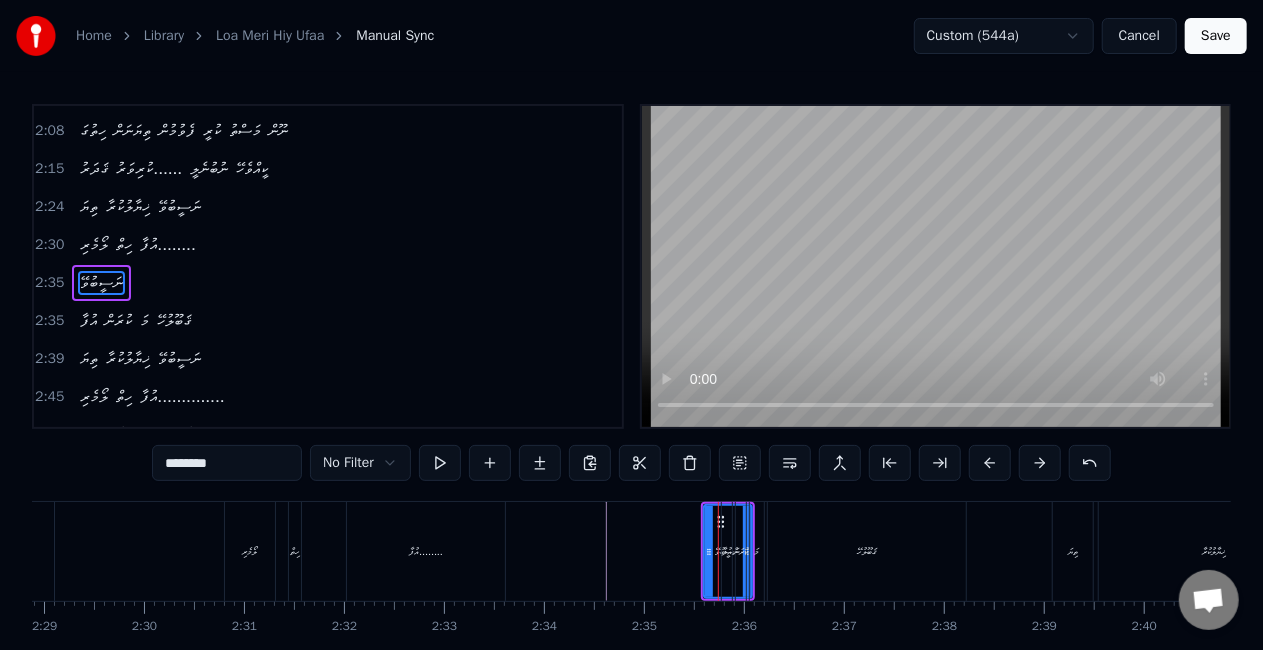 click at bounding box center [990, 463] 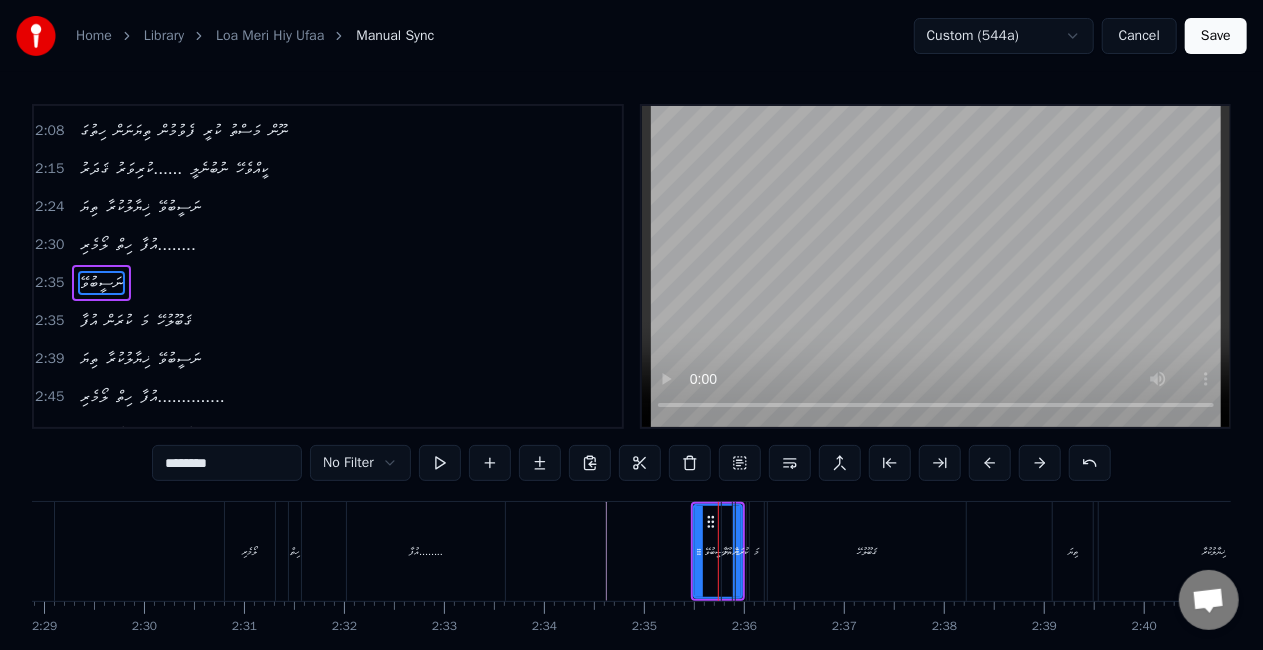 click at bounding box center (990, 463) 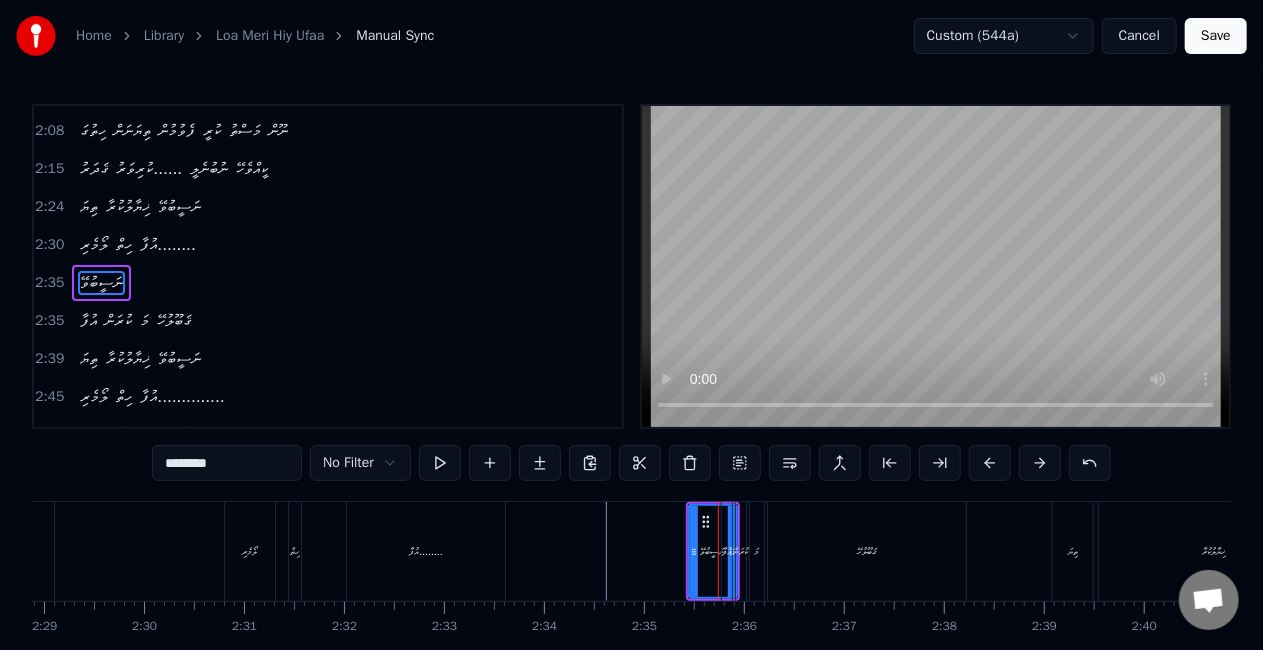 click at bounding box center (990, 463) 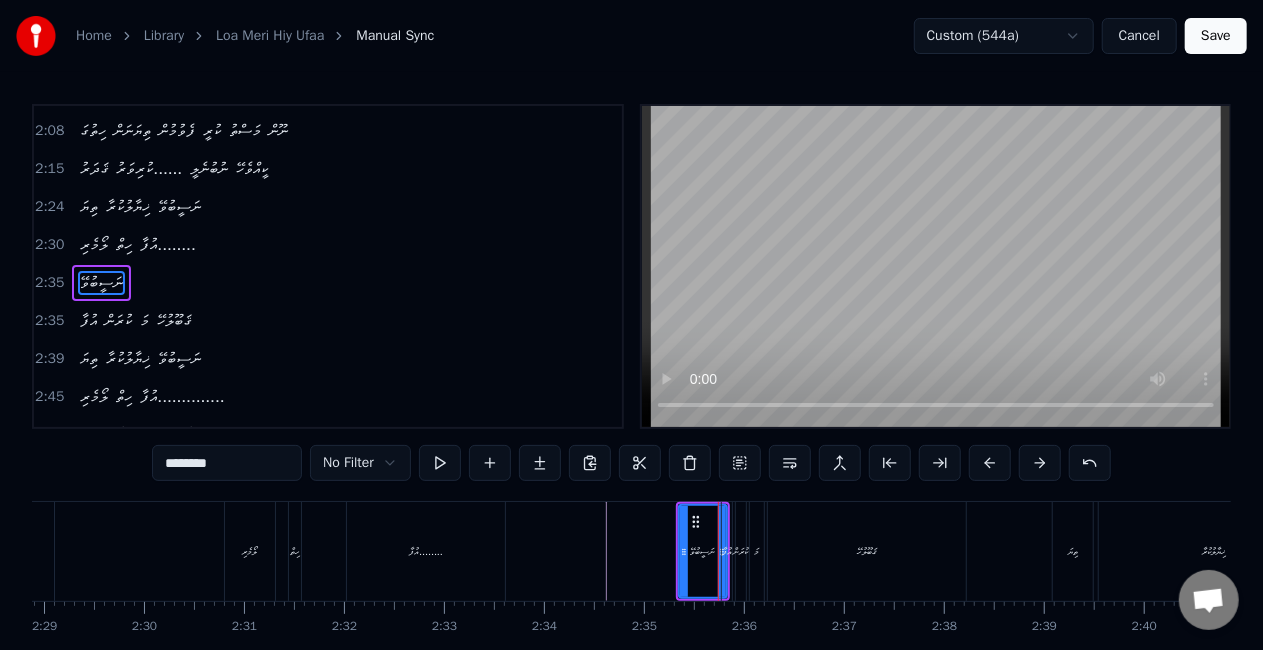 click at bounding box center [990, 463] 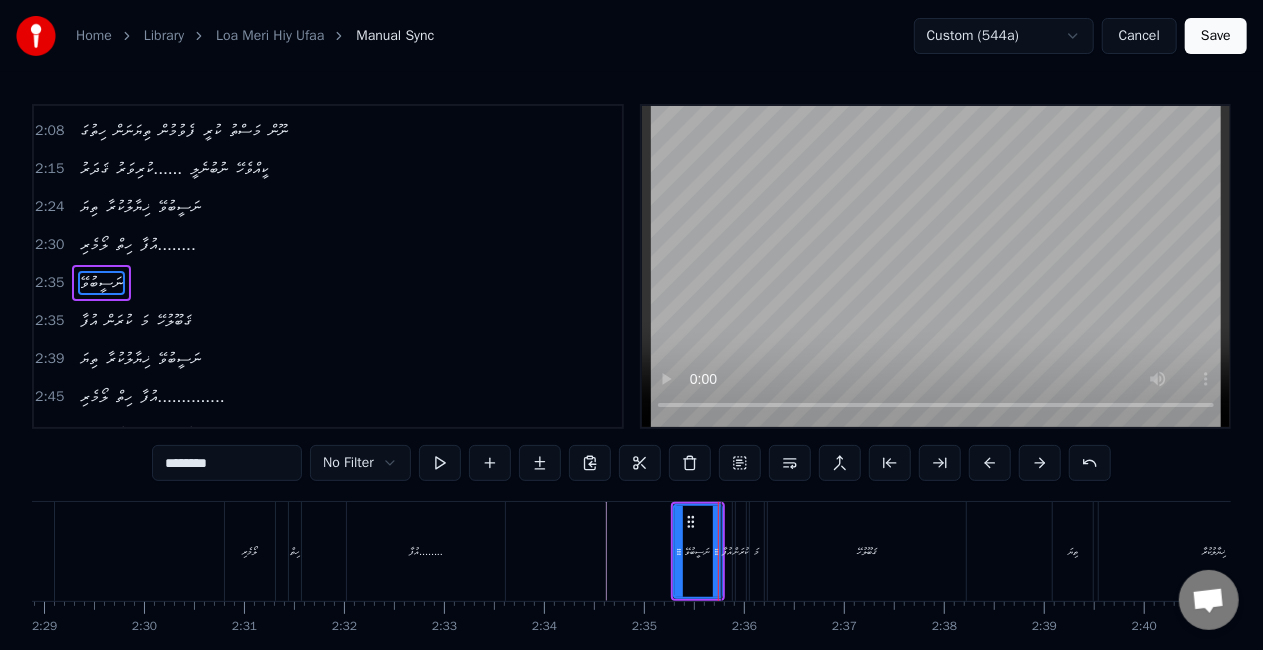 click at bounding box center [990, 463] 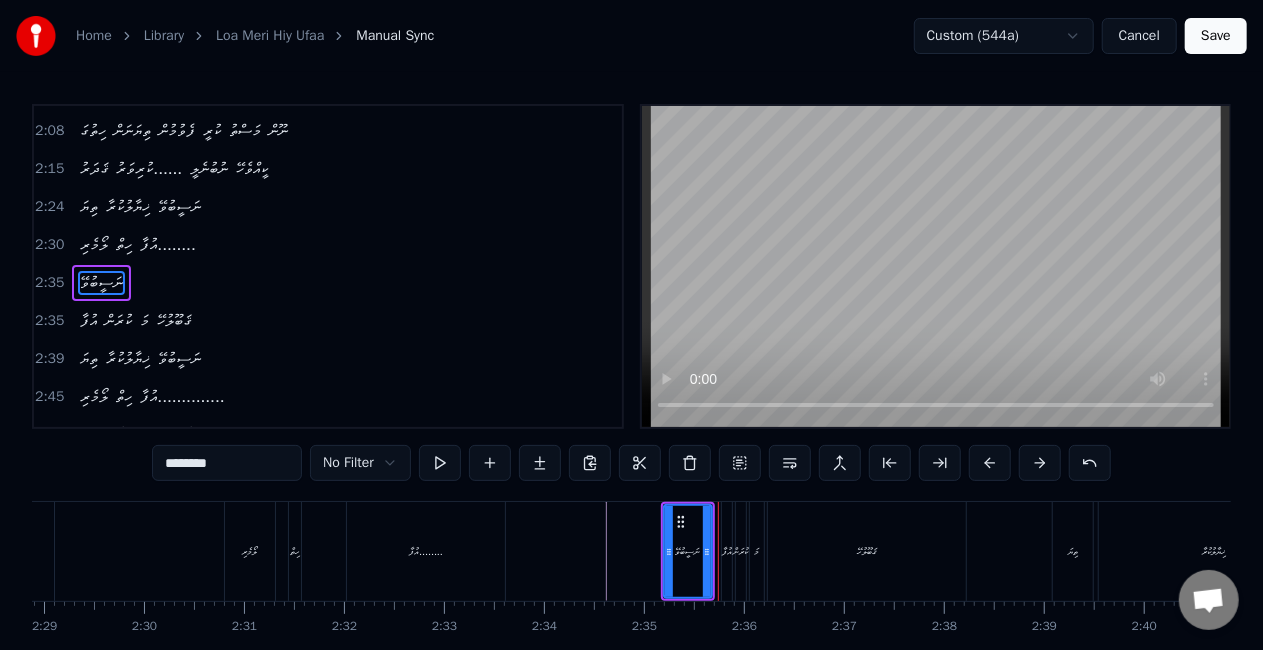 click at bounding box center [990, 463] 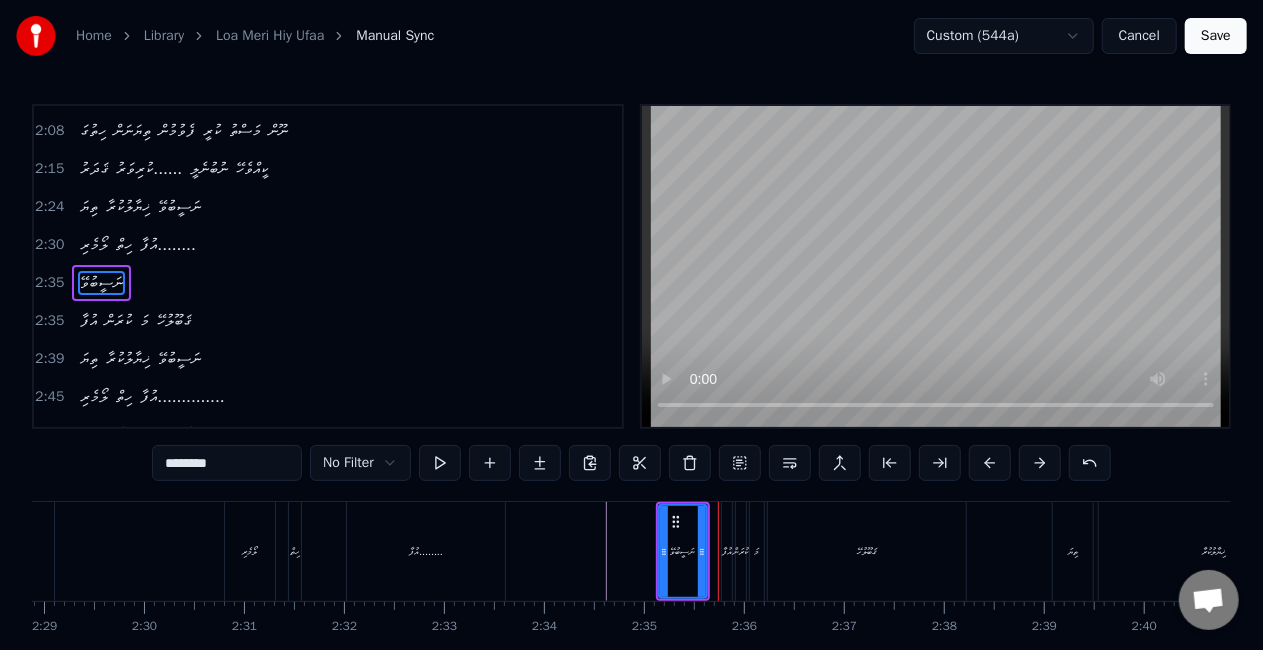 click at bounding box center [990, 463] 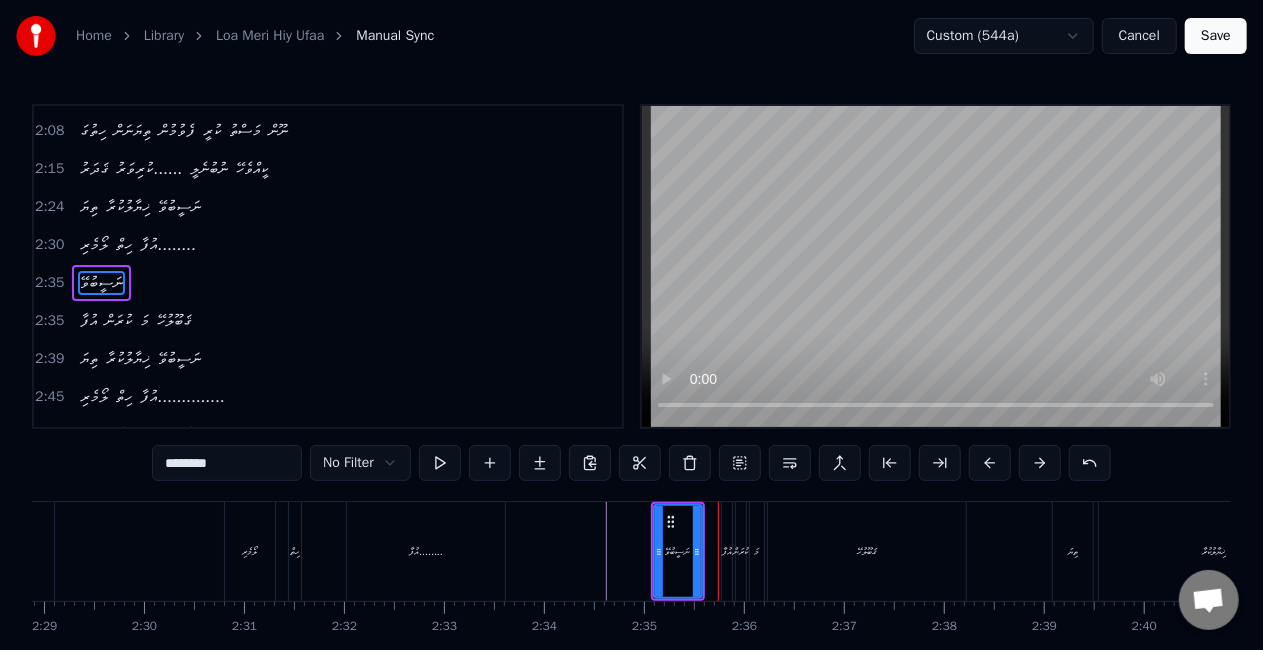 click at bounding box center [990, 463] 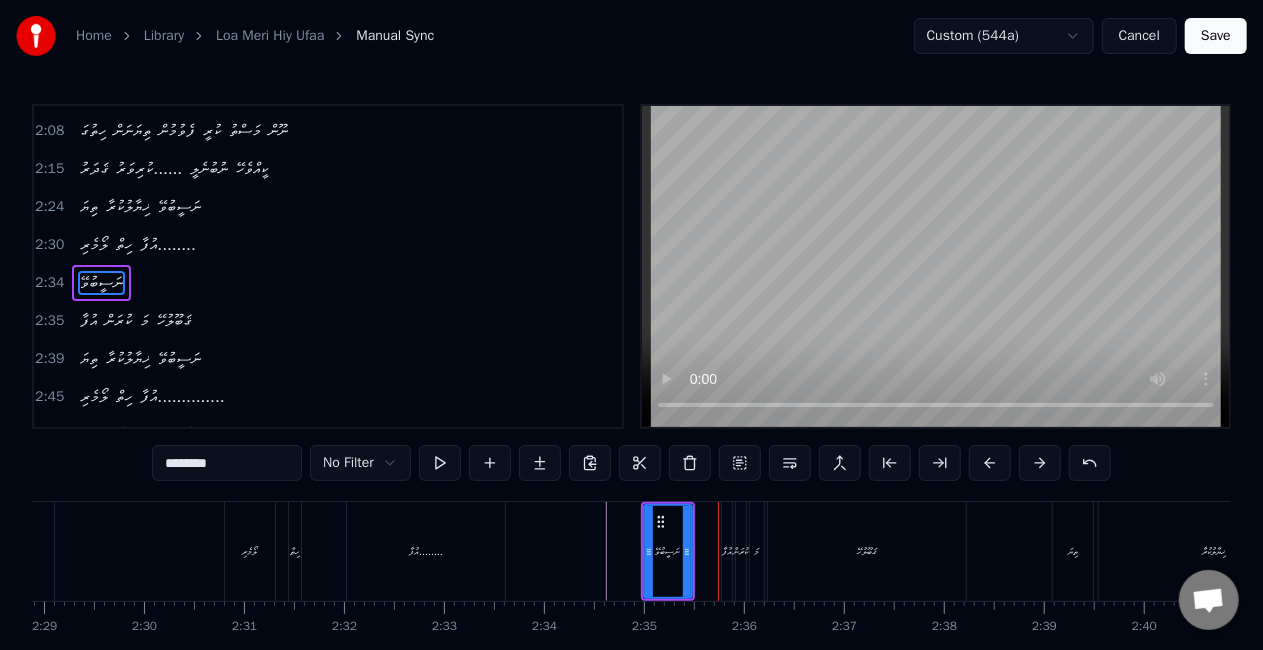 click at bounding box center (990, 463) 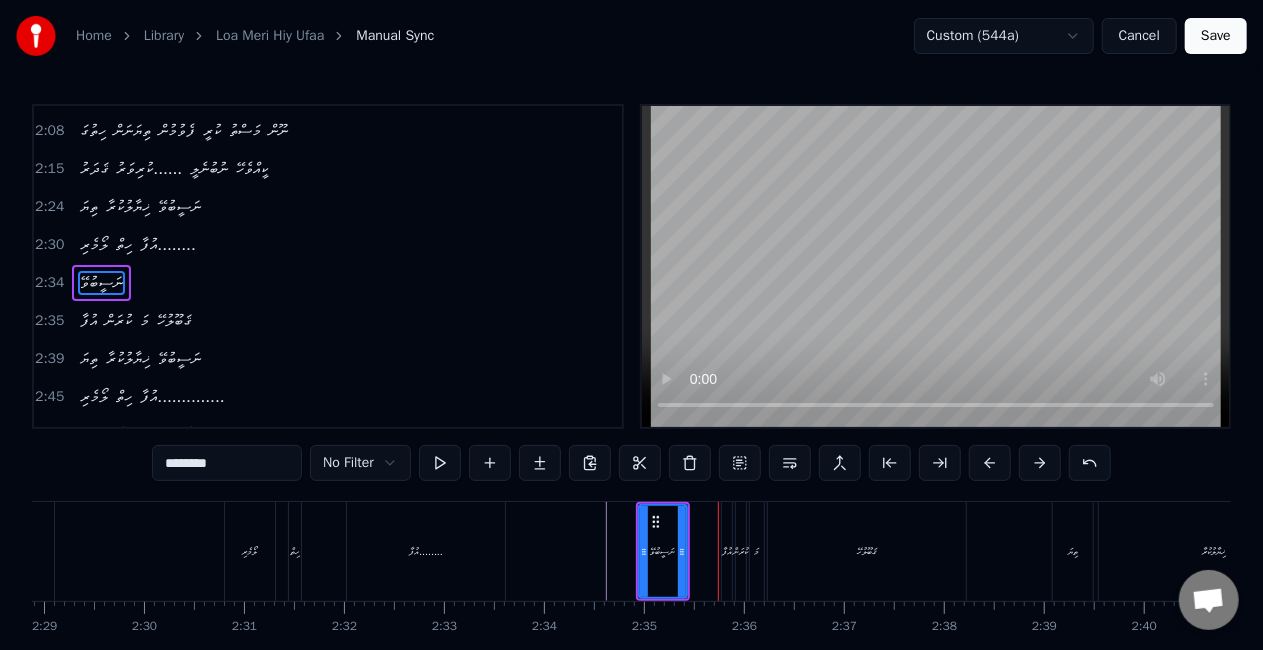 click at bounding box center [990, 463] 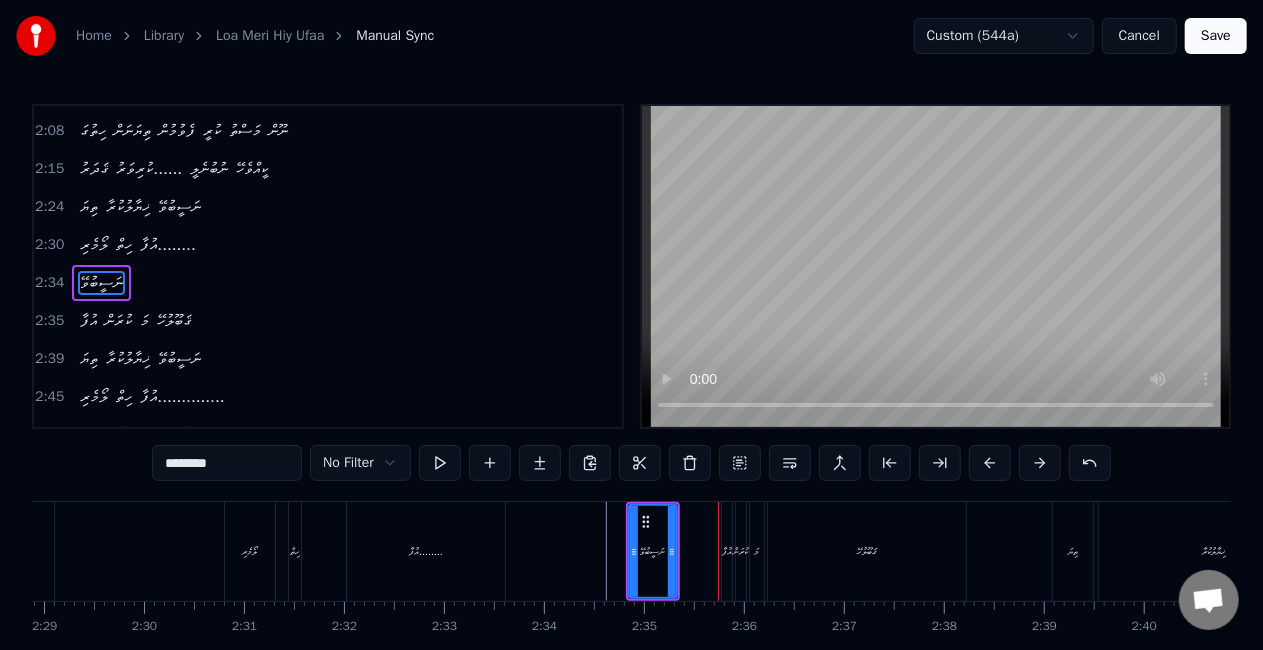click at bounding box center [990, 463] 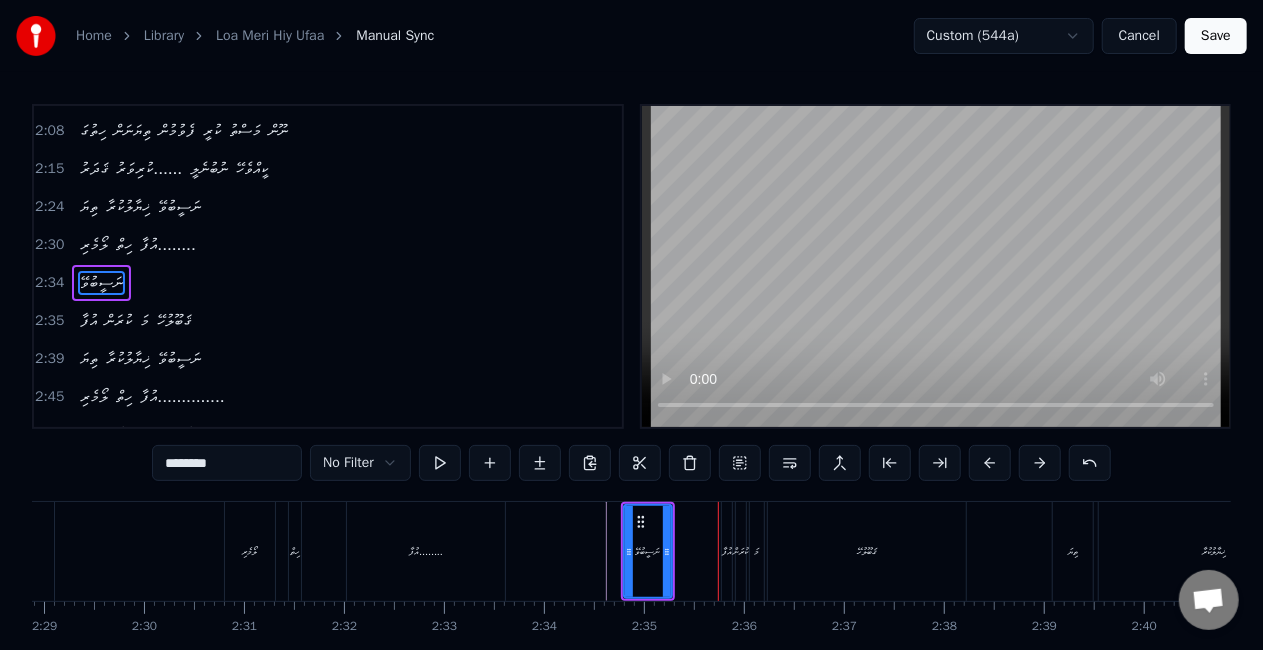 click at bounding box center (990, 463) 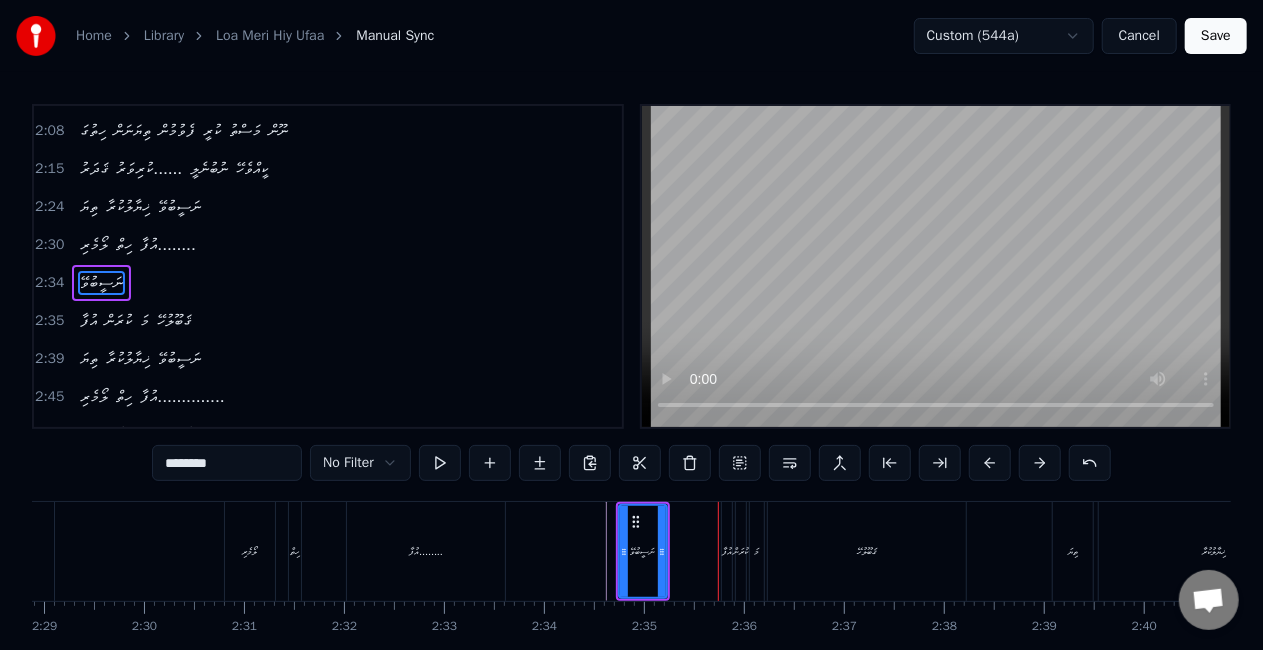 click at bounding box center (990, 463) 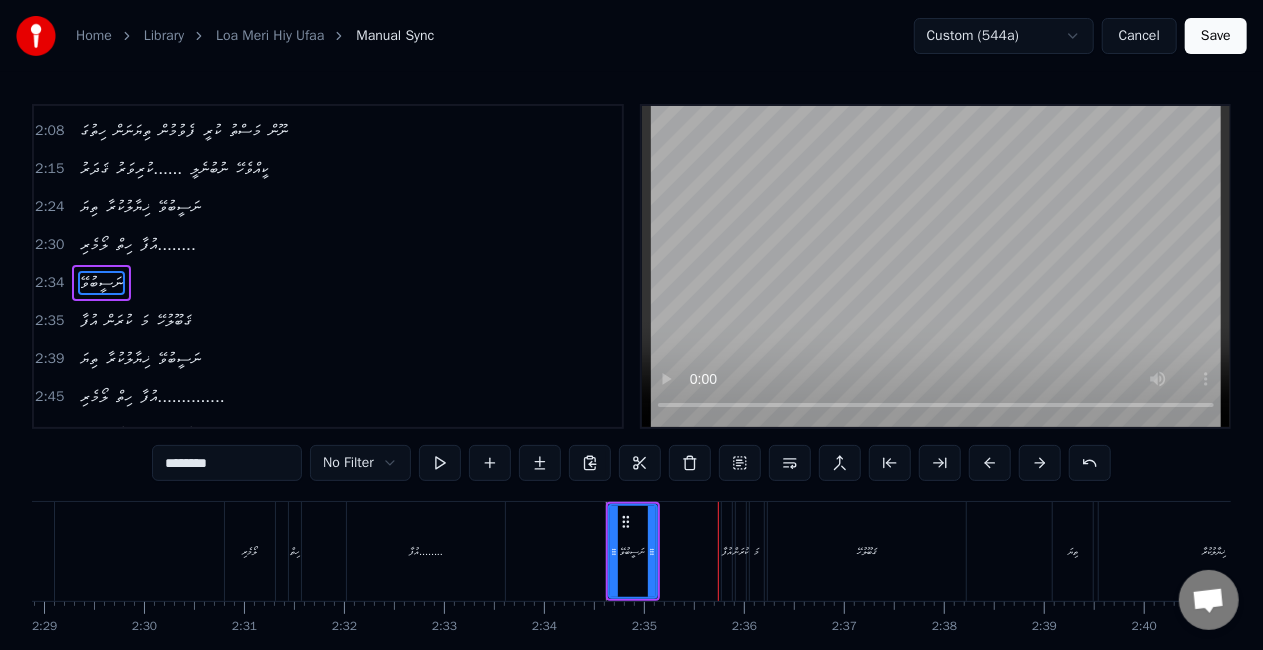 click at bounding box center (990, 463) 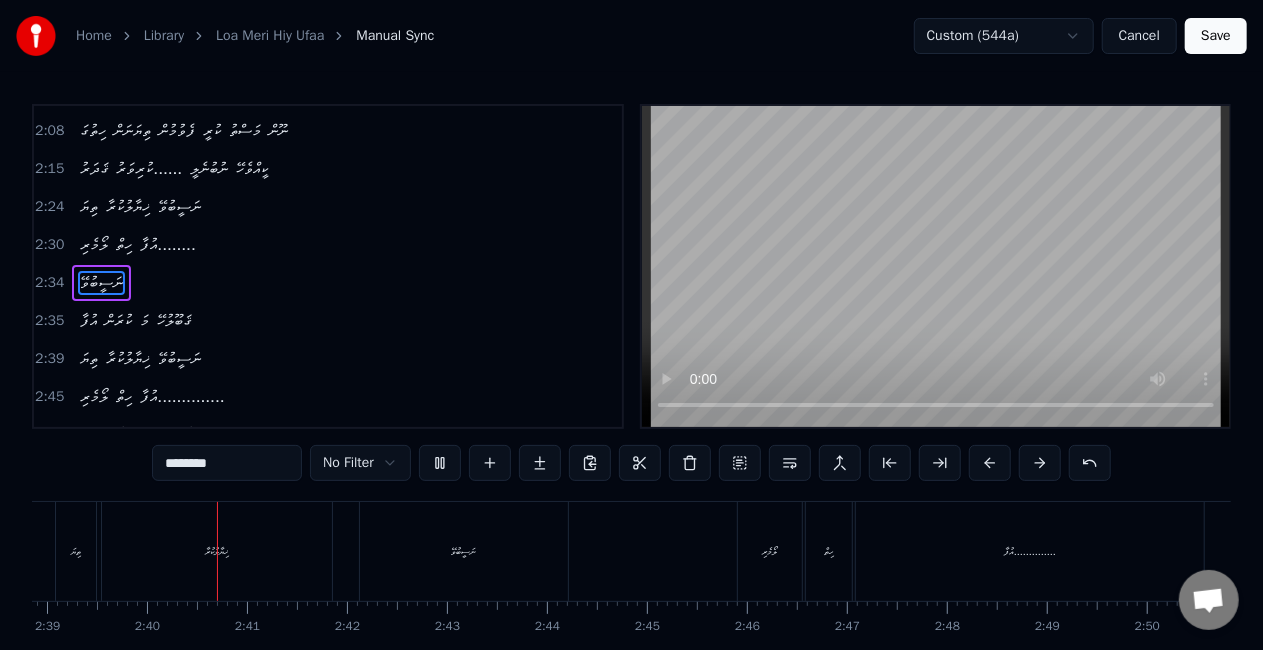 scroll, scrollTop: 0, scrollLeft: 15908, axis: horizontal 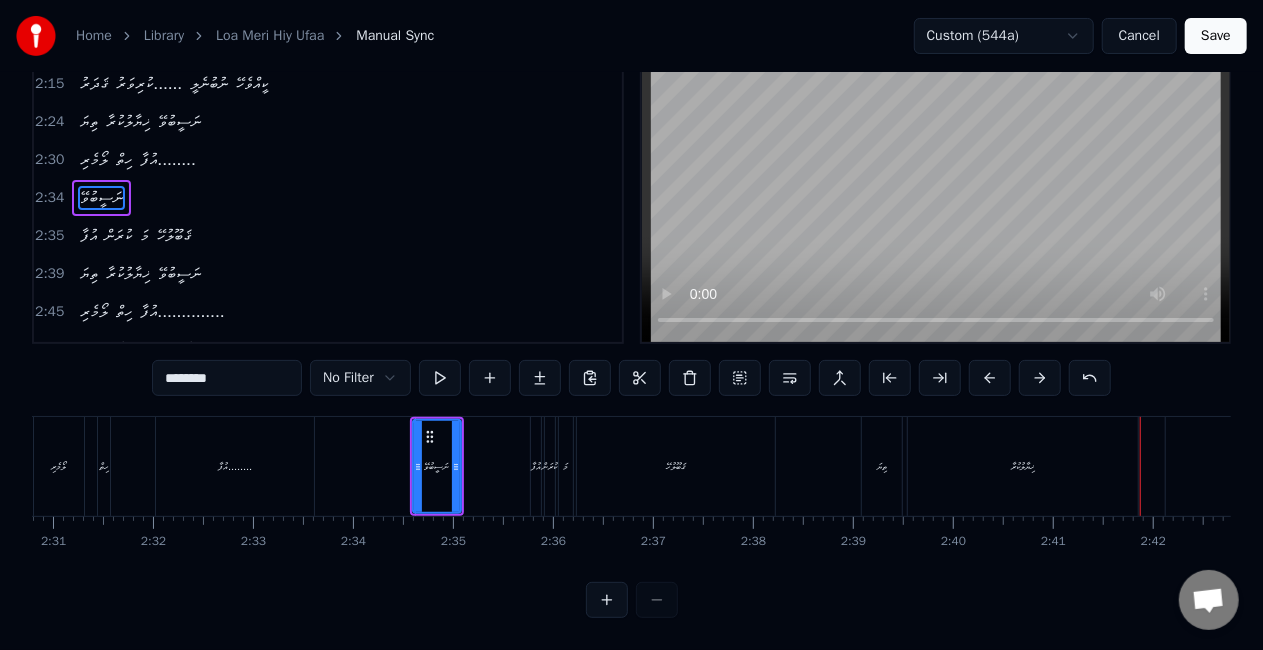 click on "އުފާ" at bounding box center [536, 466] 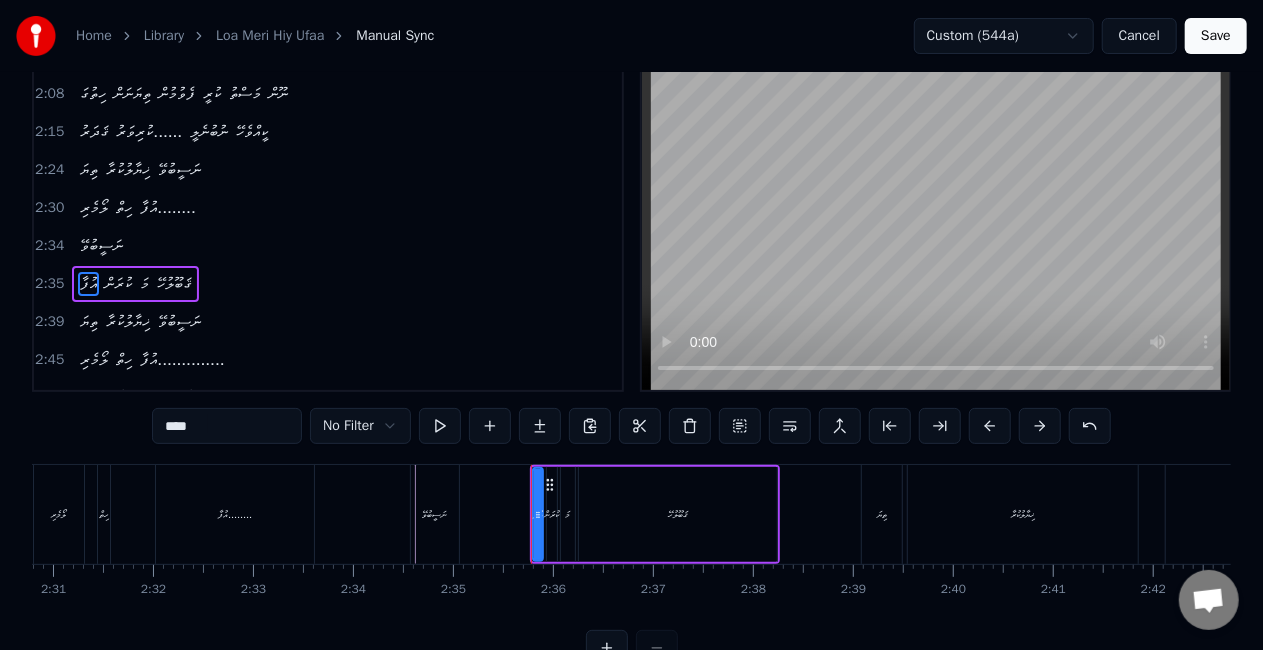 scroll, scrollTop: 0, scrollLeft: 0, axis: both 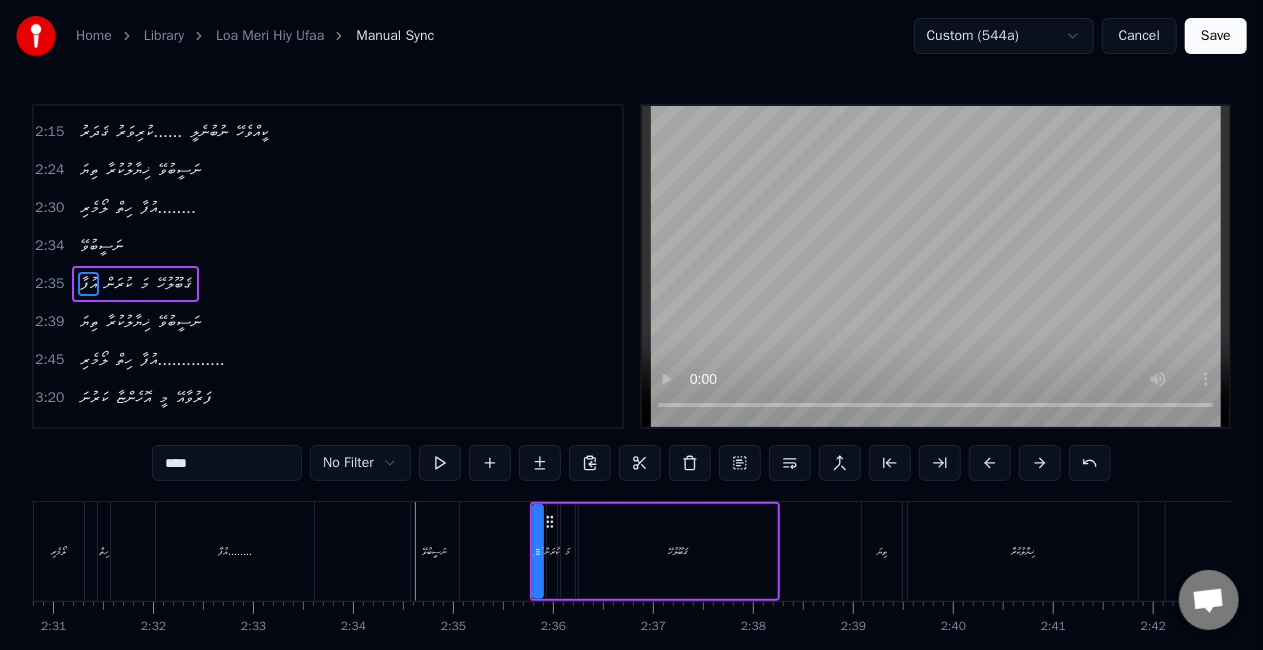 click on "ނަސީބުވޭ" at bounding box center (435, 551) 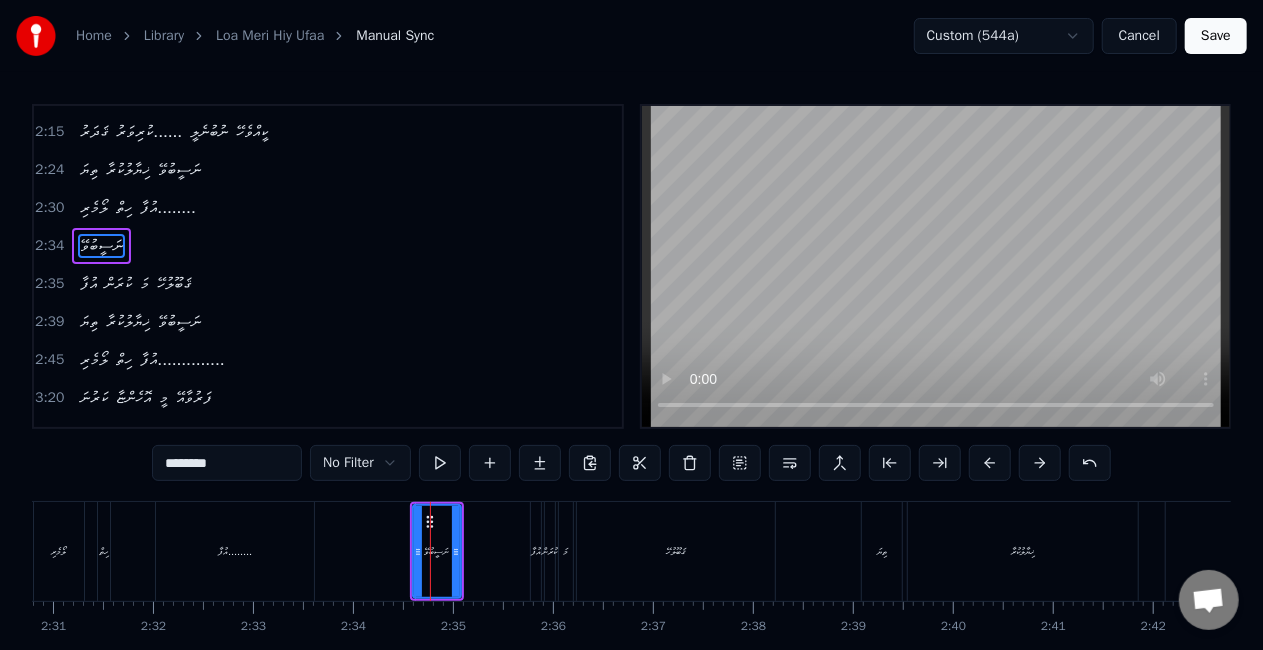 scroll, scrollTop: 754, scrollLeft: 0, axis: vertical 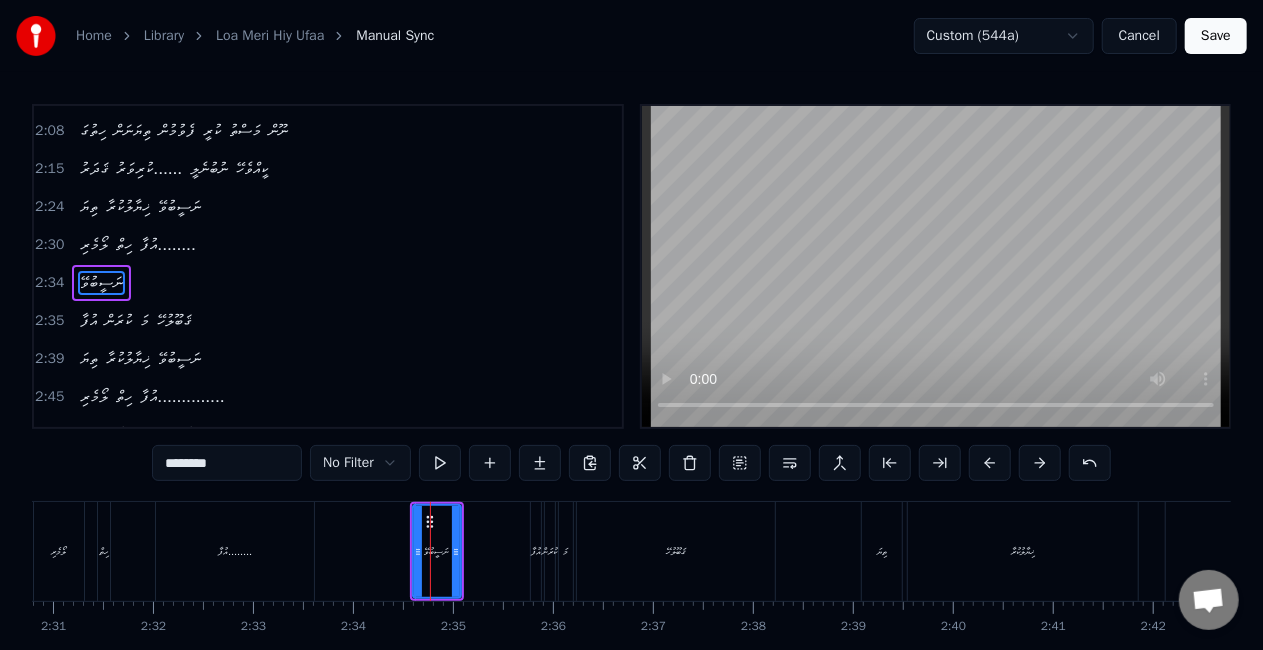 click on "އުފާ........" at bounding box center (235, 551) 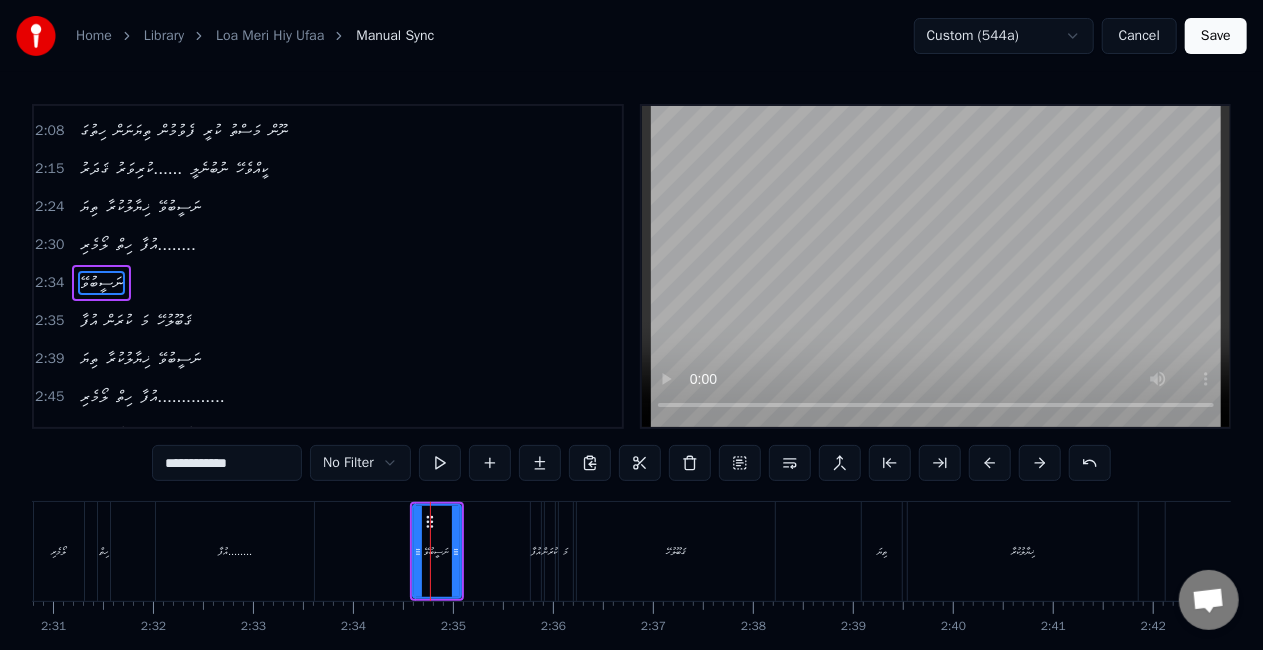 scroll, scrollTop: 716, scrollLeft: 0, axis: vertical 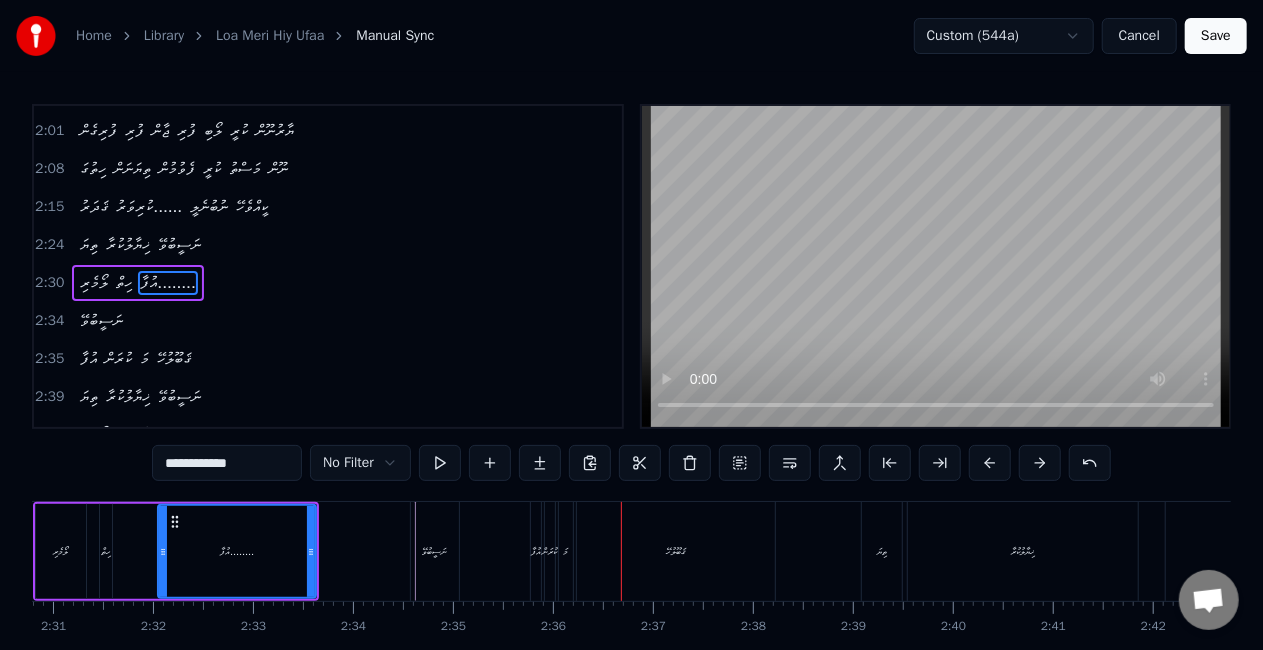 click on "ނަސީބުވޭ" at bounding box center (101, 321) 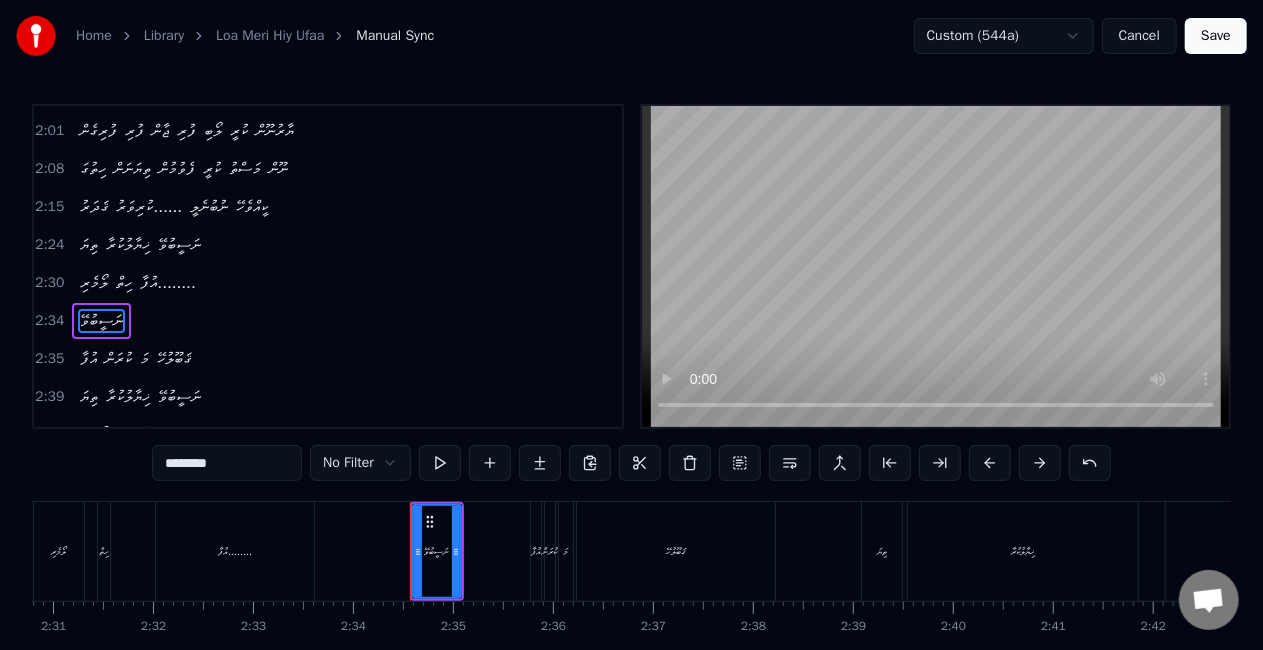 scroll, scrollTop: 754, scrollLeft: 0, axis: vertical 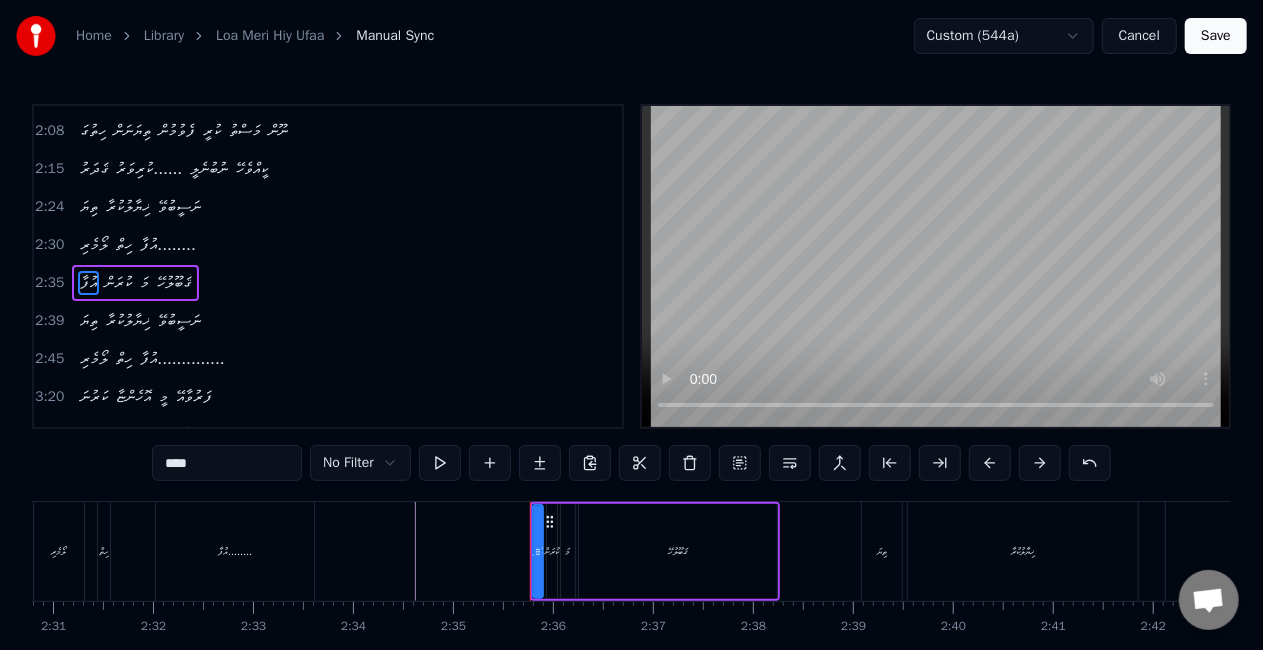 click on "އުފާ" at bounding box center [88, 283] 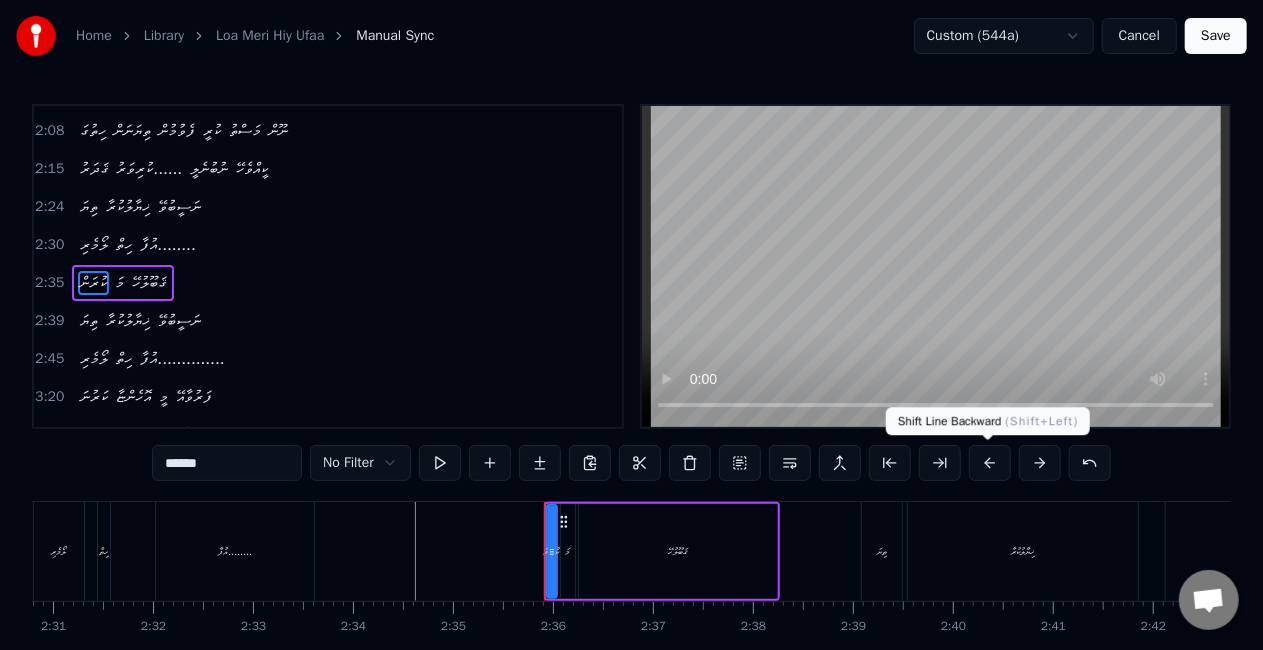 click at bounding box center [990, 463] 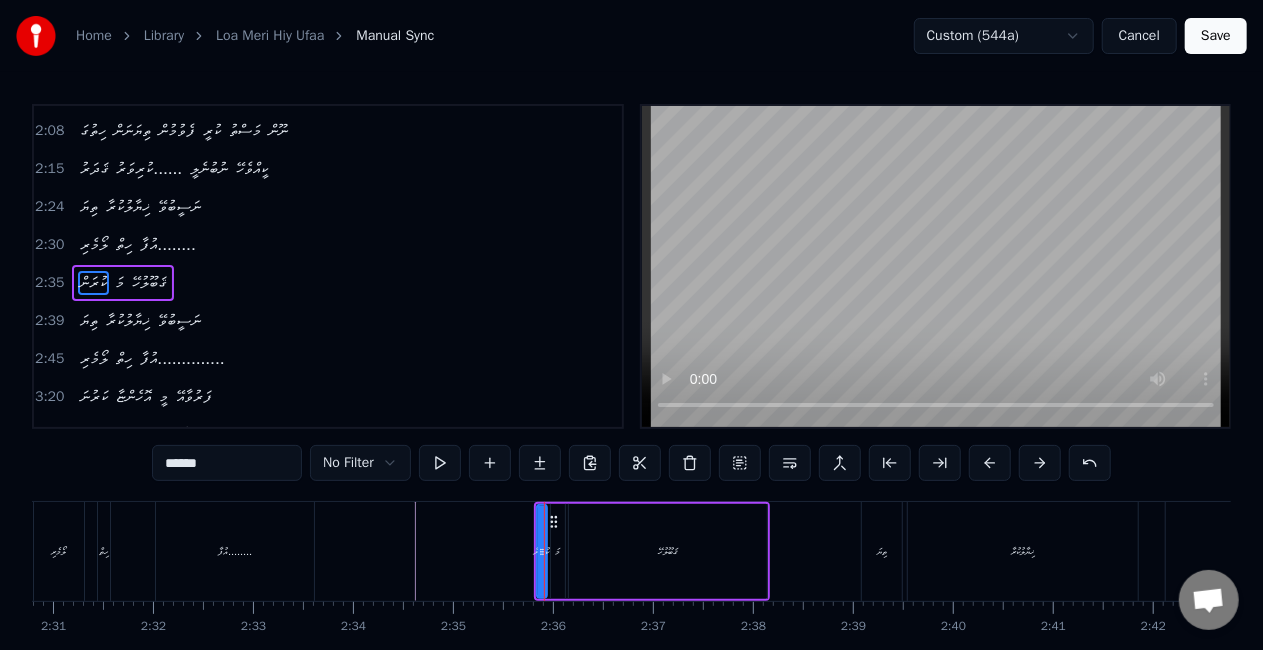 click at bounding box center (990, 463) 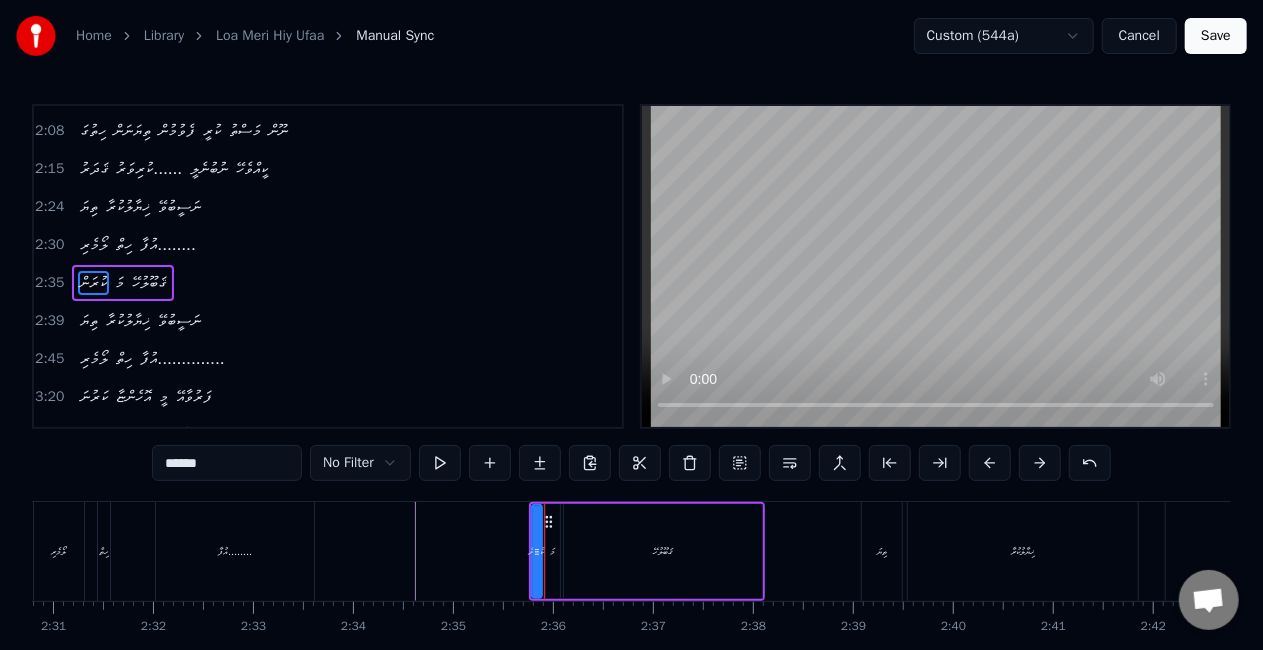 click at bounding box center (990, 463) 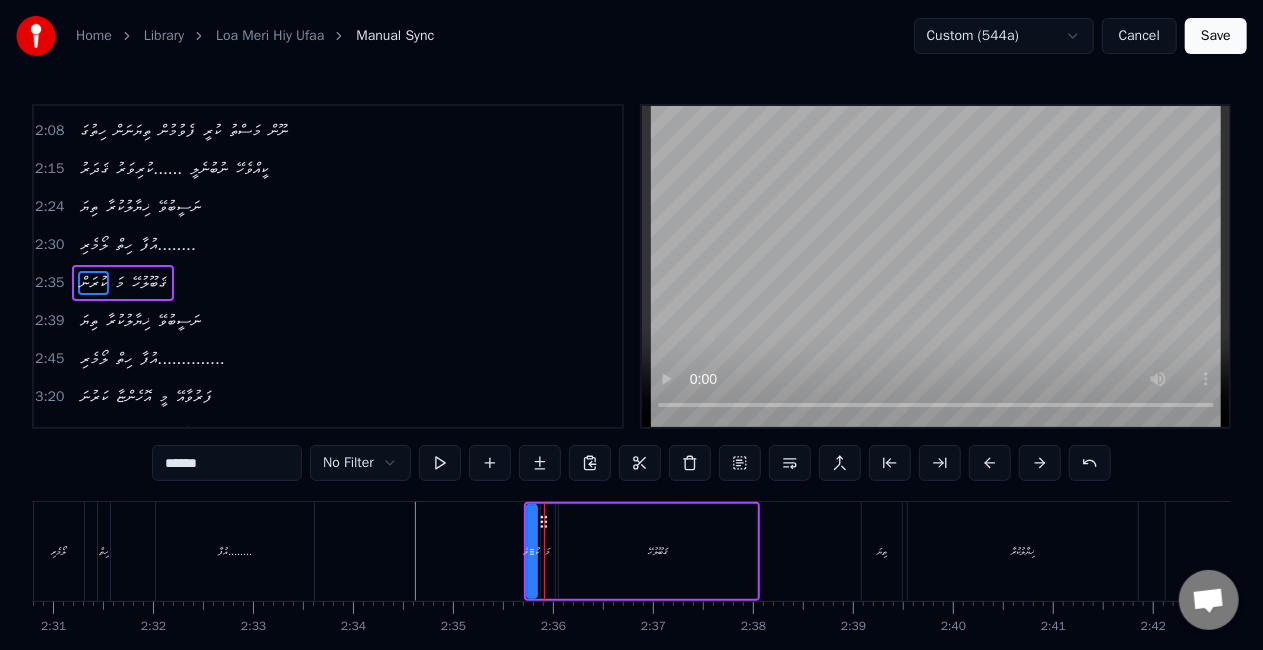 click at bounding box center (990, 463) 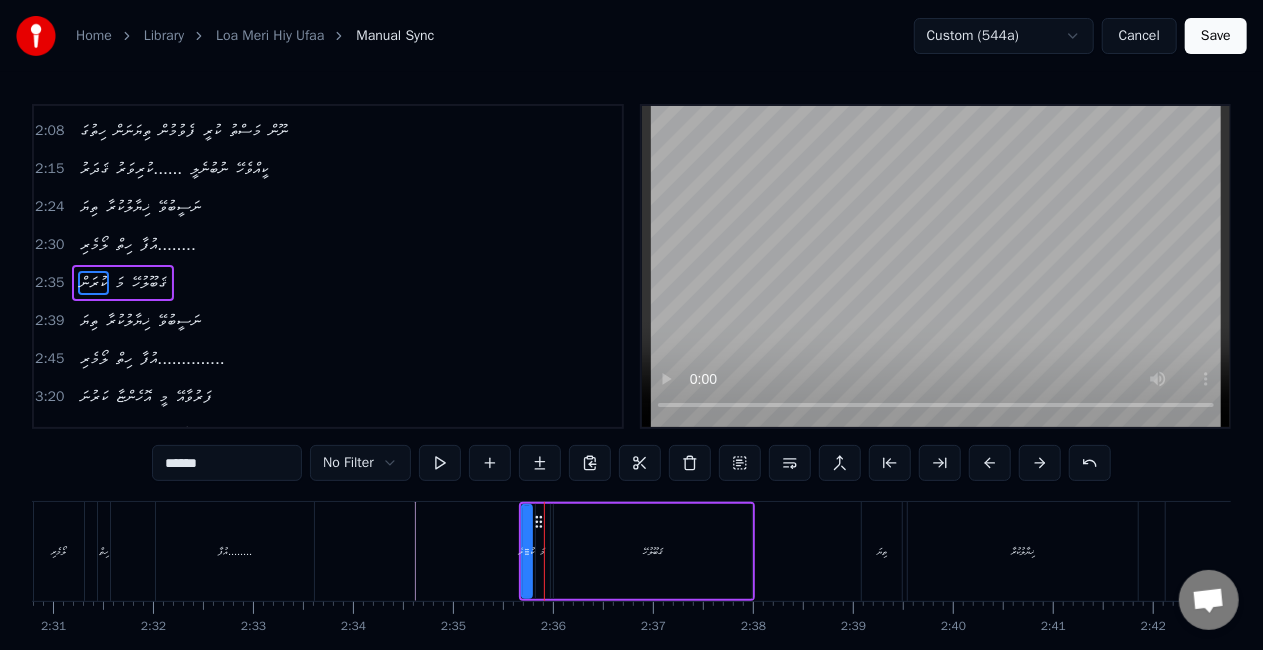 click at bounding box center [990, 463] 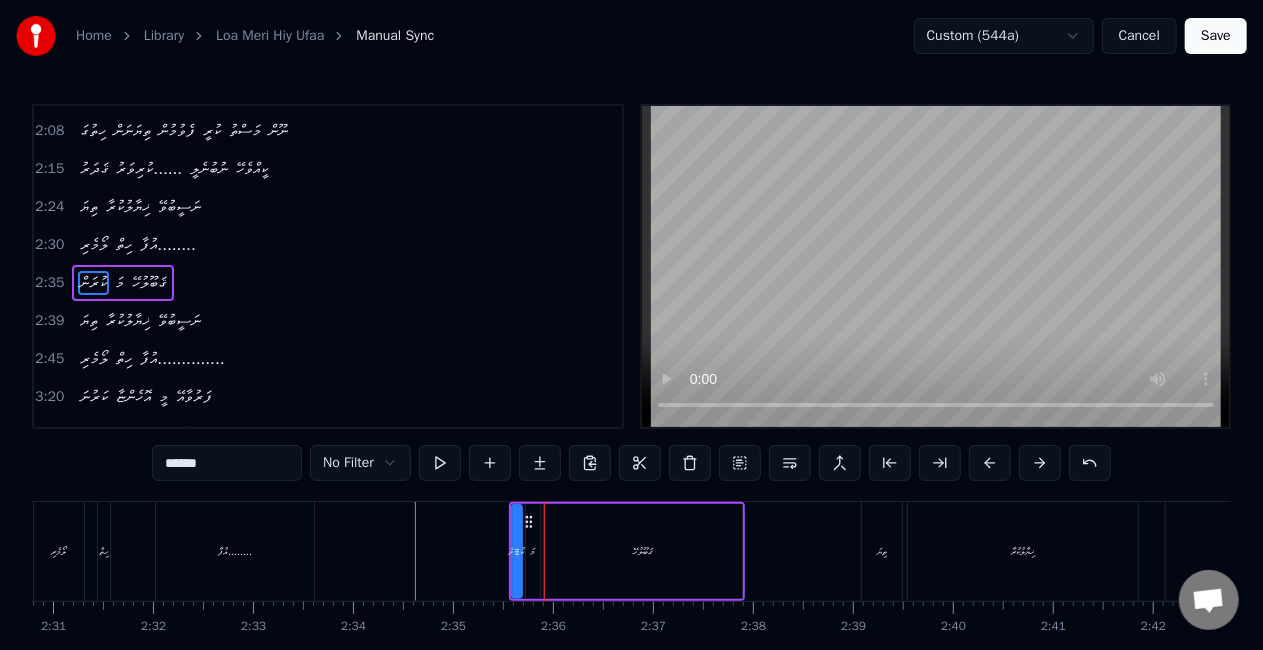 click at bounding box center (990, 463) 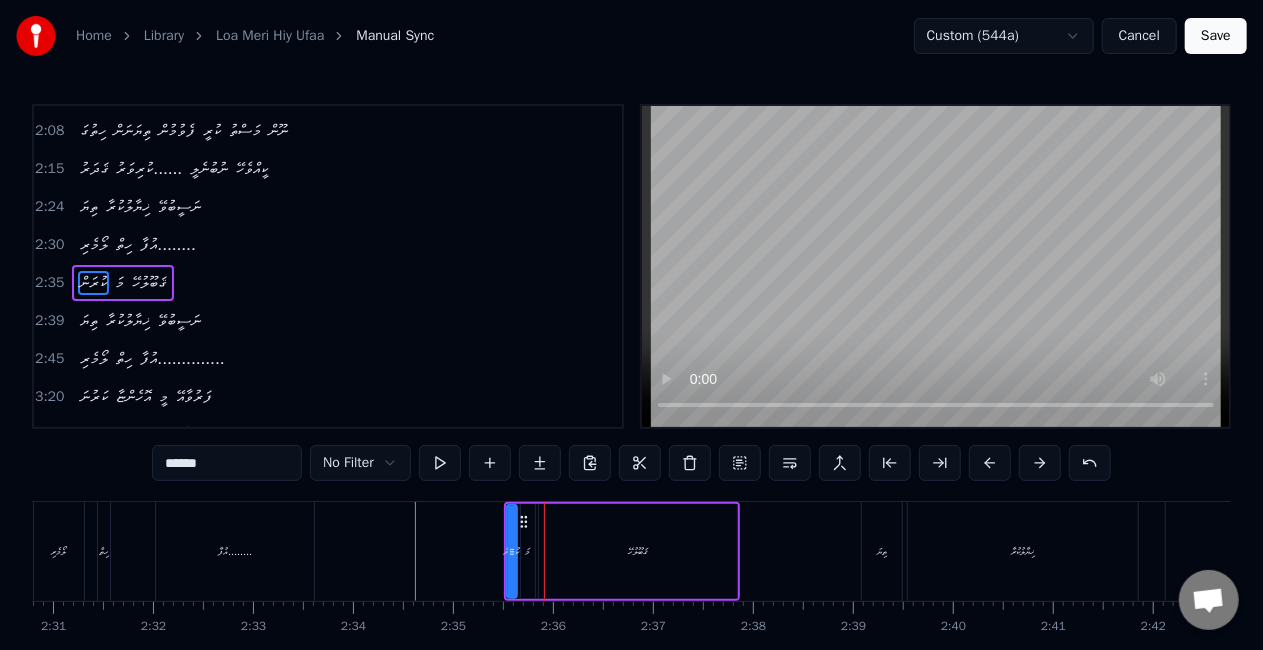 click at bounding box center [990, 463] 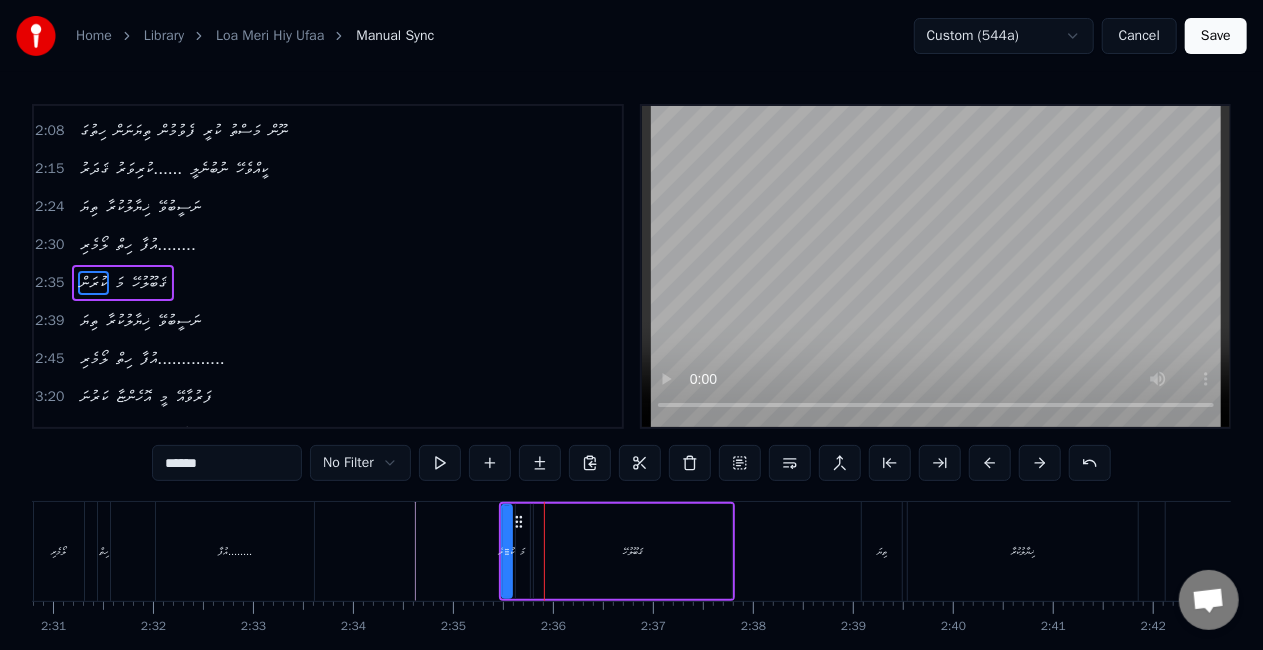 click at bounding box center [990, 463] 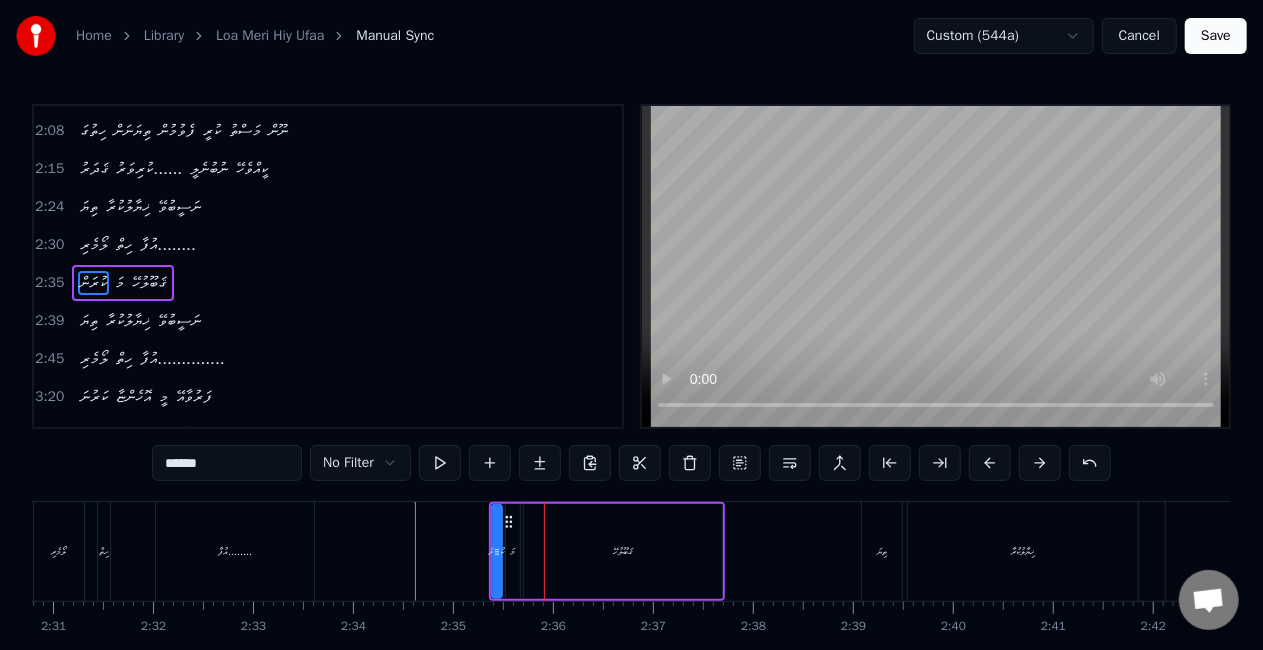 click at bounding box center (990, 463) 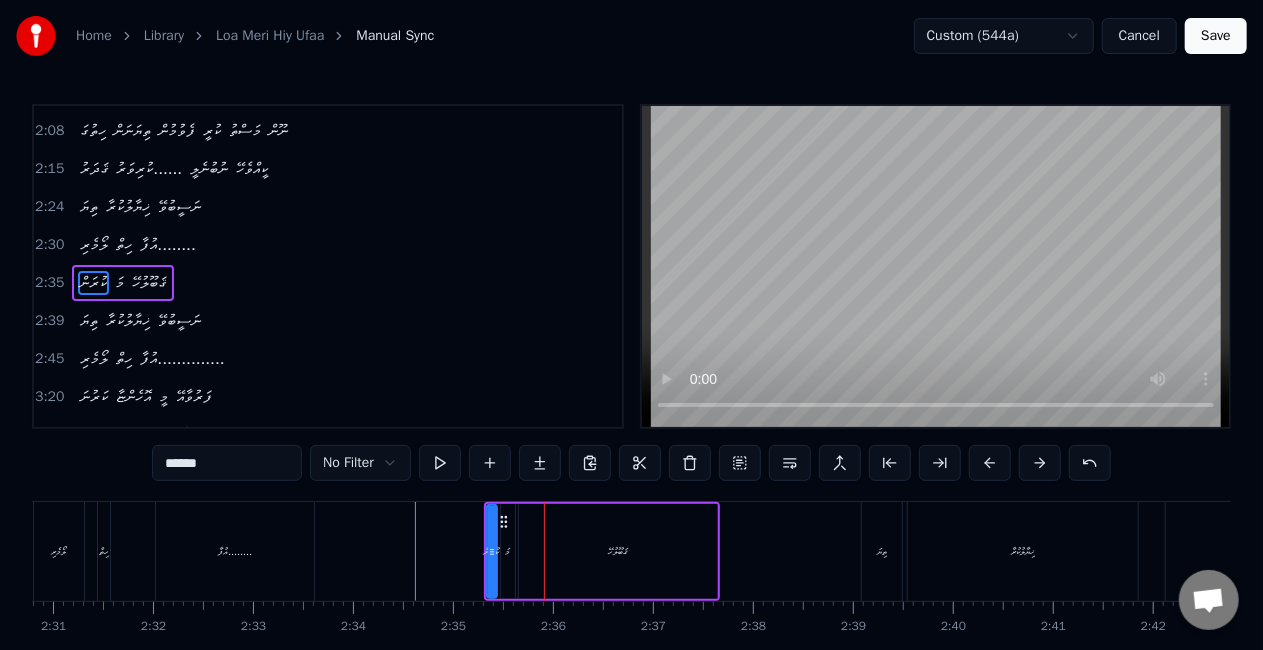 click at bounding box center [990, 463] 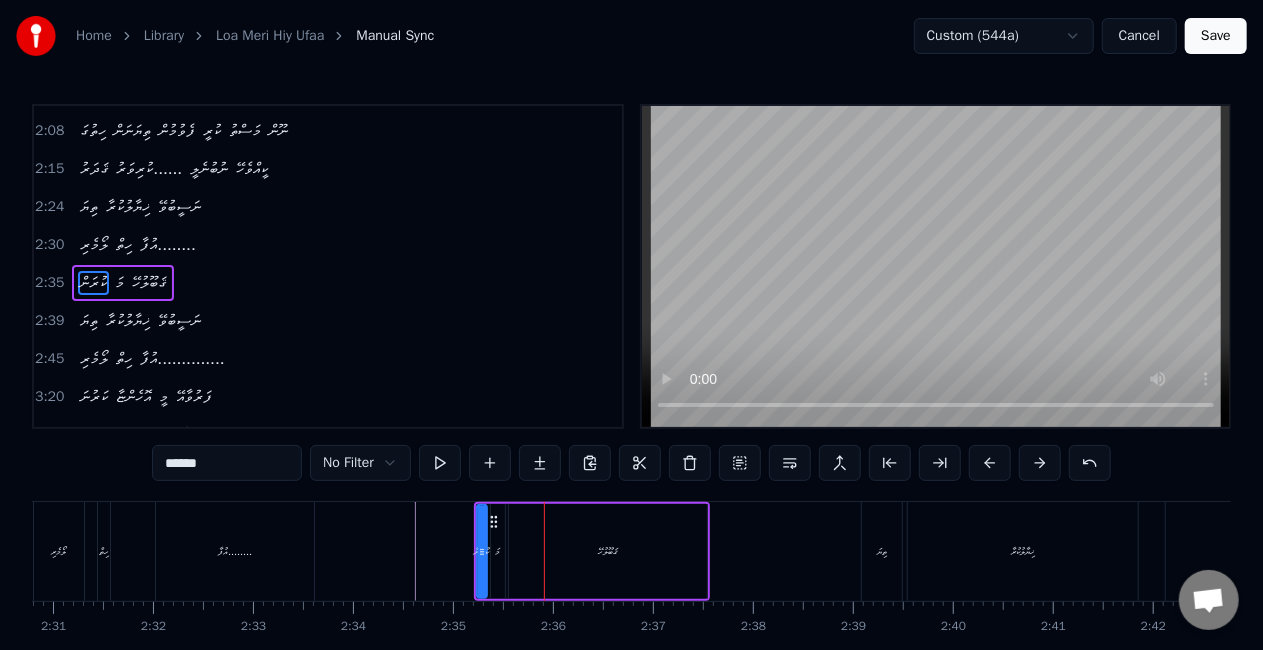 click at bounding box center [990, 463] 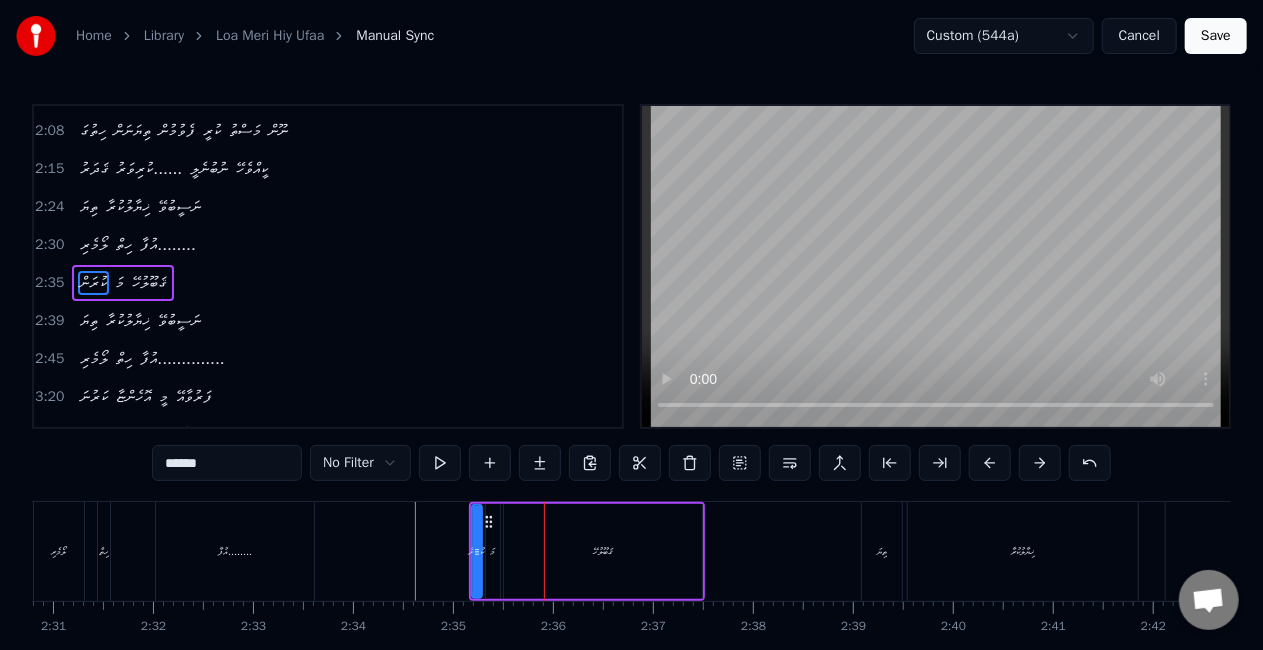 click at bounding box center [990, 463] 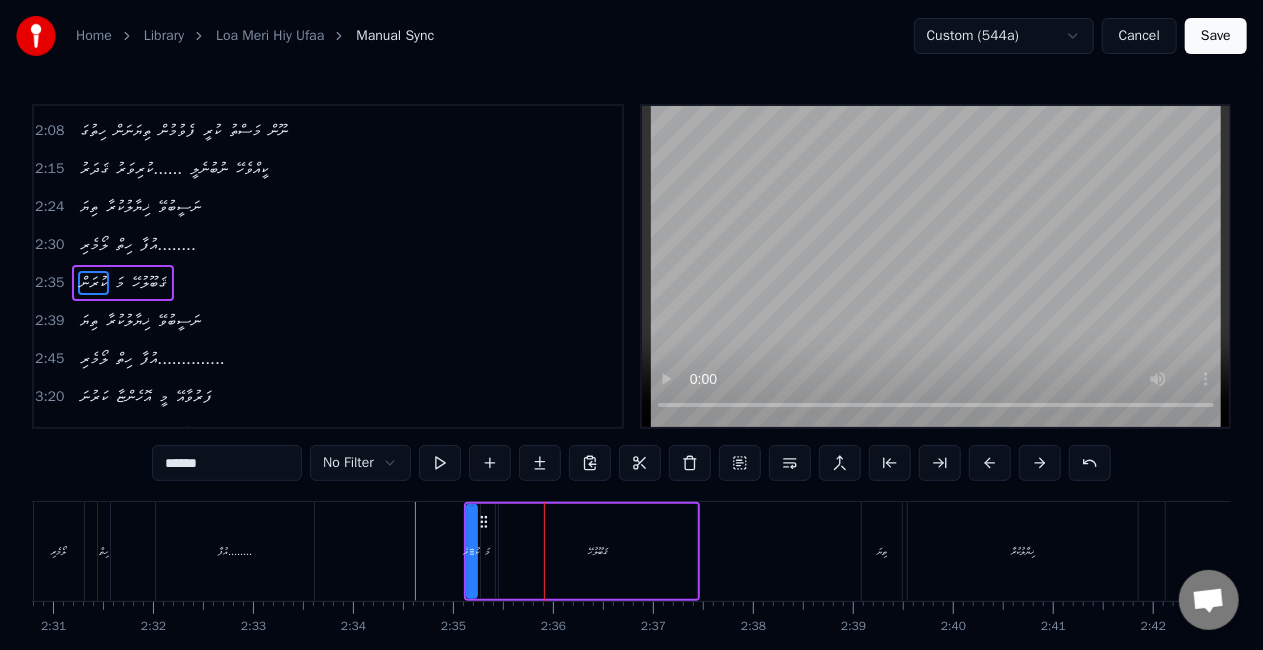 click at bounding box center [990, 463] 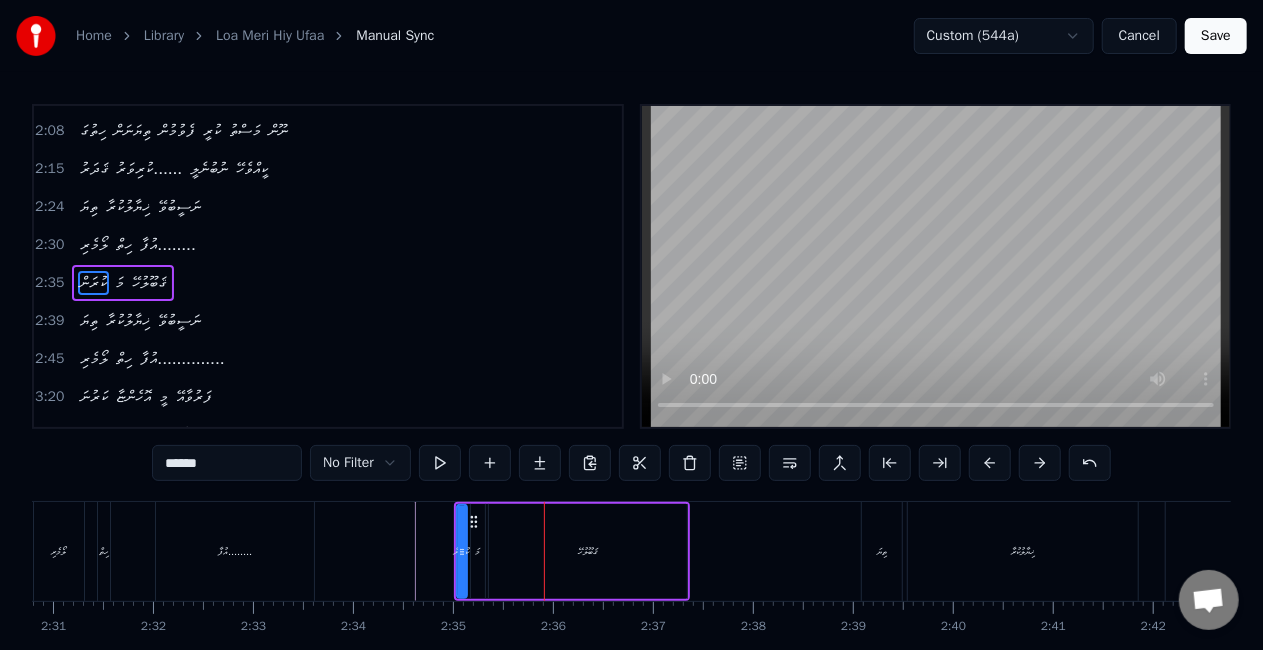 click at bounding box center (990, 463) 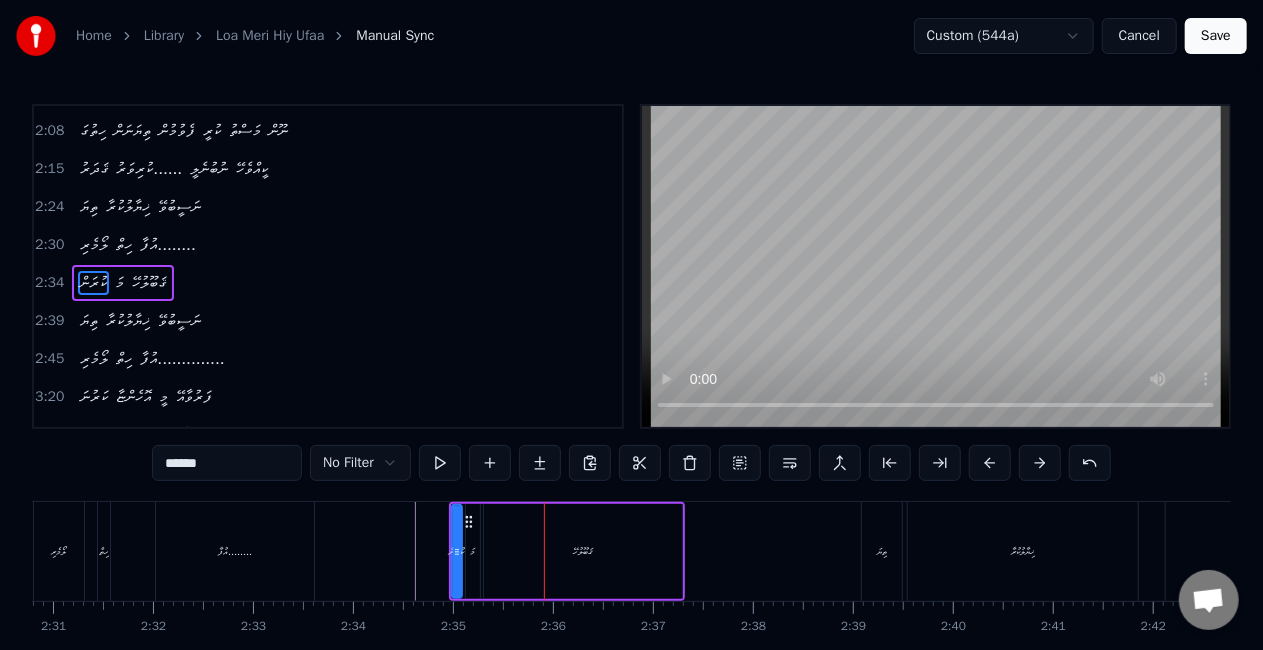 click at bounding box center (990, 463) 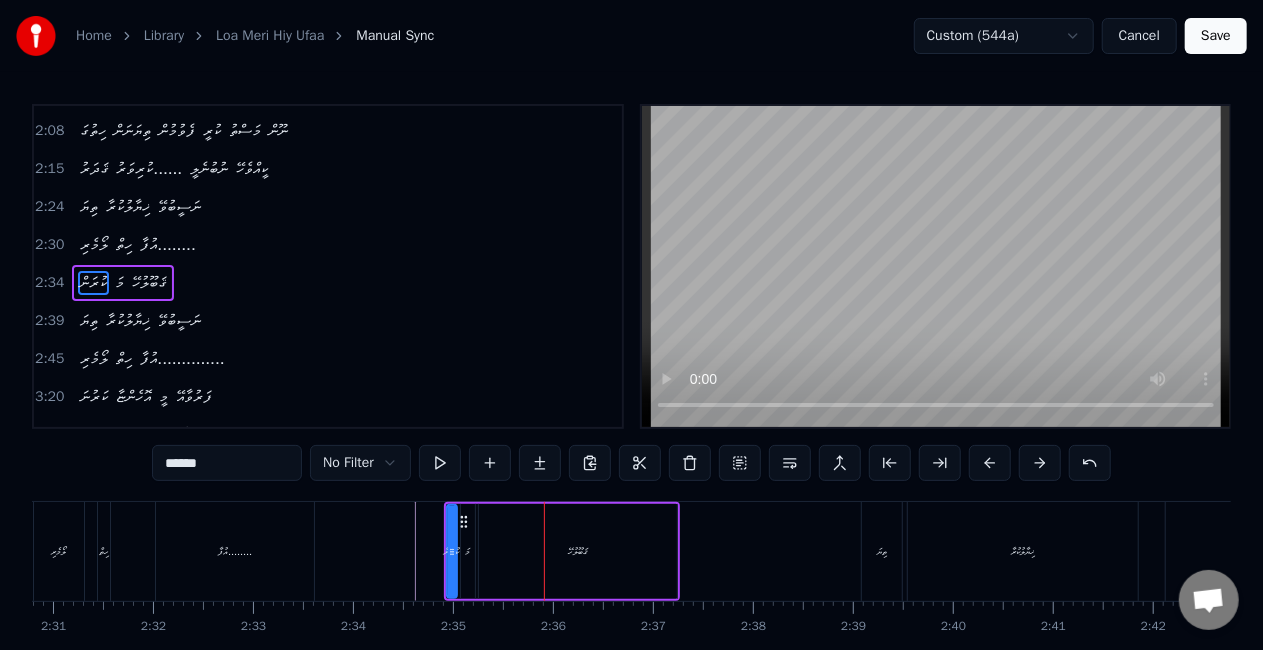 click at bounding box center (990, 463) 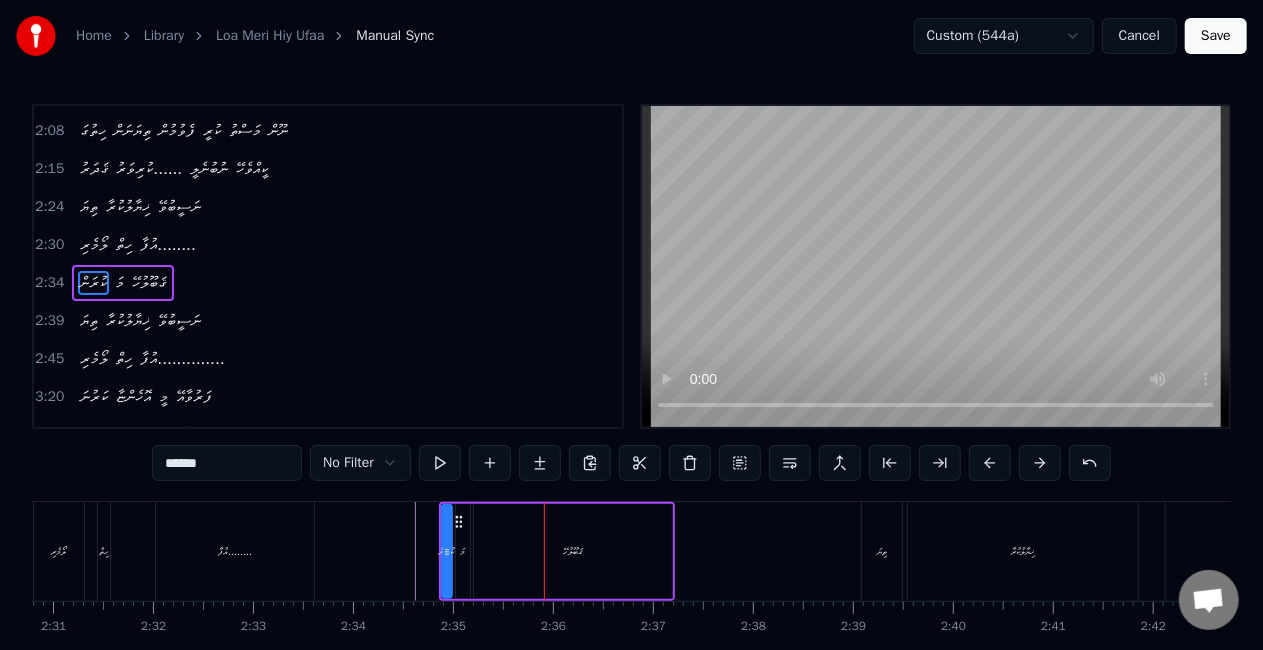 click at bounding box center (990, 463) 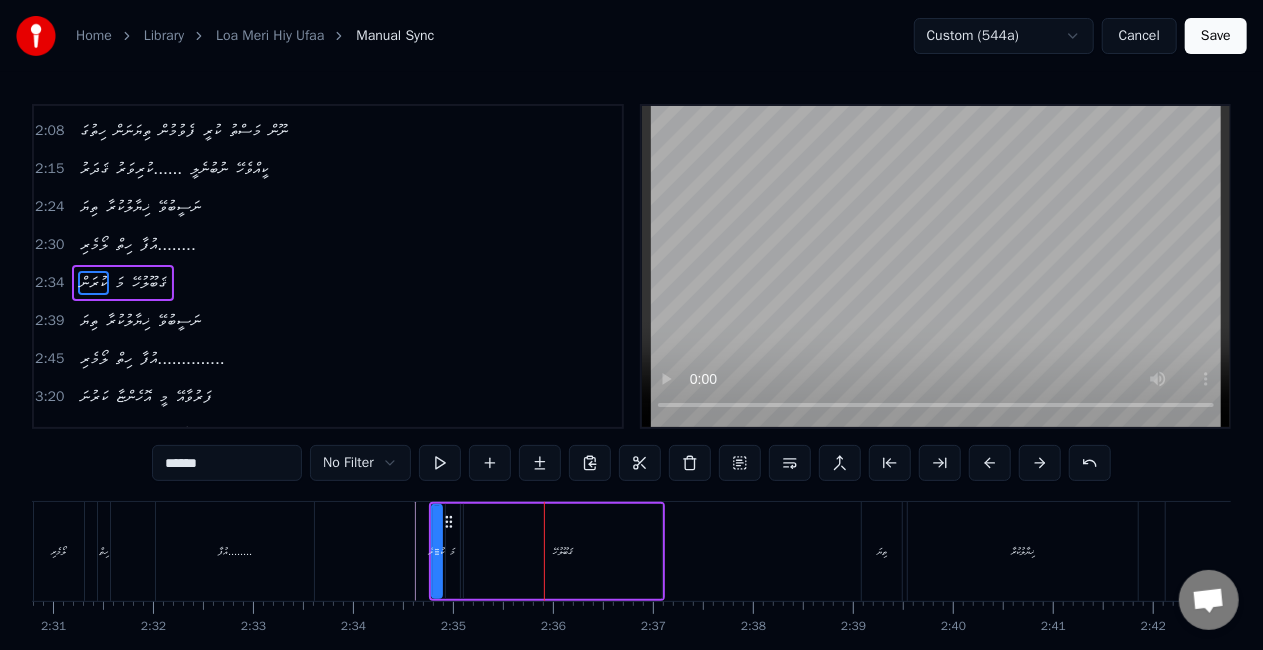 click at bounding box center (990, 463) 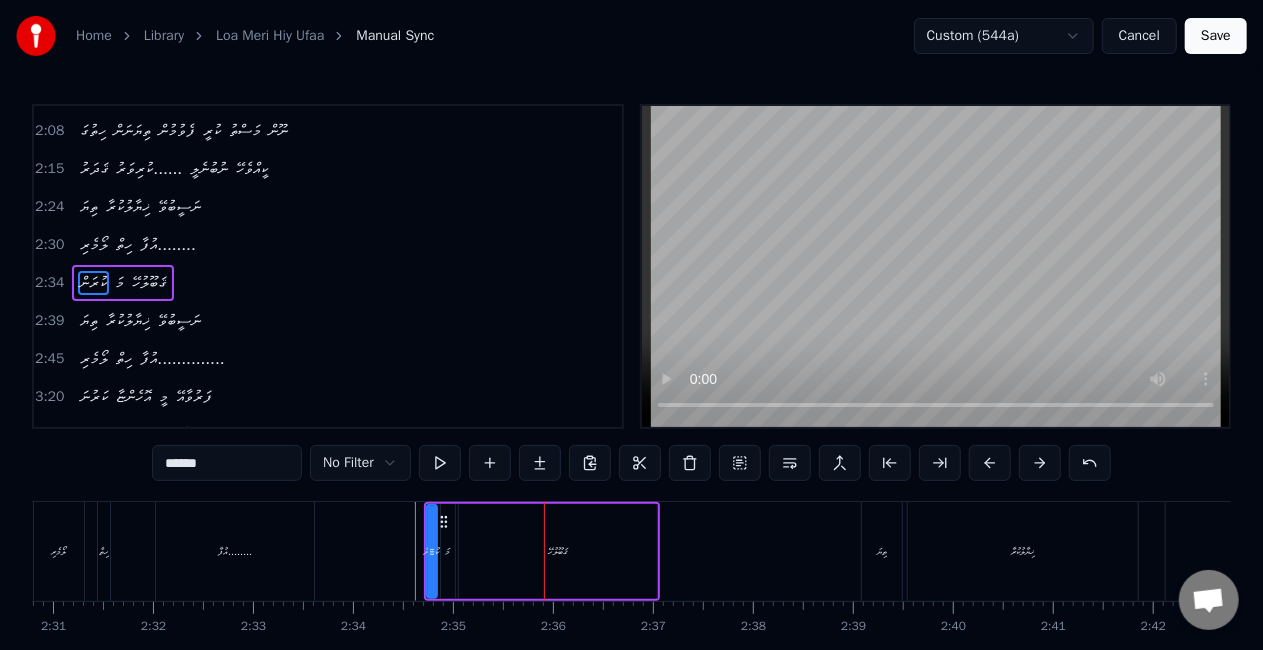 click at bounding box center [990, 463] 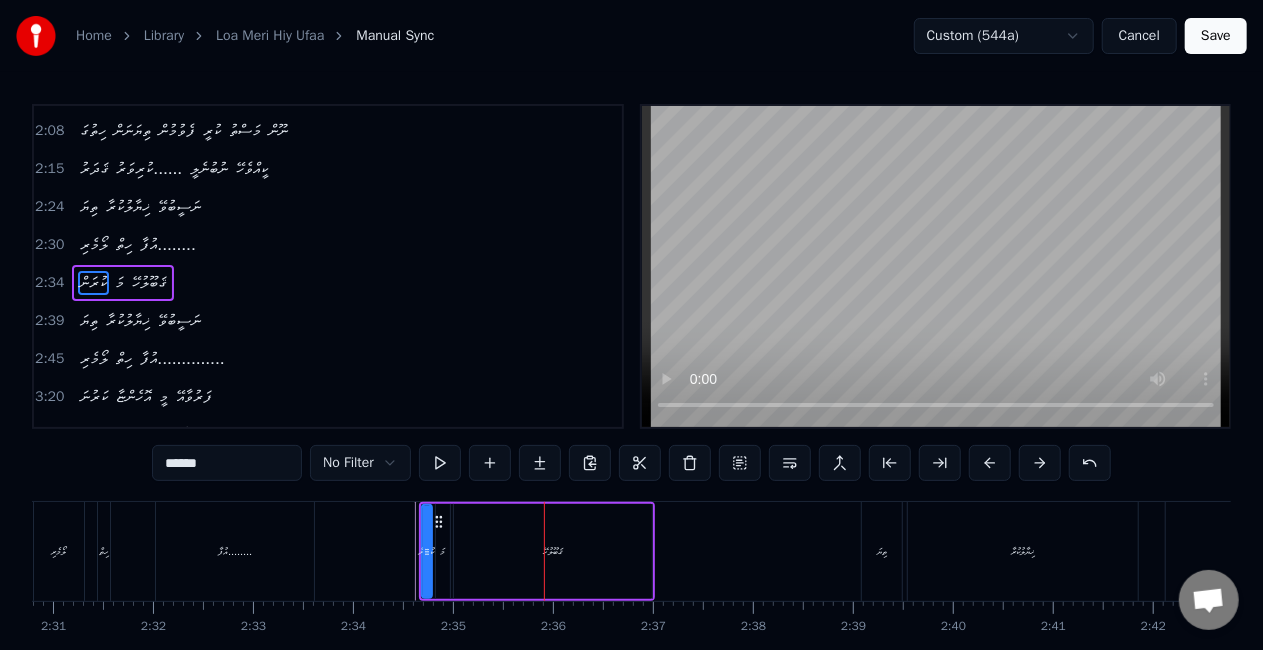 click at bounding box center [990, 463] 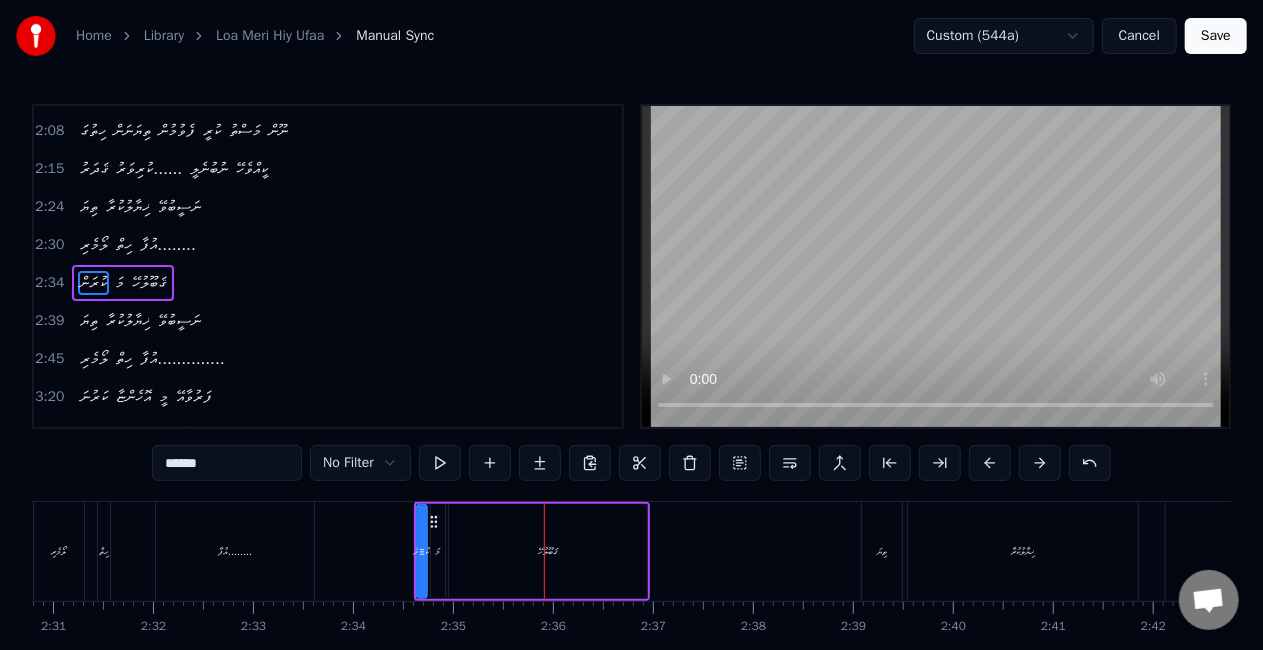click at bounding box center [990, 463] 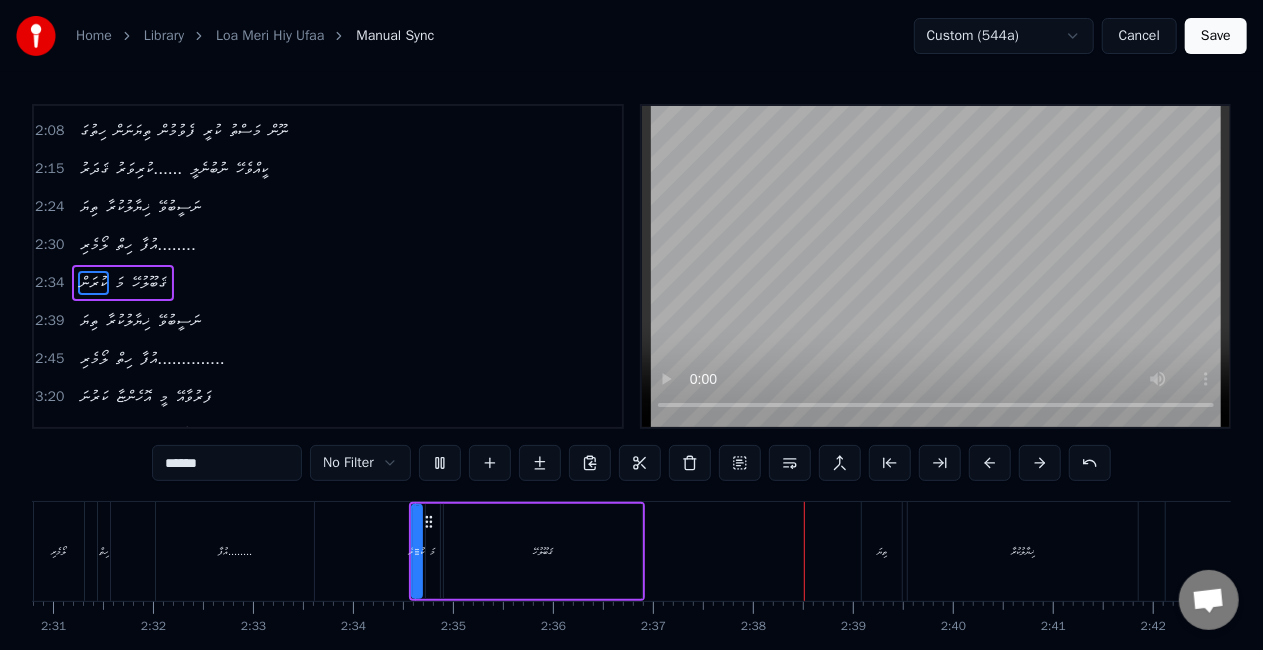 click at bounding box center (-1874, 551) 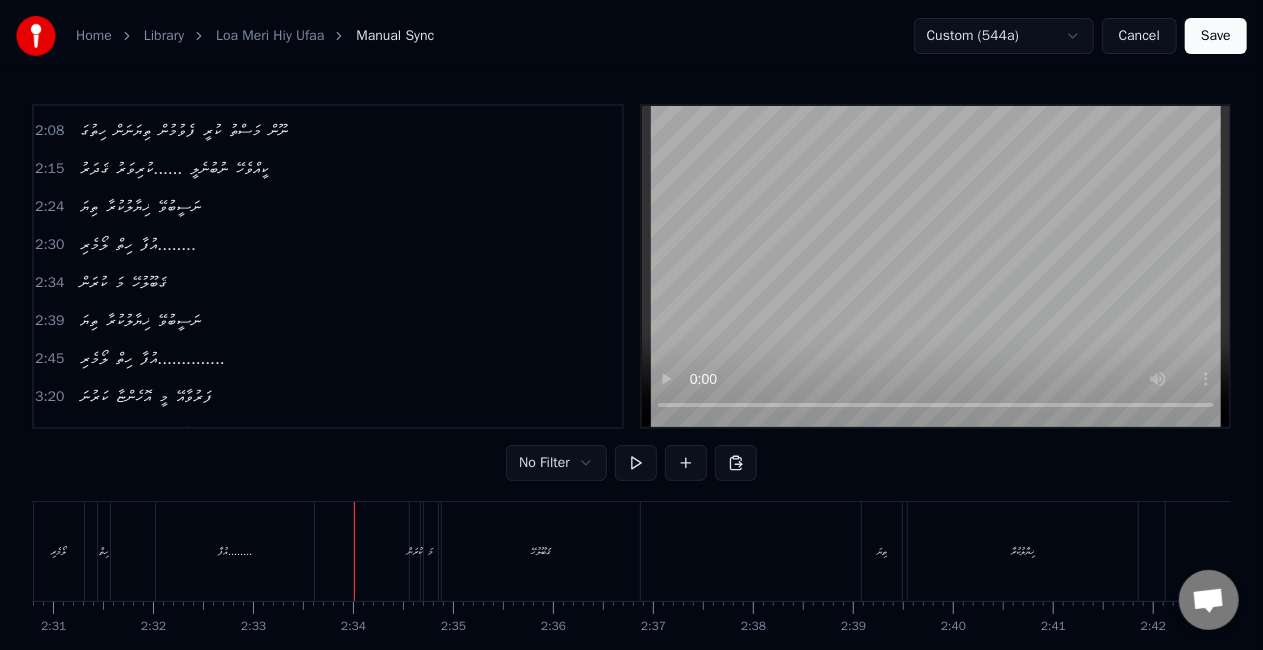 click at bounding box center [-1874, 551] 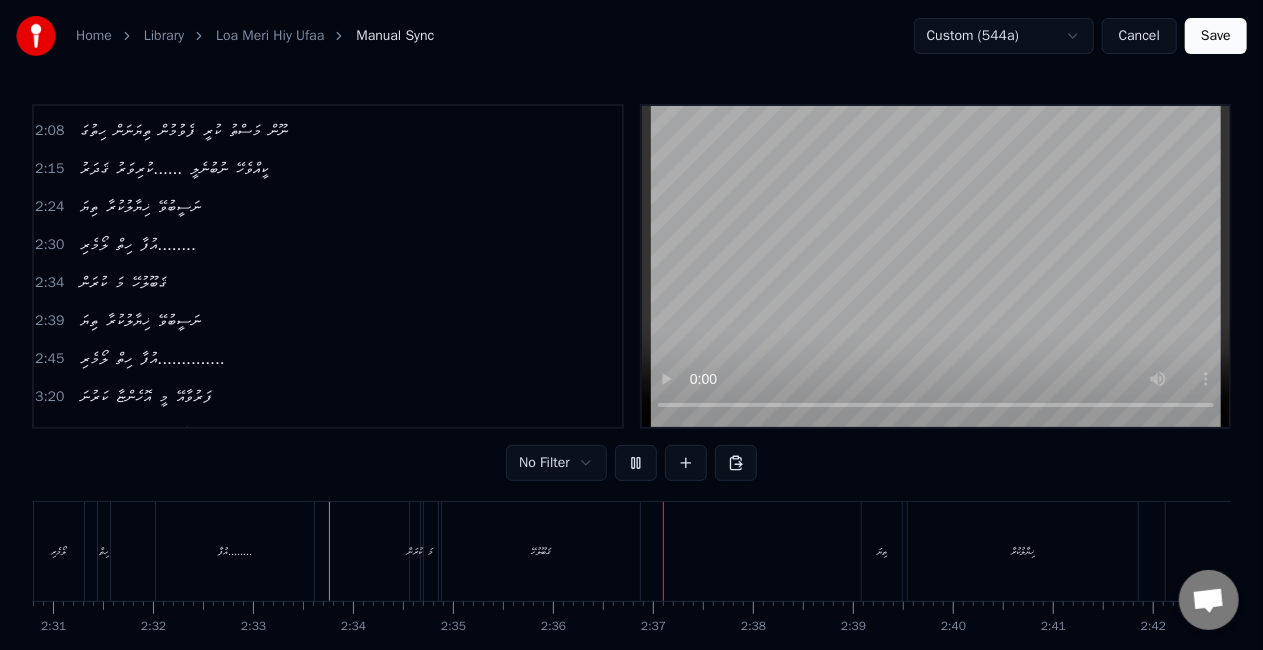 click on "މަ" at bounding box center [431, 551] 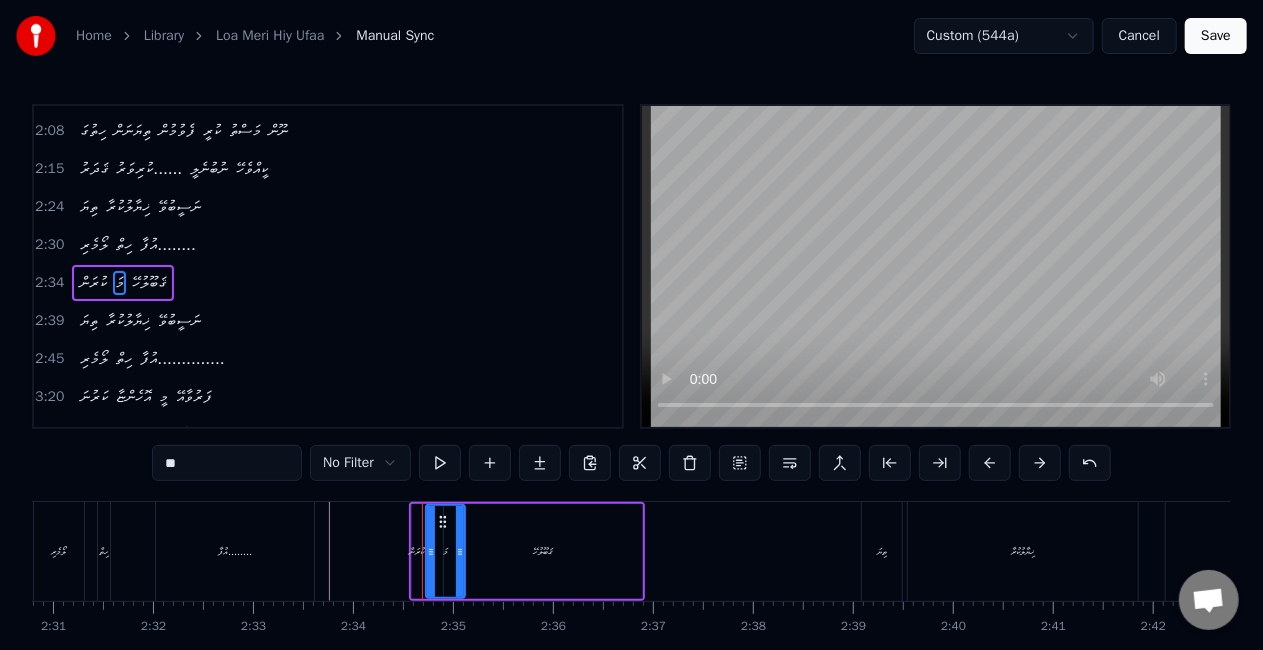 drag, startPoint x: 435, startPoint y: 552, endPoint x: 460, endPoint y: 552, distance: 25 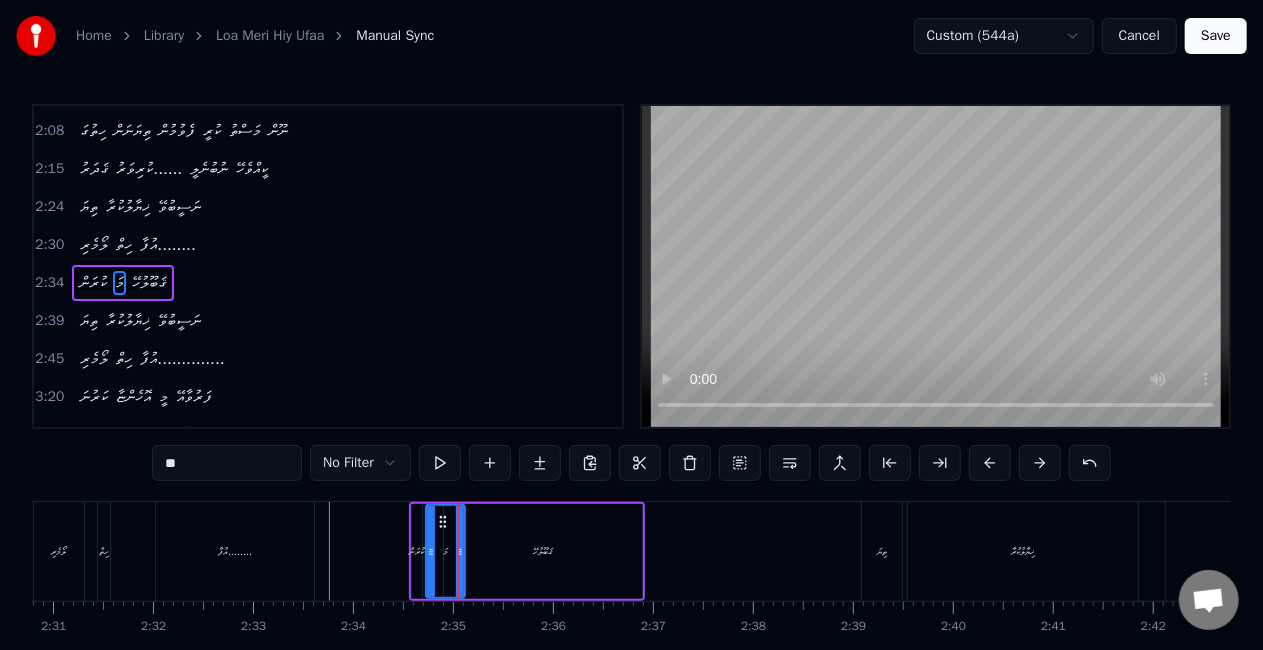click on "ކުރަން" at bounding box center (417, 551) 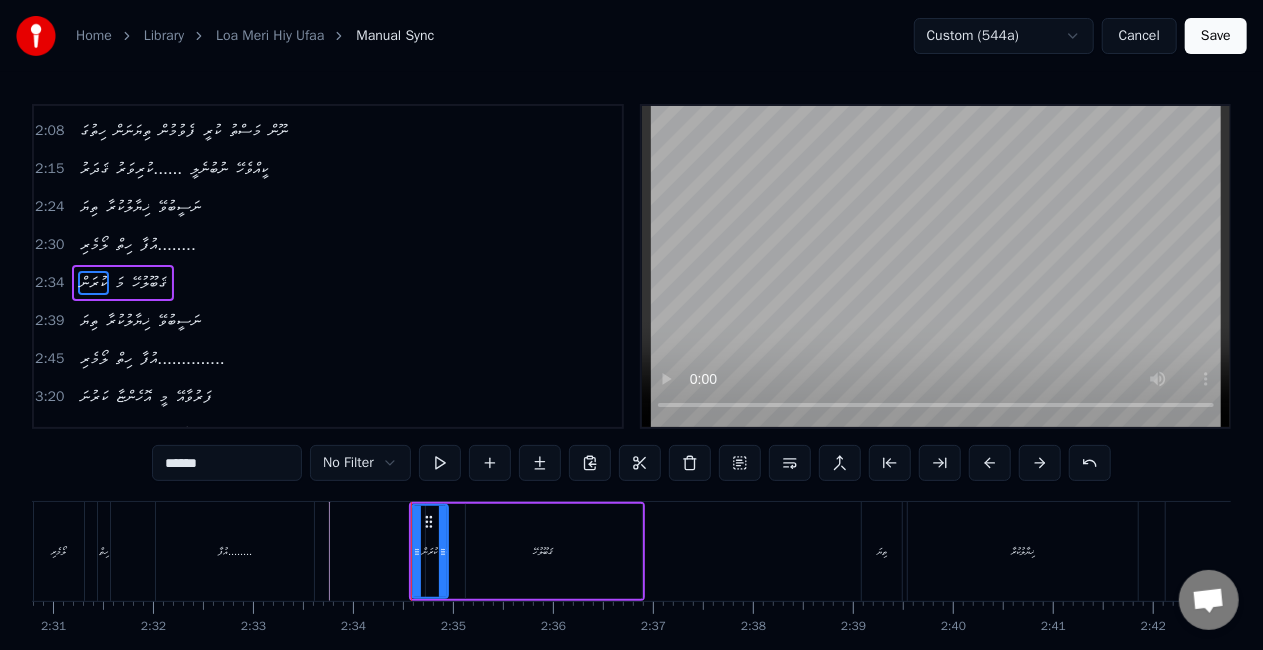 drag, startPoint x: 418, startPoint y: 550, endPoint x: 444, endPoint y: 550, distance: 26 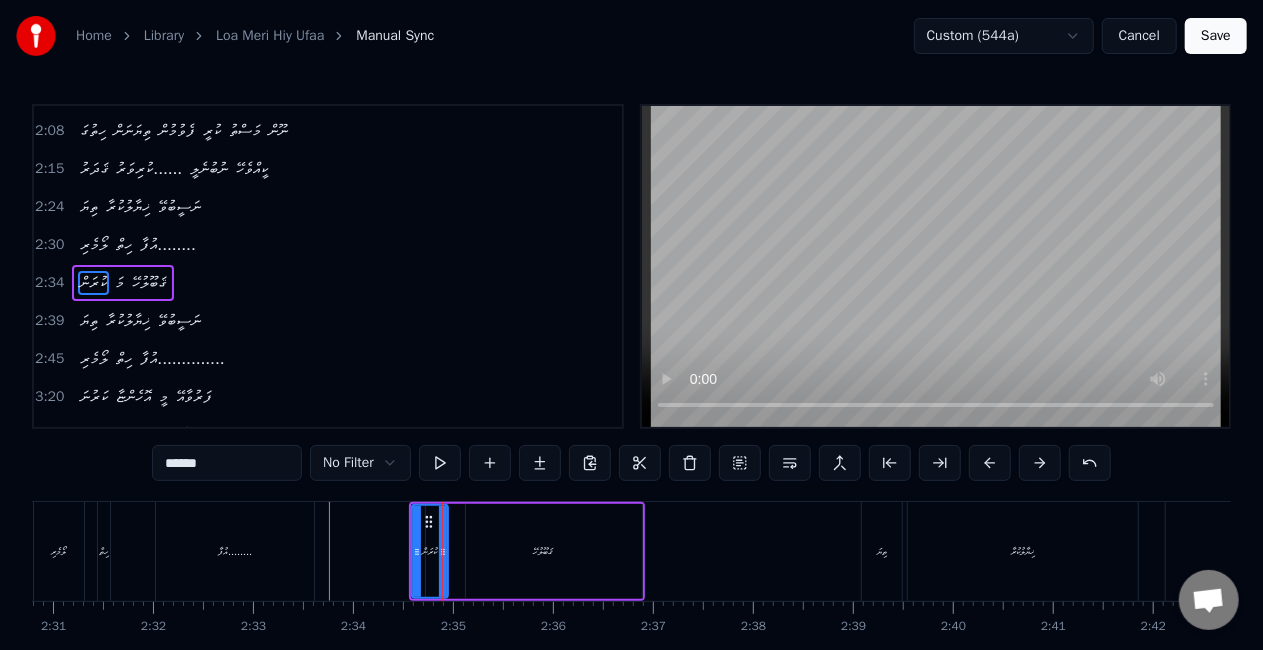 click on "ޤަބޫލުހޭ" at bounding box center (543, 551) 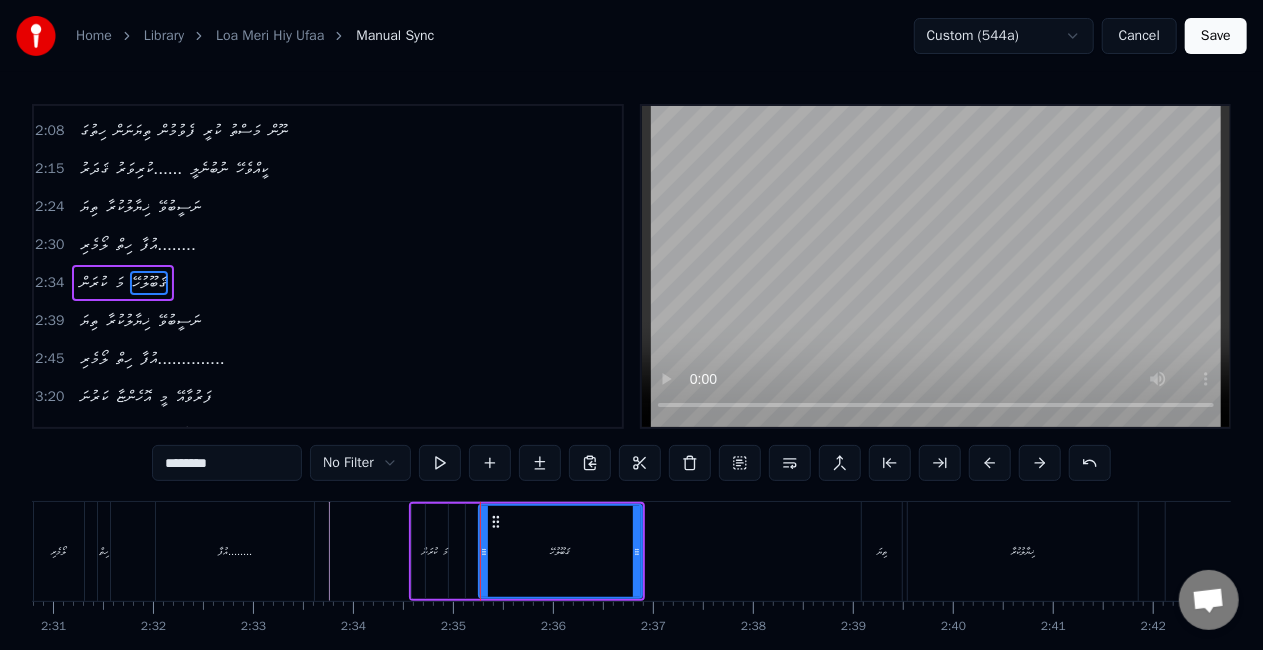 drag, startPoint x: 450, startPoint y: 550, endPoint x: 485, endPoint y: 550, distance: 35 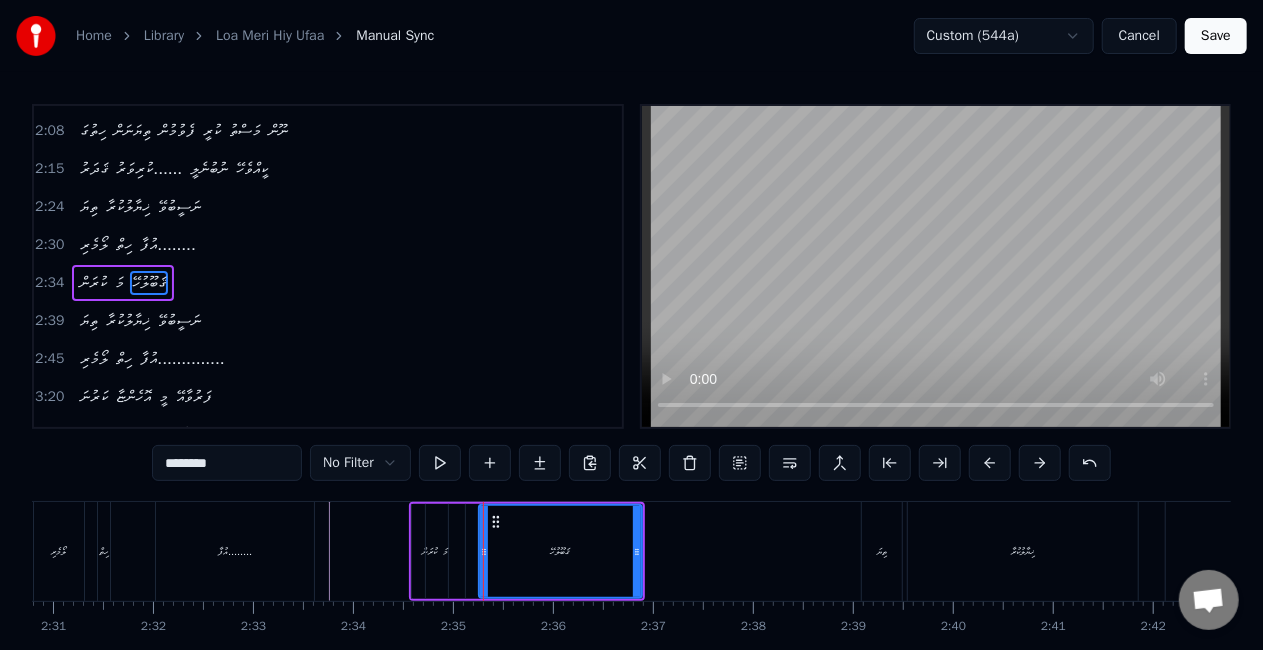 click on "މަ" at bounding box center [445, 551] 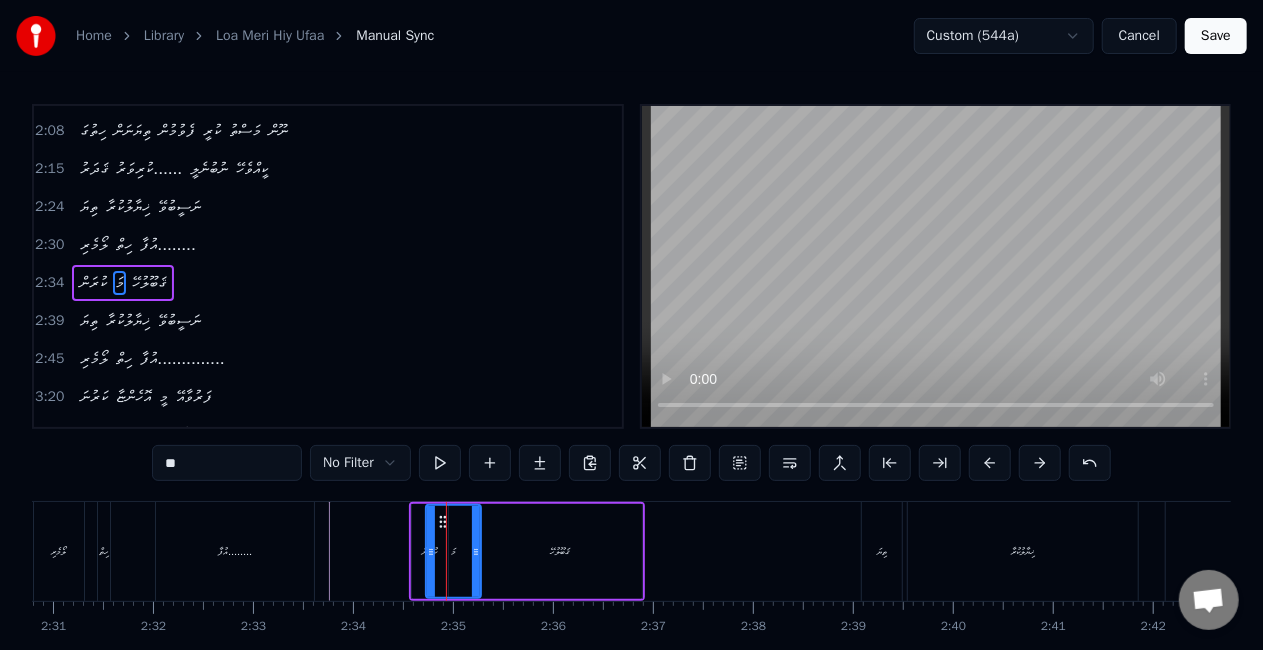 drag, startPoint x: 463, startPoint y: 552, endPoint x: 479, endPoint y: 552, distance: 16 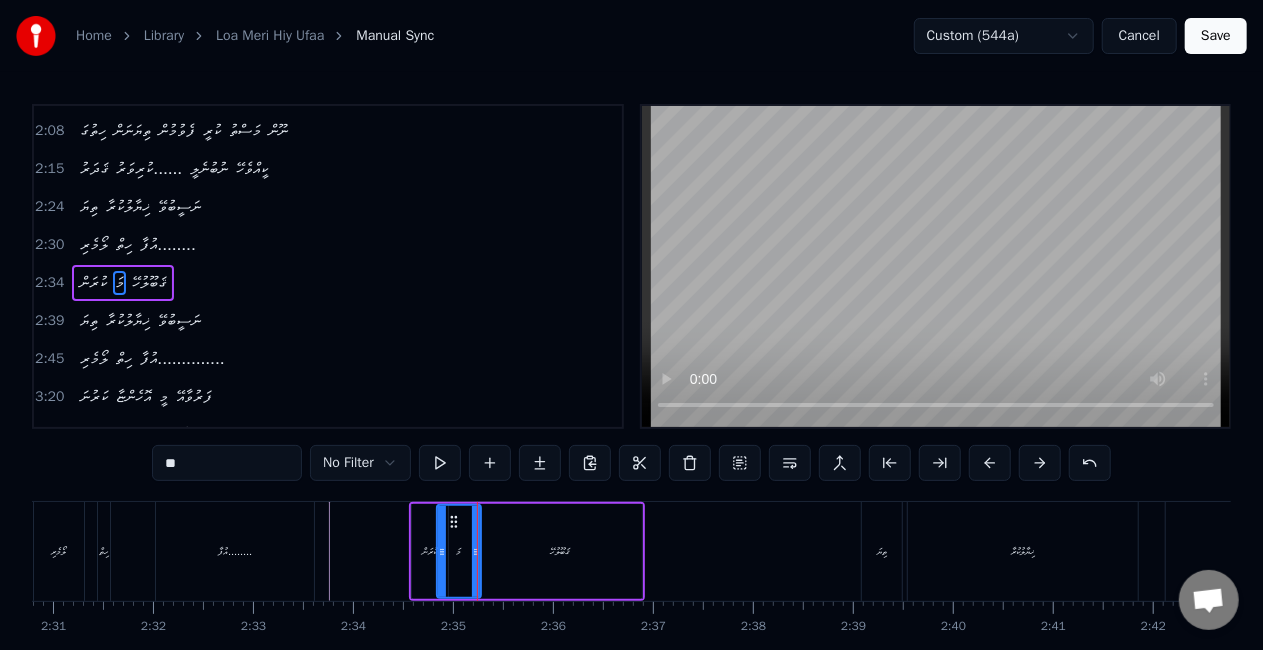 drag, startPoint x: 433, startPoint y: 554, endPoint x: 446, endPoint y: 555, distance: 13.038404 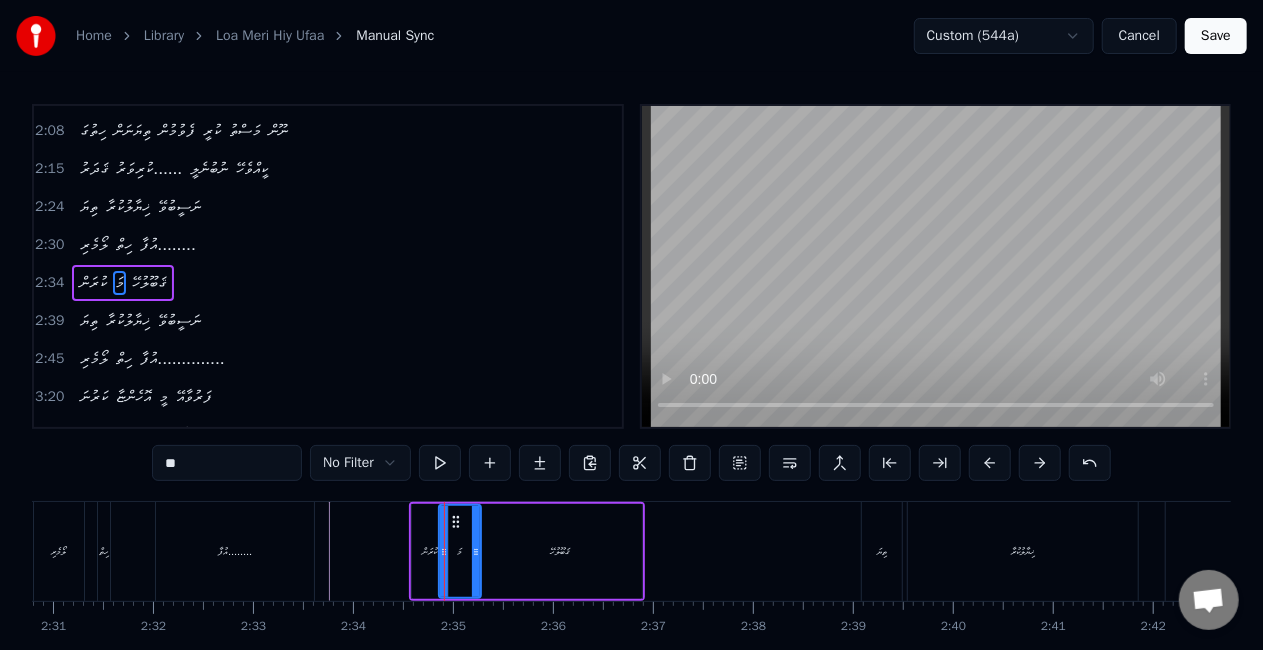 click on "ކުރަން" at bounding box center [430, 551] 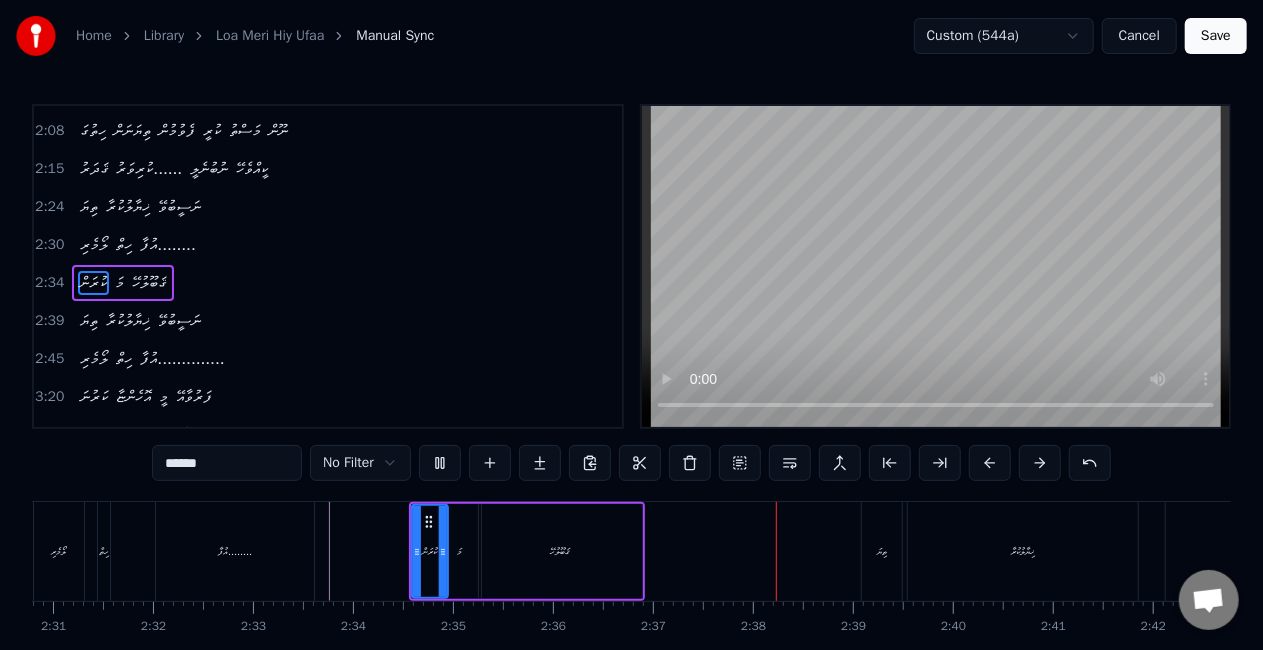 click on "މަ" at bounding box center [460, 551] 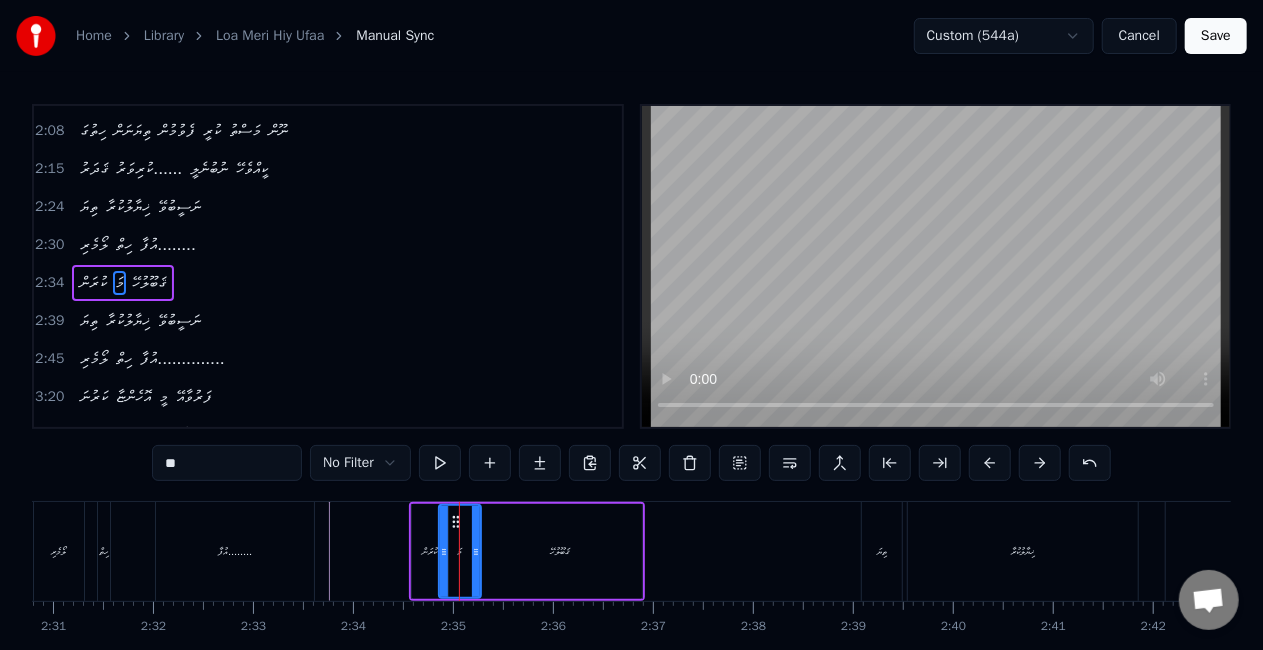 click on "ޤަބޫލުހޭ" at bounding box center (560, 551) 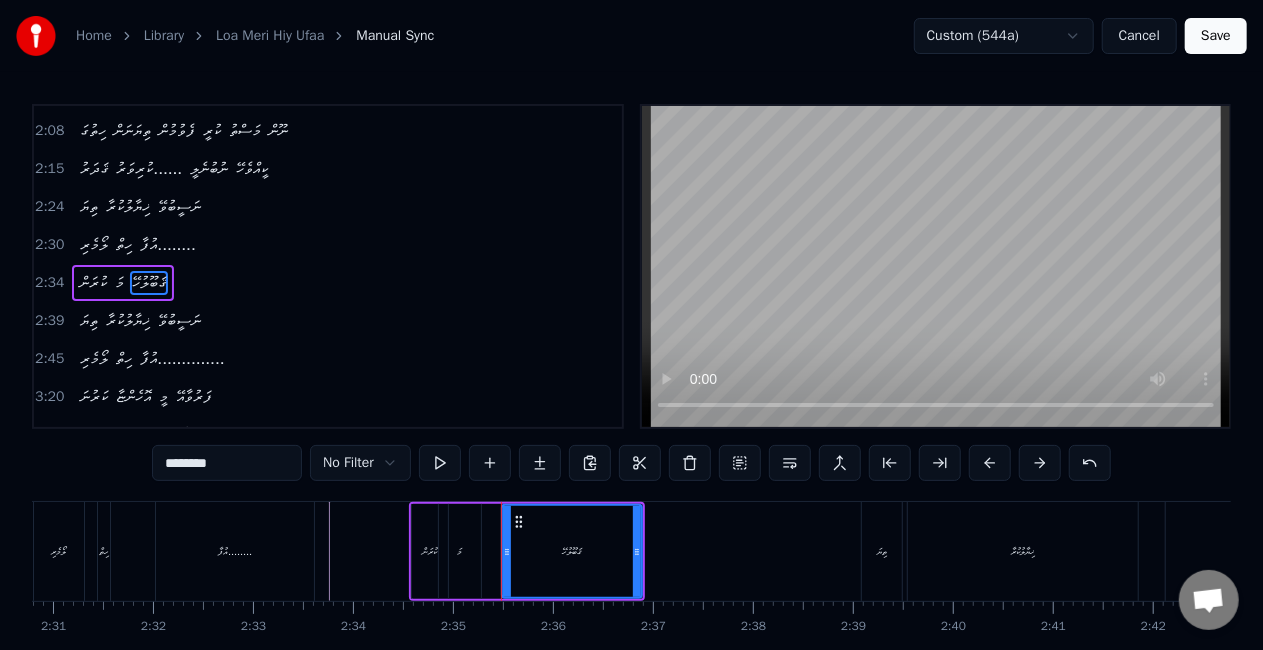 drag, startPoint x: 483, startPoint y: 552, endPoint x: 506, endPoint y: 550, distance: 23.086792 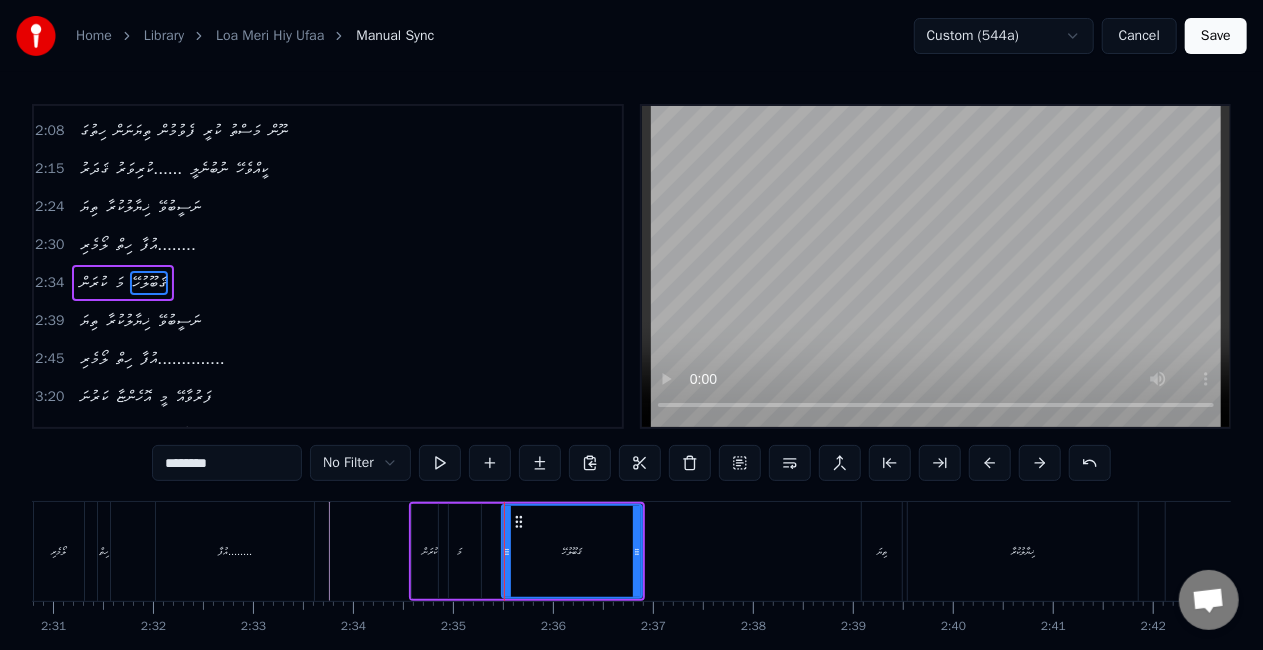 click on "މަ" at bounding box center [460, 551] 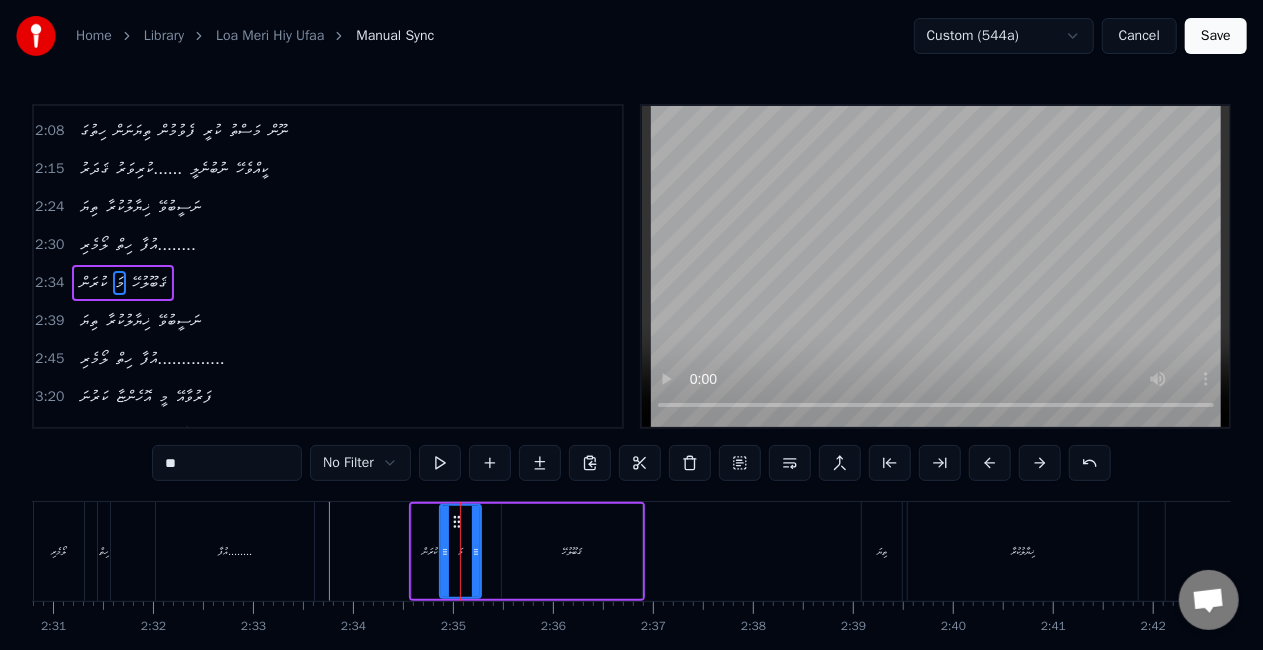 click 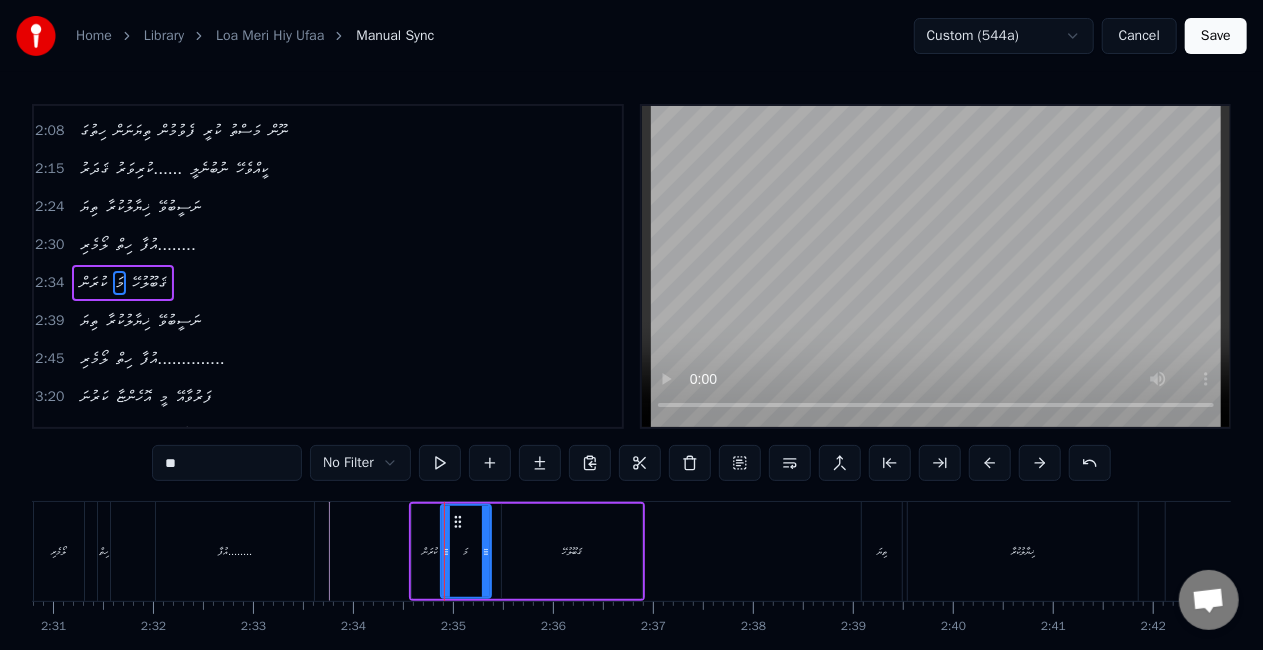 click 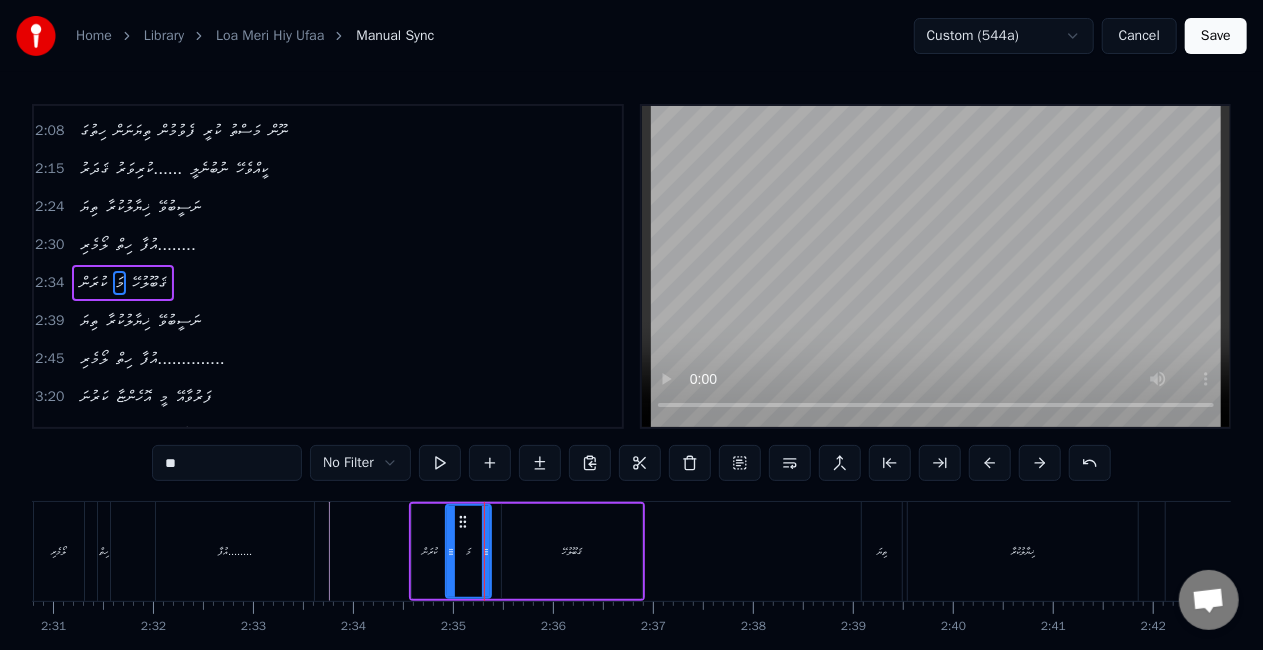 click 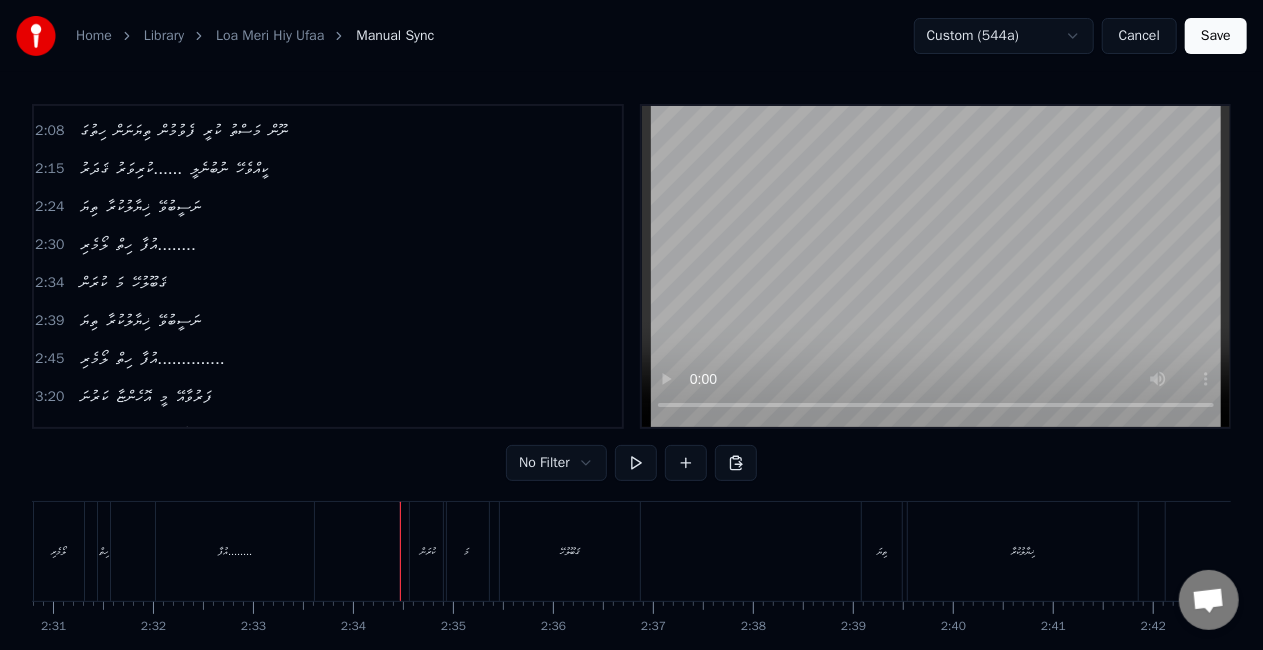 click on "ކުރަން" at bounding box center (428, 551) 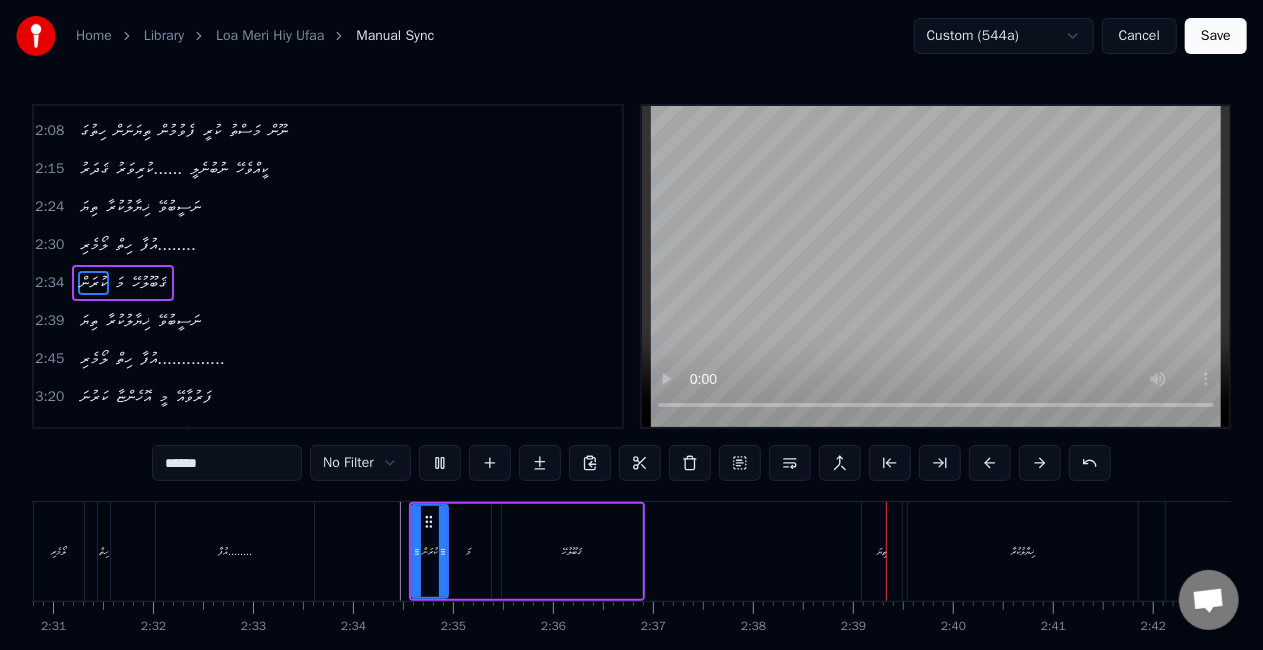 click on "ޤަބޫލުހޭ" at bounding box center (572, 551) 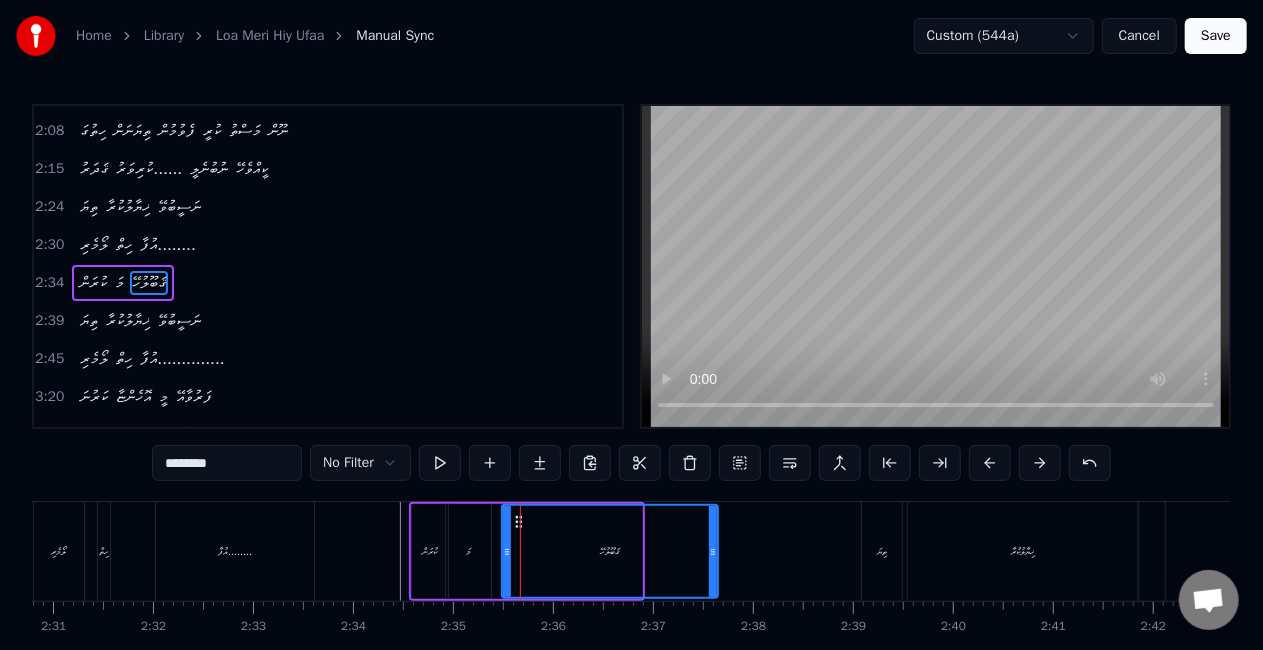drag, startPoint x: 638, startPoint y: 552, endPoint x: 714, endPoint y: 554, distance: 76.02631 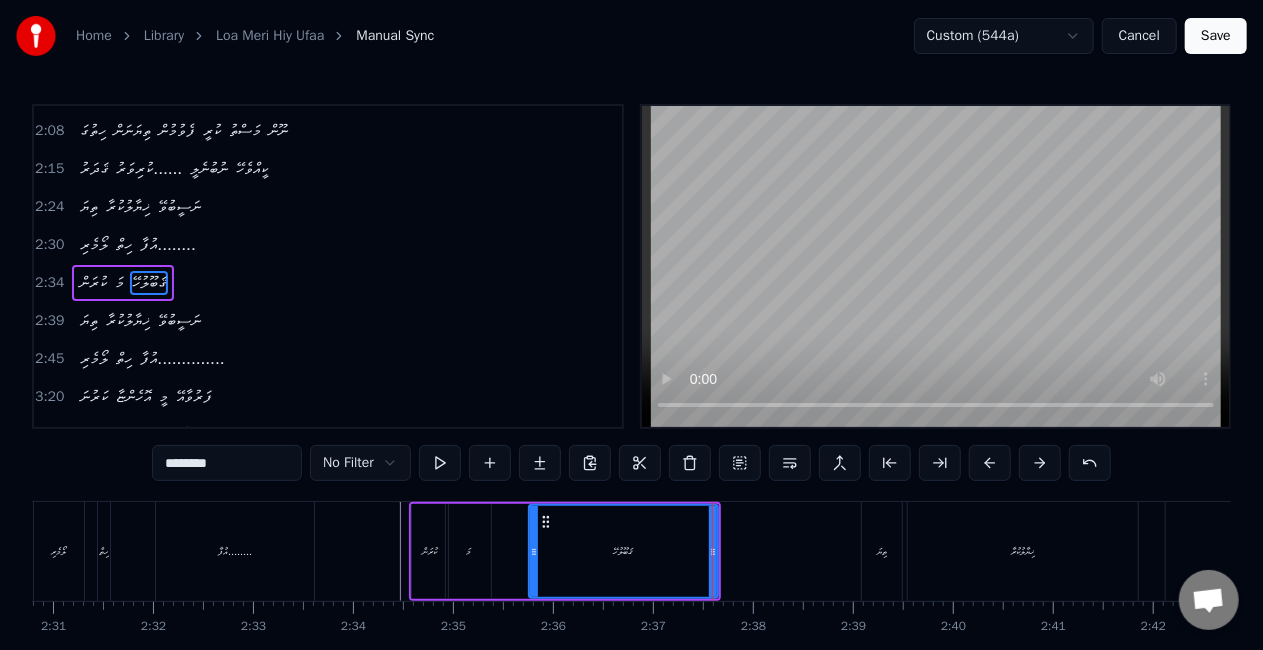 drag, startPoint x: 508, startPoint y: 552, endPoint x: 535, endPoint y: 553, distance: 27.018513 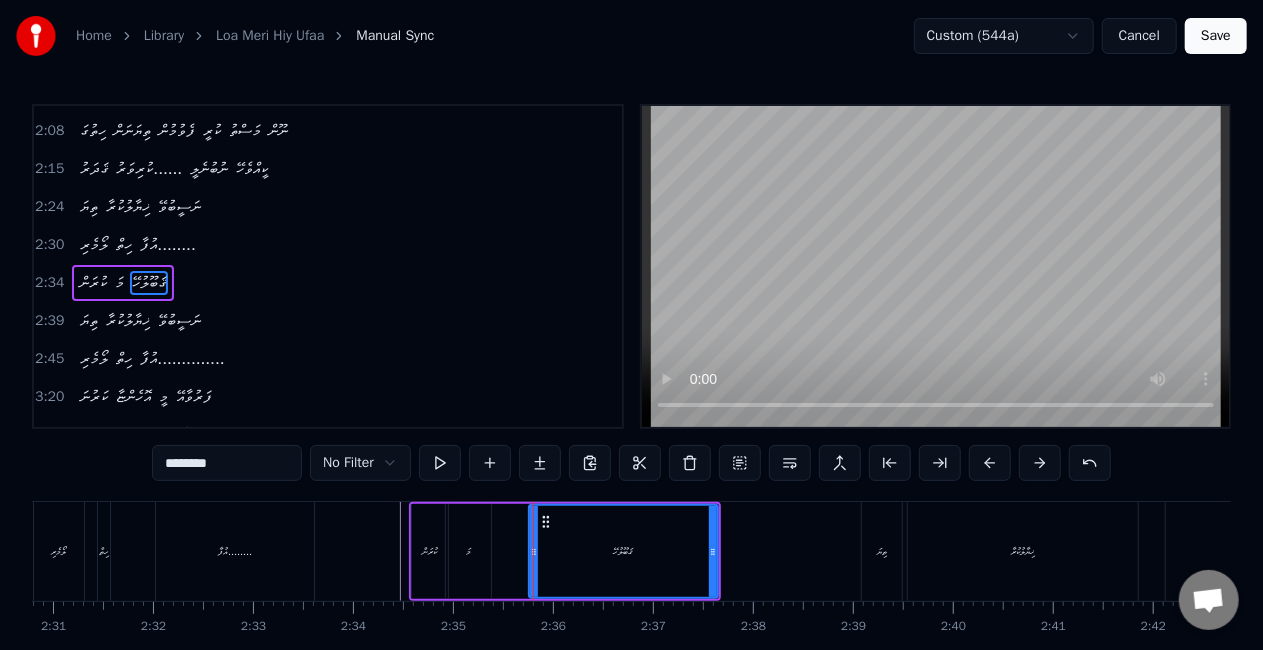 click on "މަ" at bounding box center [468, 551] 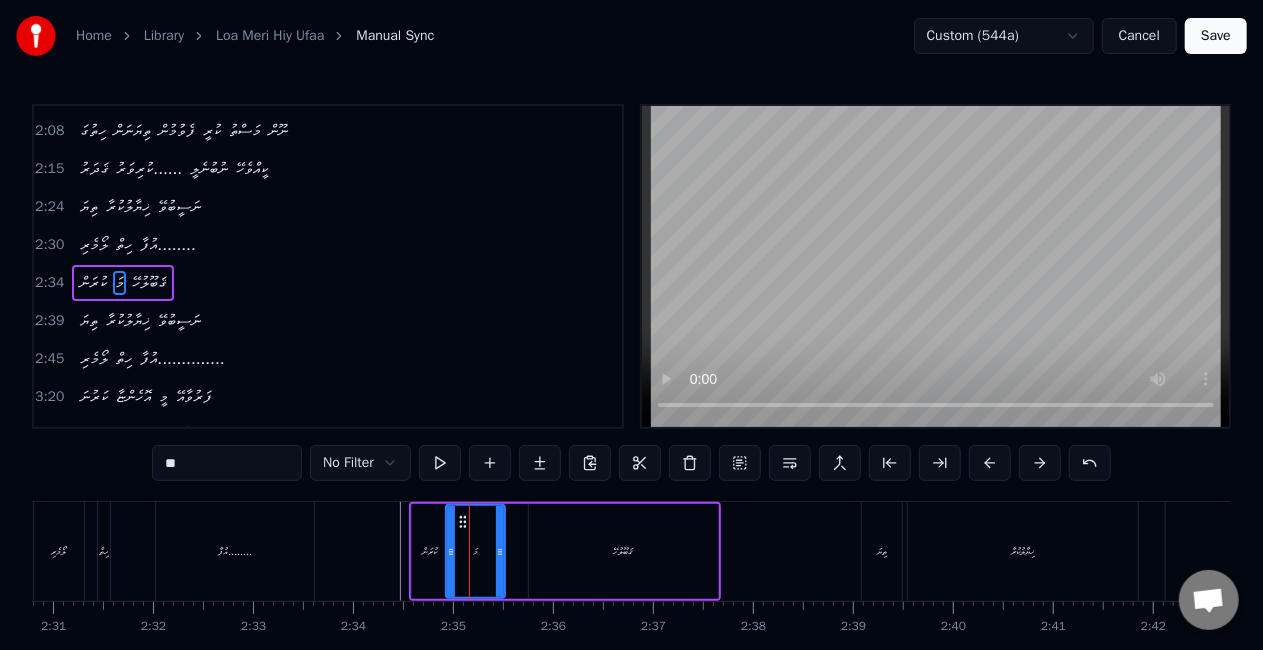 drag, startPoint x: 488, startPoint y: 555, endPoint x: 502, endPoint y: 558, distance: 14.3178215 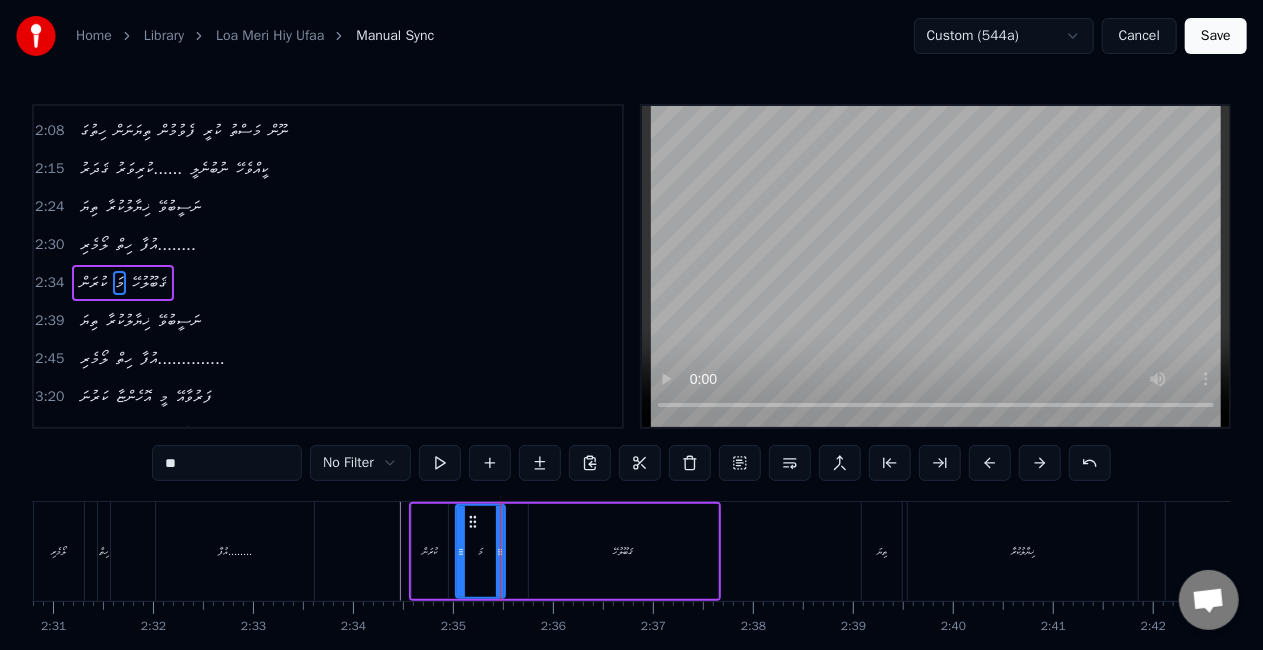 drag, startPoint x: 452, startPoint y: 550, endPoint x: 462, endPoint y: 552, distance: 10.198039 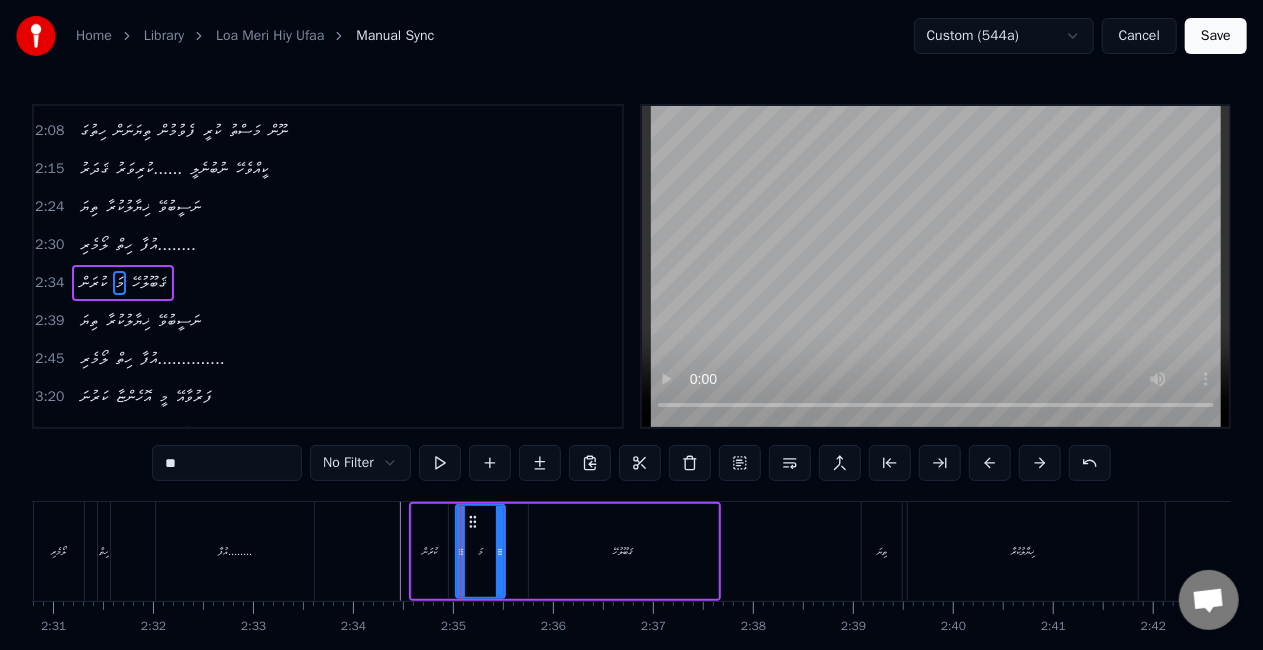click on "ކުރަން" at bounding box center [430, 551] 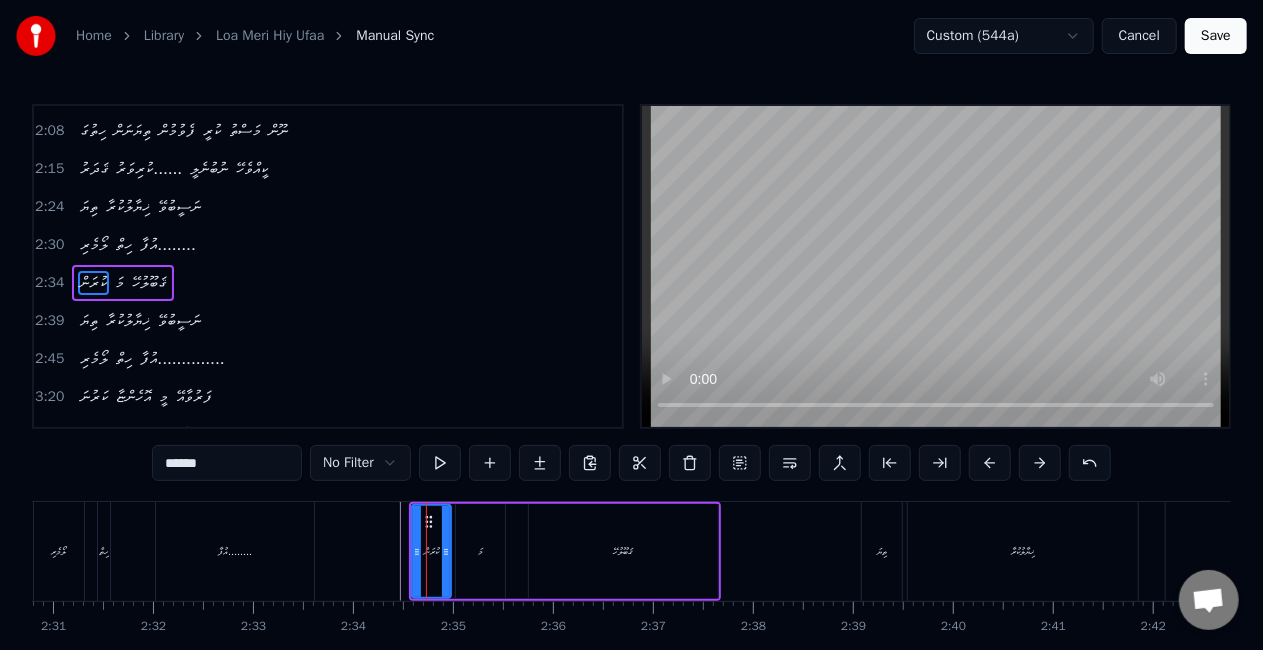 click 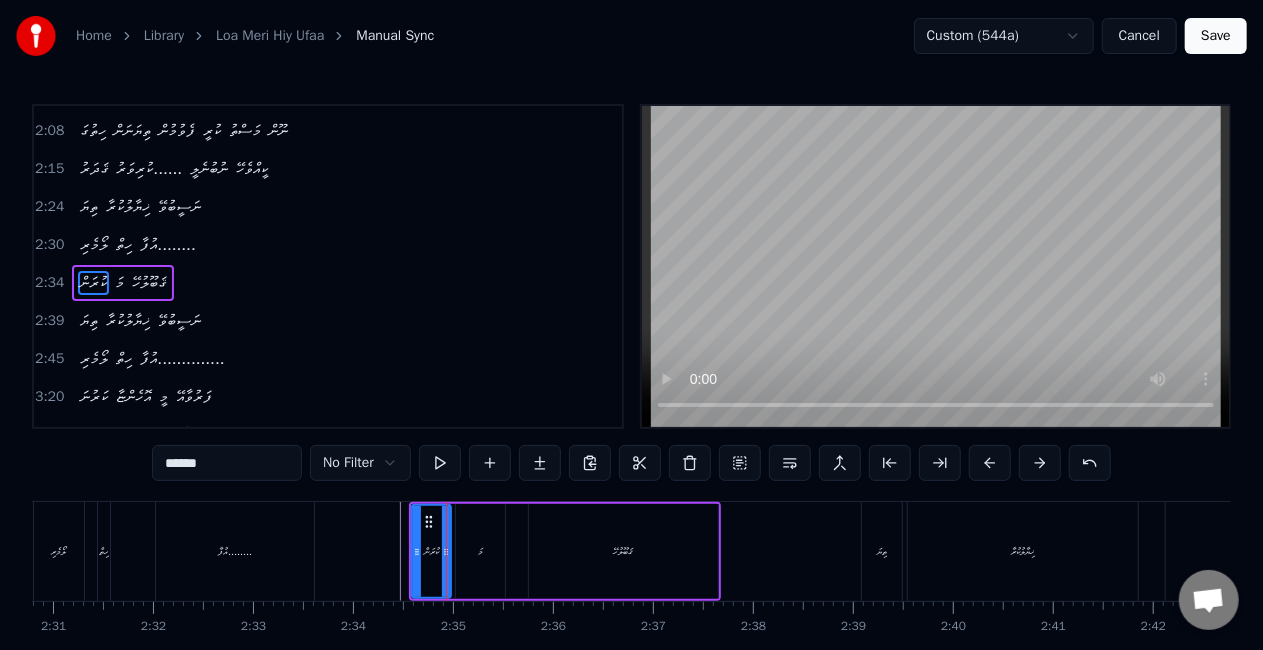 click on "ކުރަން މަ ޤަބޫލުހޭ" at bounding box center [565, 551] 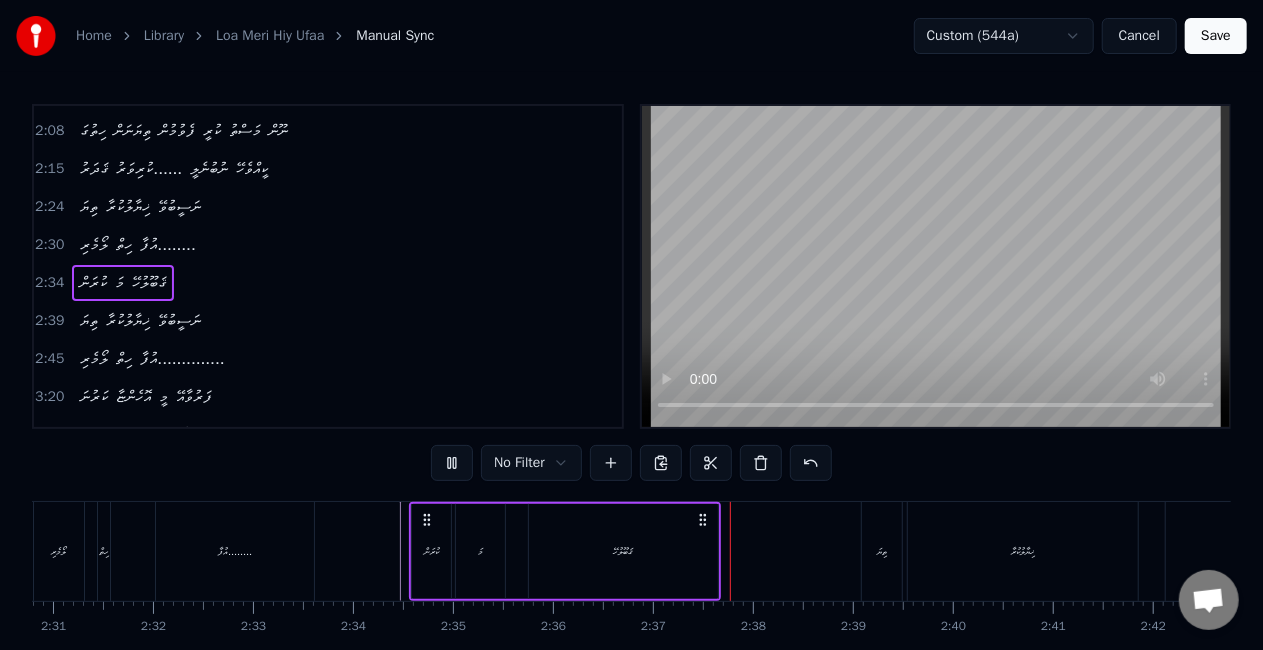 click on "ކުރަން" at bounding box center (431, 551) 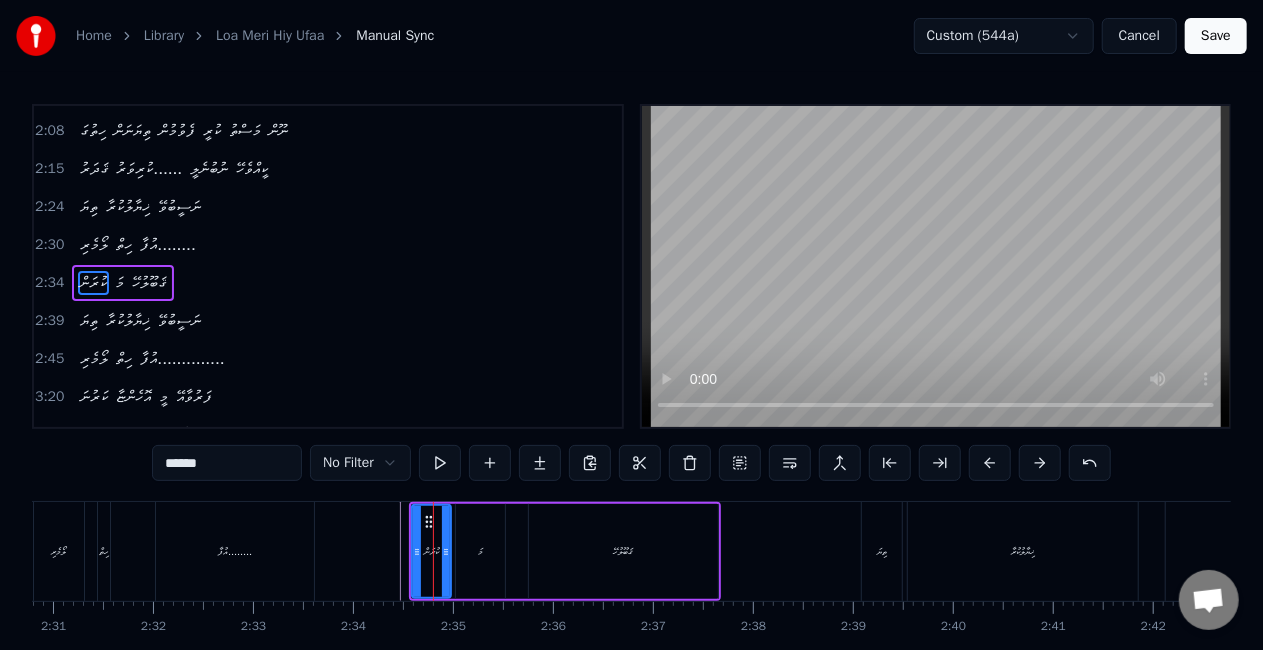 click at bounding box center [-1874, 551] 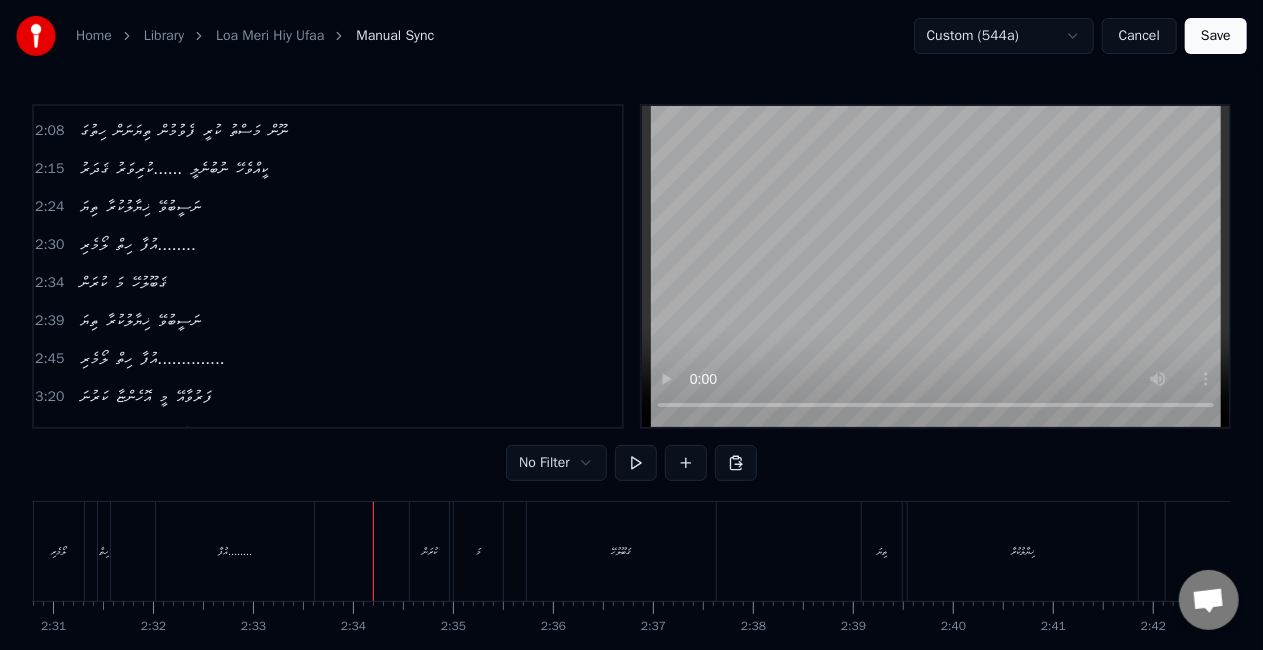 click on "ކުރަން" at bounding box center (429, 551) 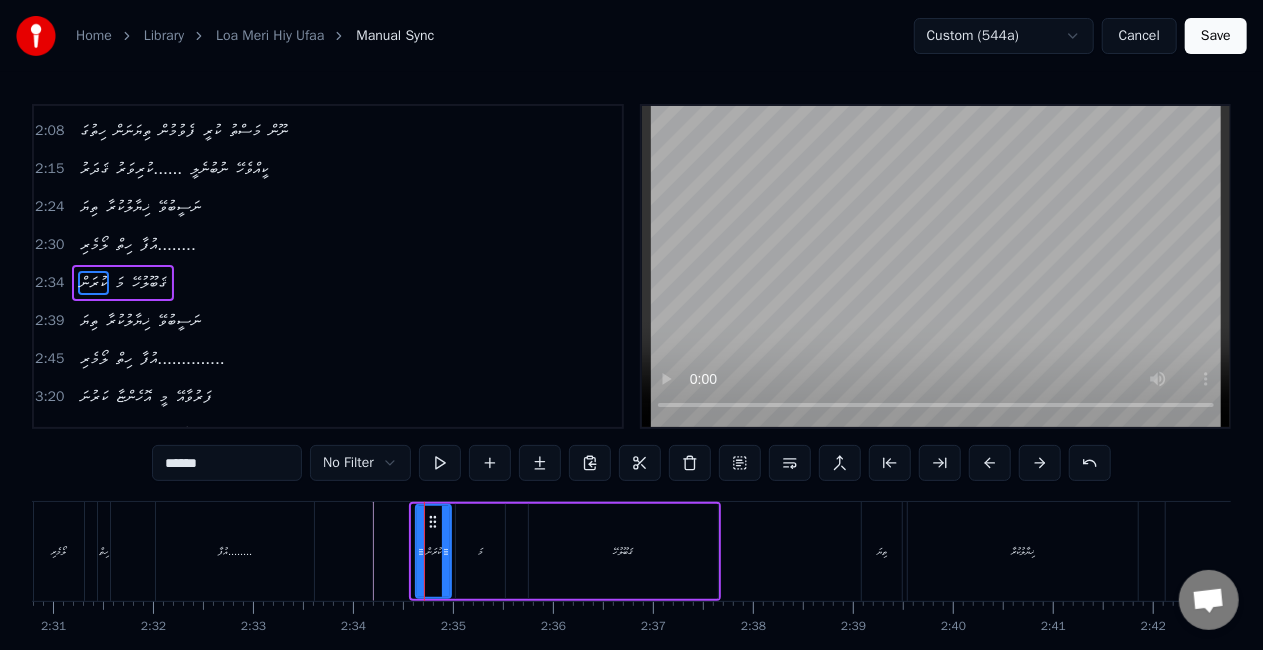 click at bounding box center (421, 551) 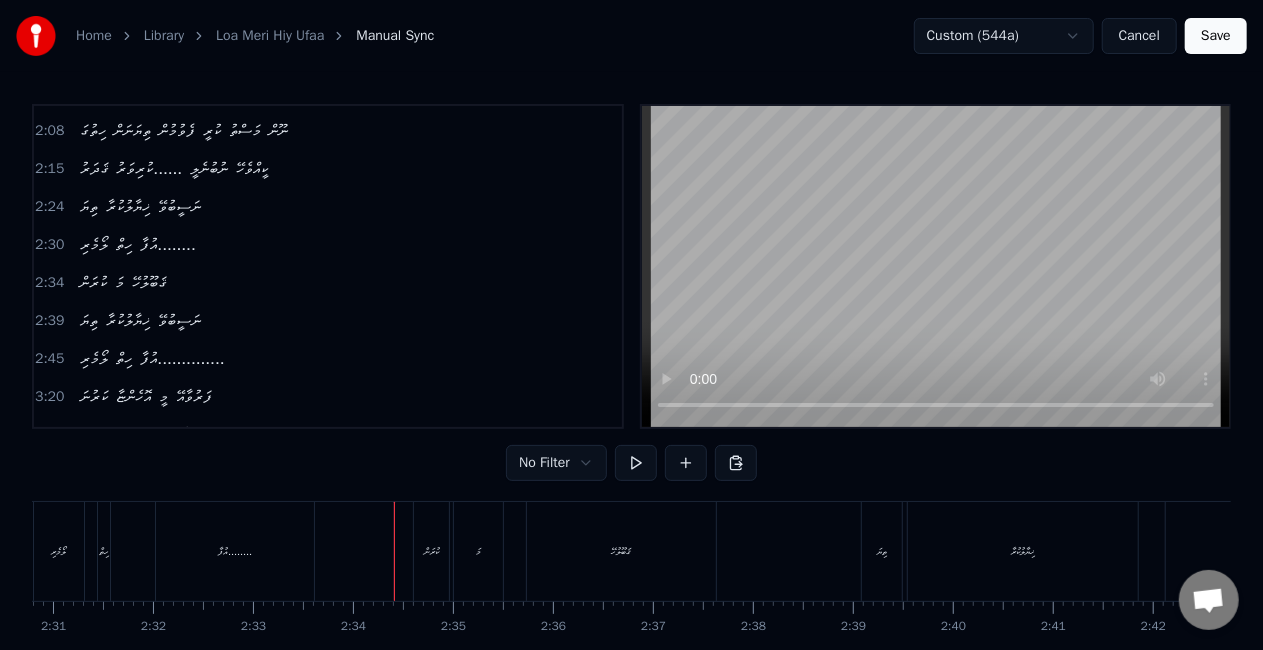 click on "ކުރަން" at bounding box center [431, 551] 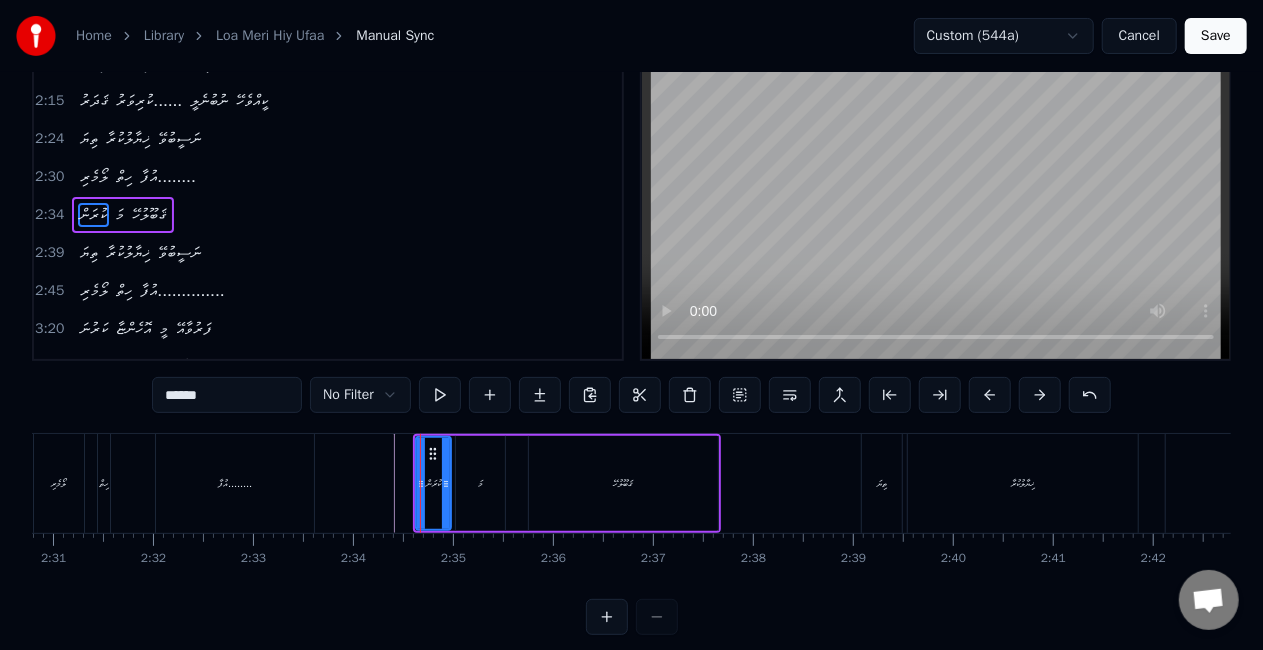 scroll, scrollTop: 100, scrollLeft: 0, axis: vertical 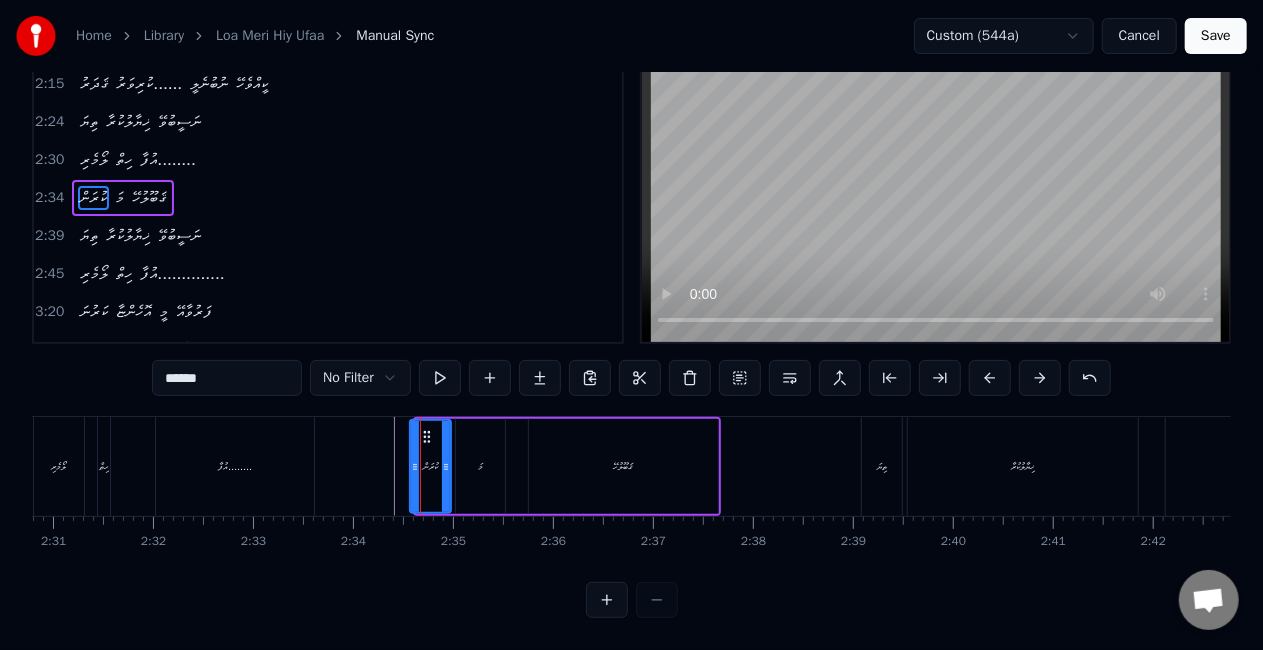 drag, startPoint x: 416, startPoint y: 560, endPoint x: 410, endPoint y: 511, distance: 49.365982 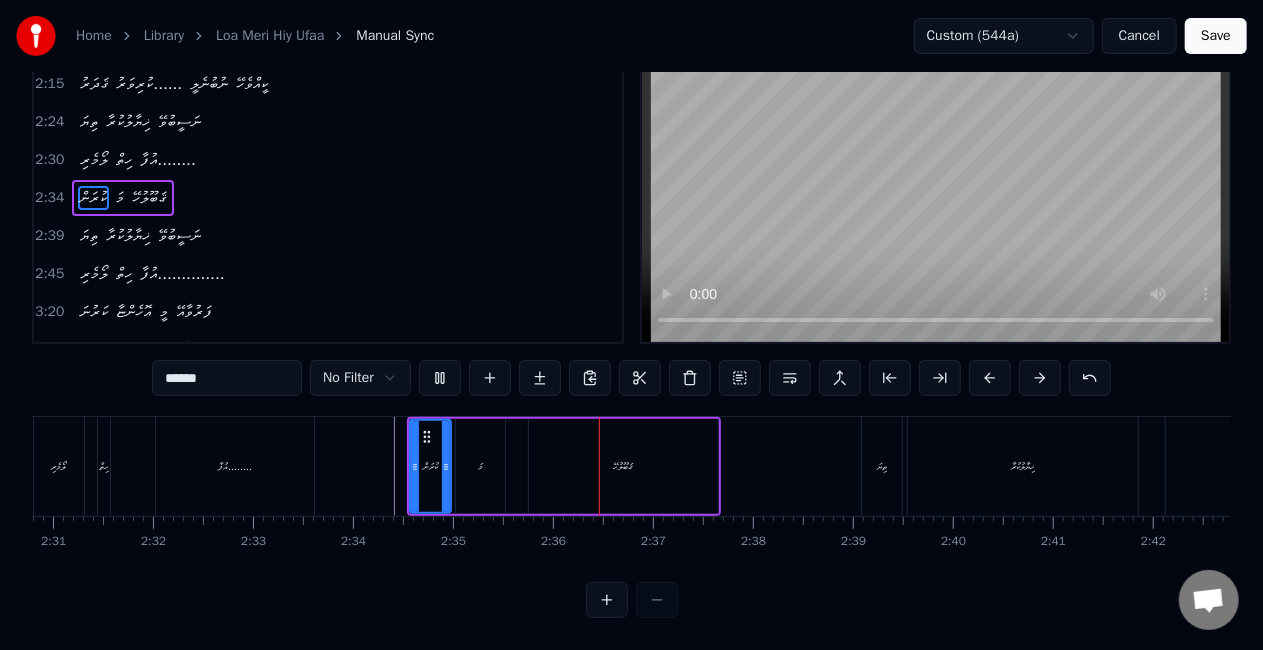 scroll, scrollTop: 0, scrollLeft: 0, axis: both 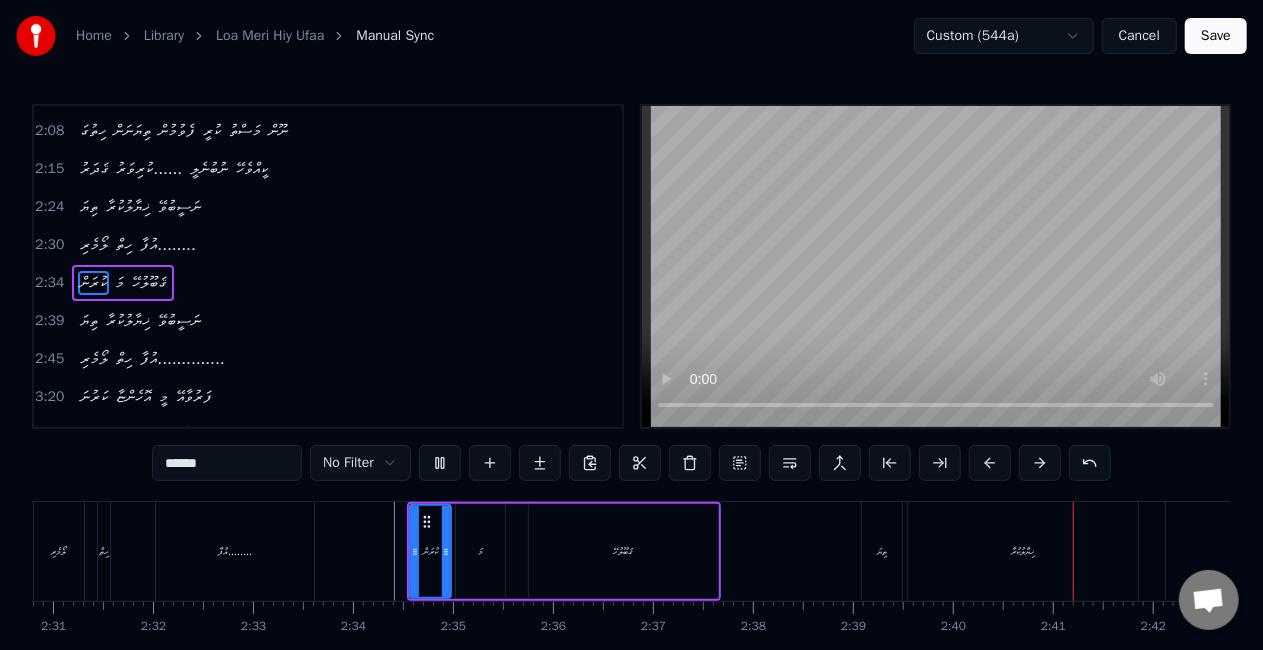 click on "ތިޔަ" at bounding box center [882, 551] 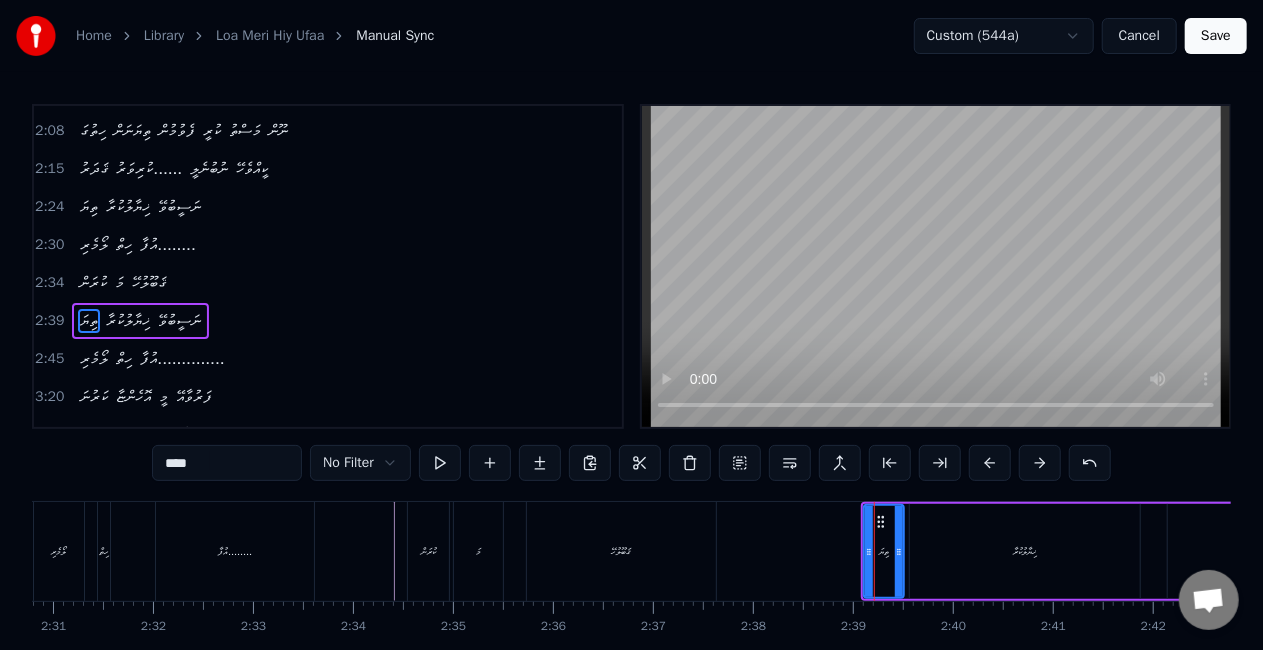 scroll, scrollTop: 791, scrollLeft: 0, axis: vertical 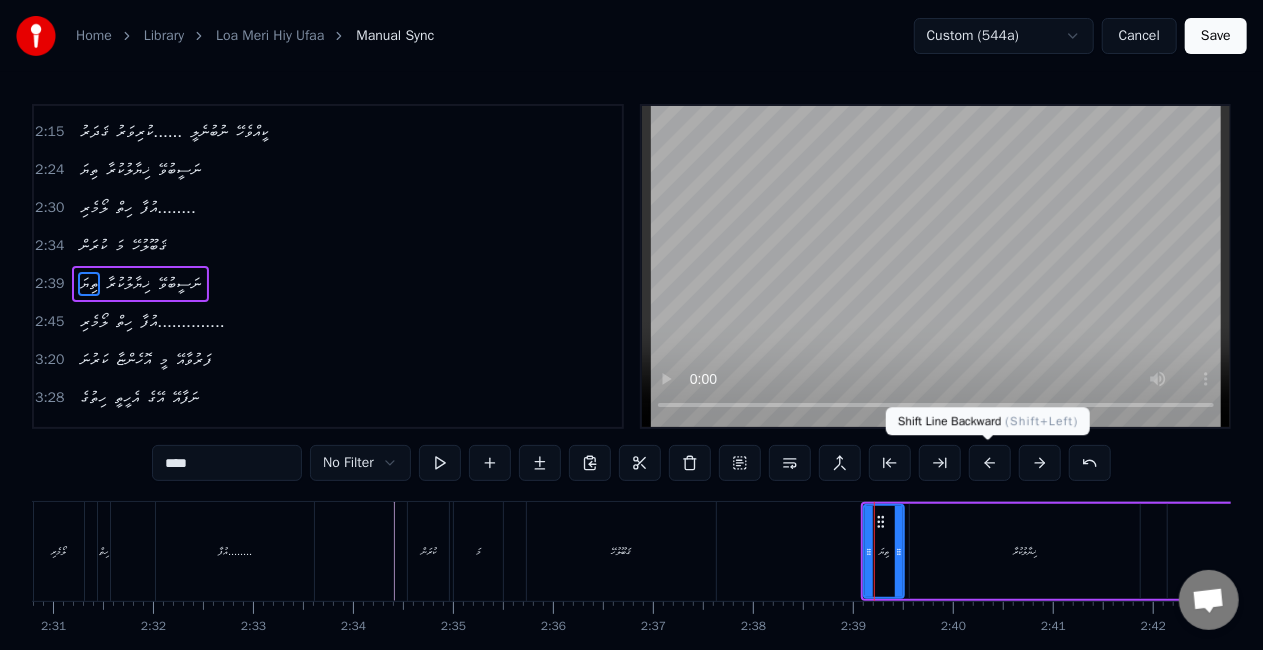 click at bounding box center [990, 463] 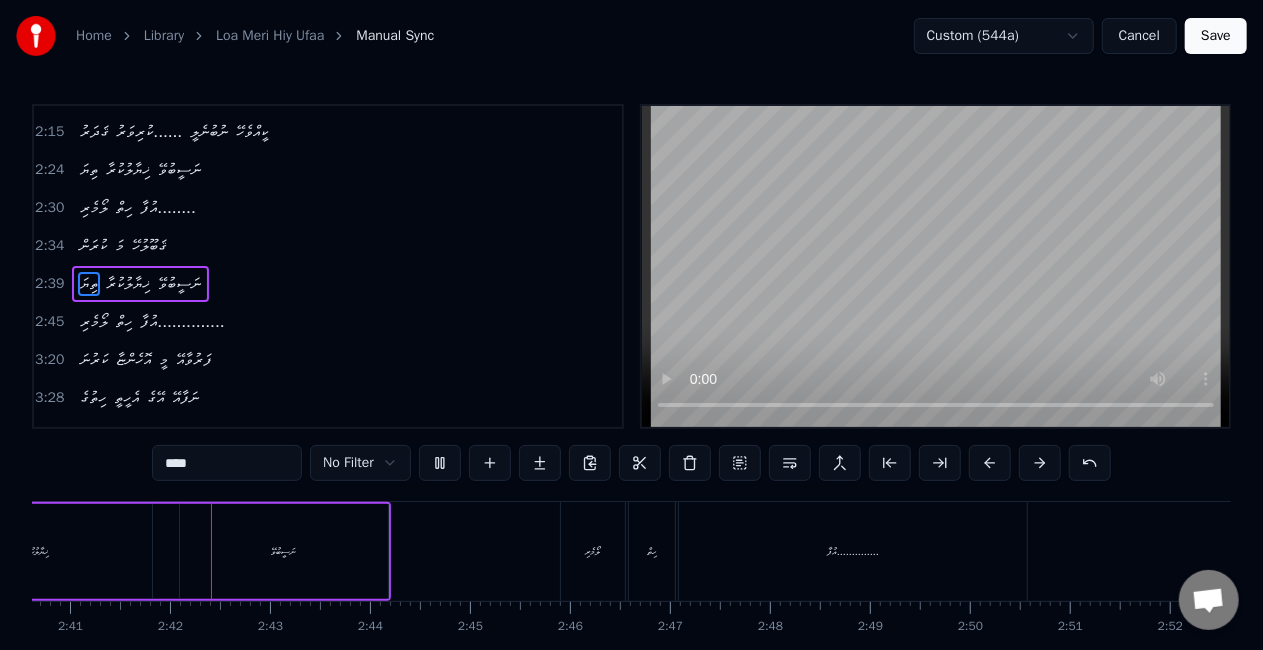 scroll, scrollTop: 0, scrollLeft: 16080, axis: horizontal 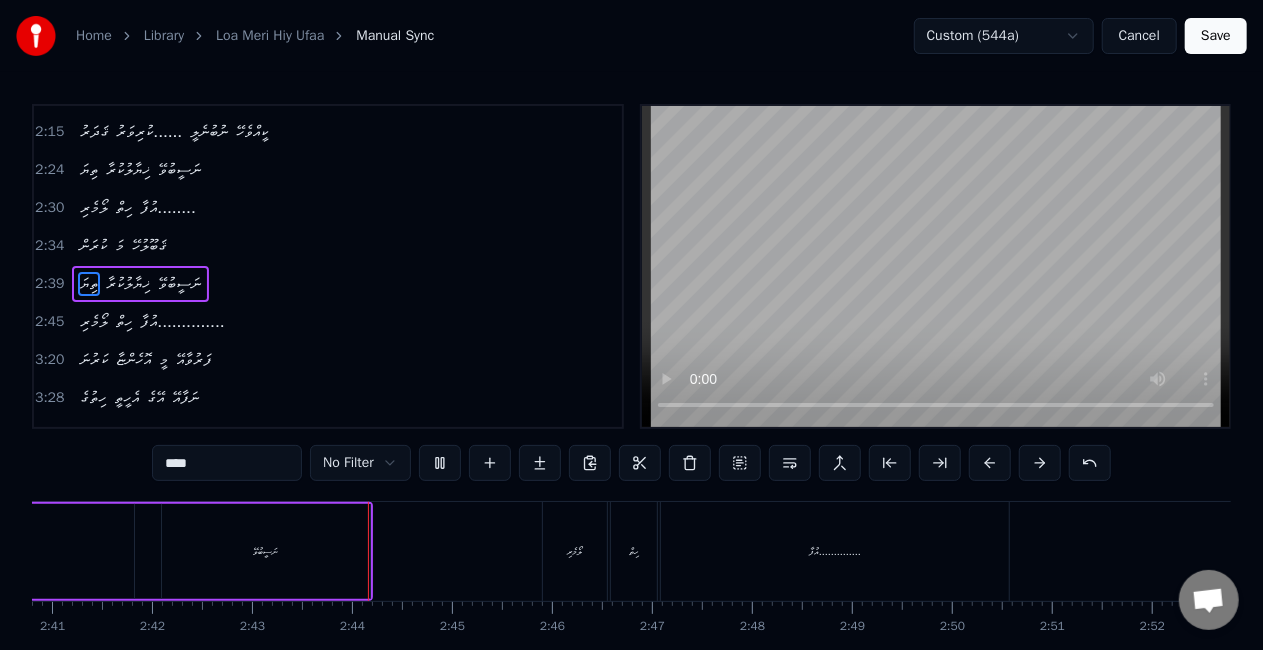 click on "ނަސީބުވޭ" at bounding box center (266, 551) 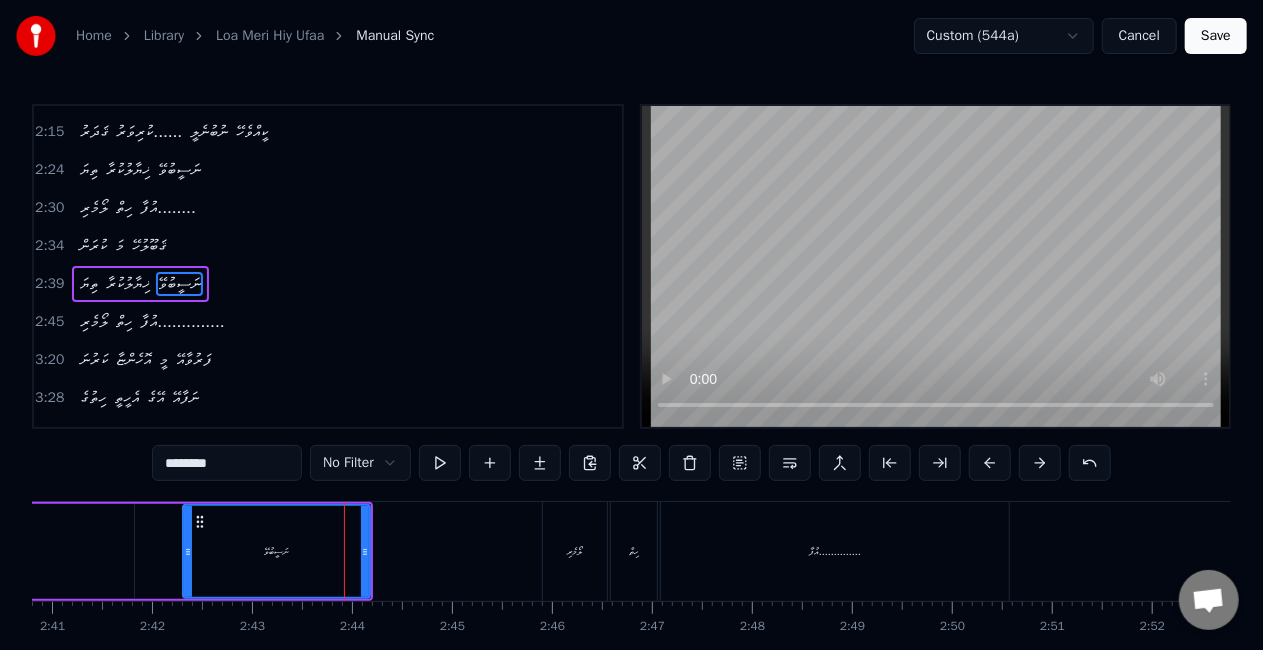 drag, startPoint x: 164, startPoint y: 553, endPoint x: 185, endPoint y: 561, distance: 22.472204 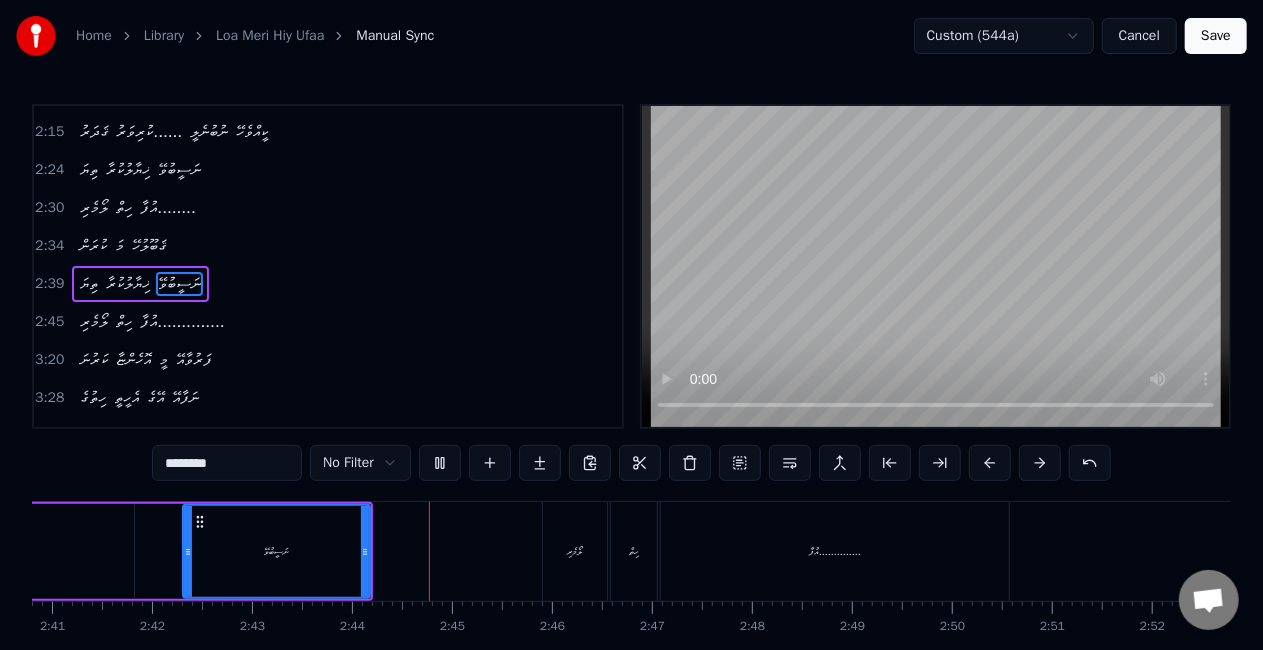 click on "ނަސީބުވޭ" at bounding box center [276, 551] 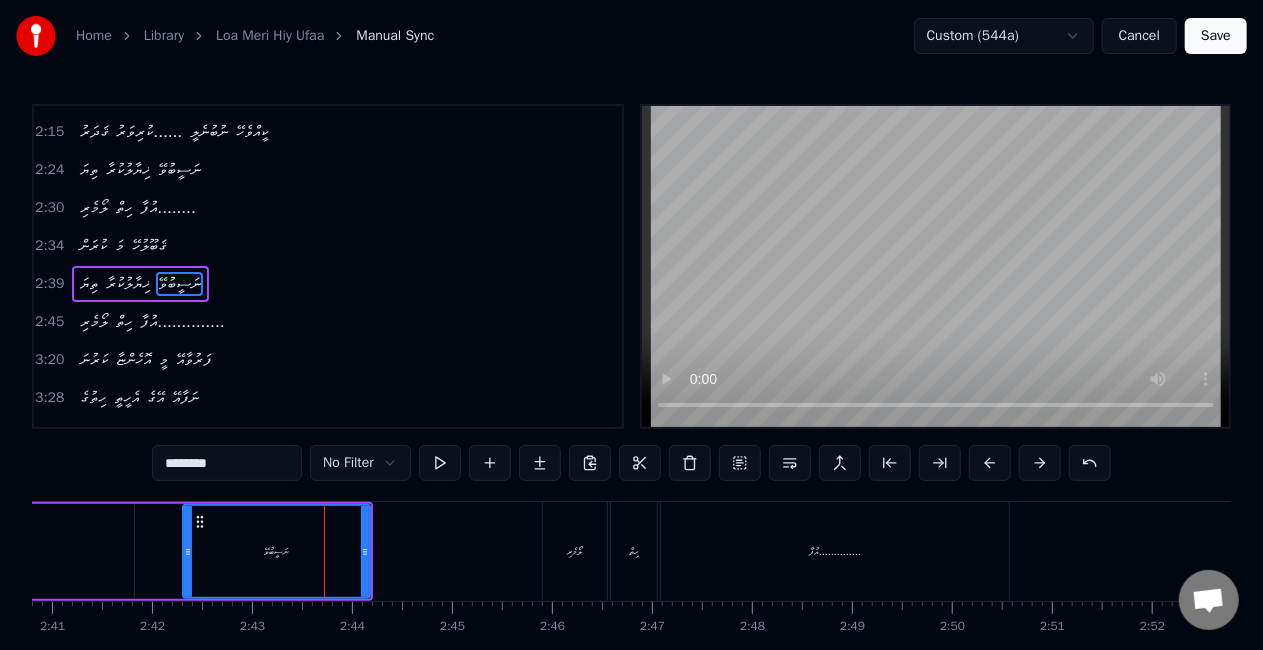 click on "********" at bounding box center (227, 463) 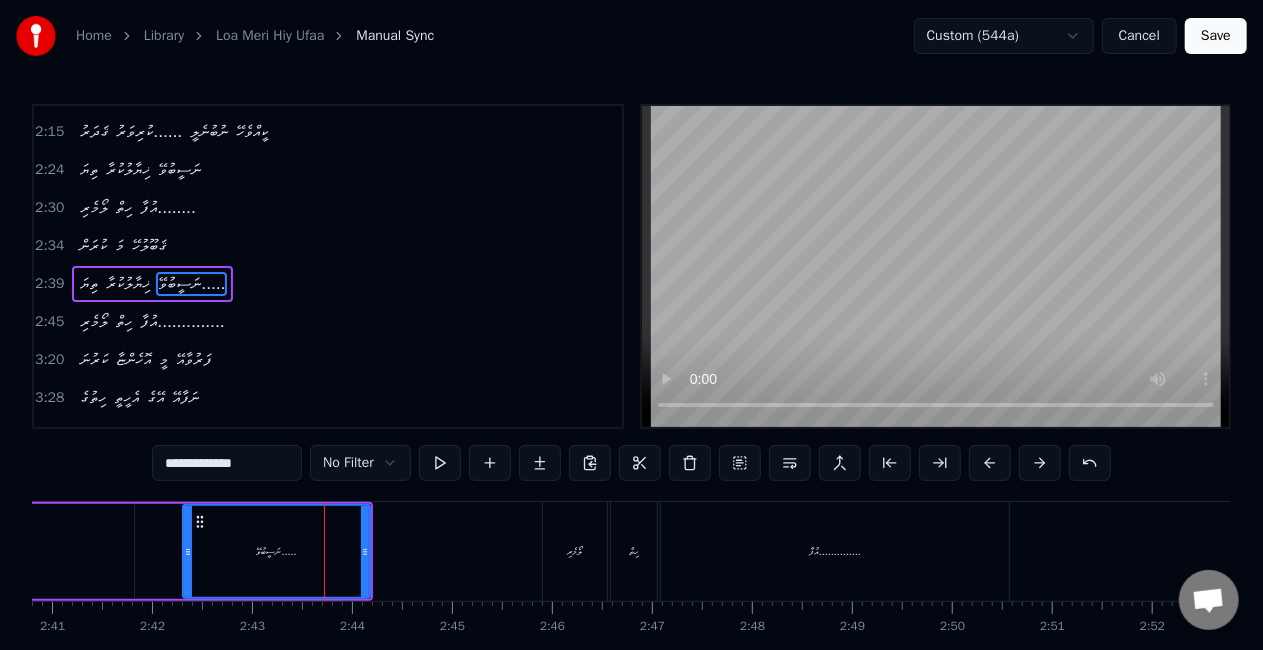 click 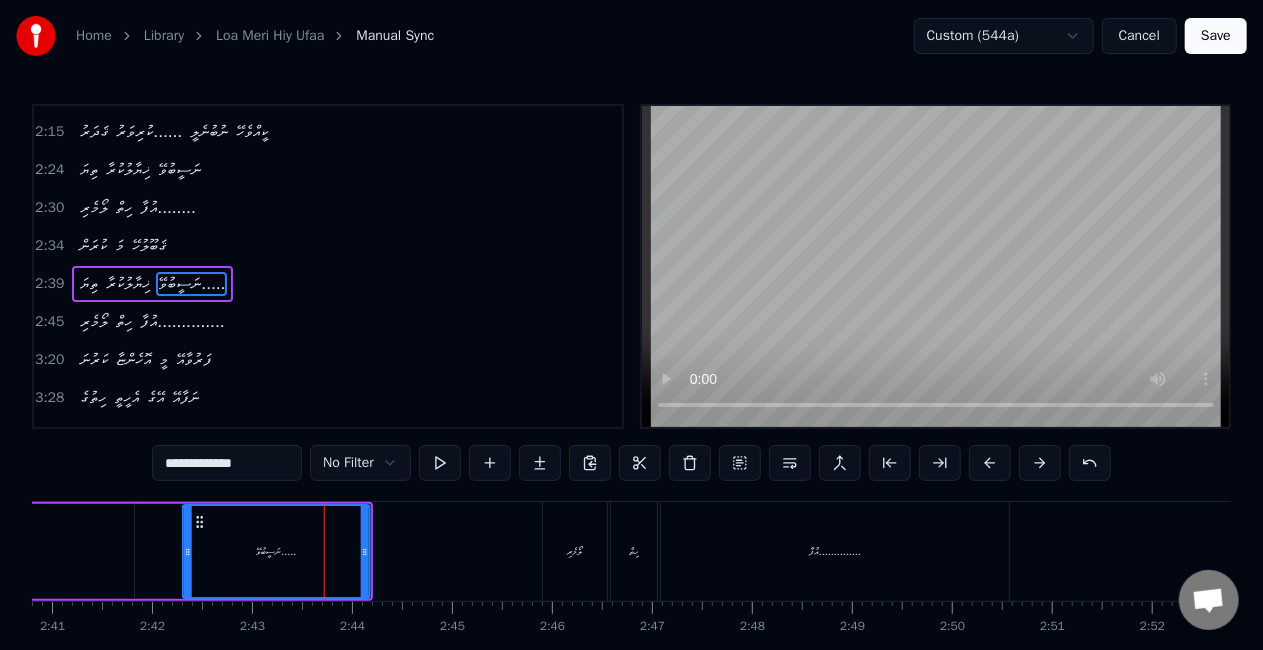 click 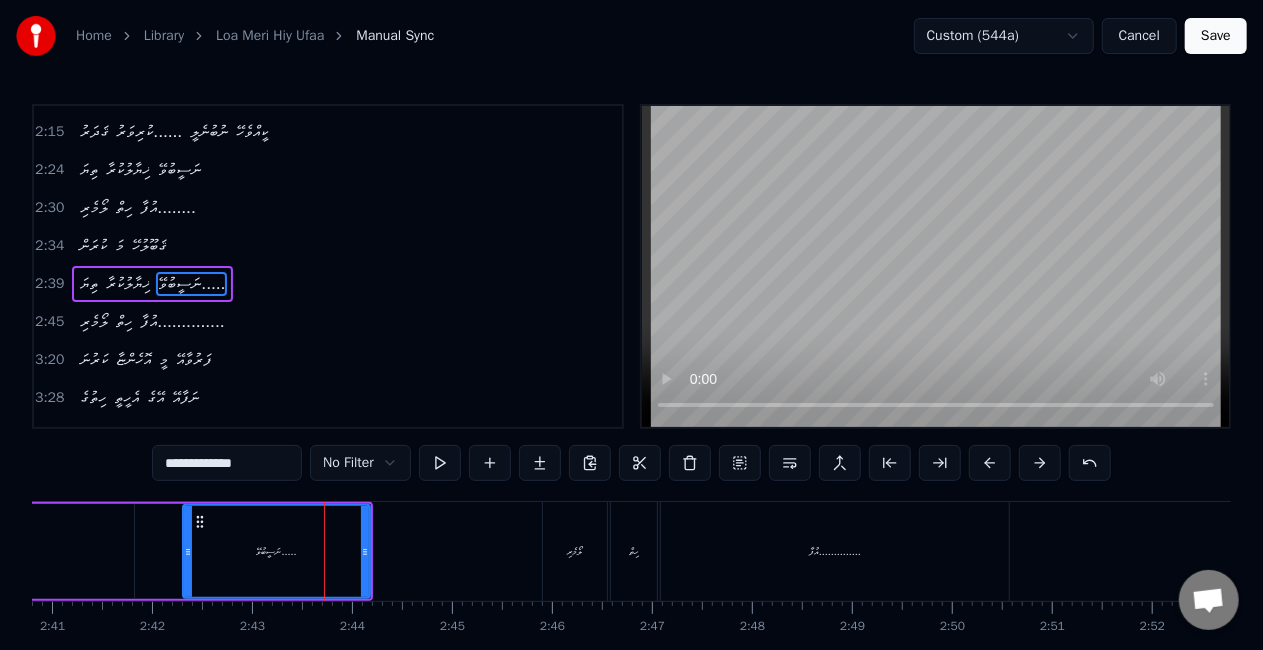 click on "ނަސީބުވޭ....." at bounding box center (276, 551) 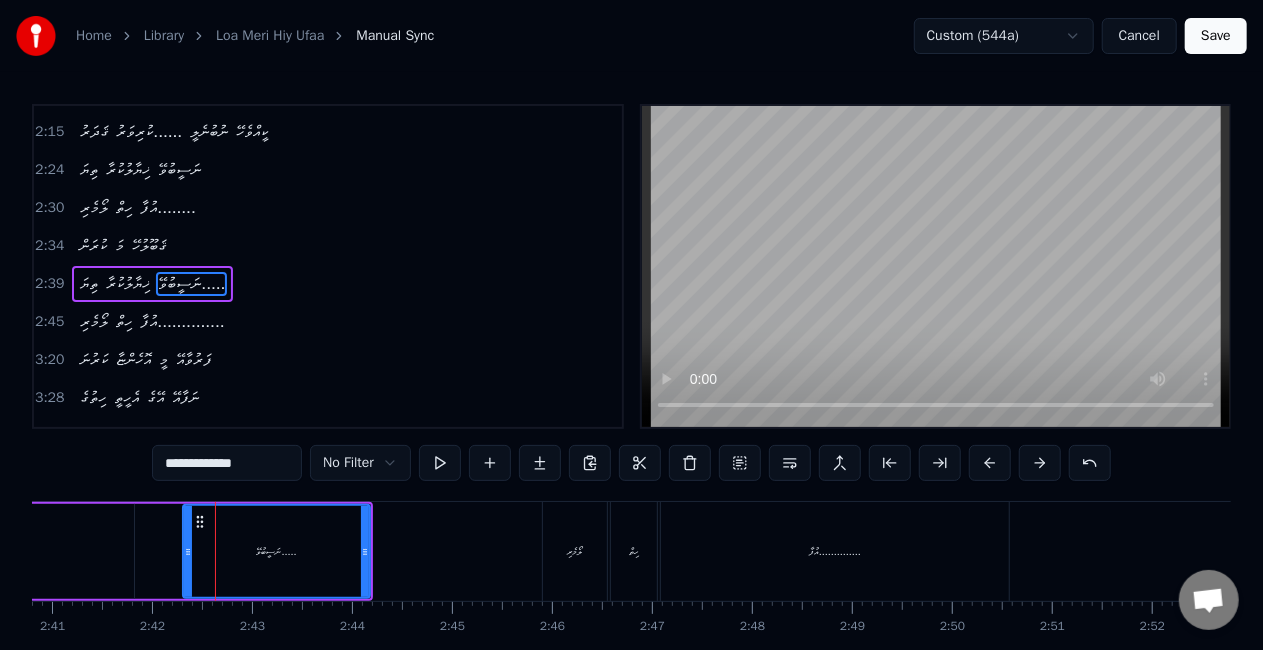 click on "ނަސީބުވޭ....." at bounding box center [276, 551] 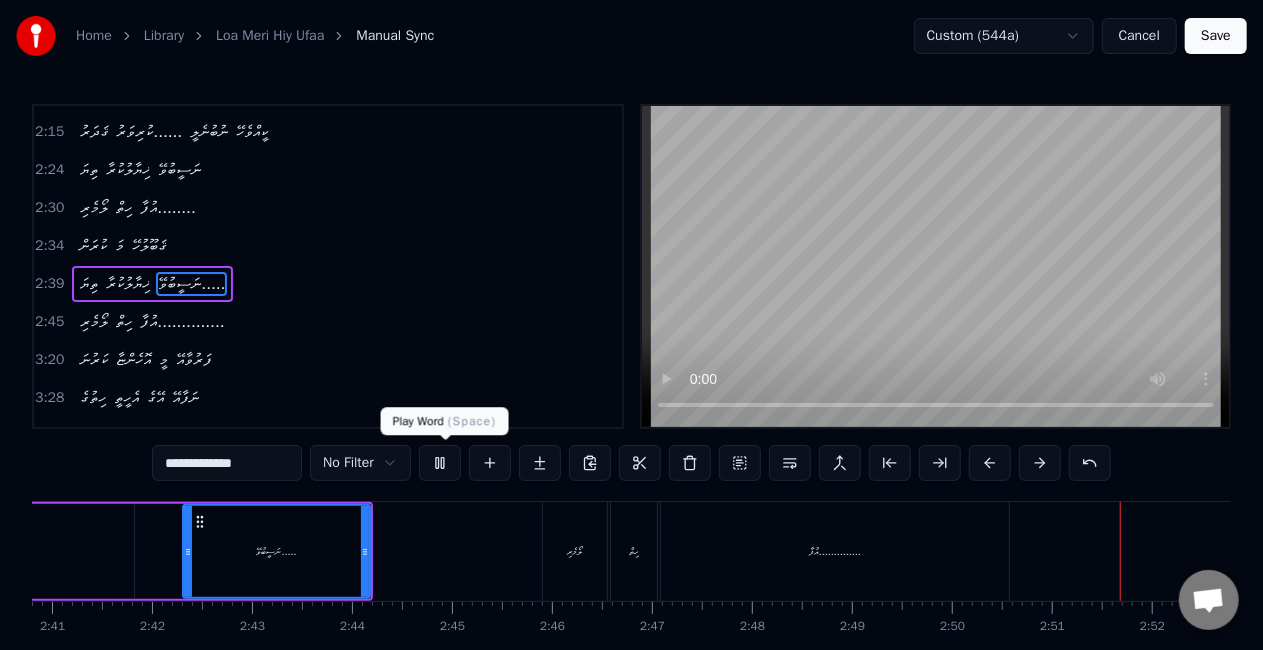 click at bounding box center [440, 463] 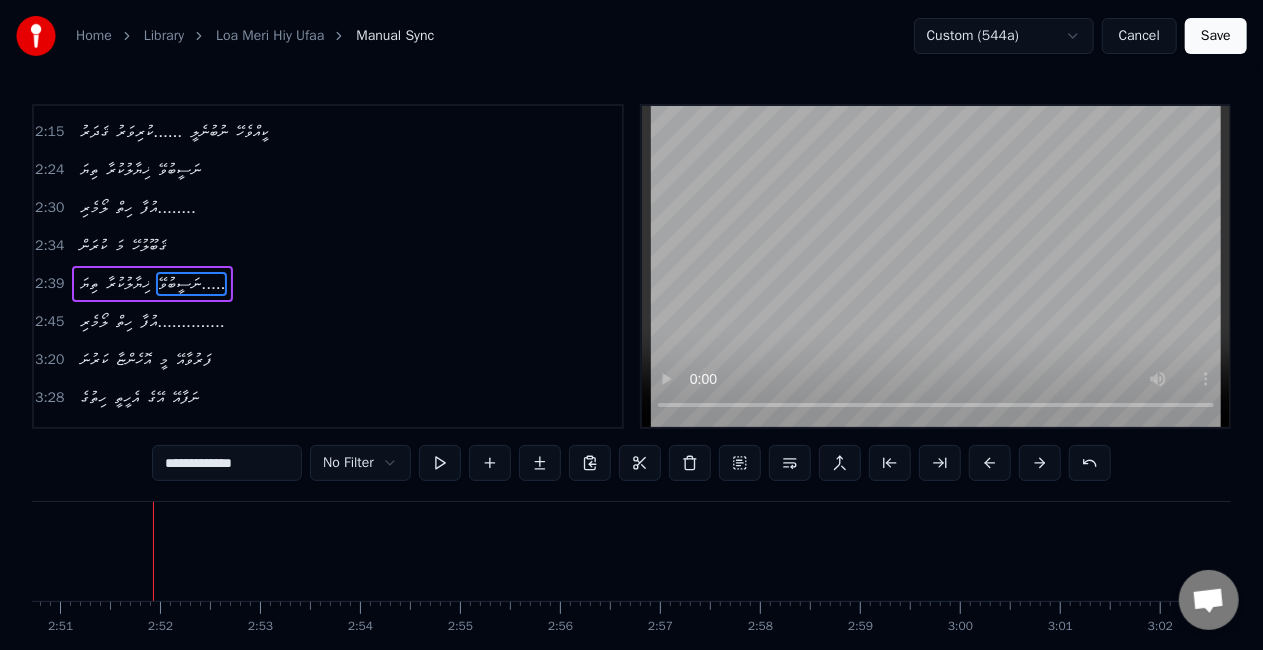 scroll, scrollTop: 0, scrollLeft: 17093, axis: horizontal 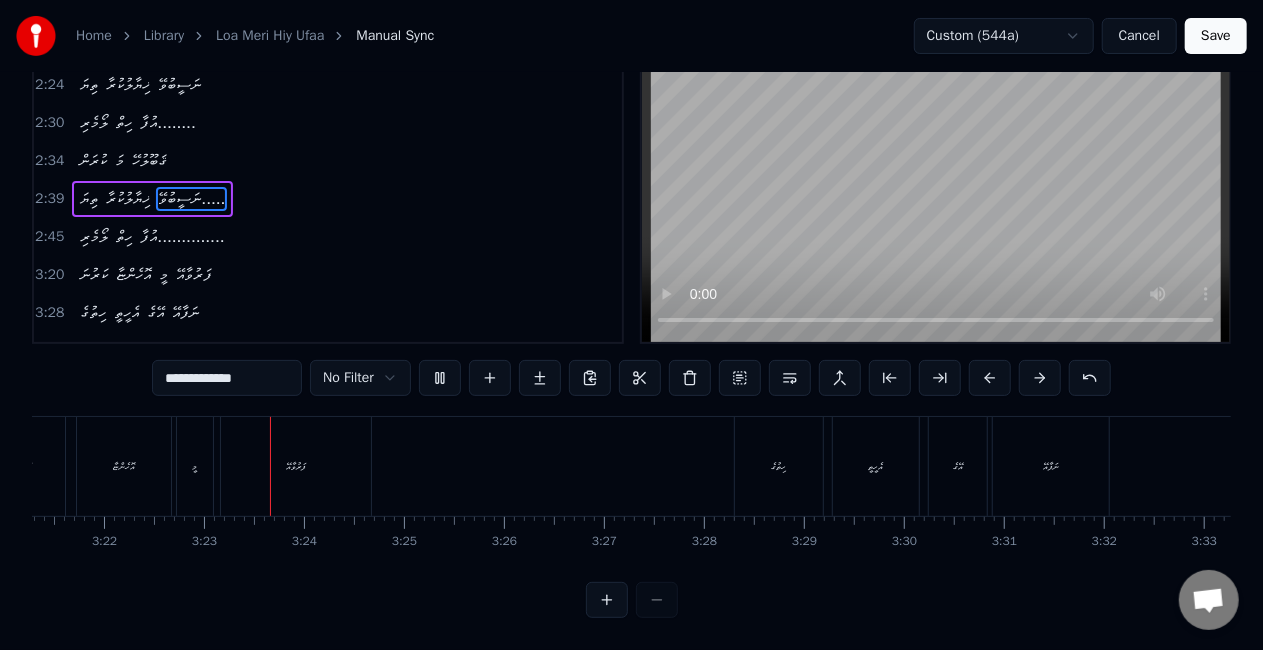 click on "ކަރުނަ" at bounding box center [24, 466] 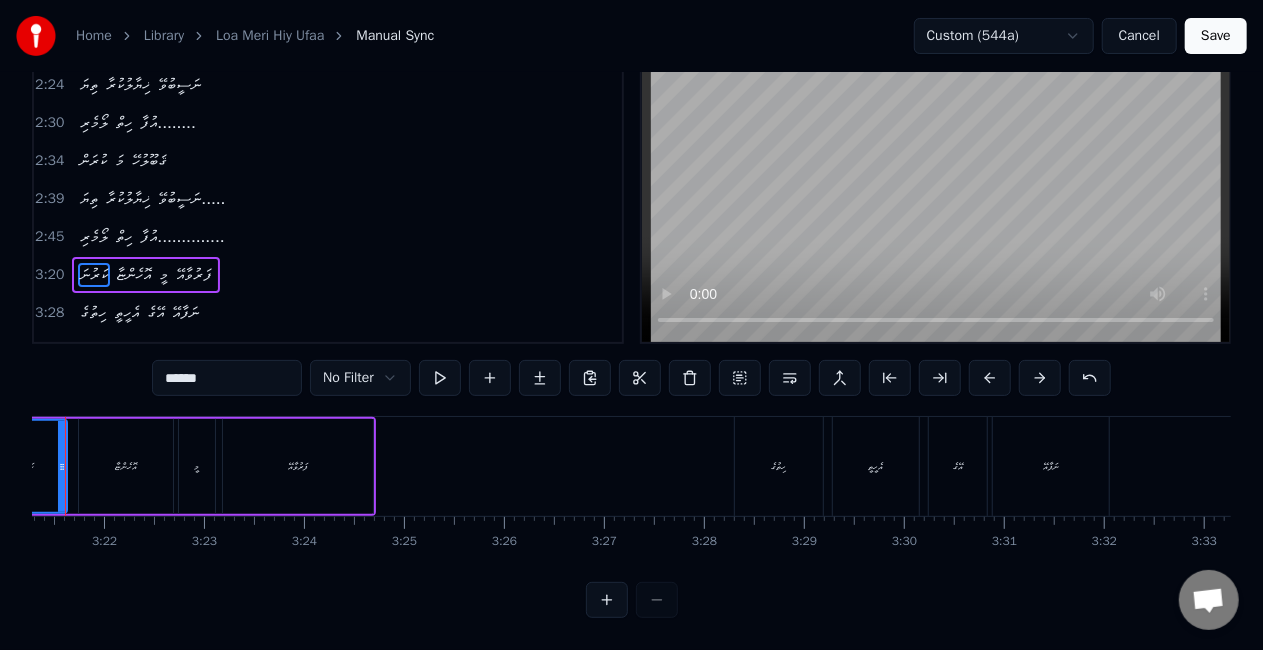 scroll, scrollTop: 0, scrollLeft: 20060, axis: horizontal 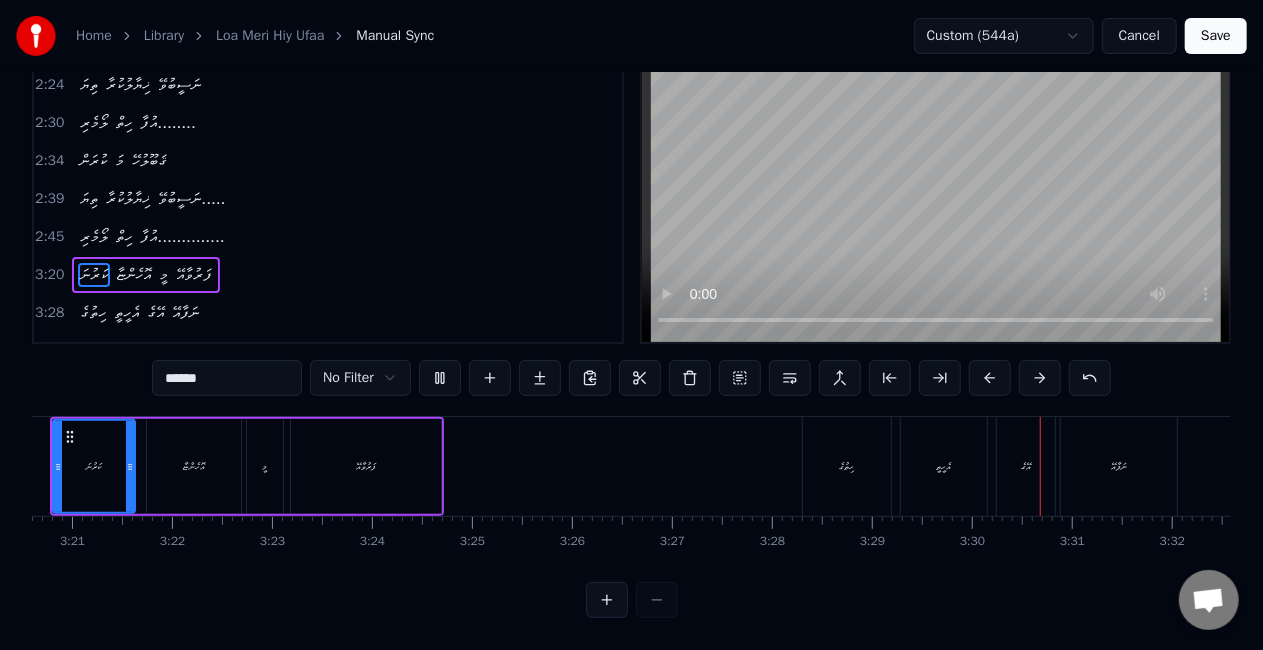 click on "ހިތުގެ" at bounding box center (847, 466) 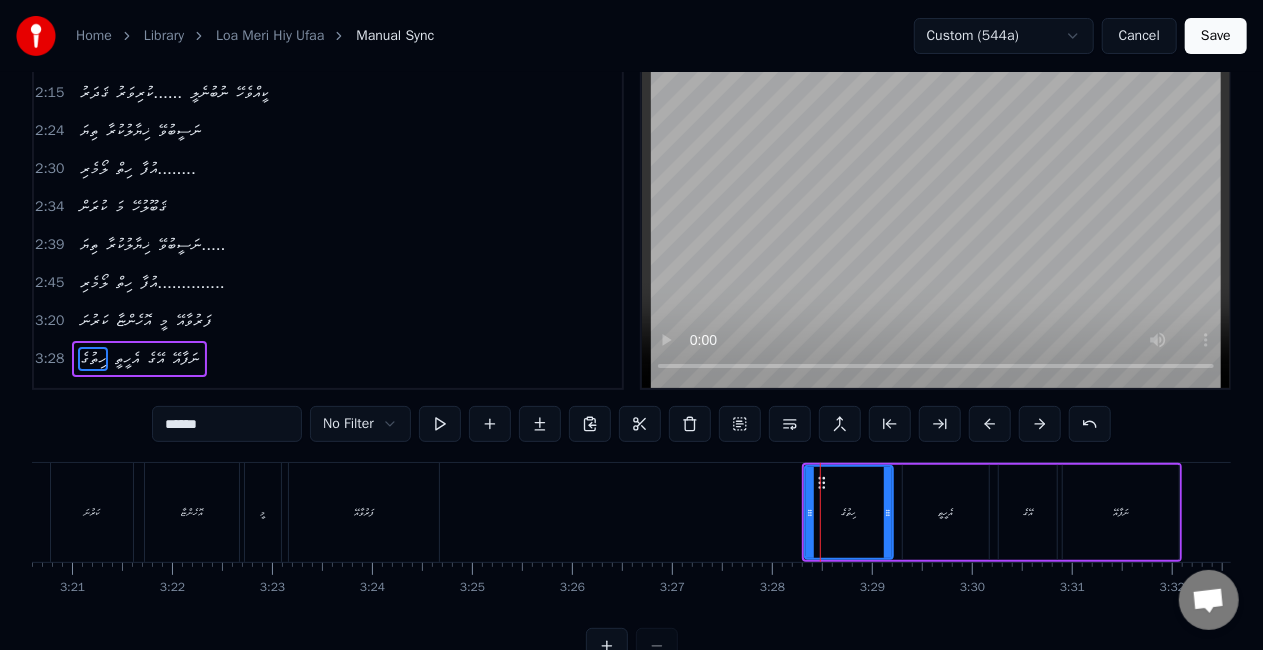 scroll, scrollTop: 0, scrollLeft: 0, axis: both 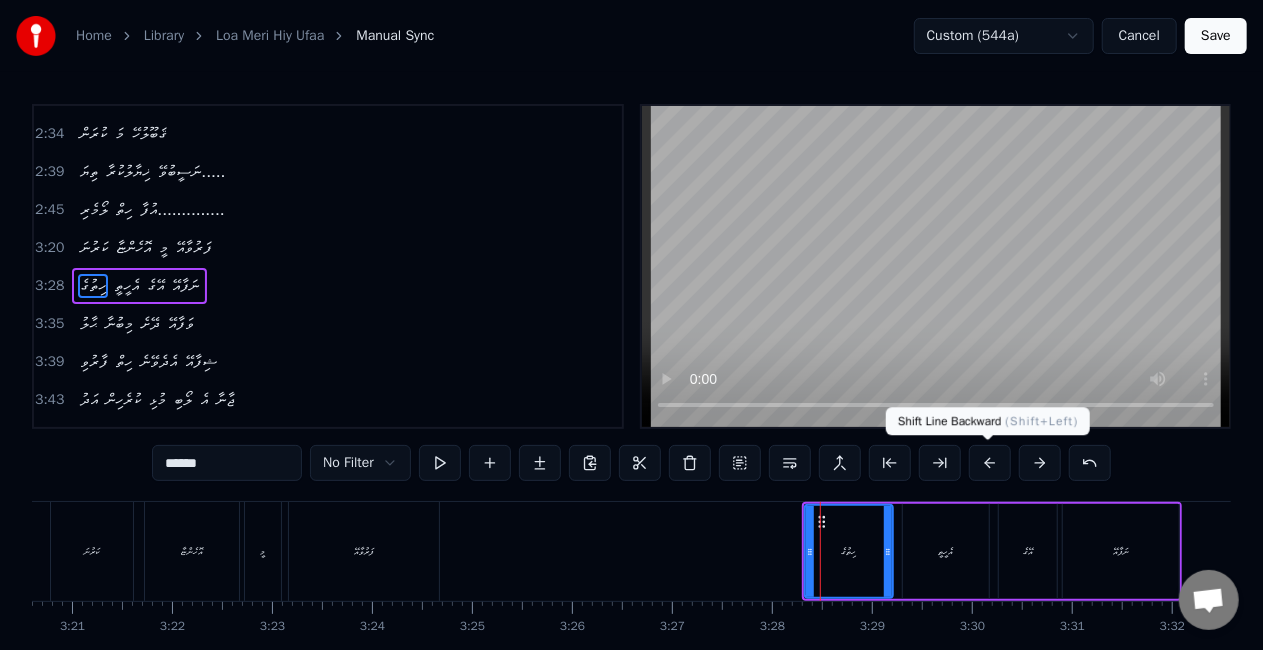 click at bounding box center (990, 463) 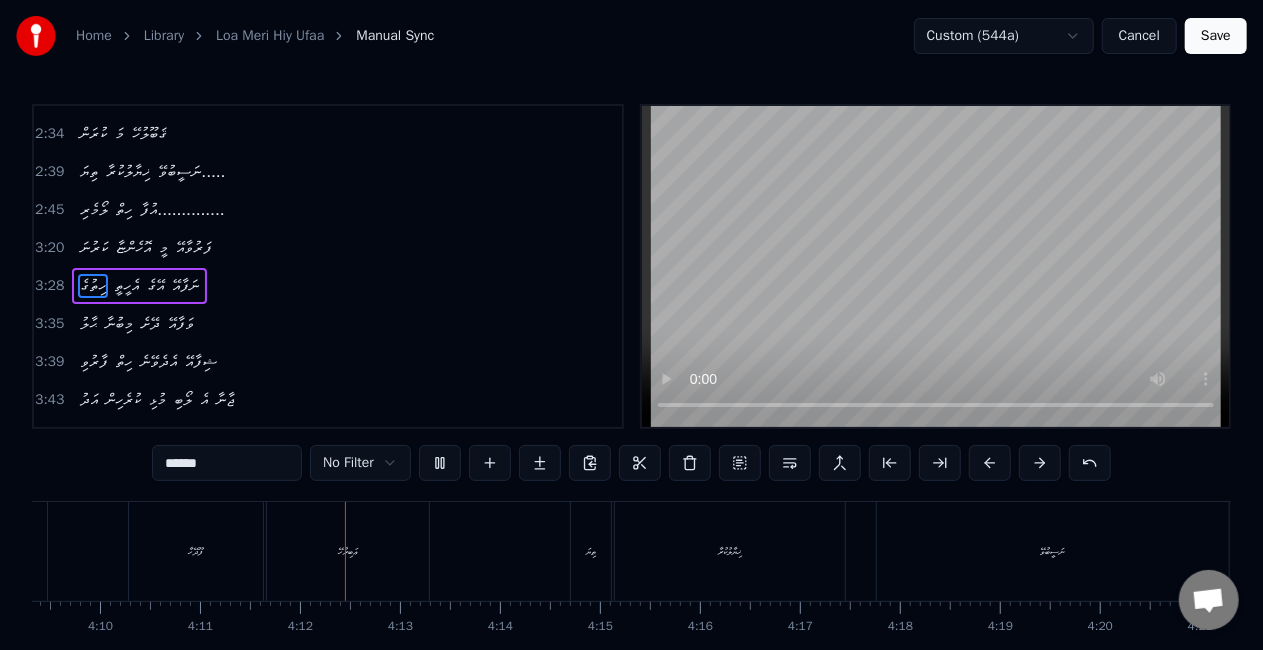 scroll, scrollTop: 0, scrollLeft: 25097, axis: horizontal 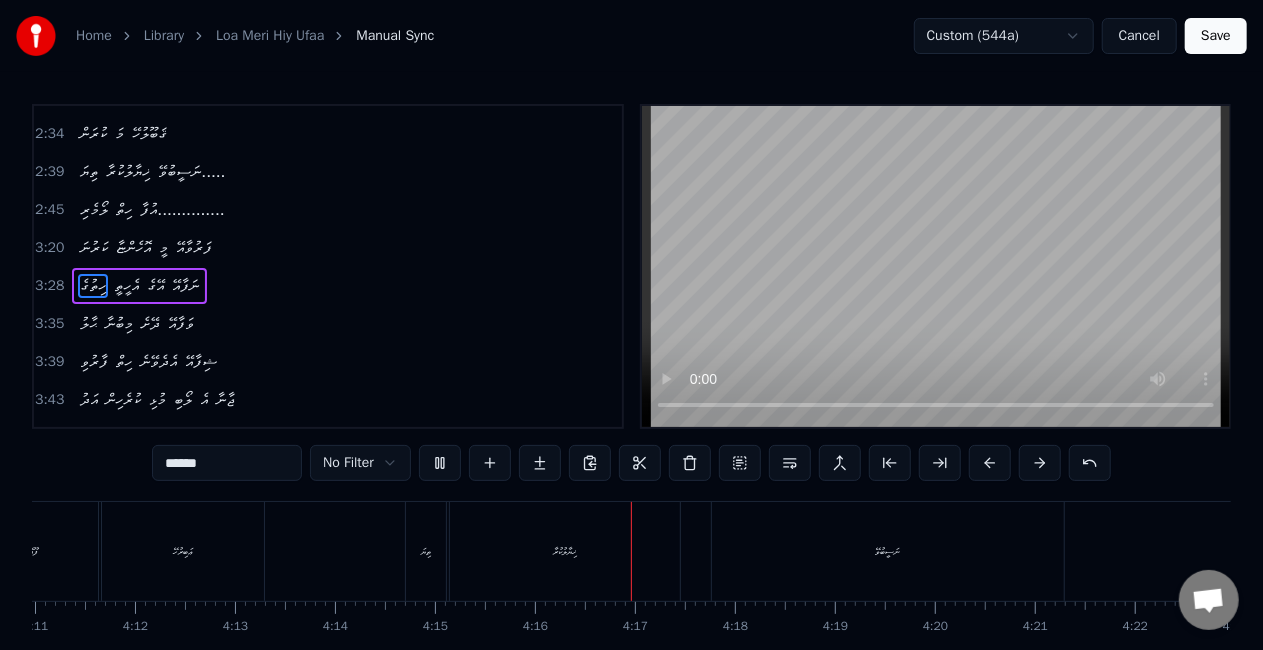 click on "ޚިޔާލުކުރާ" at bounding box center [565, 551] 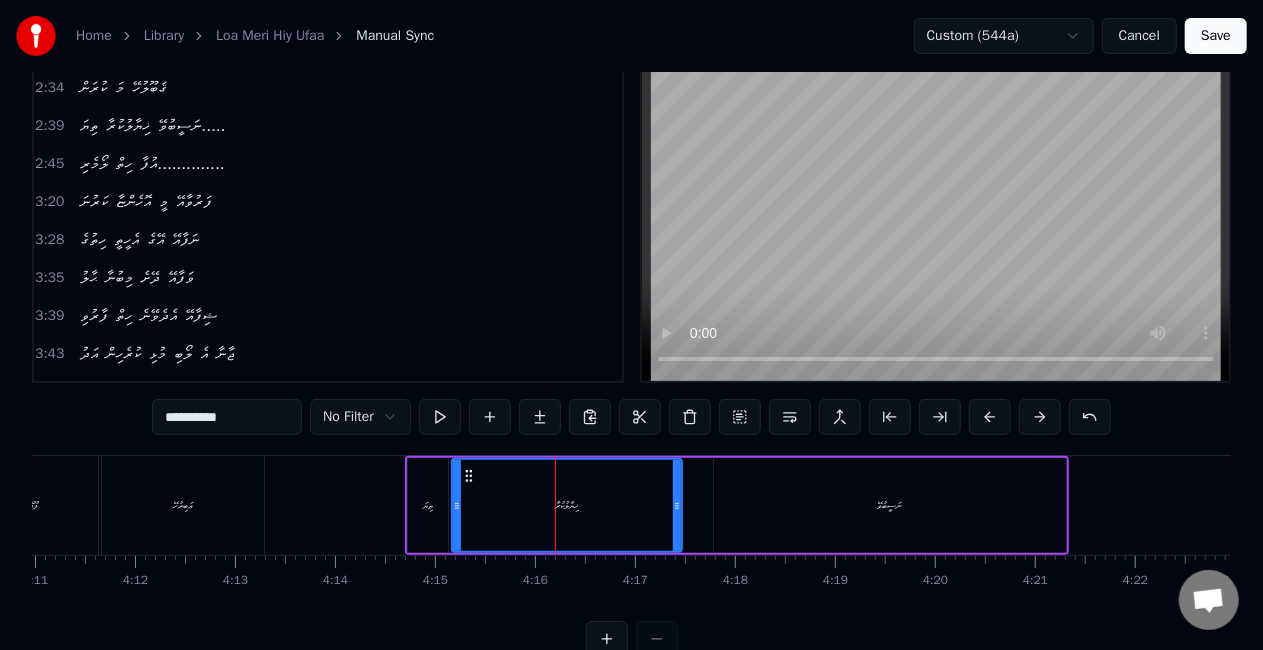 scroll, scrollTop: 83, scrollLeft: 0, axis: vertical 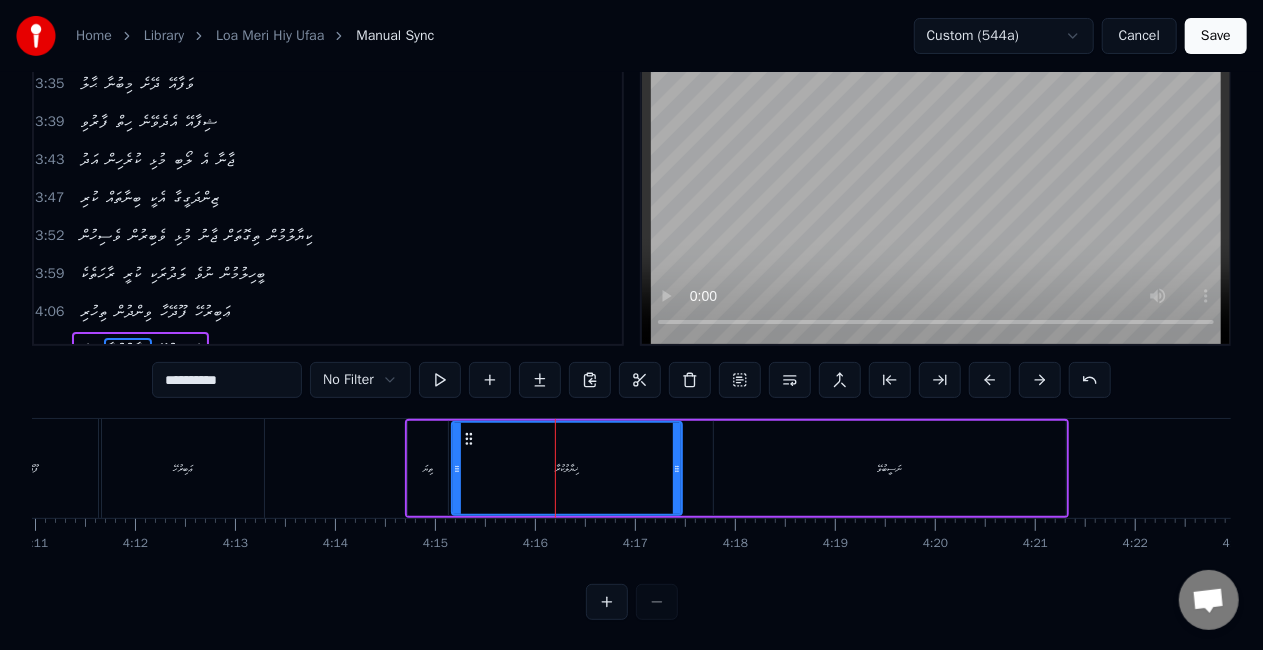 click on "ތިޔަ" at bounding box center [428, 468] 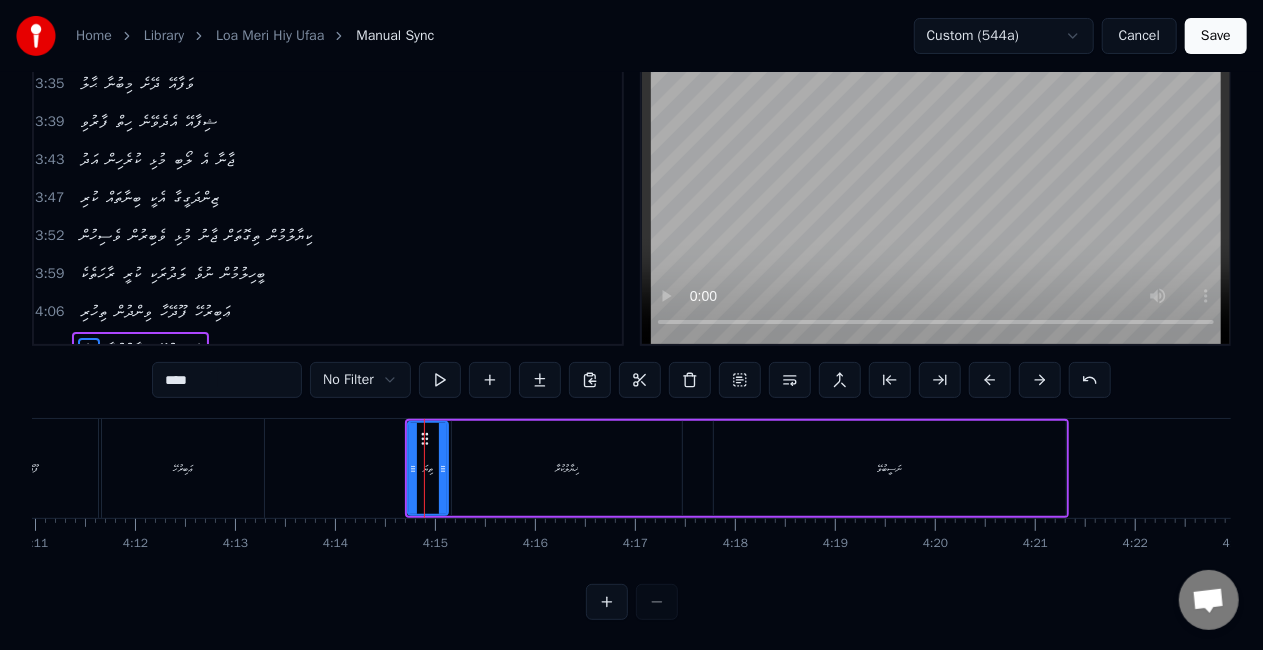 click on "ޚިޔާލުކުރާ" at bounding box center (567, 468) 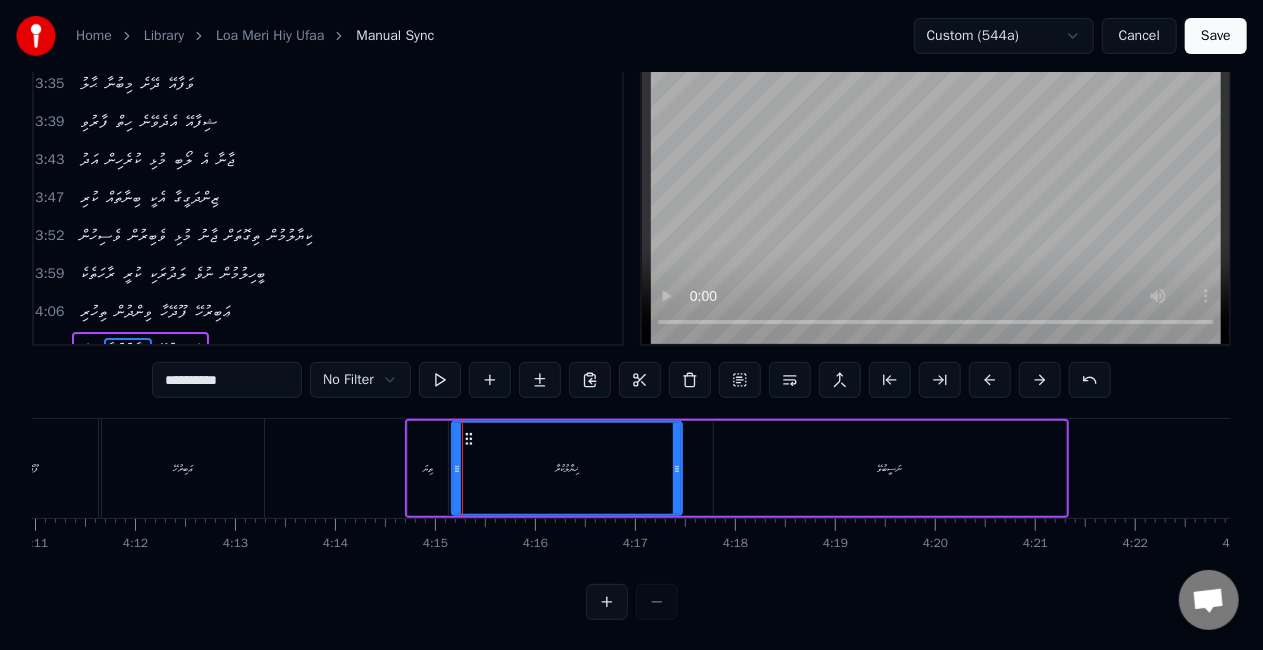 click on "ތިޔަ" at bounding box center [428, 468] 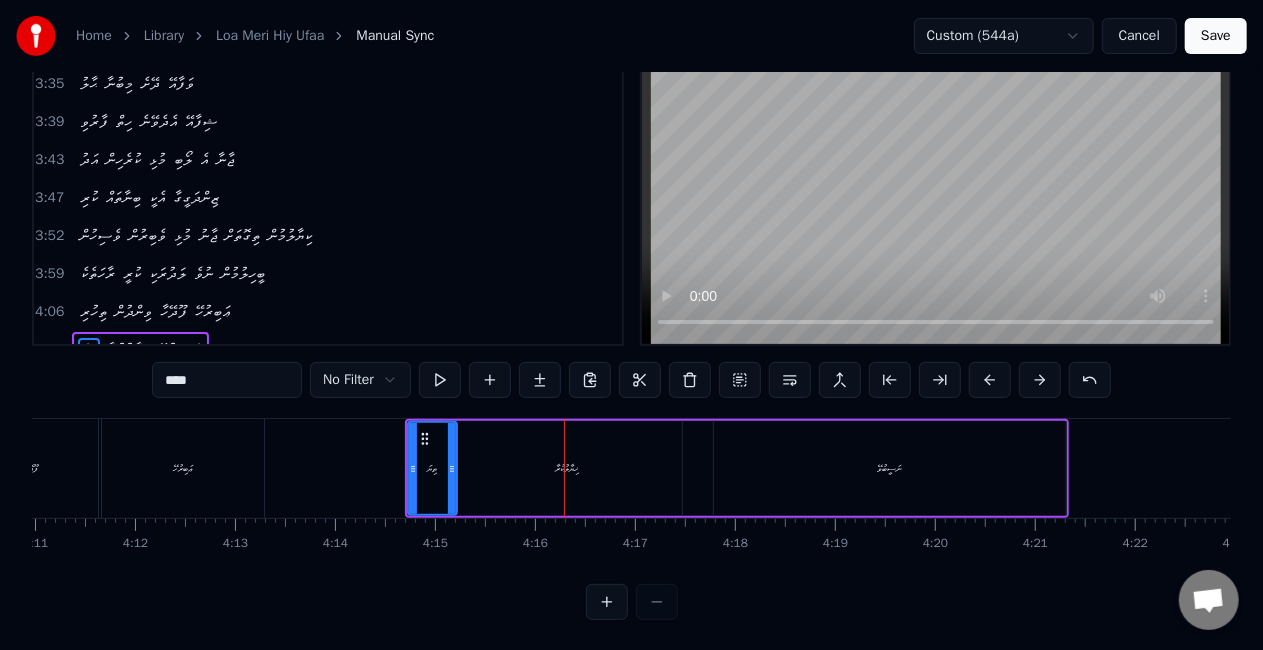 click 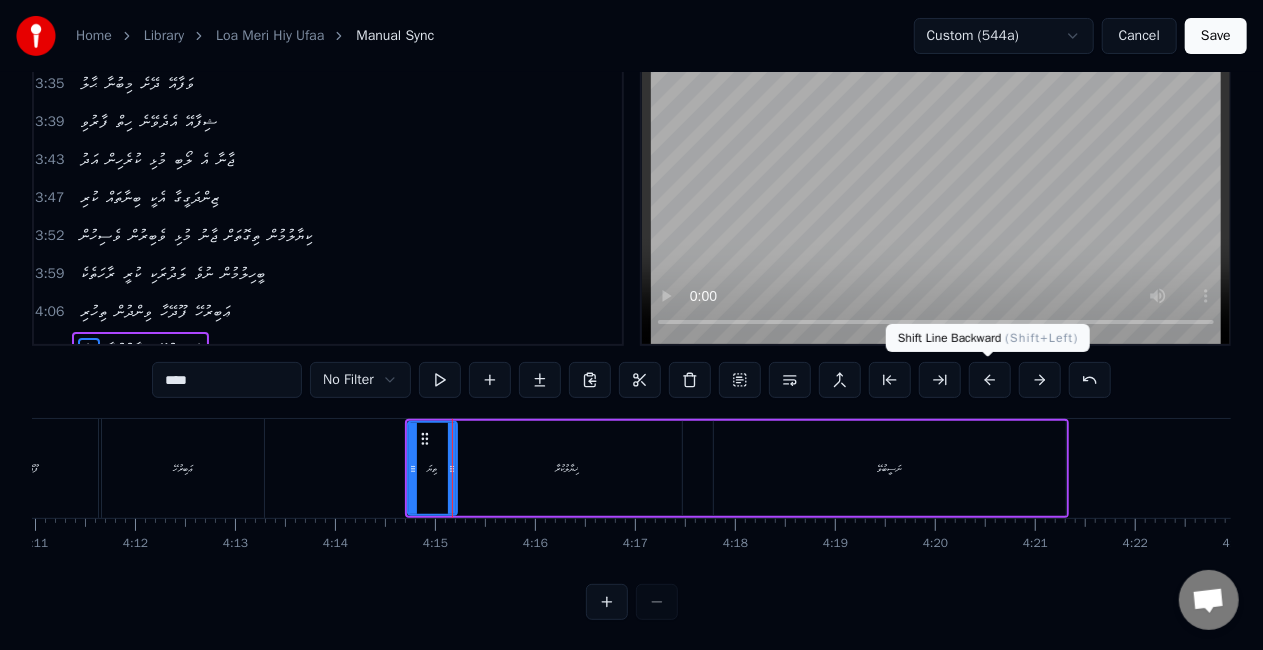 click at bounding box center [990, 380] 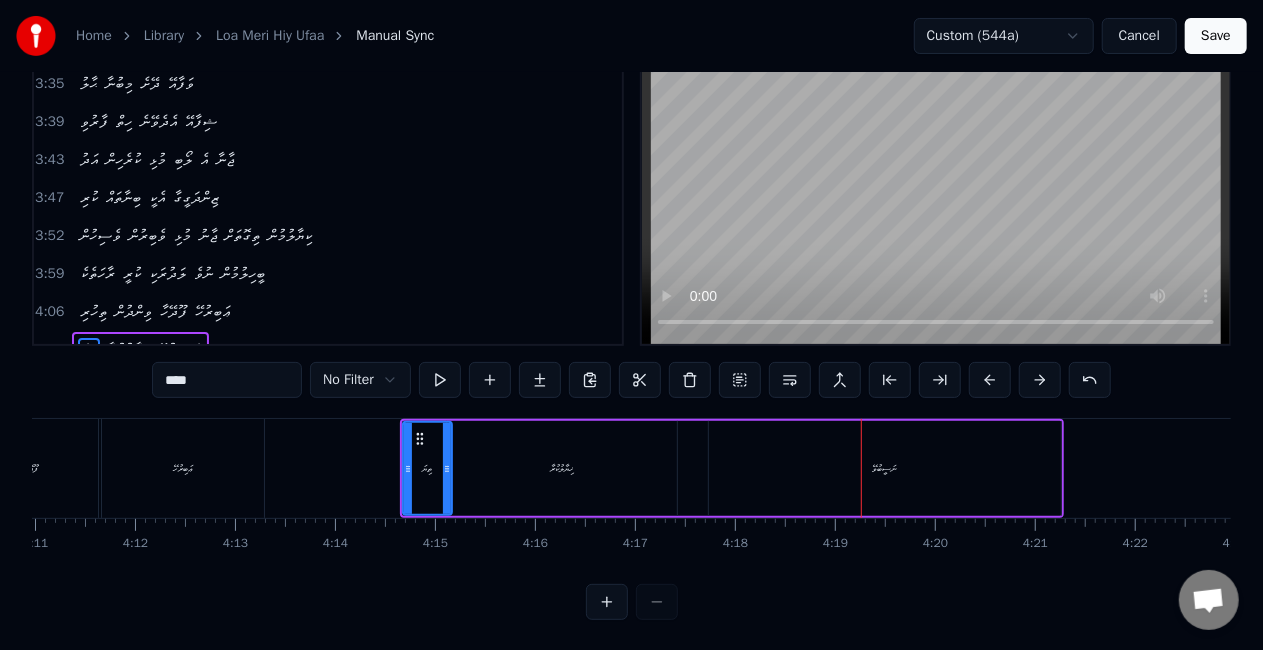 click on "ޚިޔާލުކުރާ" at bounding box center [562, 468] 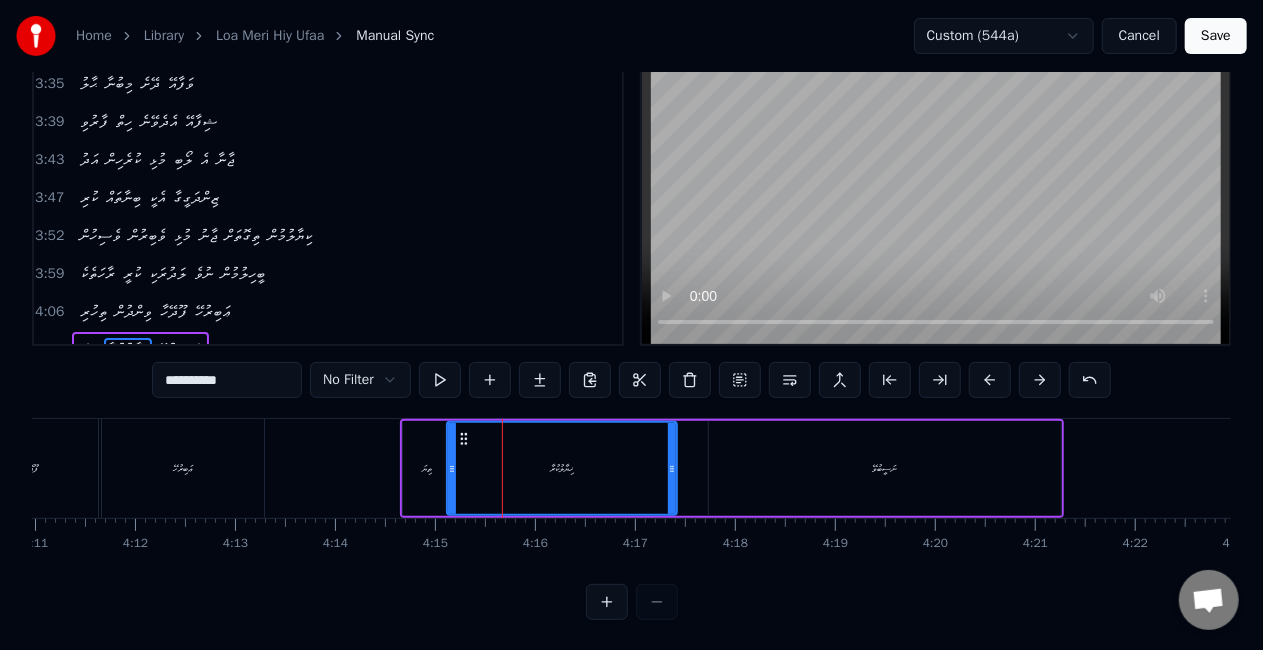 click on "**********" at bounding box center (227, 380) 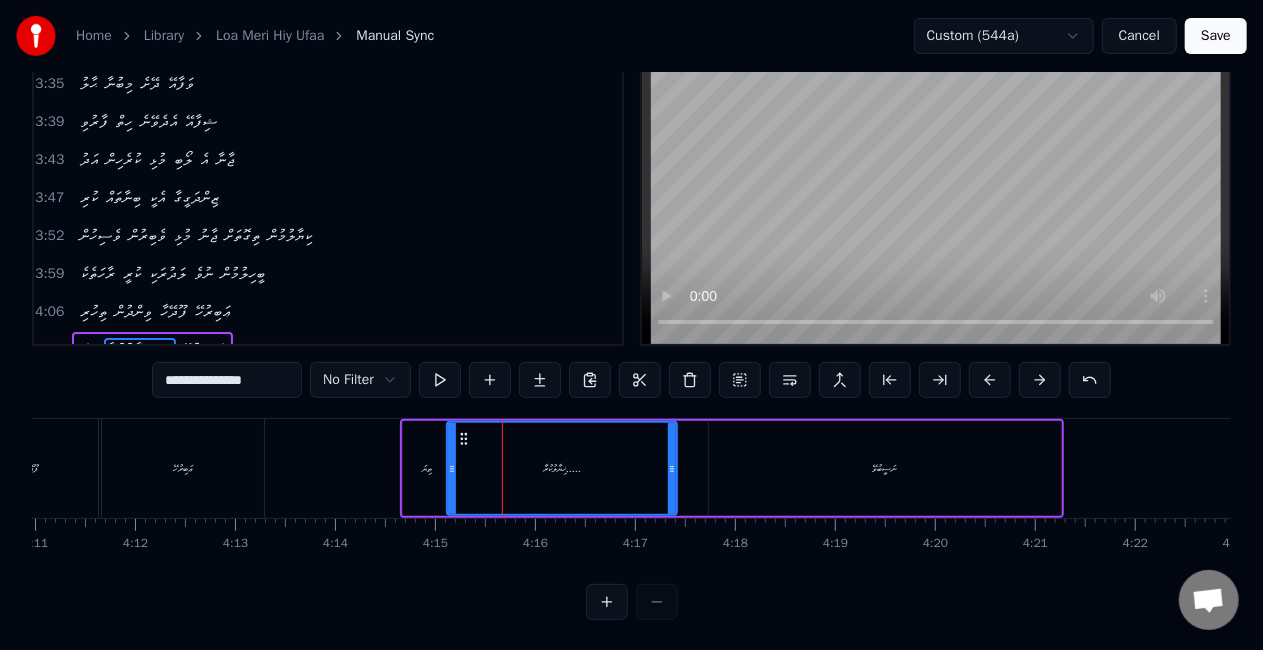 click on "ތިޔަ" at bounding box center (427, 468) 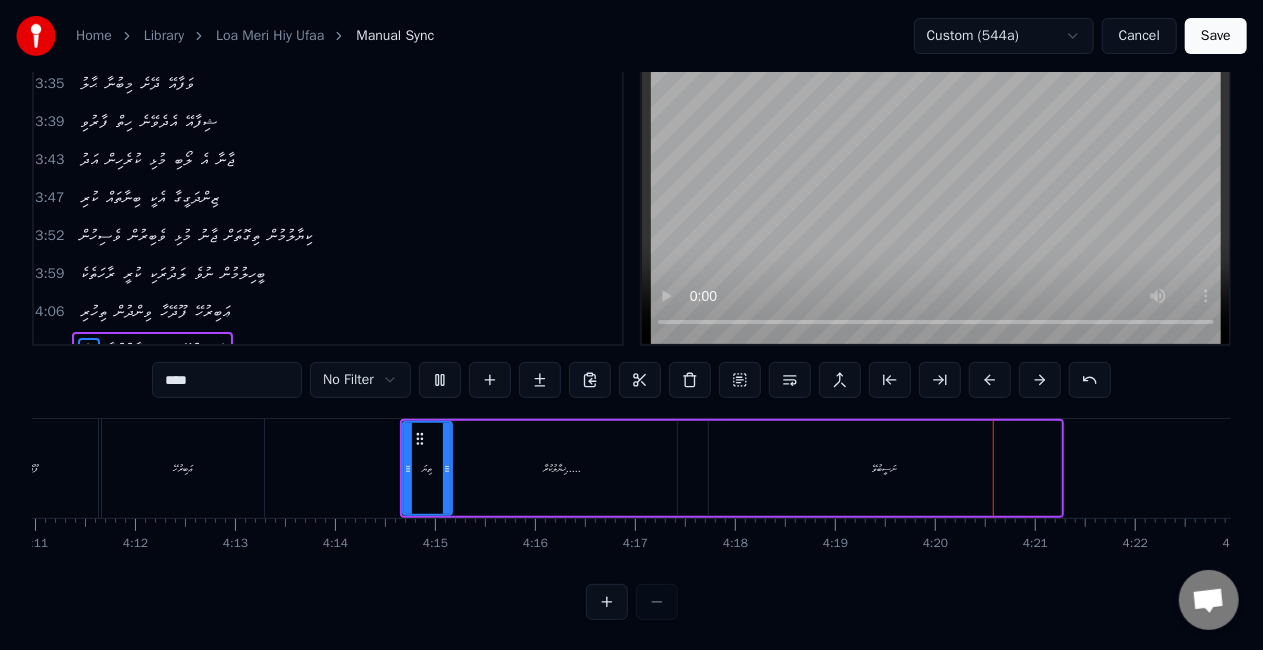 click on "ނަސީބުވޭ" at bounding box center (885, 468) 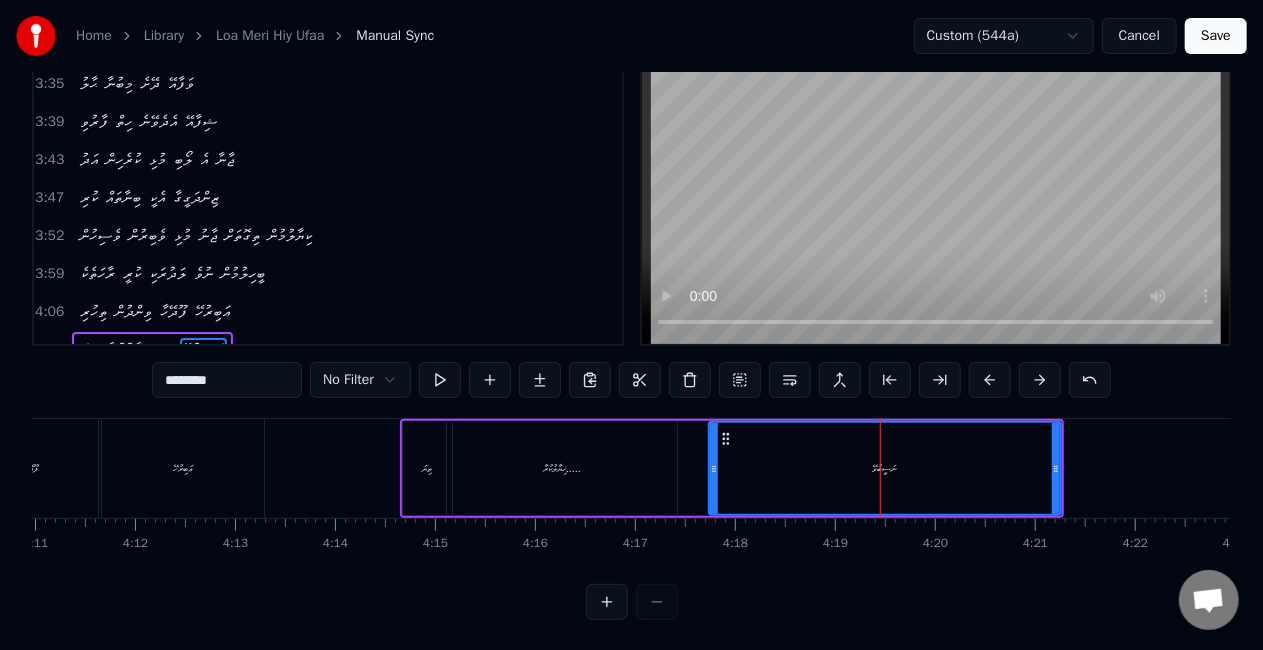 click on "********" at bounding box center [227, 380] 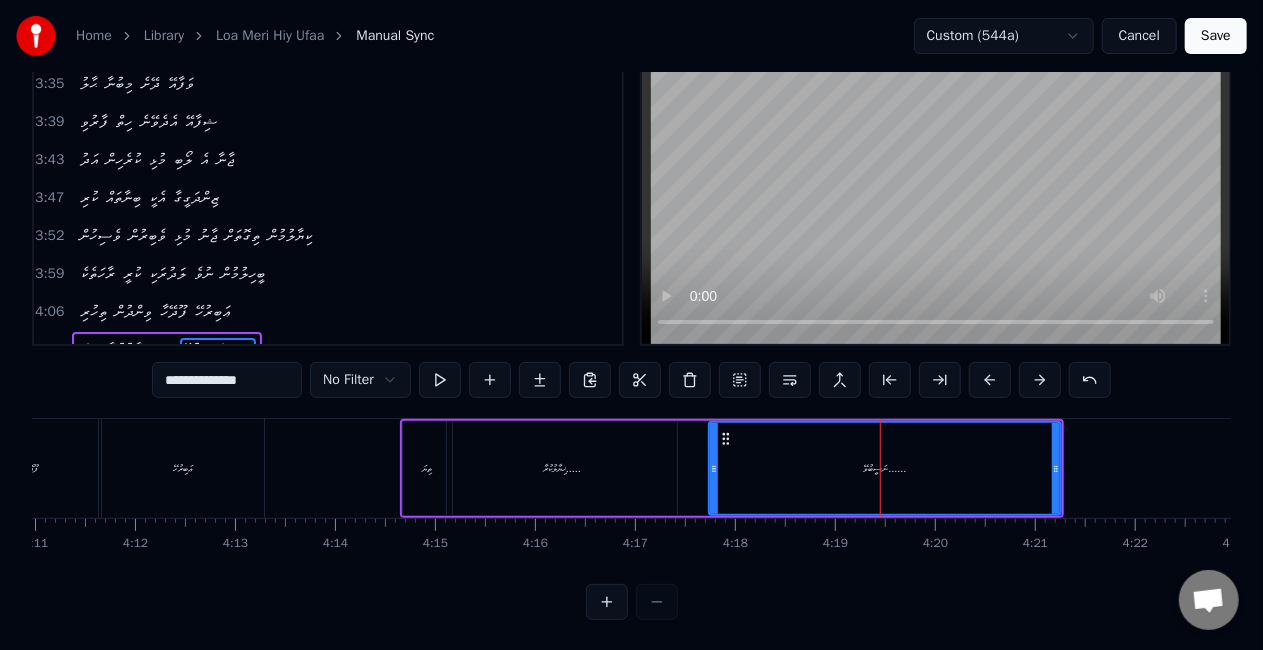 click on "ތިޔަ" at bounding box center [427, 468] 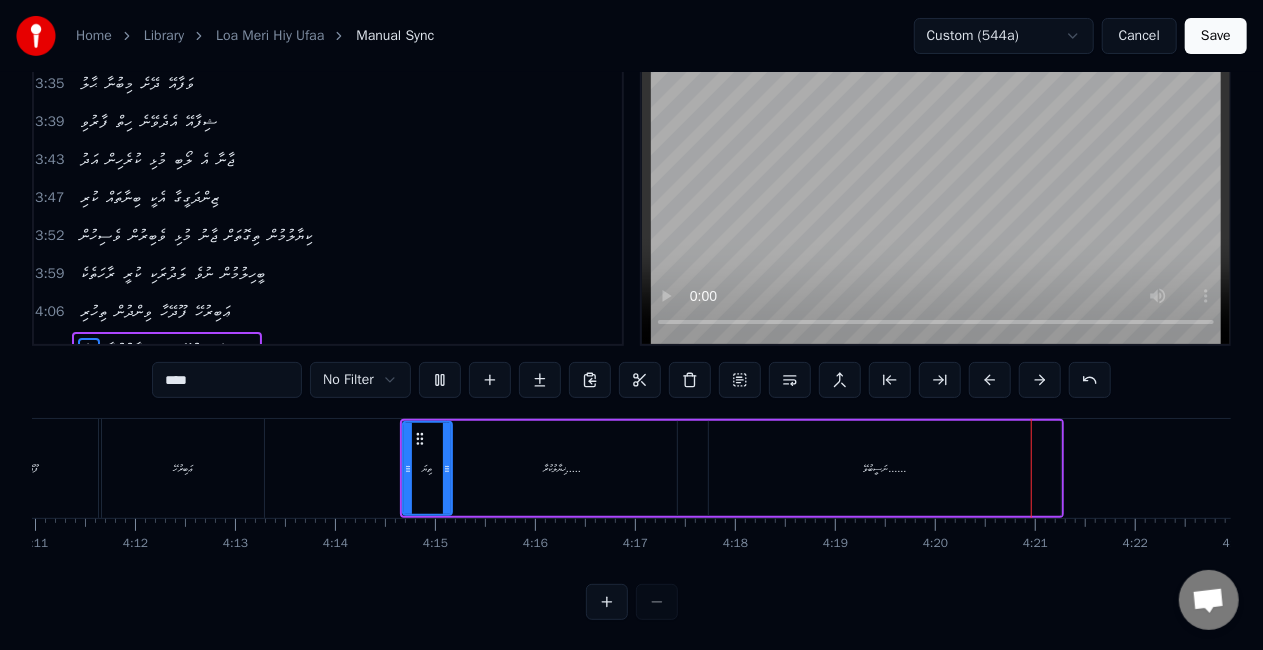 click on "ޚިޔާލުކުރާ....." at bounding box center [562, 468] 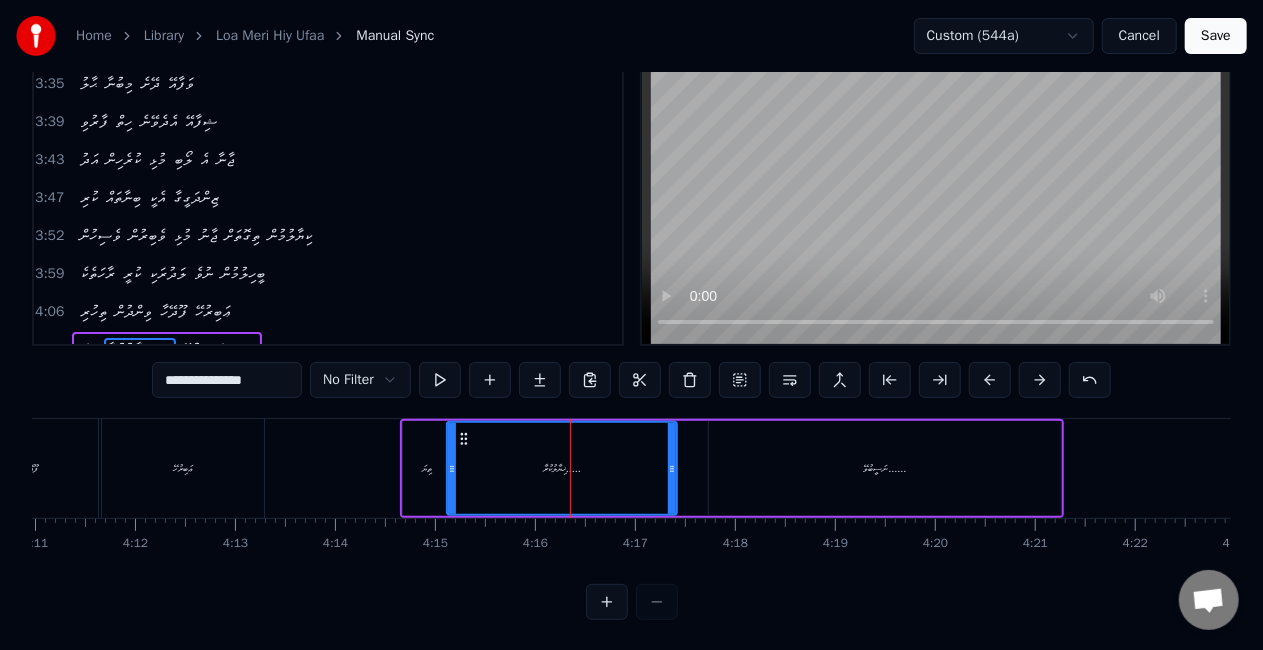 click on "**********" at bounding box center [227, 380] 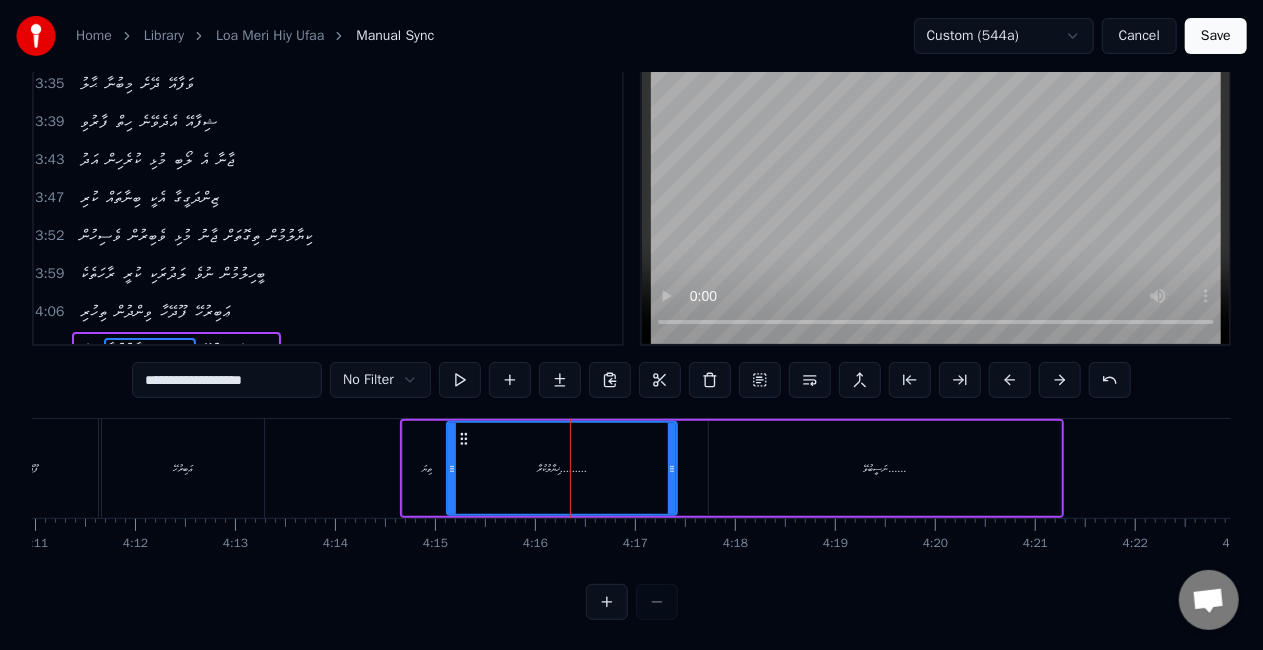 click on "ތިޔަ" at bounding box center [427, 468] 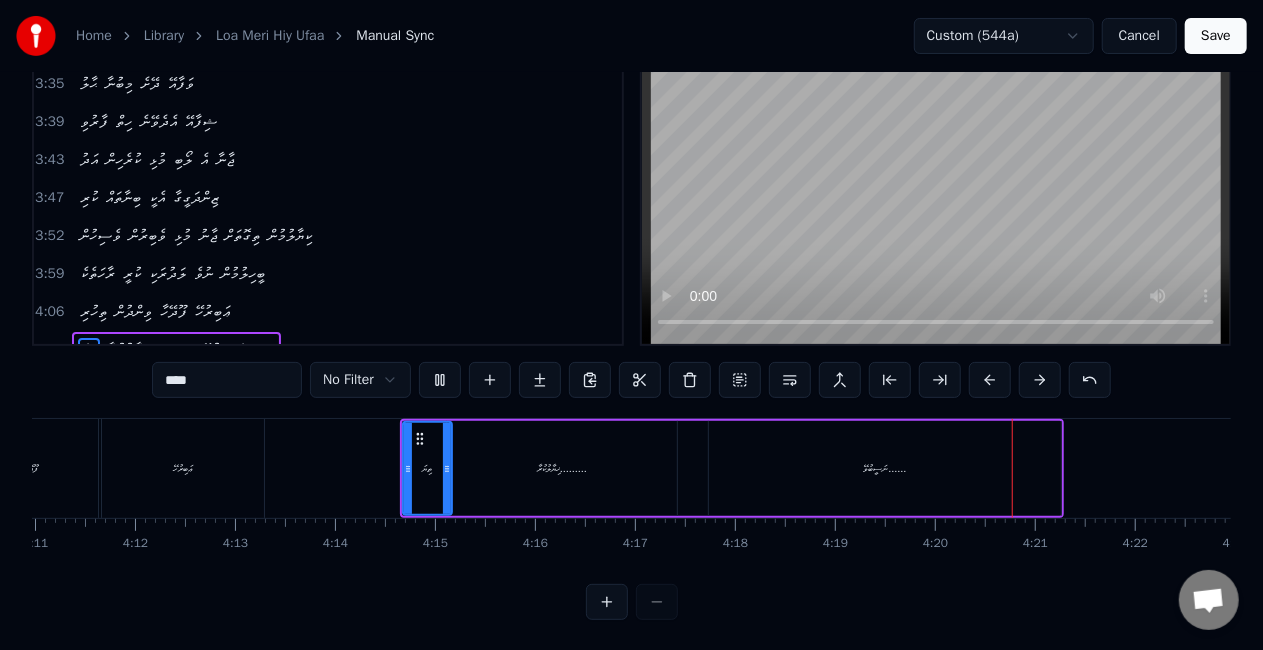 click on "ނަސީބުވޭ......" at bounding box center [885, 468] 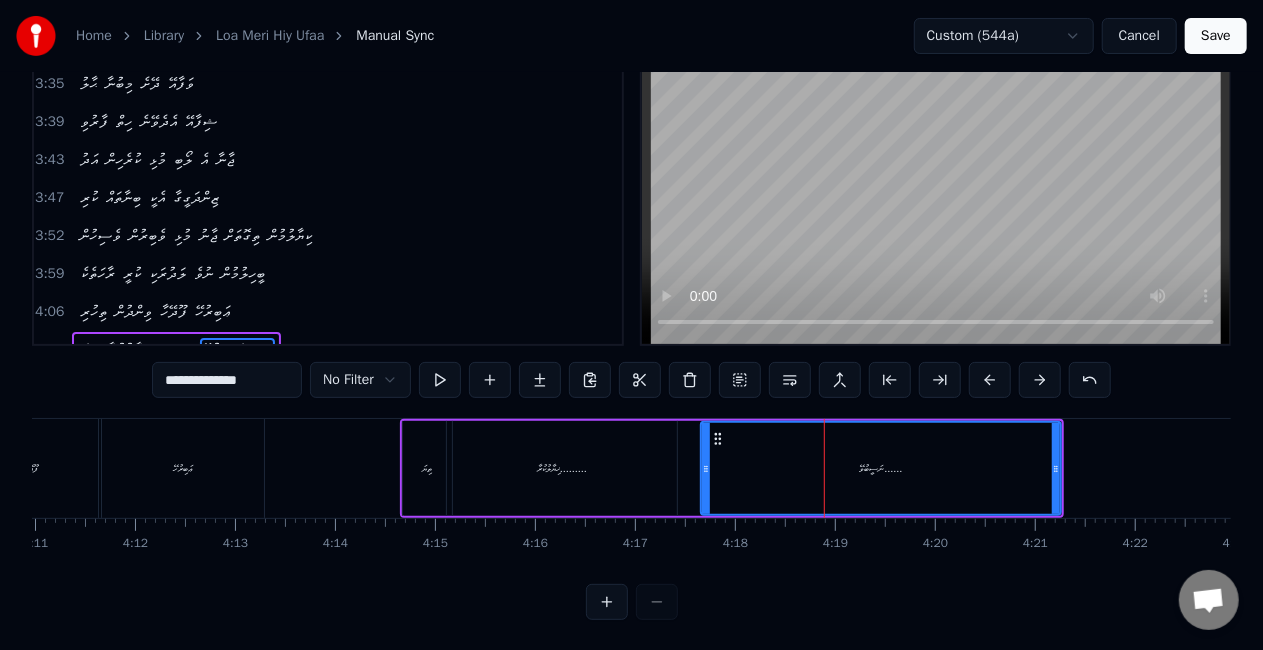 click 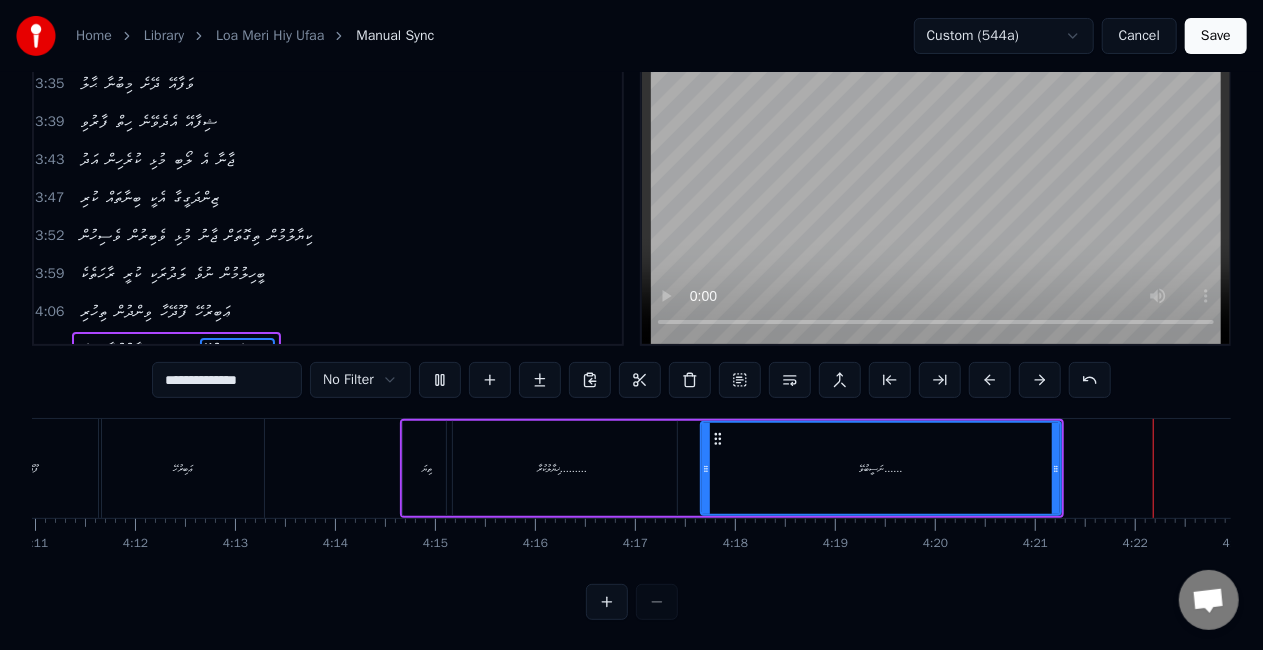scroll, scrollTop: 0, scrollLeft: 25147, axis: horizontal 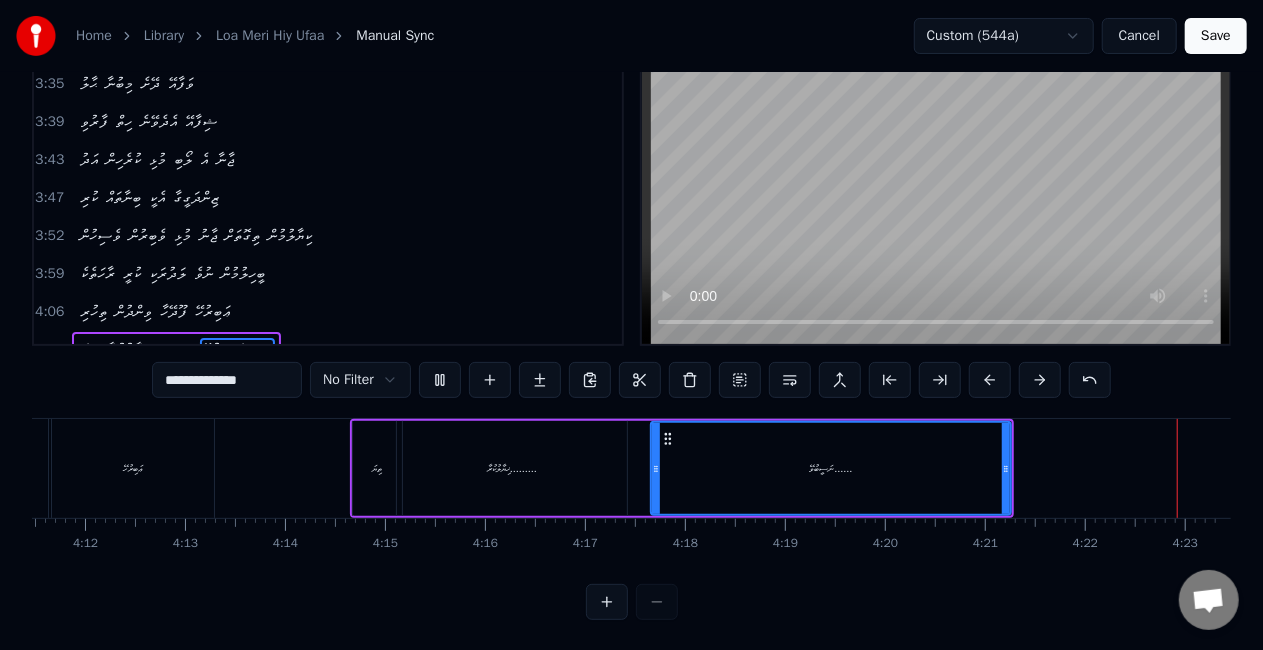 click on "ނަސީބުވޭ......" at bounding box center [831, 468] 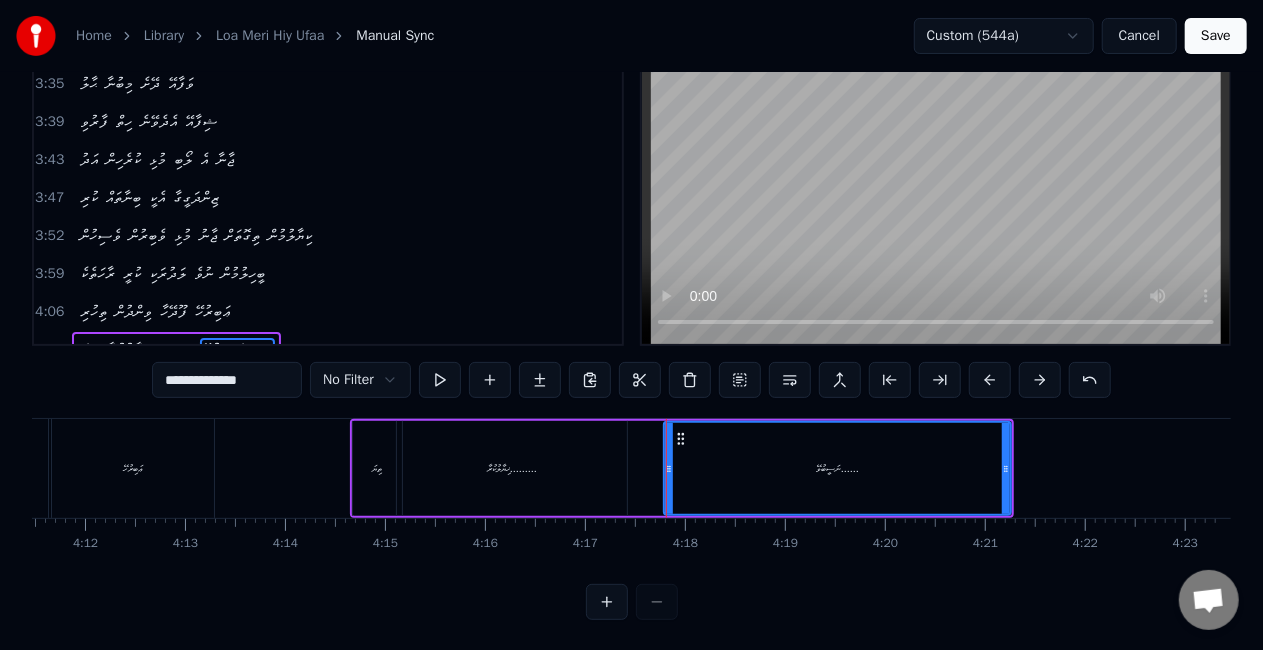 drag, startPoint x: 657, startPoint y: 475, endPoint x: 669, endPoint y: 479, distance: 12.649111 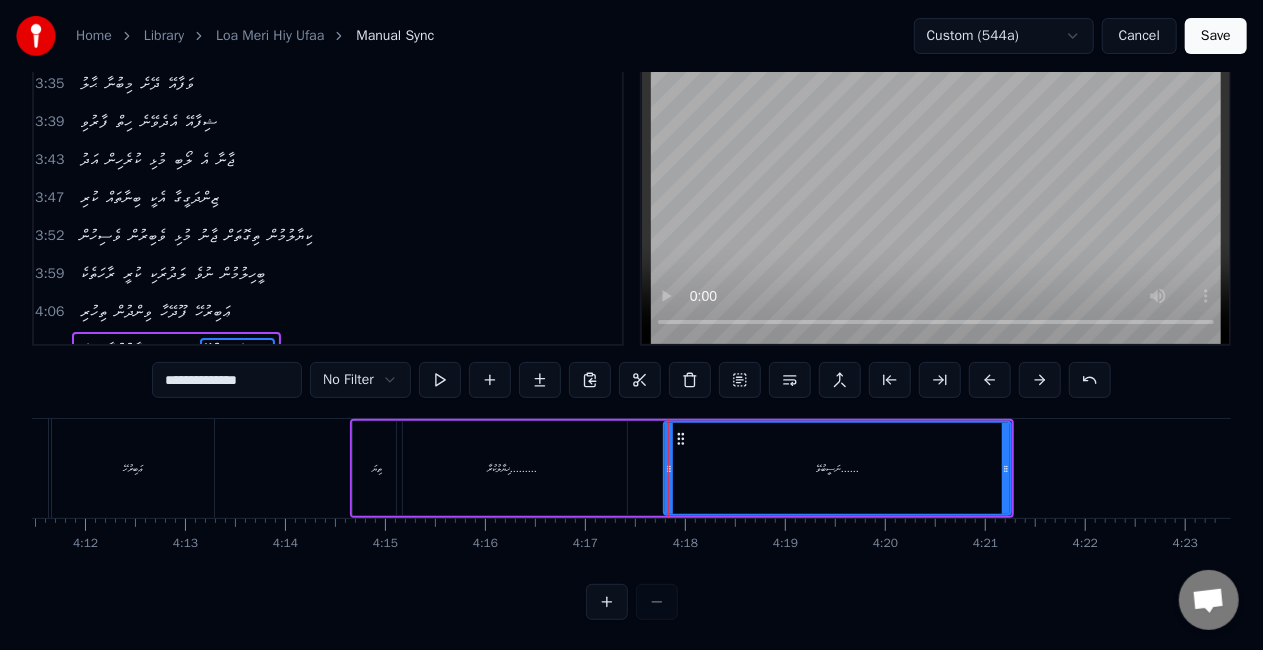 click on "ތިޔަ ޚިޔާލުކުރާ......... ނަސީބުވޭ......" at bounding box center [682, 468] 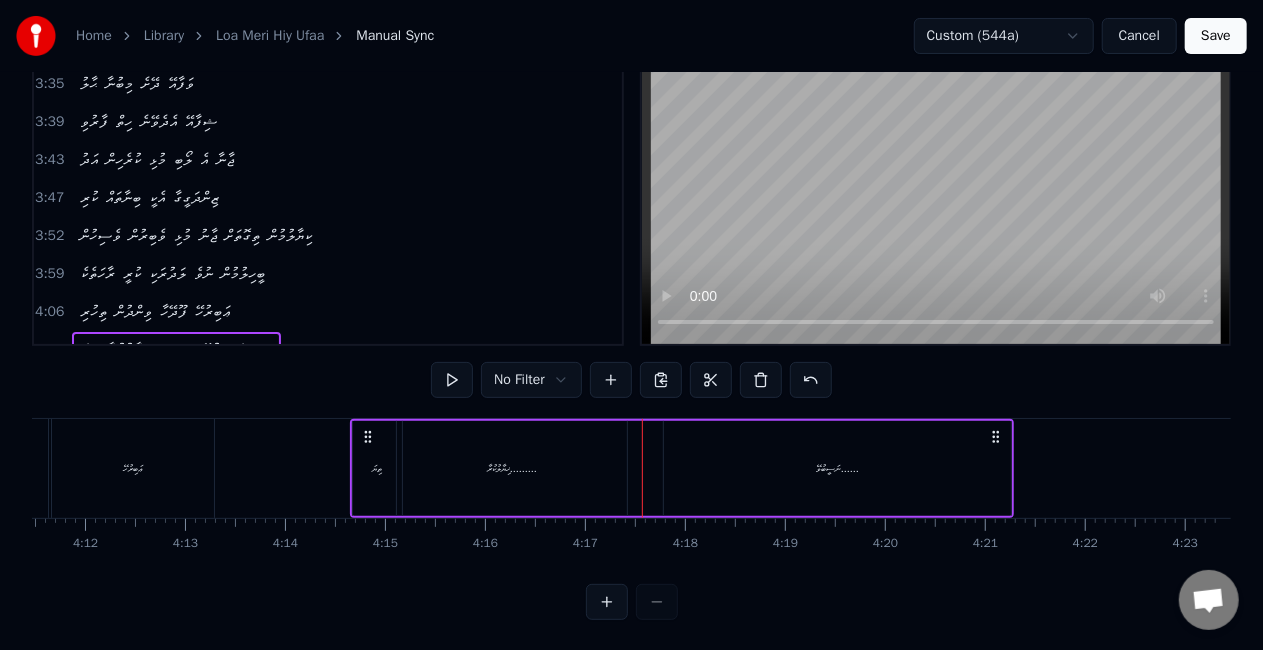 click on "ޚިޔާލުކުރާ........." at bounding box center [512, 468] 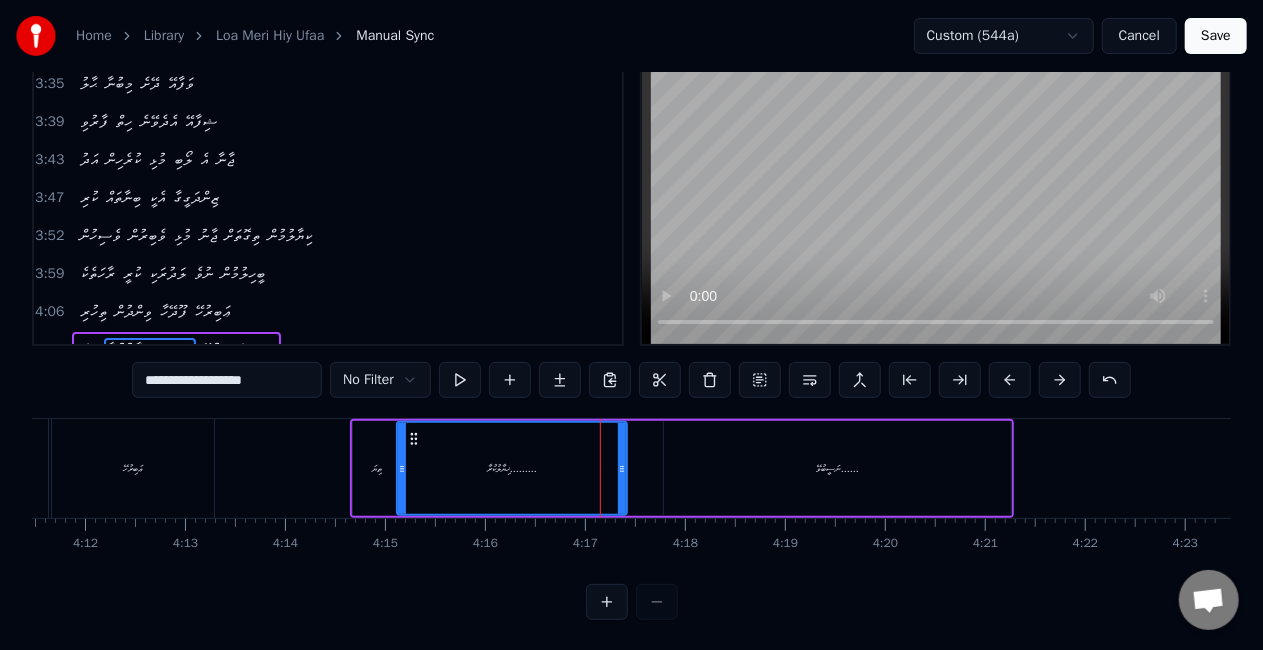 click on "ތިޔަ ޚިޔާލުކުރާ......... ނަސީބުވޭ......" at bounding box center (682, 468) 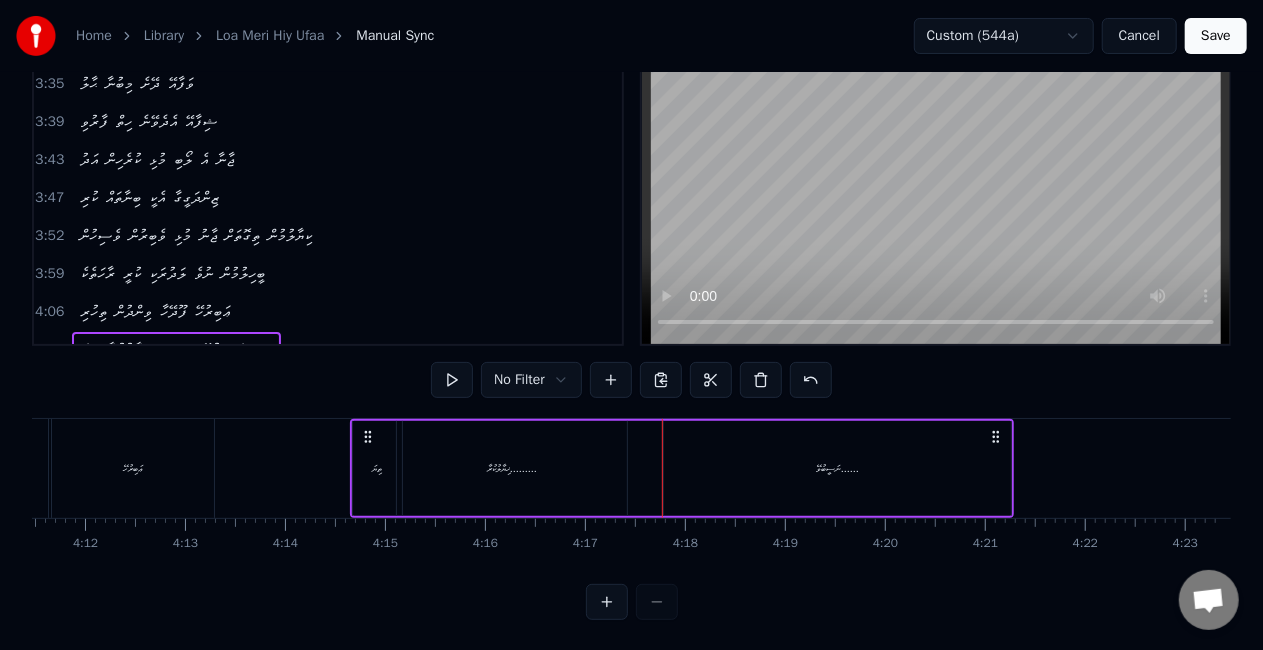 click on "ނަސީބުވޭ......" at bounding box center (837, 468) 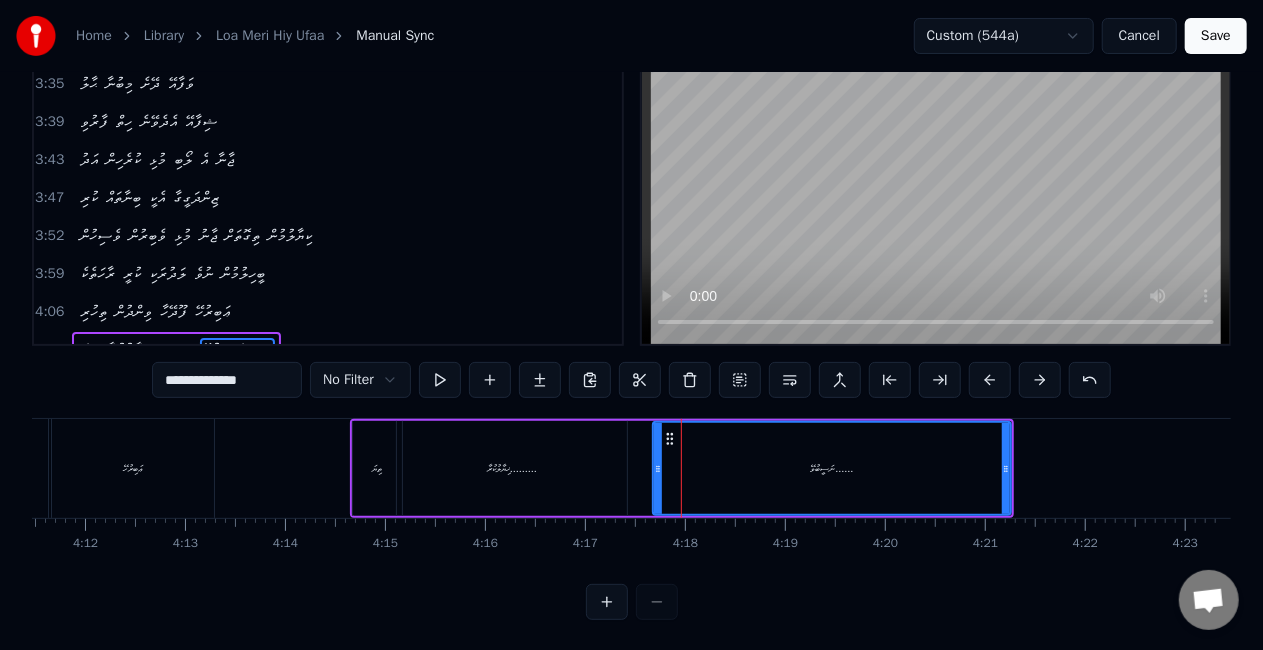drag, startPoint x: 666, startPoint y: 470, endPoint x: 655, endPoint y: 470, distance: 11 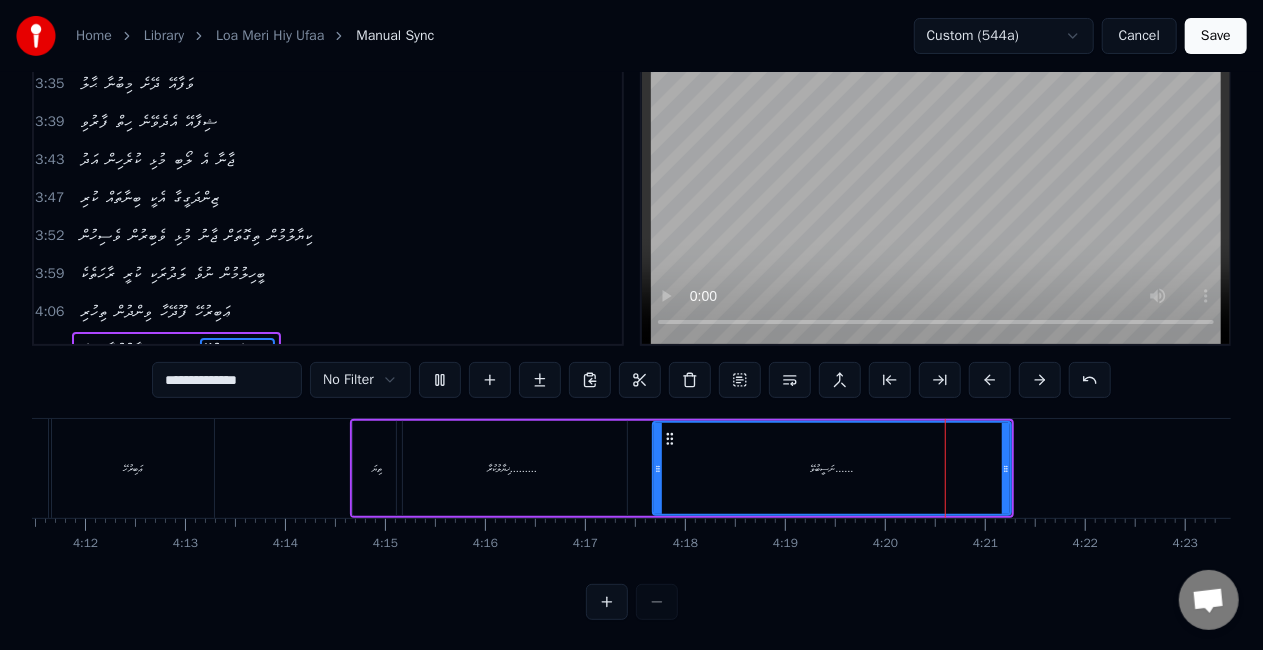 click on "ނަސީބުވޭ......" at bounding box center [832, 468] 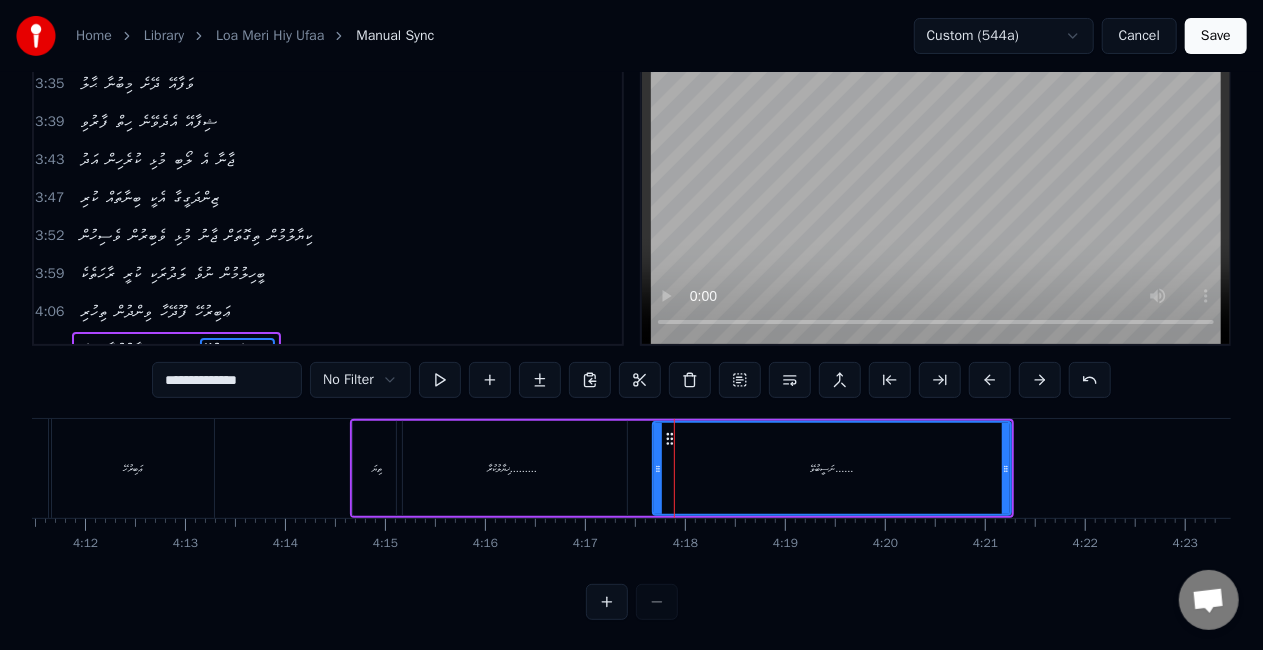click on "ޚިޔާލުކުރާ........." at bounding box center [512, 468] 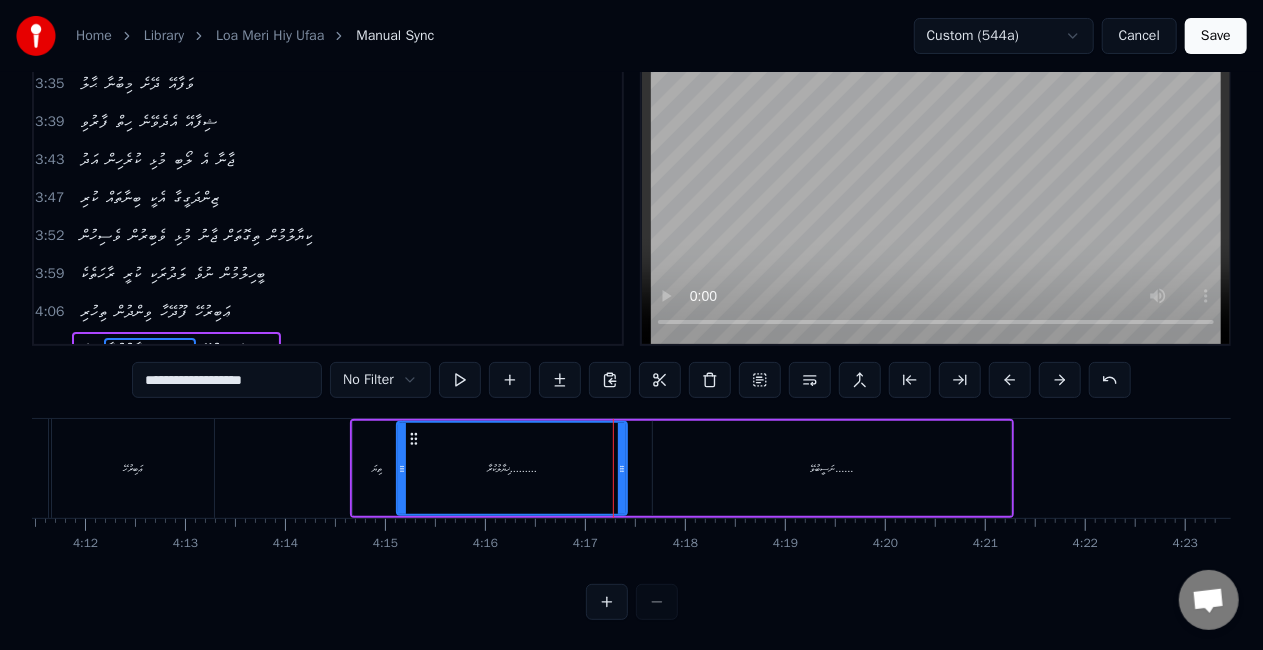 click on "ނަސީބުވޭ......" at bounding box center [832, 468] 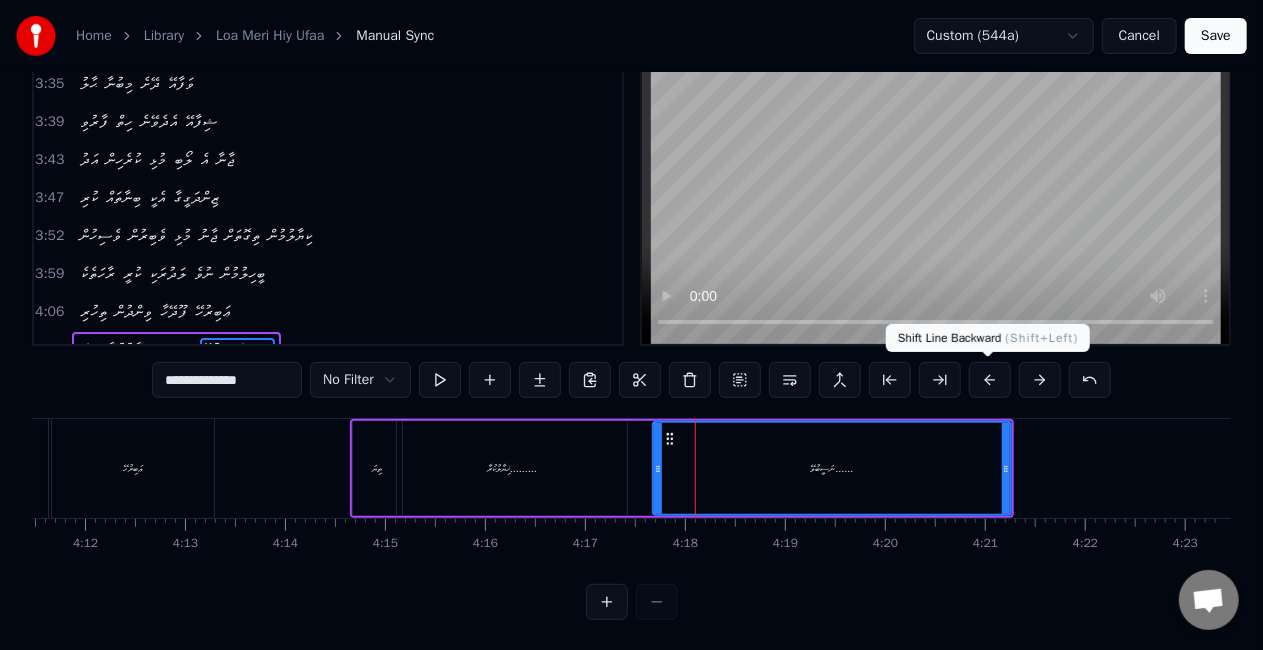 click at bounding box center [990, 380] 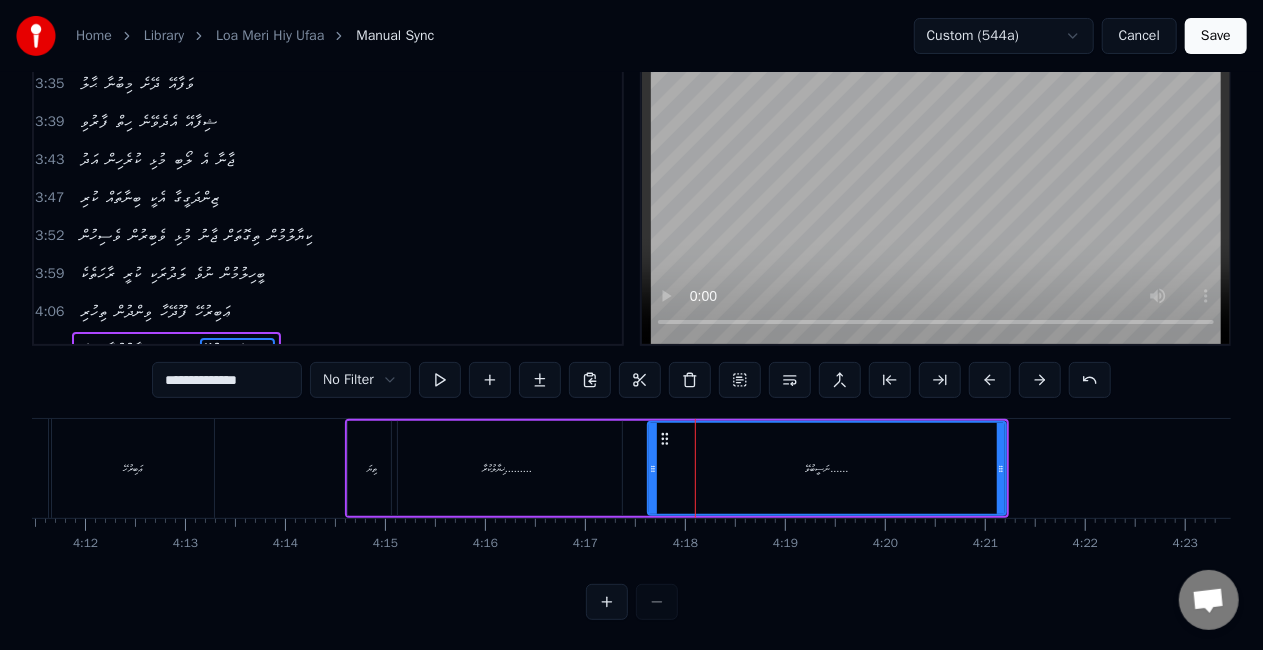 click on "ތިޔަ" at bounding box center (372, 468) 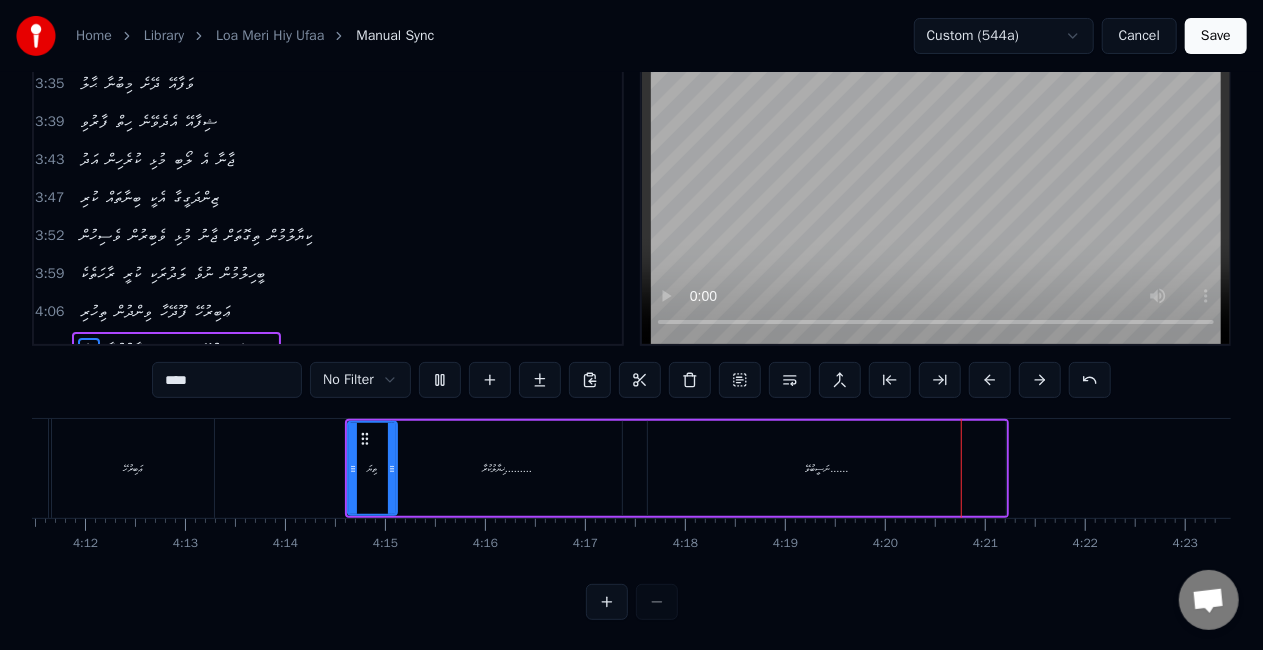 click on "ނަސީބުވޭ......" at bounding box center [827, 468] 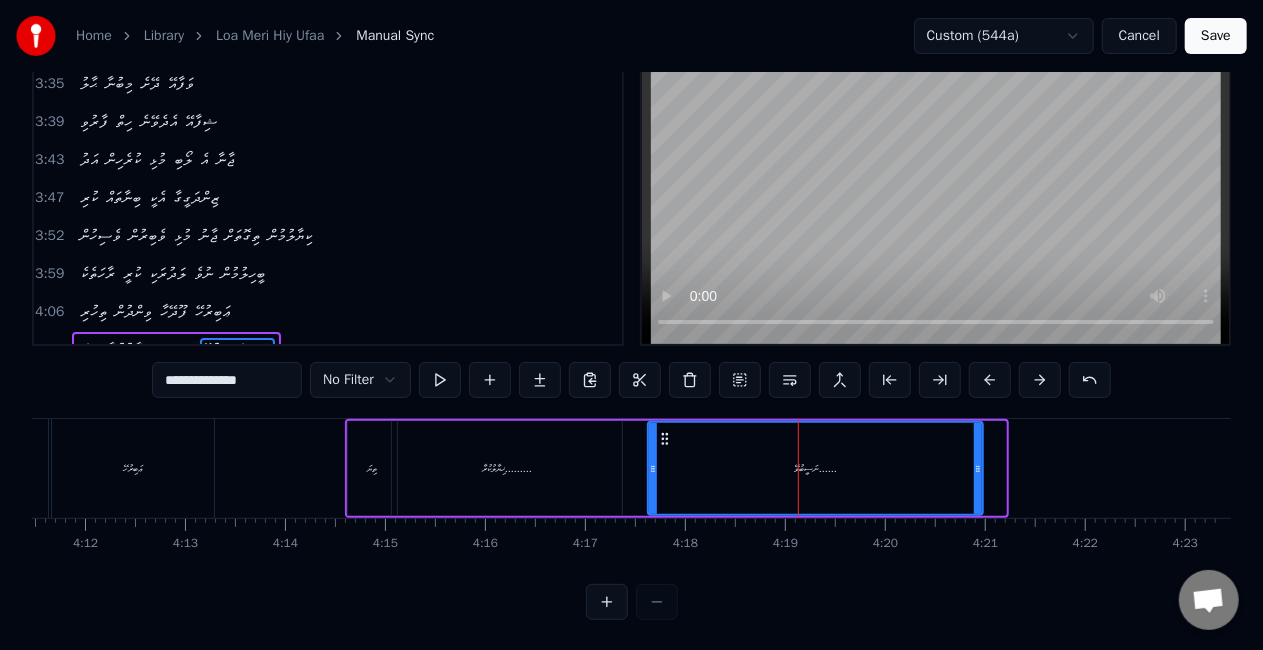 drag, startPoint x: 1002, startPoint y: 476, endPoint x: 979, endPoint y: 476, distance: 23 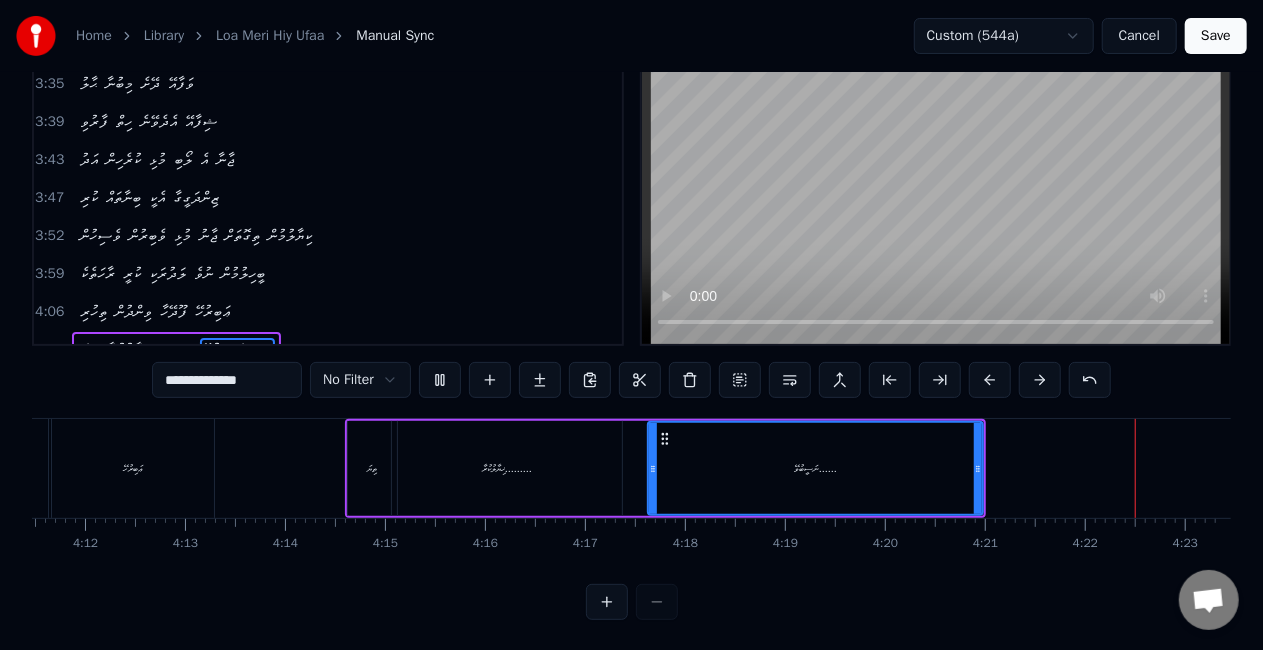 click on "ނަސީބުވޭ......" at bounding box center (815, 468) 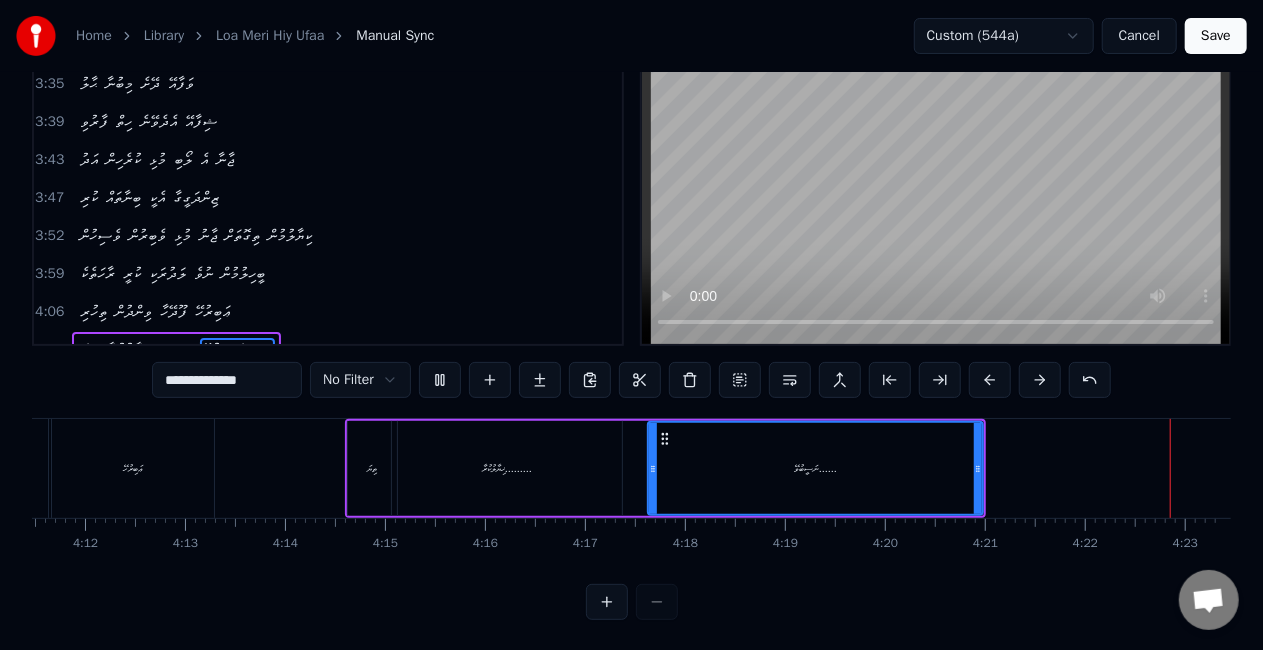 click on "Save" at bounding box center (1216, 36) 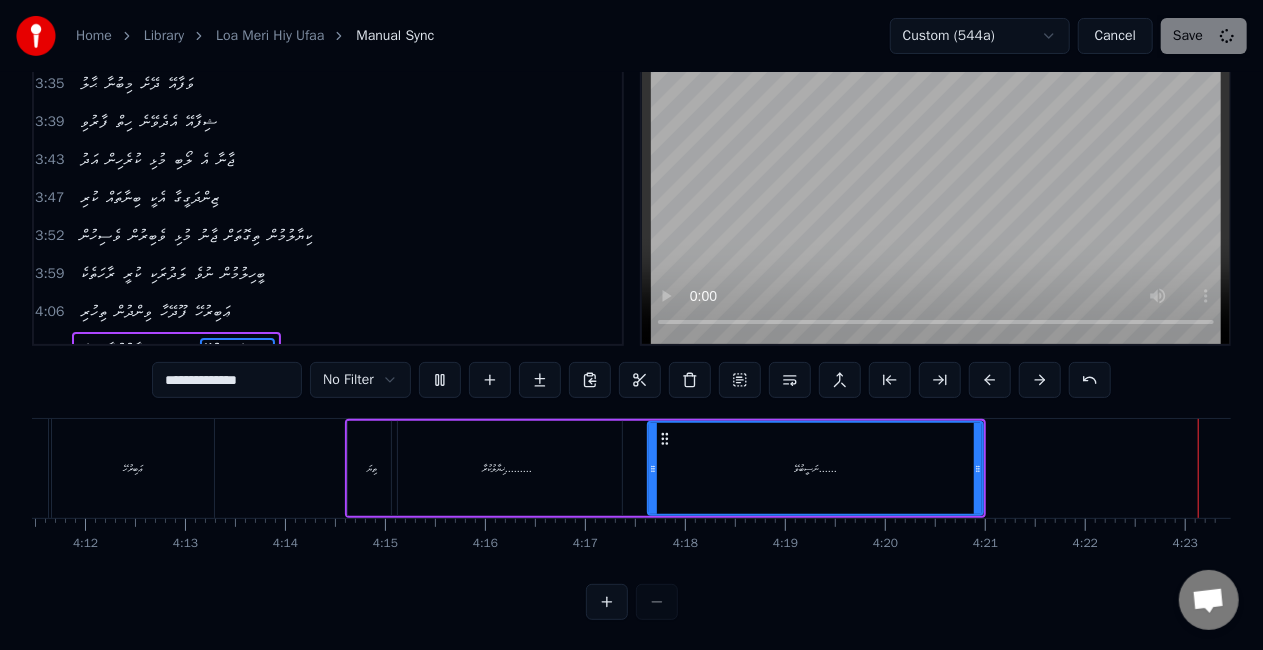 scroll, scrollTop: 45, scrollLeft: 0, axis: vertical 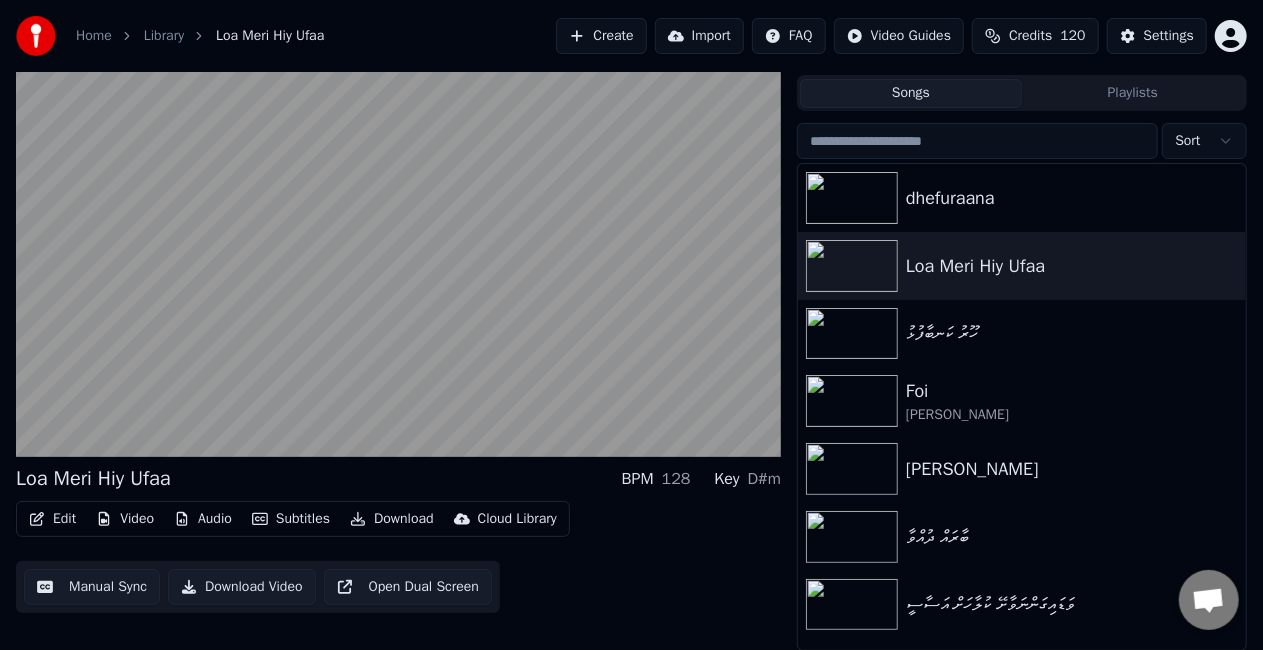 click on "Audio" at bounding box center (203, 519) 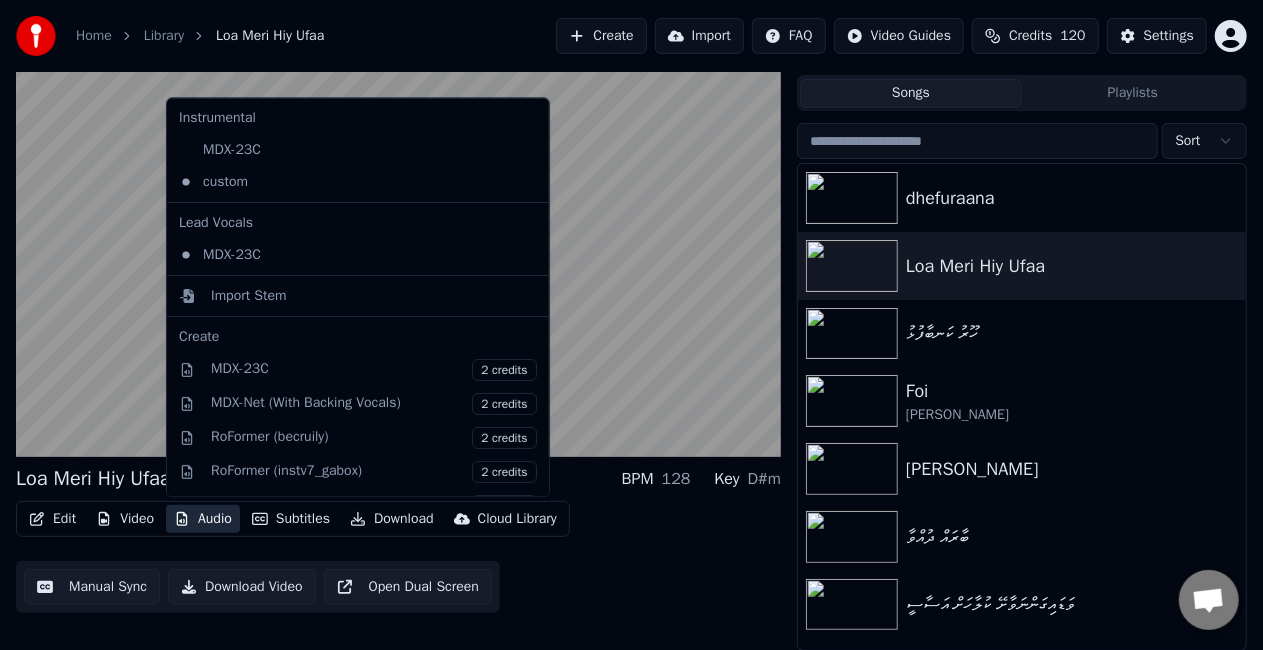 click on "Audio" at bounding box center (203, 519) 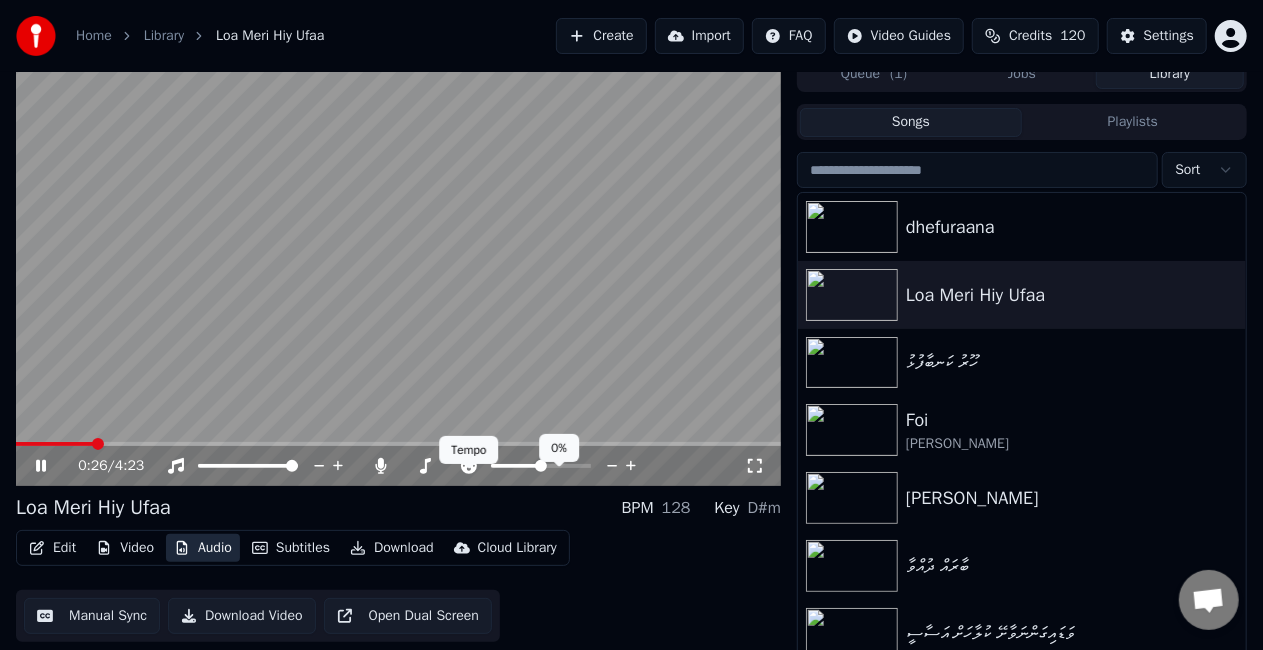 scroll, scrollTop: 0, scrollLeft: 0, axis: both 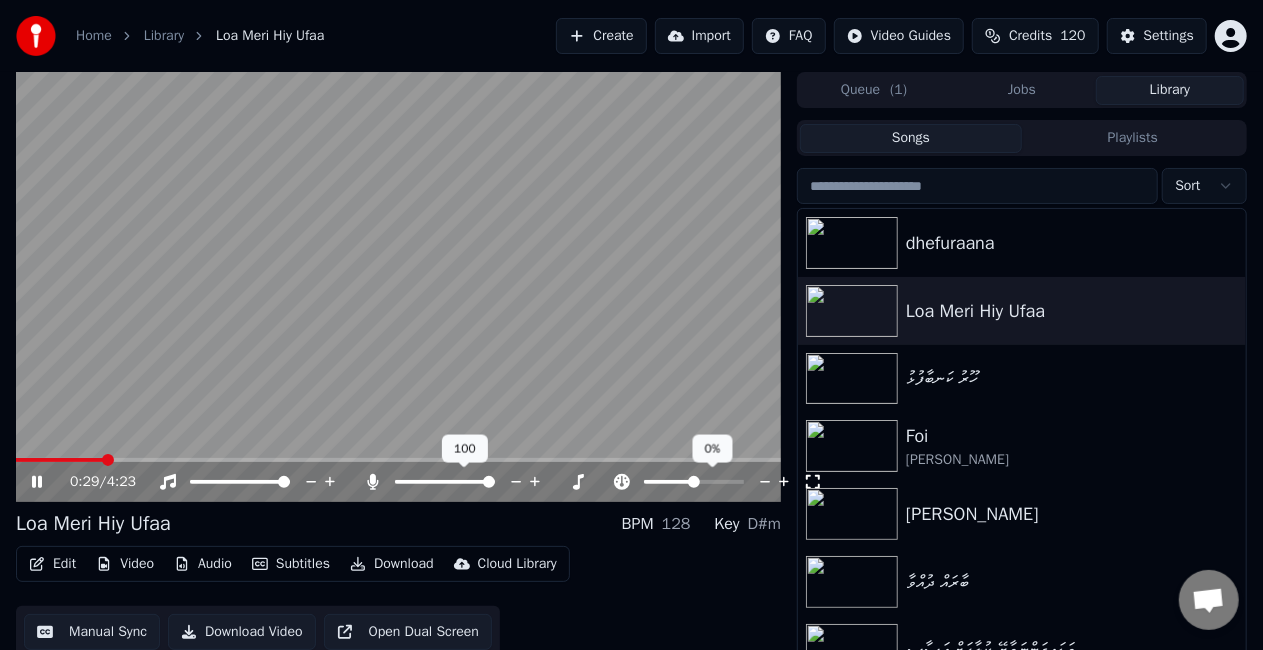 click at bounding box center (463, 482) 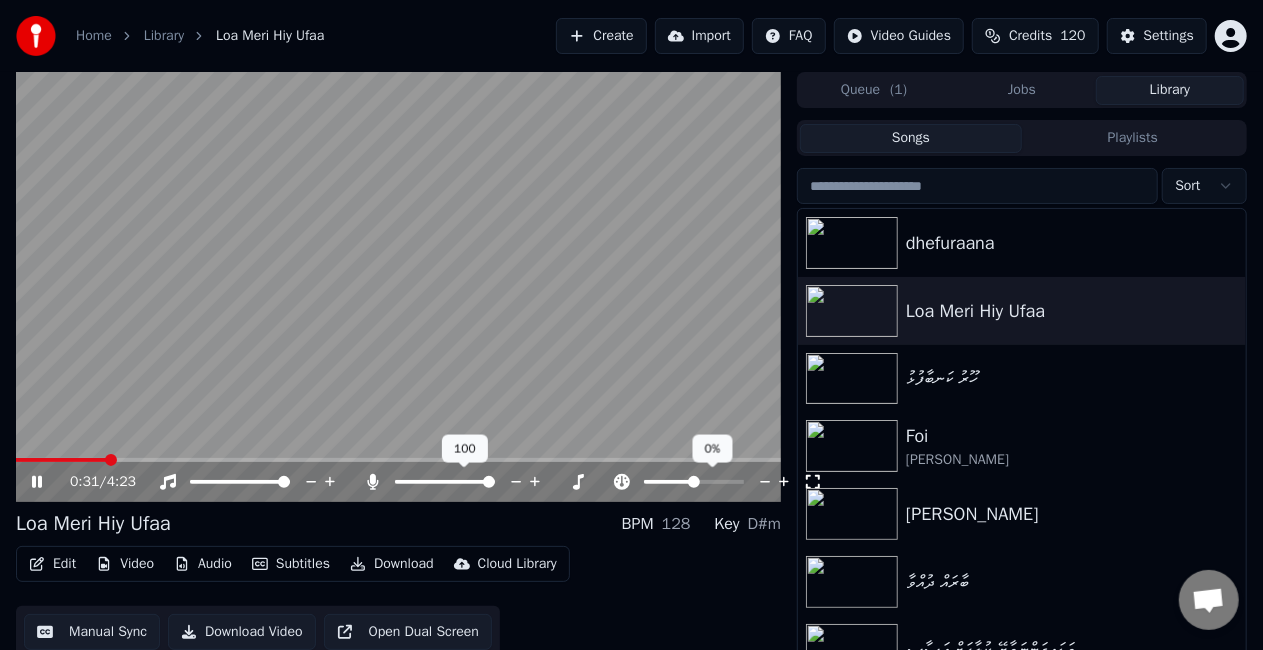 click at bounding box center (463, 482) 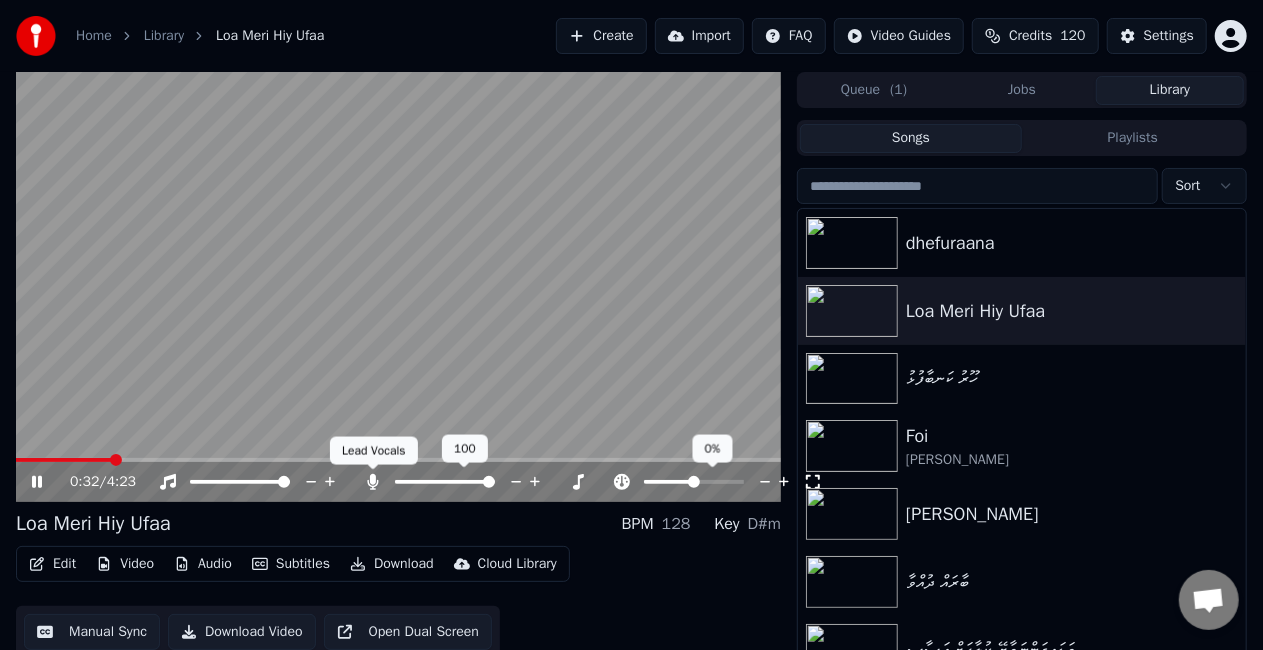 click at bounding box center (463, 482) 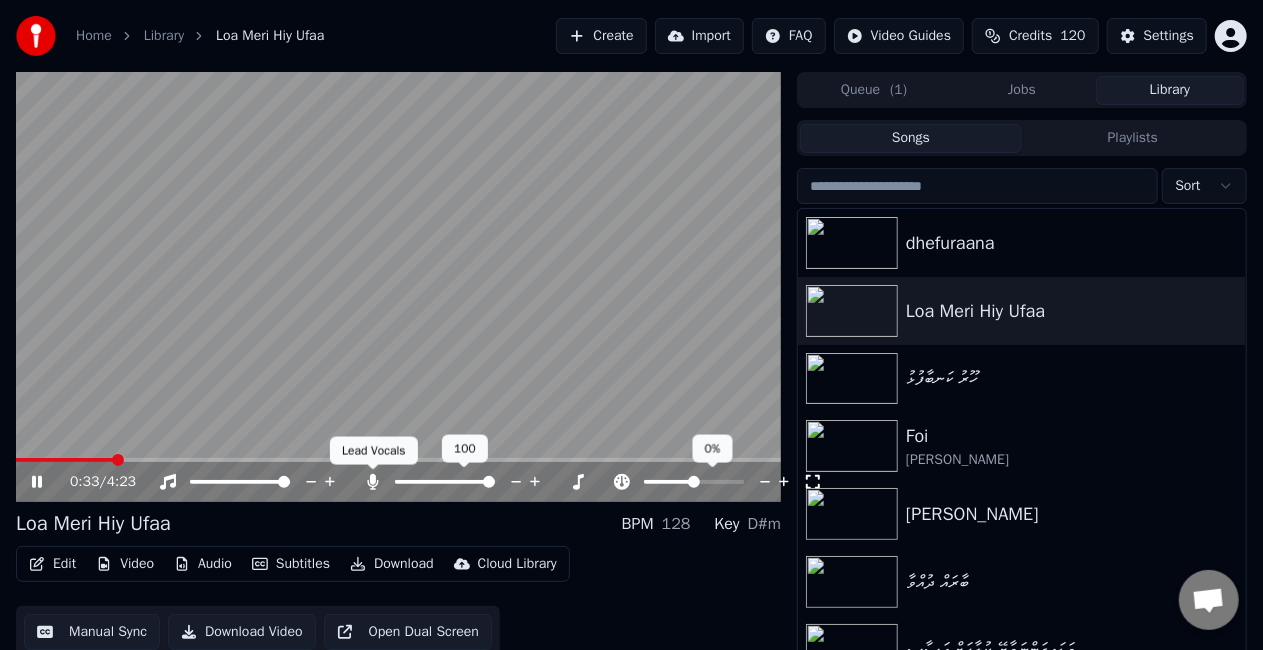 click 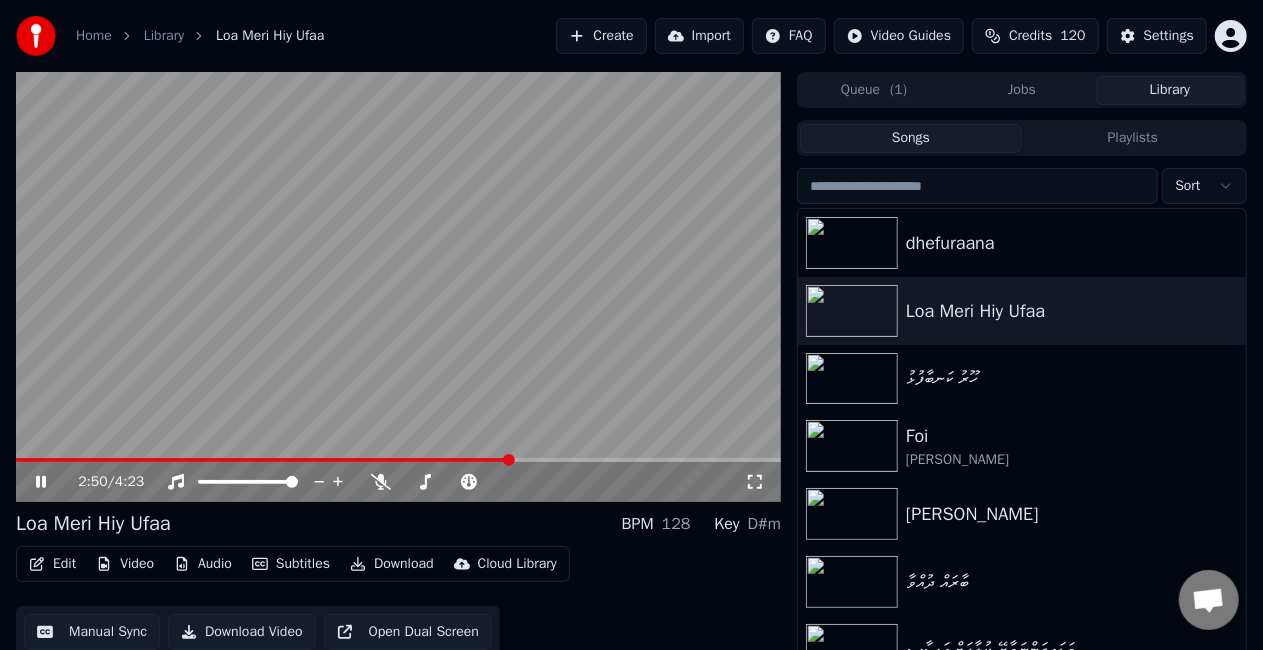 click at bounding box center (263, 460) 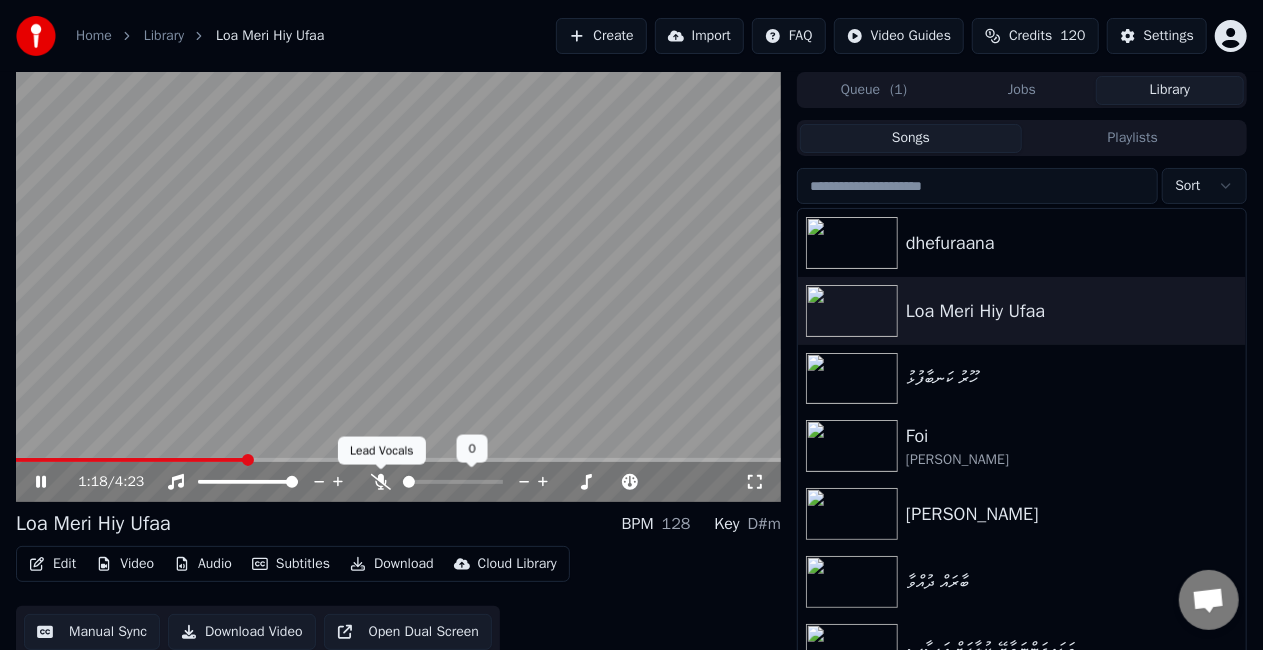 click 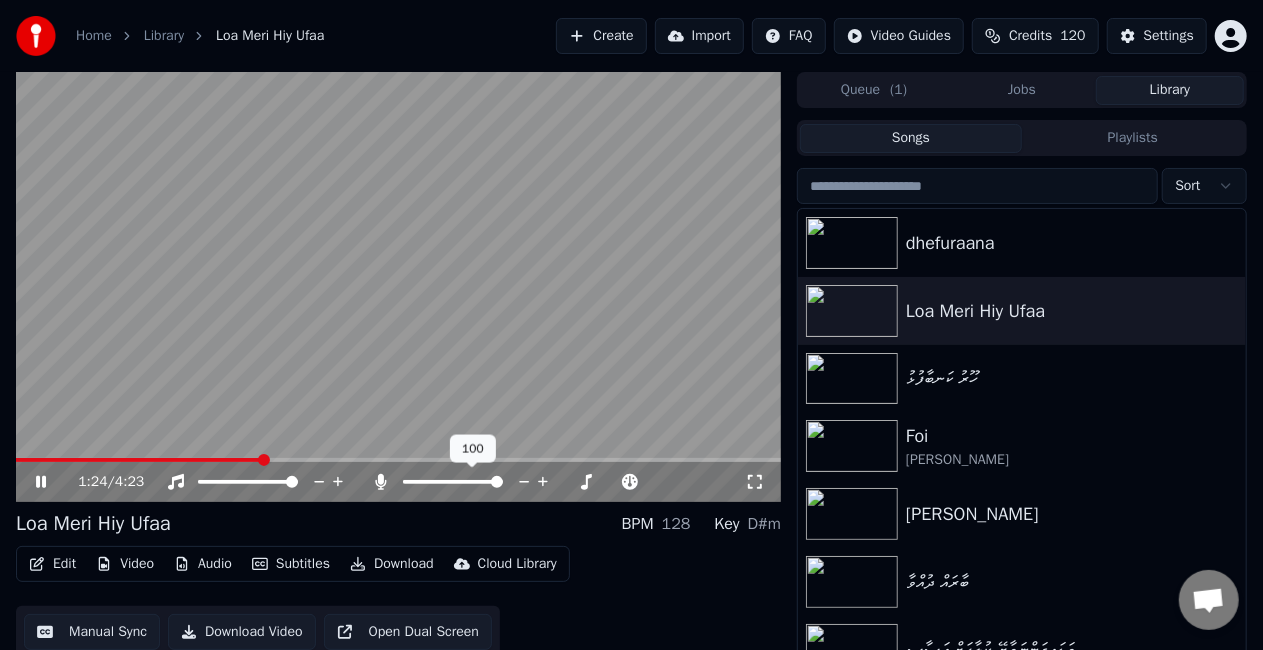 click 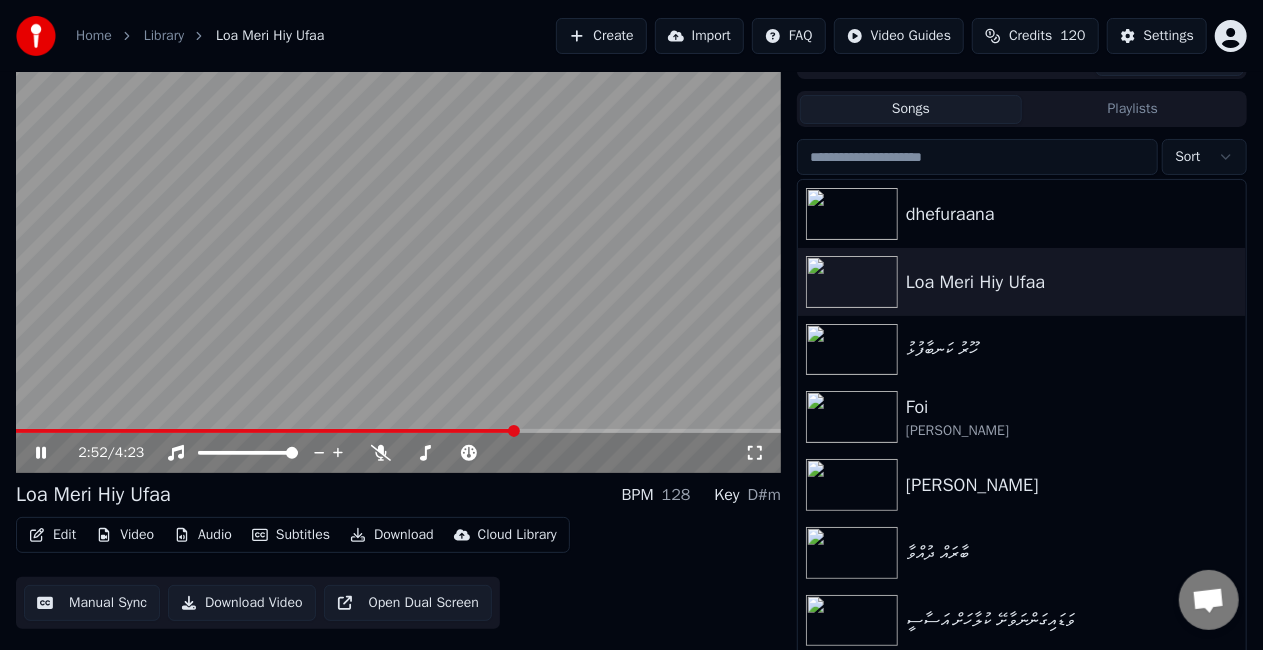 scroll, scrollTop: 45, scrollLeft: 0, axis: vertical 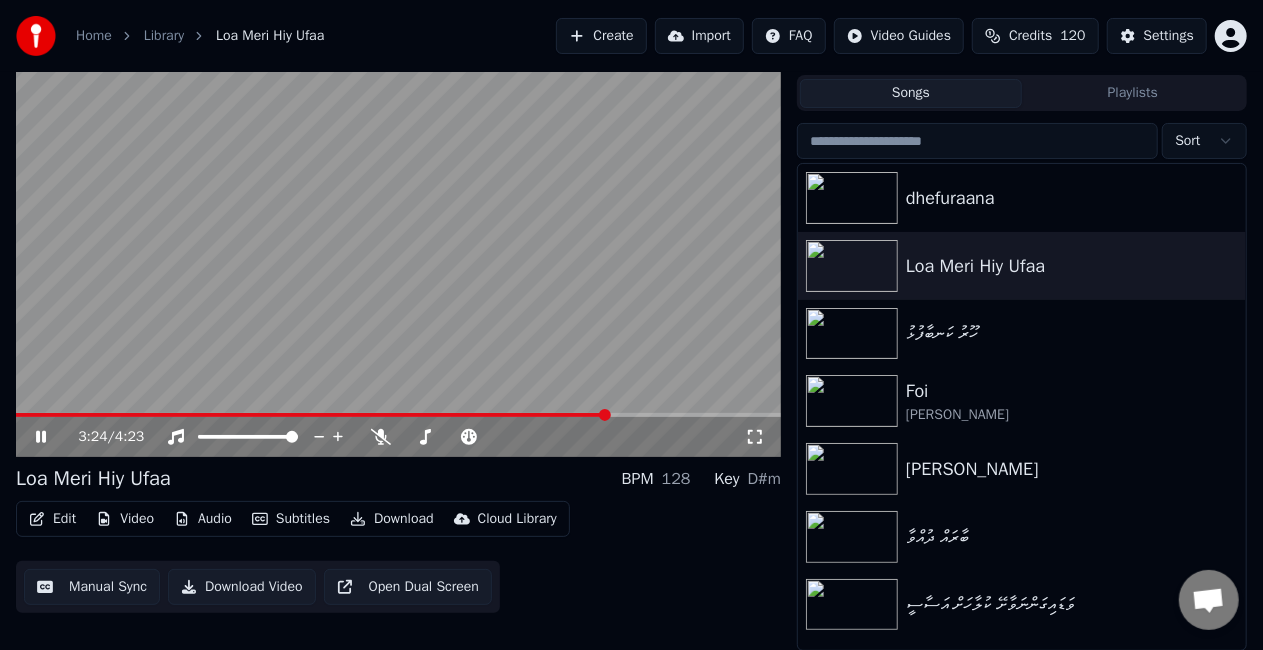 click at bounding box center [312, 415] 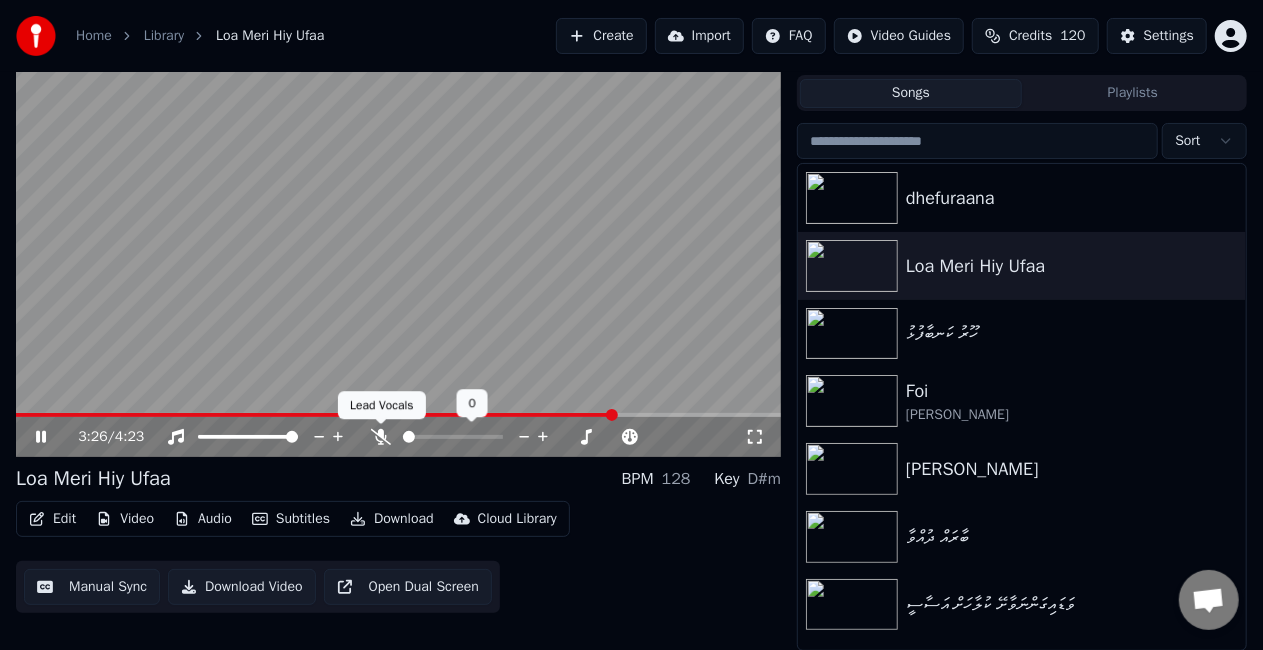 click 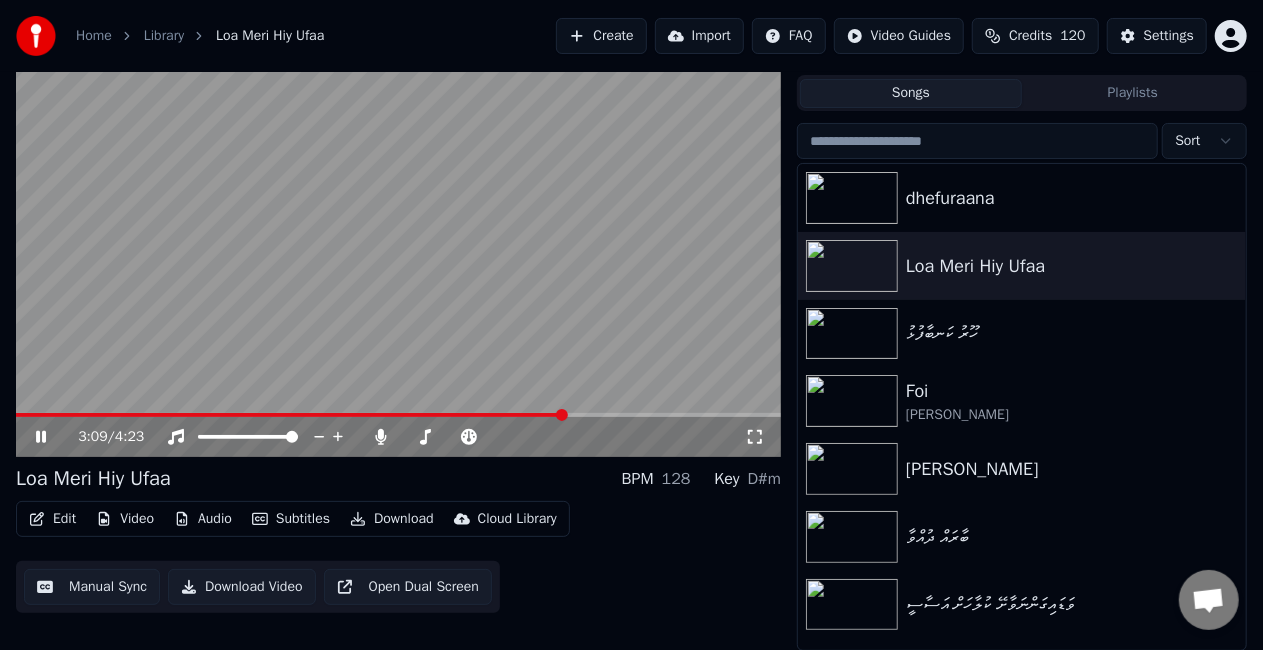 click at bounding box center [290, 415] 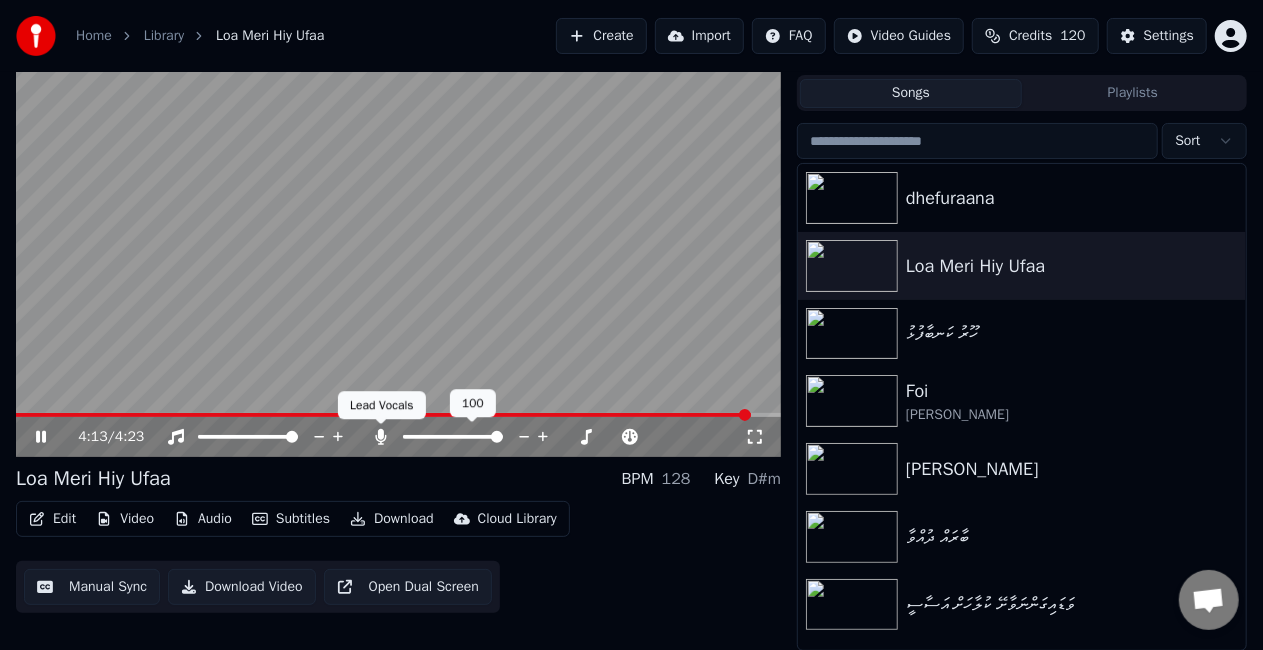 click 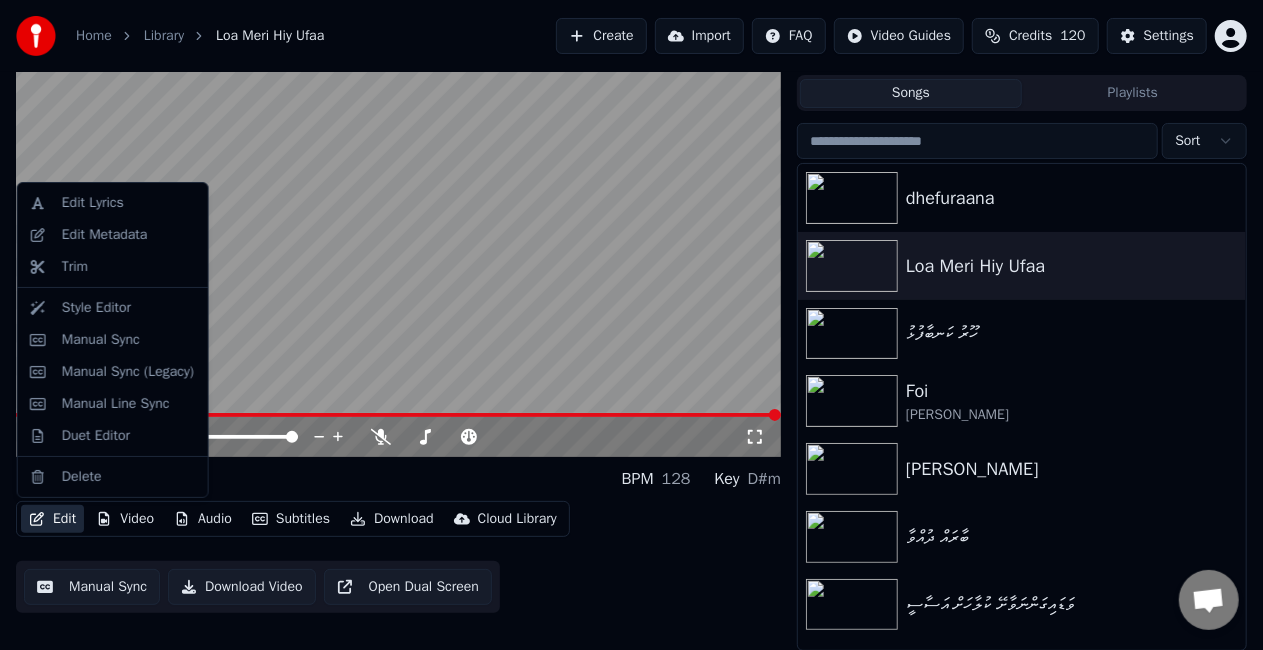 click on "Edit" at bounding box center (52, 519) 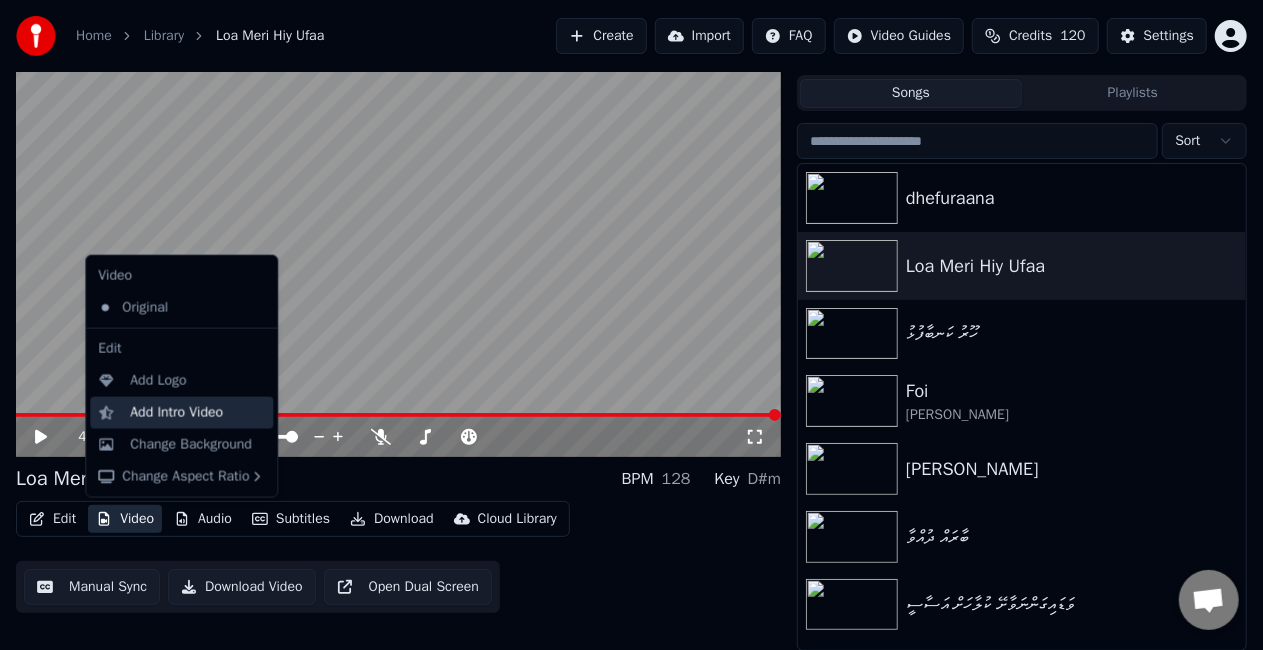 click on "Add Intro Video" at bounding box center (176, 413) 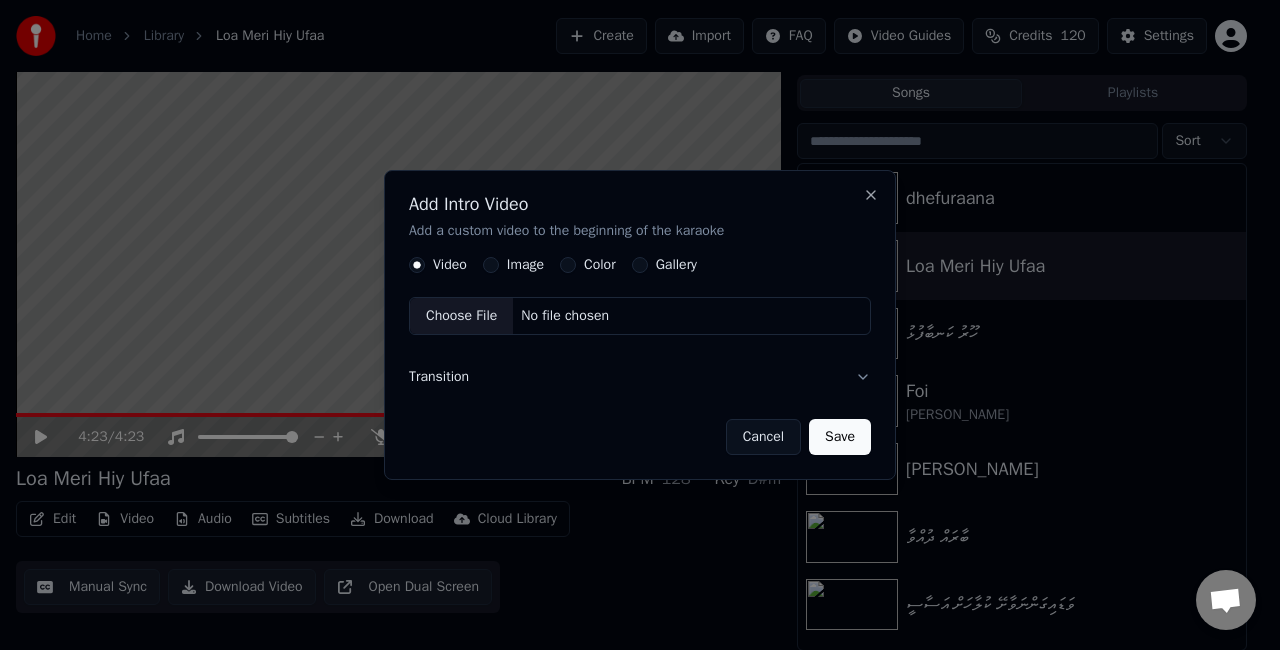 click on "Cancel" at bounding box center [763, 437] 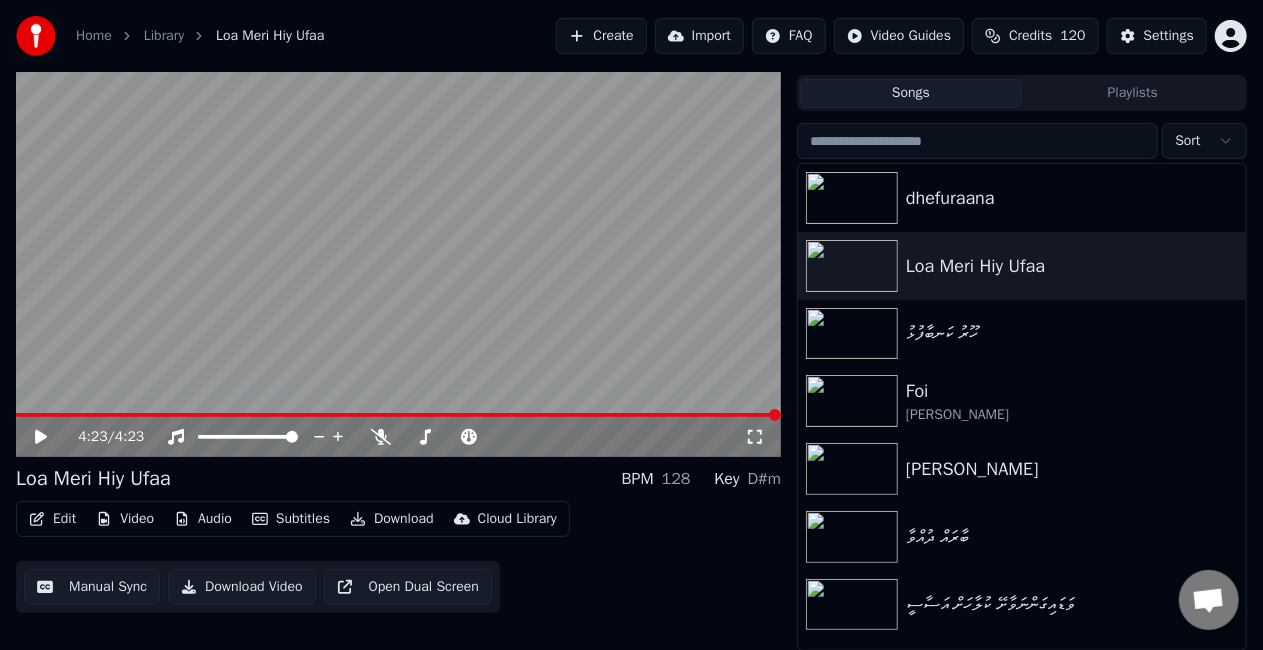 click on "Video" at bounding box center [125, 519] 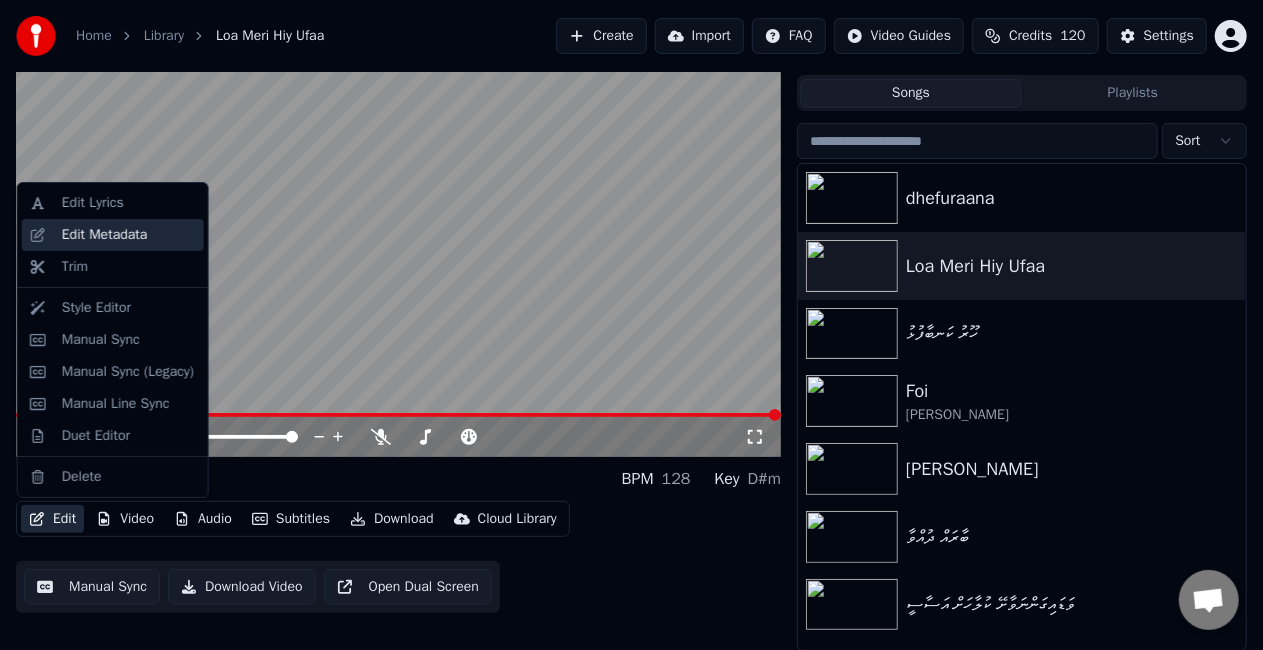 click on "Edit Metadata" at bounding box center (113, 235) 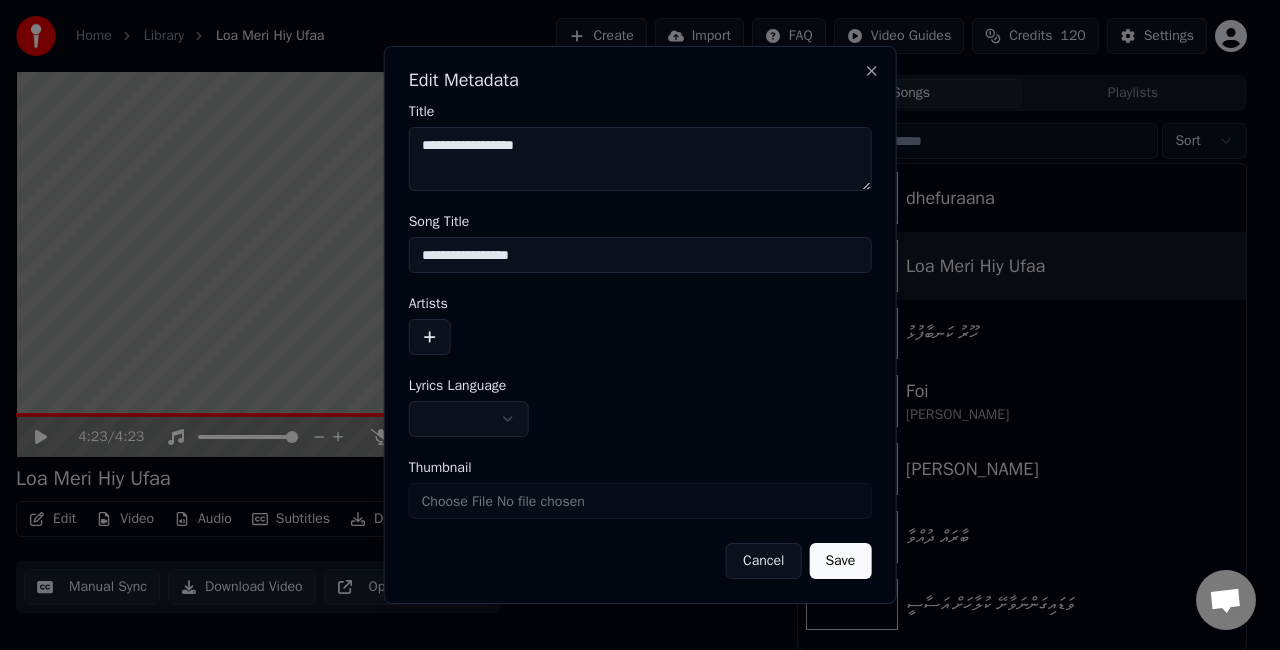 drag, startPoint x: 548, startPoint y: 151, endPoint x: 402, endPoint y: 151, distance: 146 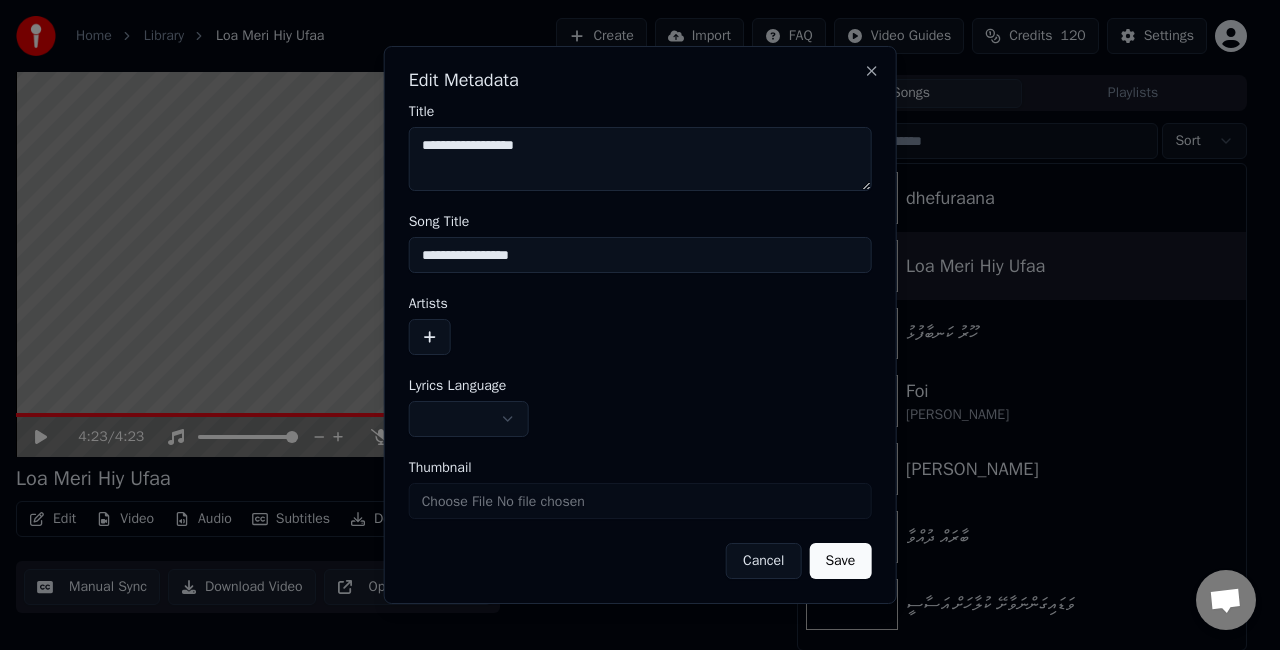 click on "**********" at bounding box center [640, 325] 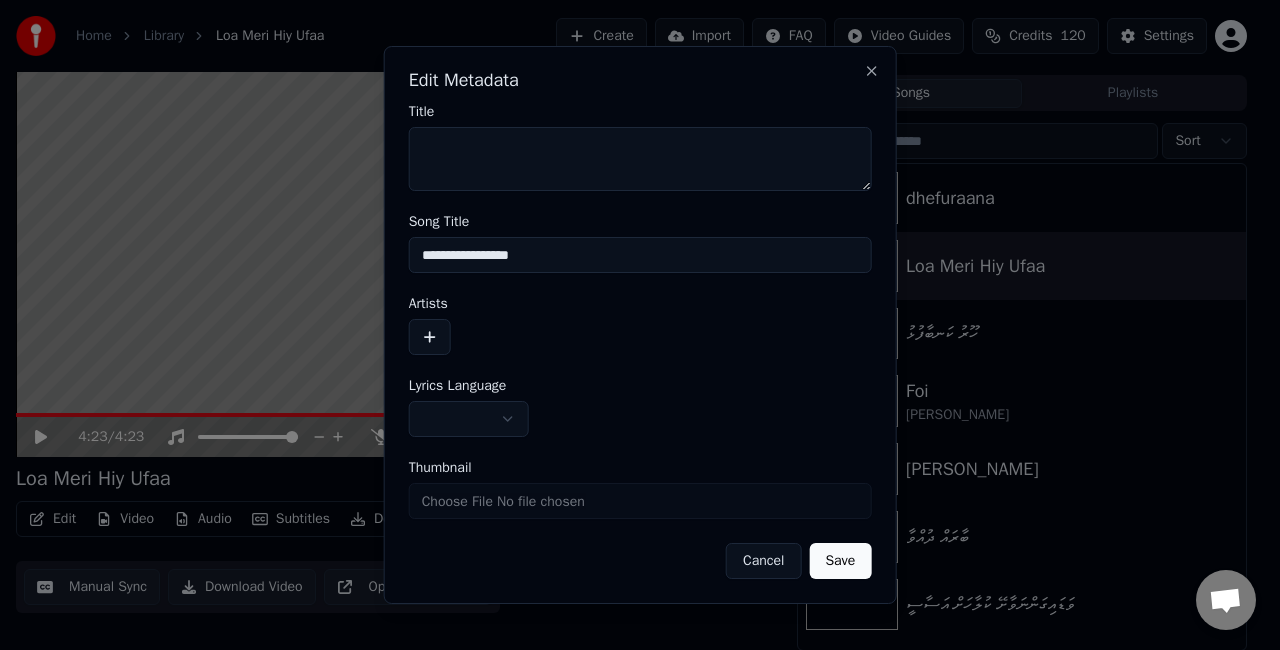 click on "Save" at bounding box center (840, 561) 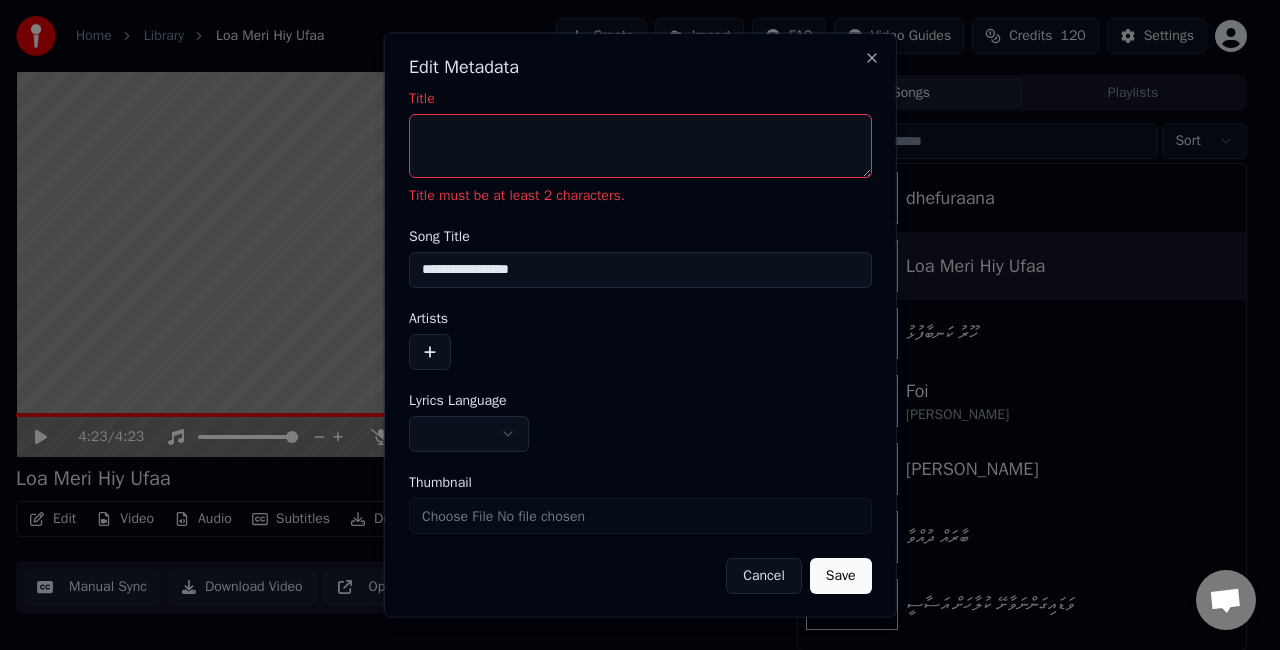 drag, startPoint x: 542, startPoint y: 271, endPoint x: 417, endPoint y: 263, distance: 125.25574 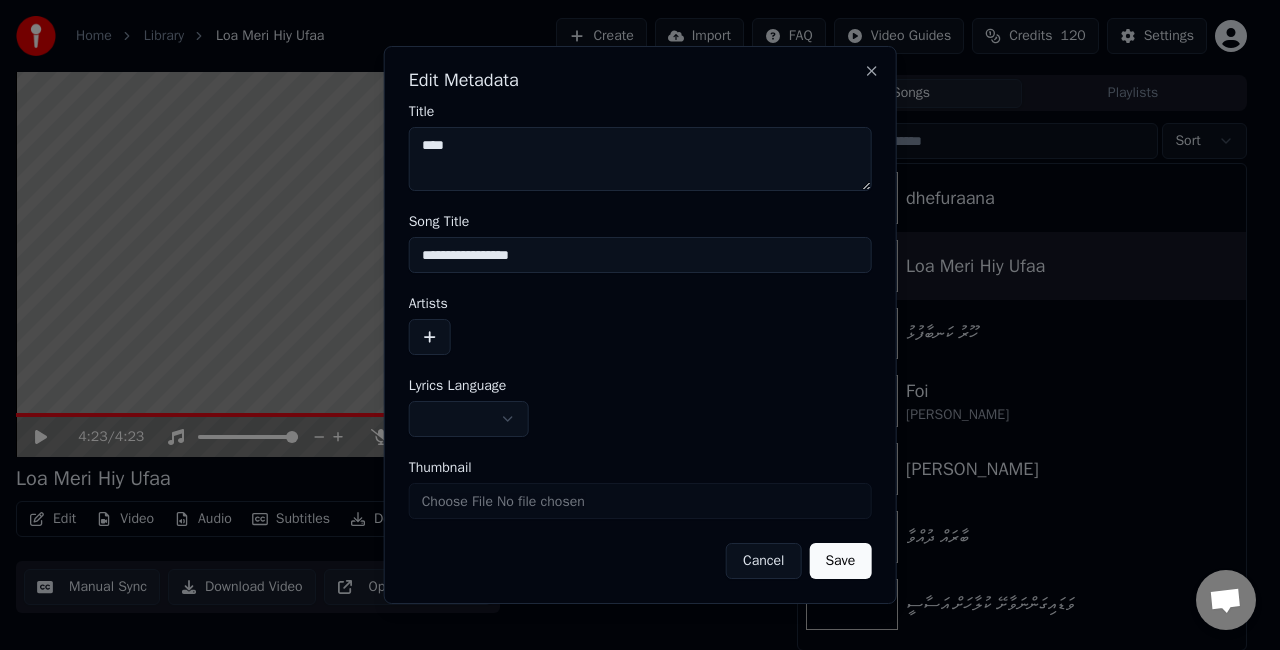 type on "***" 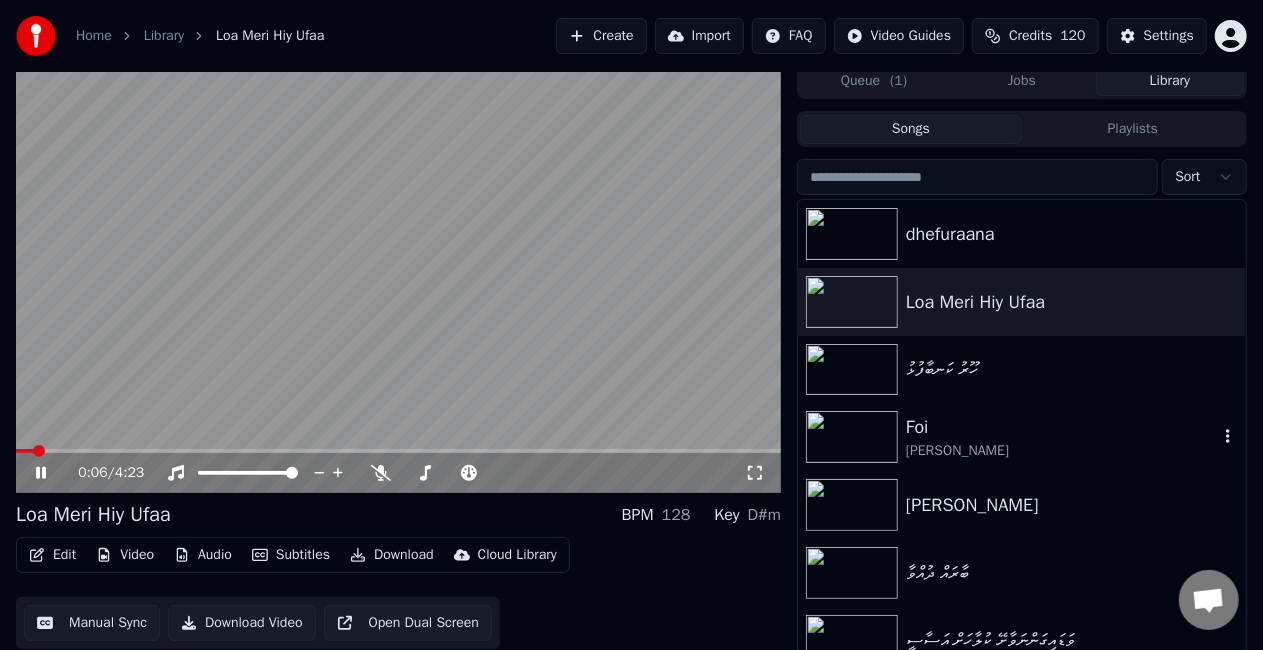 scroll, scrollTop: 0, scrollLeft: 0, axis: both 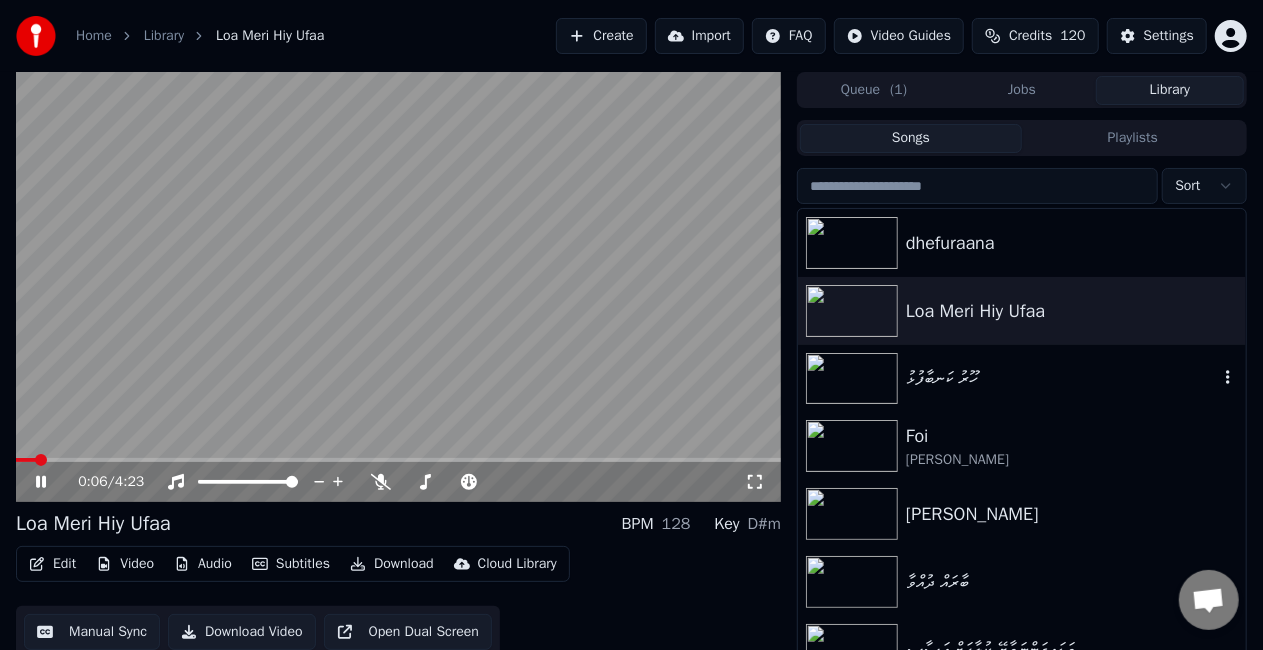 click on "ހޫރު ކަނބާފުޅު" at bounding box center [1022, 379] 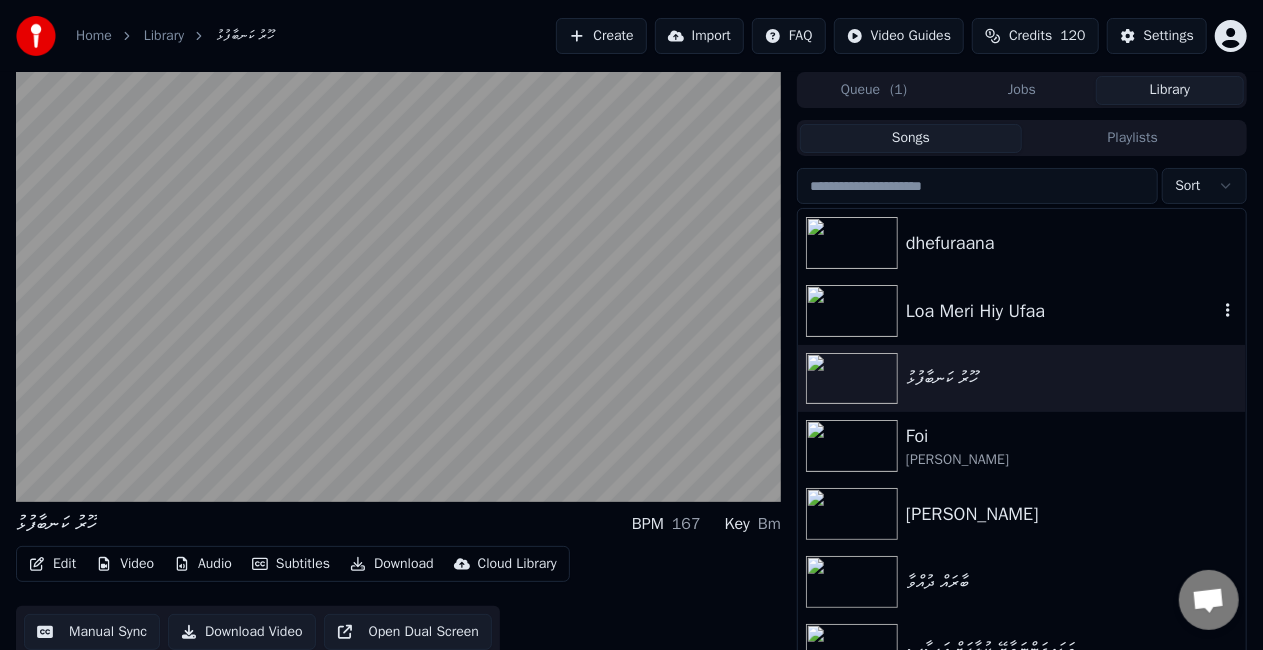 click on "Loa Meri Hiy Ufaa" at bounding box center [1022, 311] 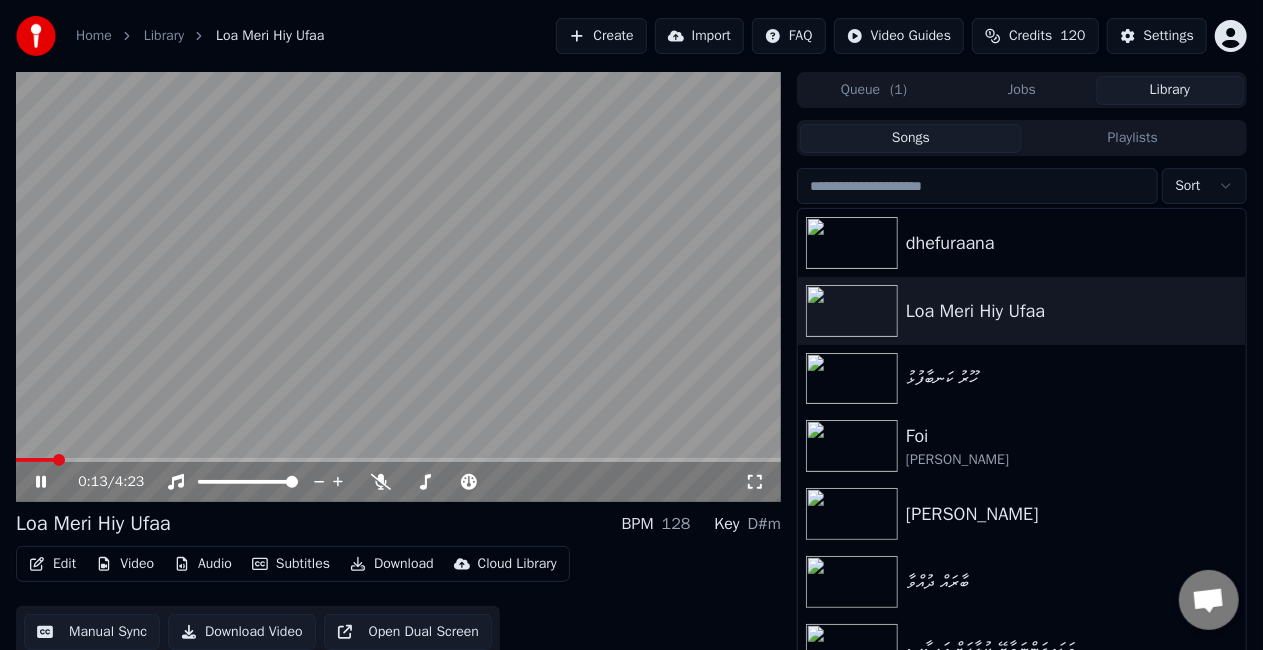 click at bounding box center (398, 460) 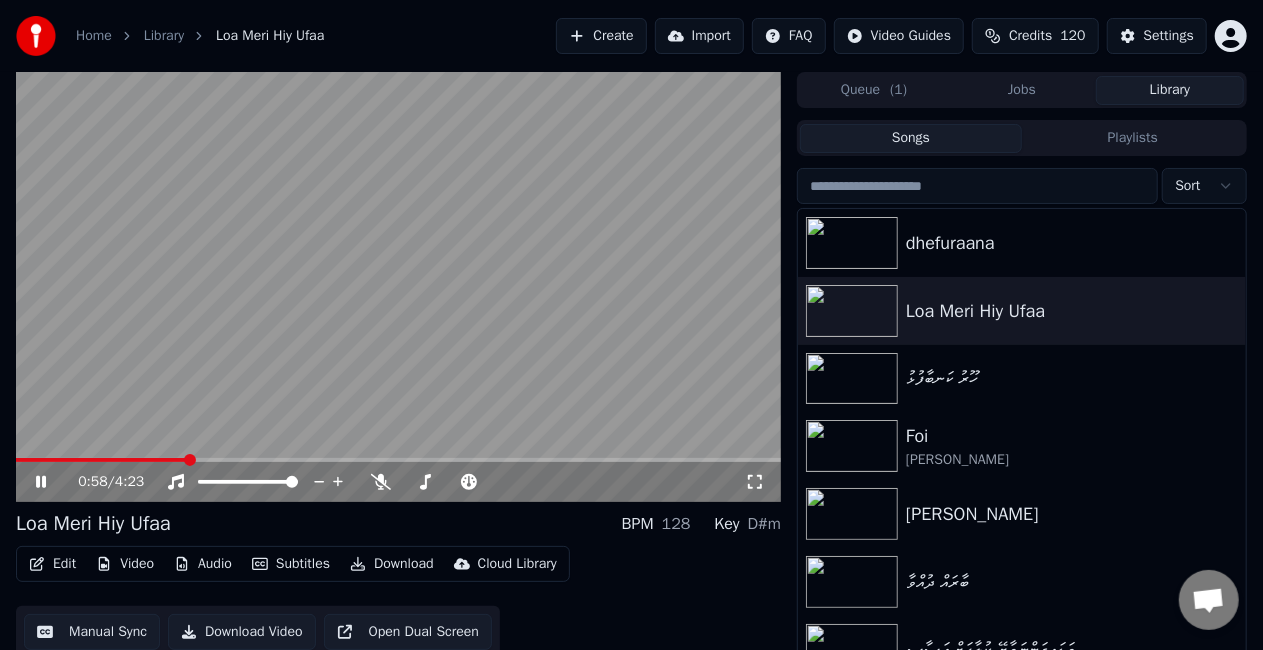 click at bounding box center (398, 287) 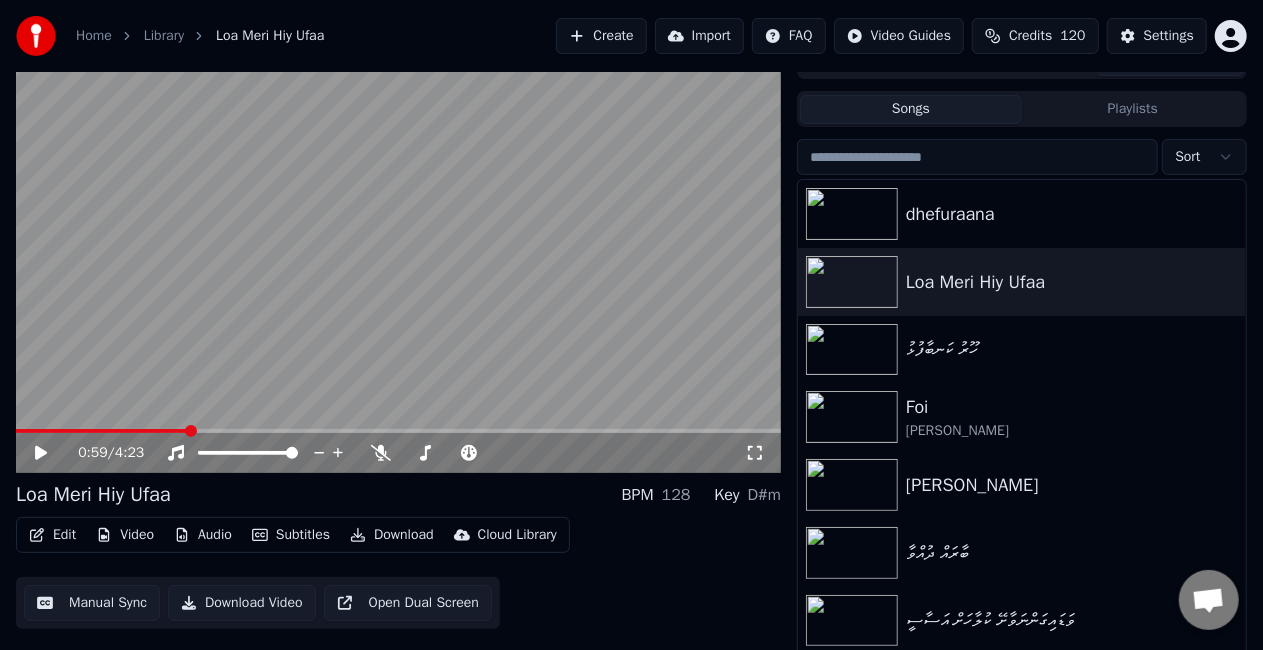 scroll, scrollTop: 45, scrollLeft: 0, axis: vertical 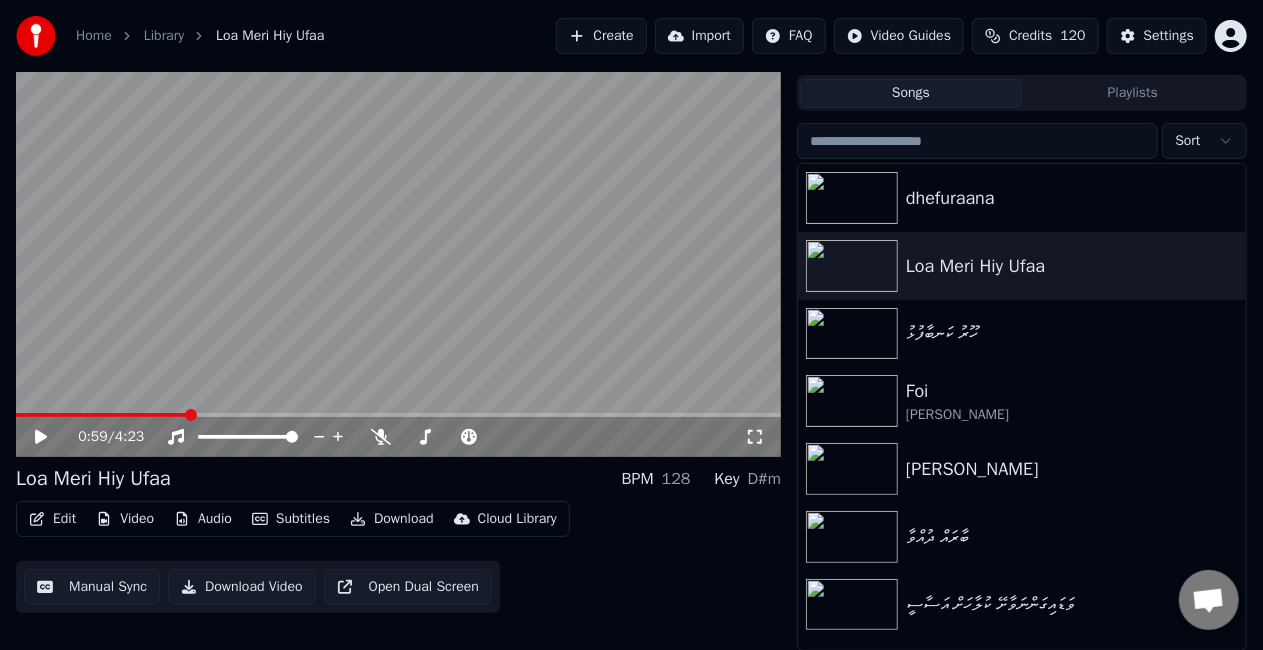 click on "Download Video" at bounding box center (242, 587) 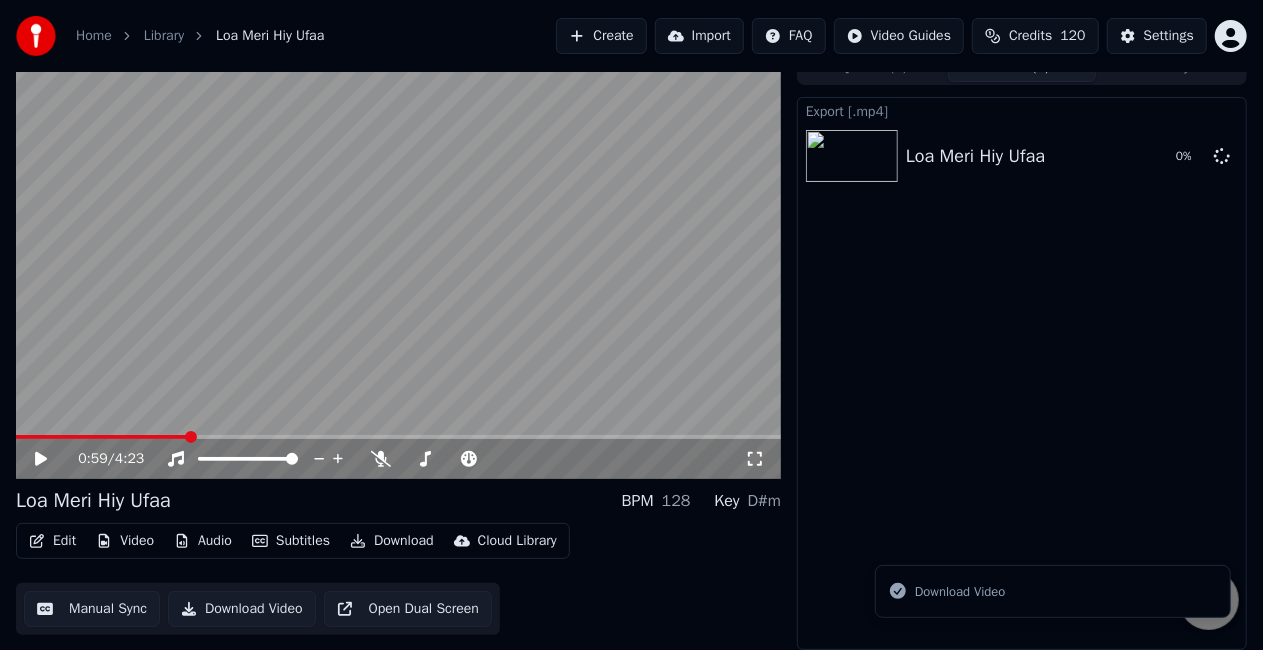 scroll, scrollTop: 22, scrollLeft: 0, axis: vertical 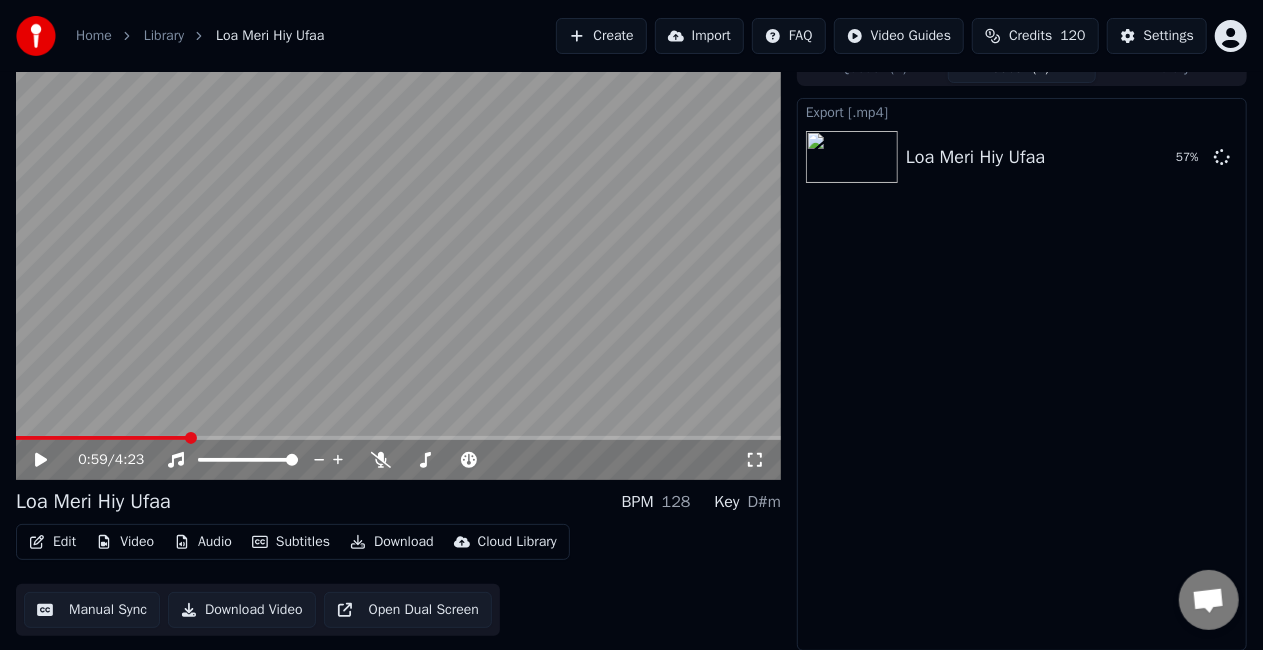 click on "0:59  /  4:23" at bounding box center [398, 460] 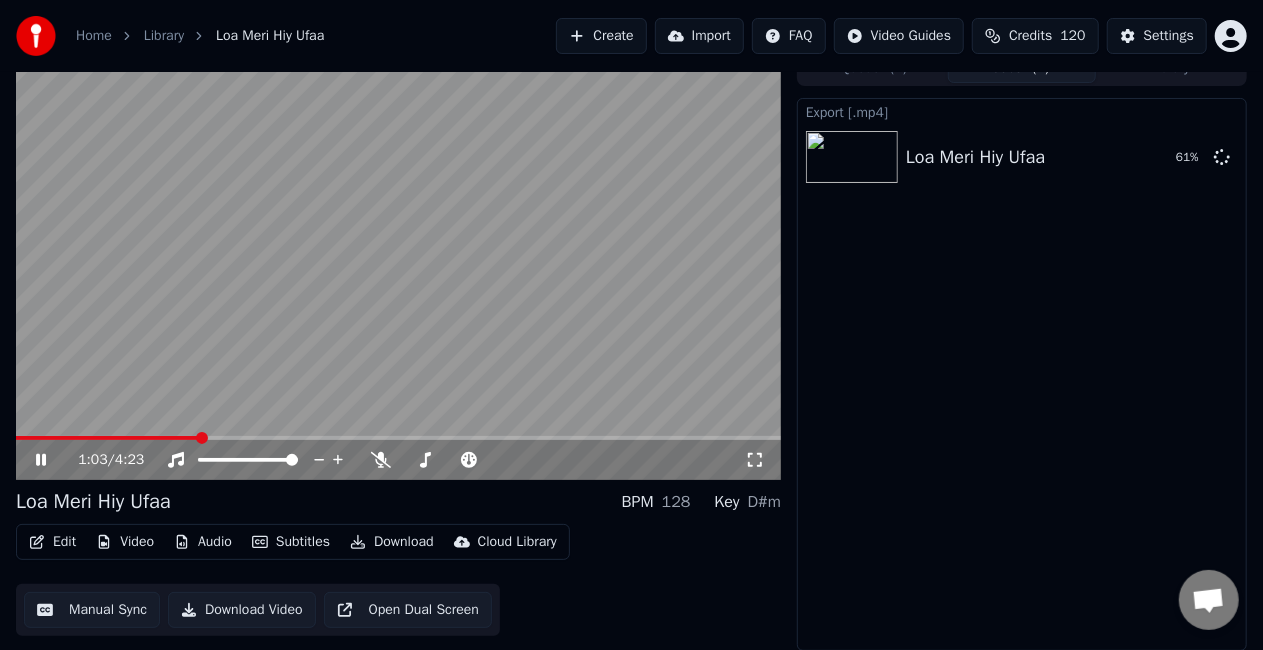 click at bounding box center [398, 265] 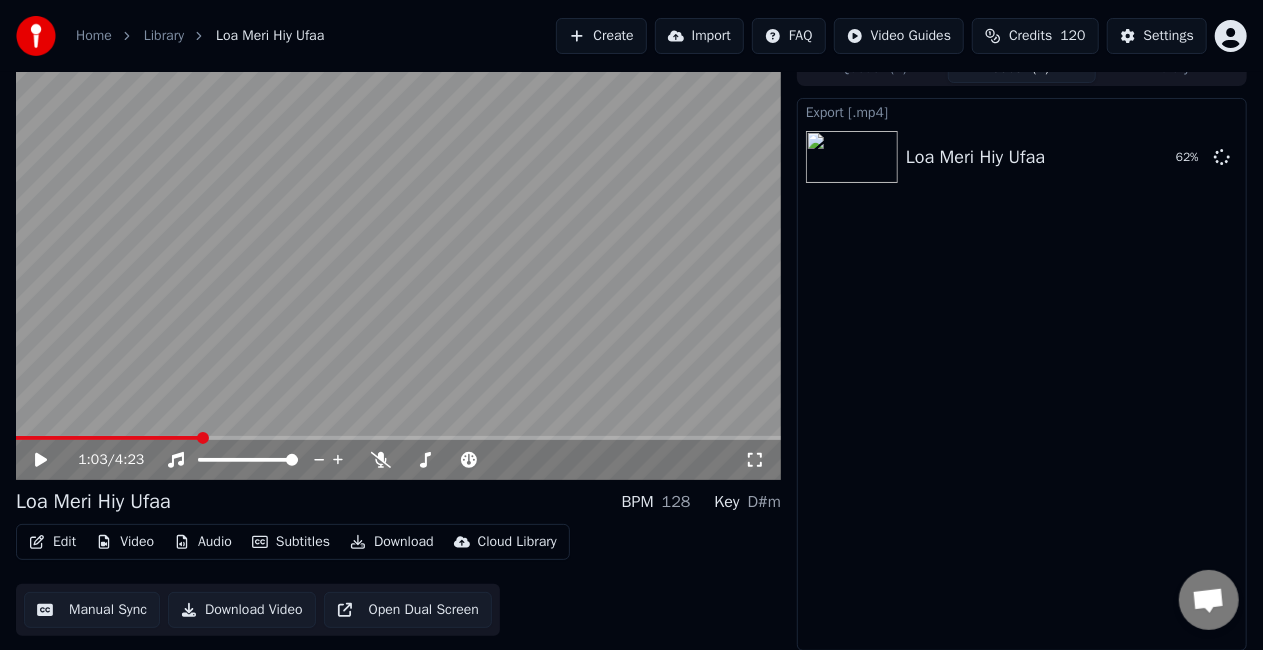click at bounding box center (398, 438) 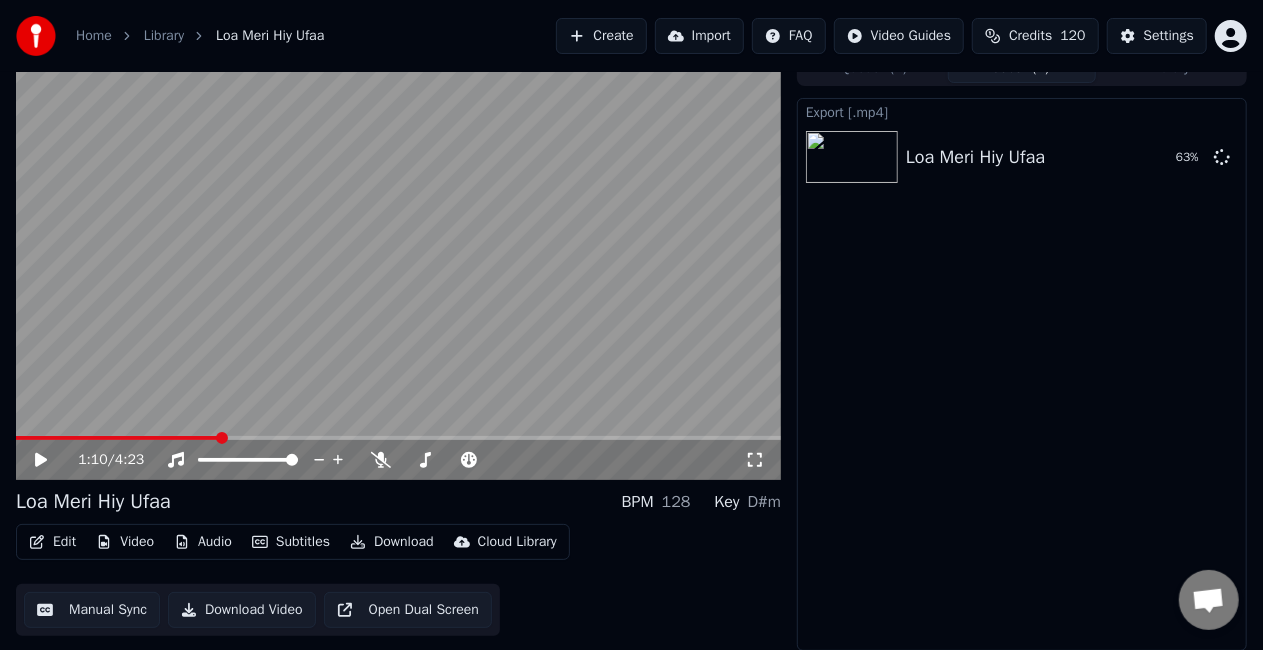 click 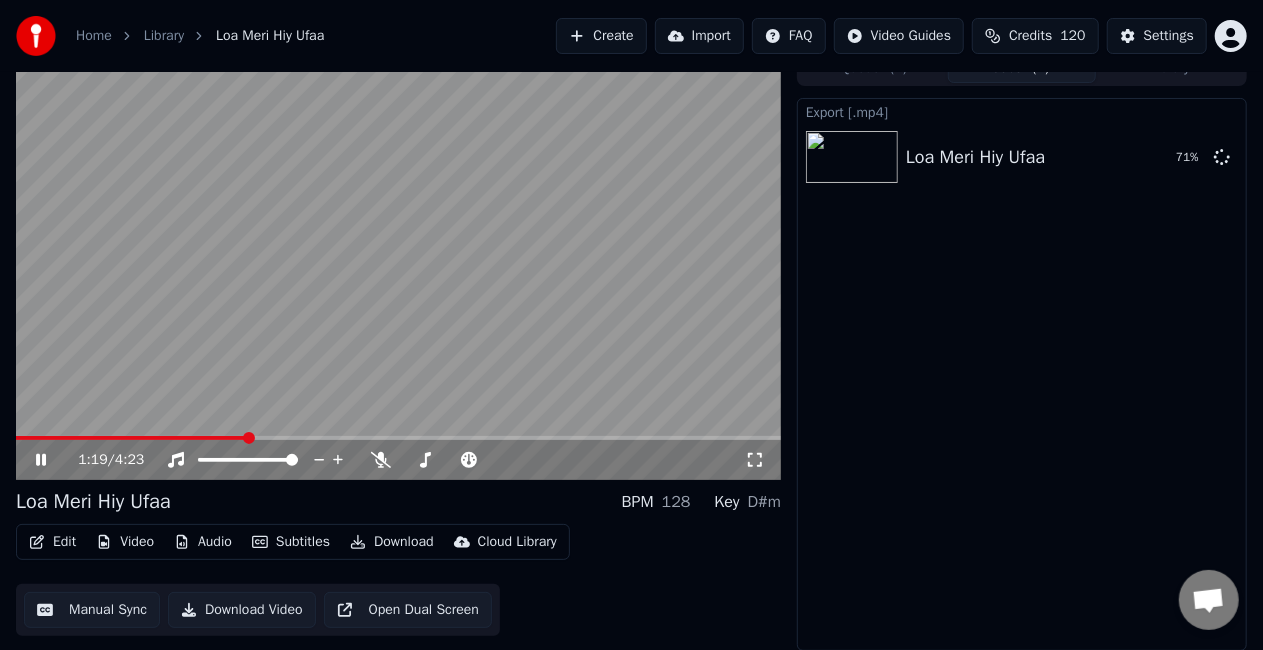 click 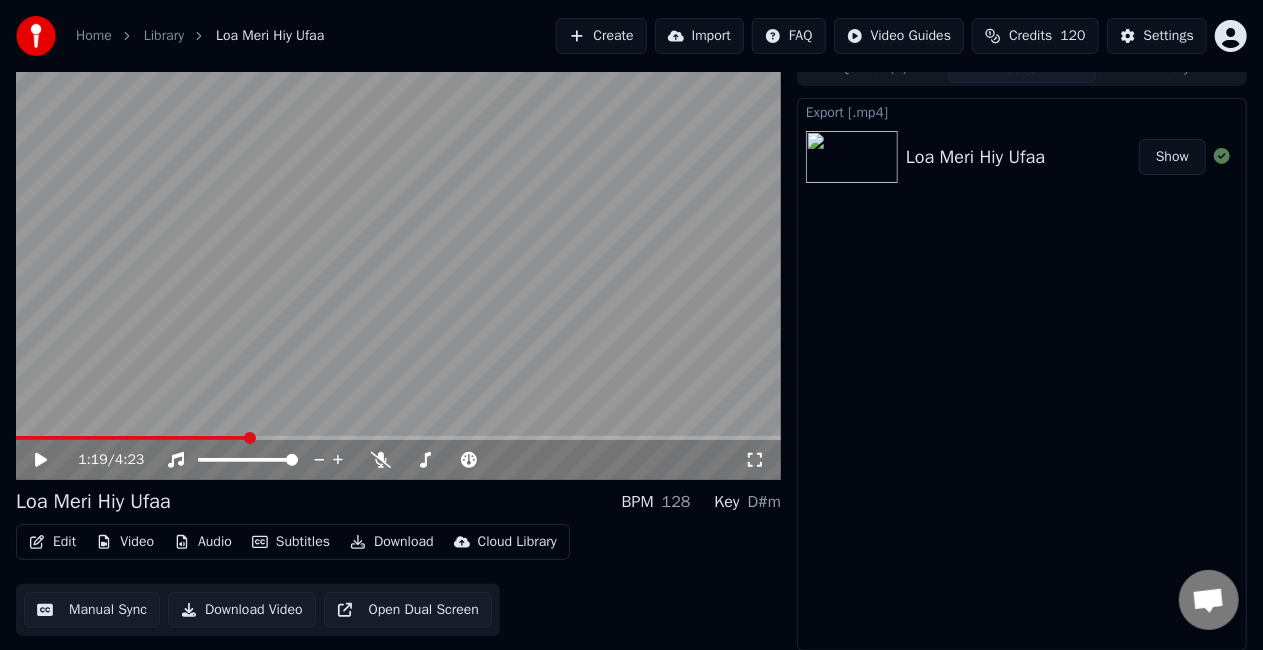 click on "Show" at bounding box center (1172, 157) 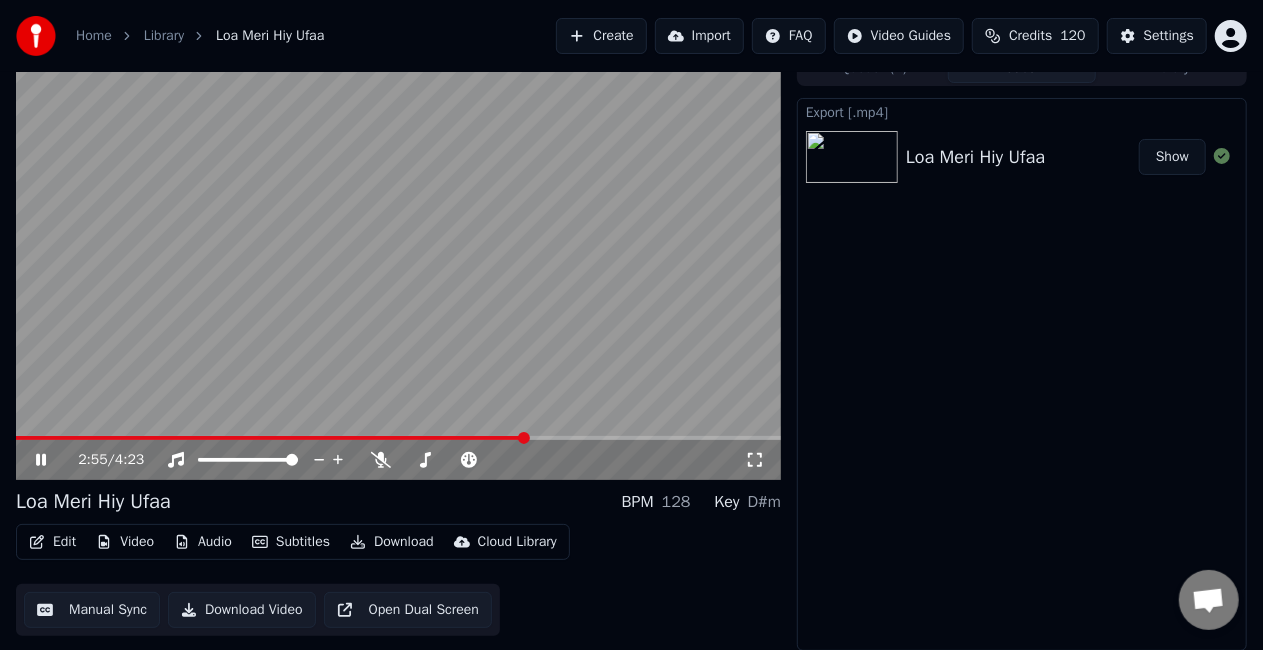 click at bounding box center [398, 265] 